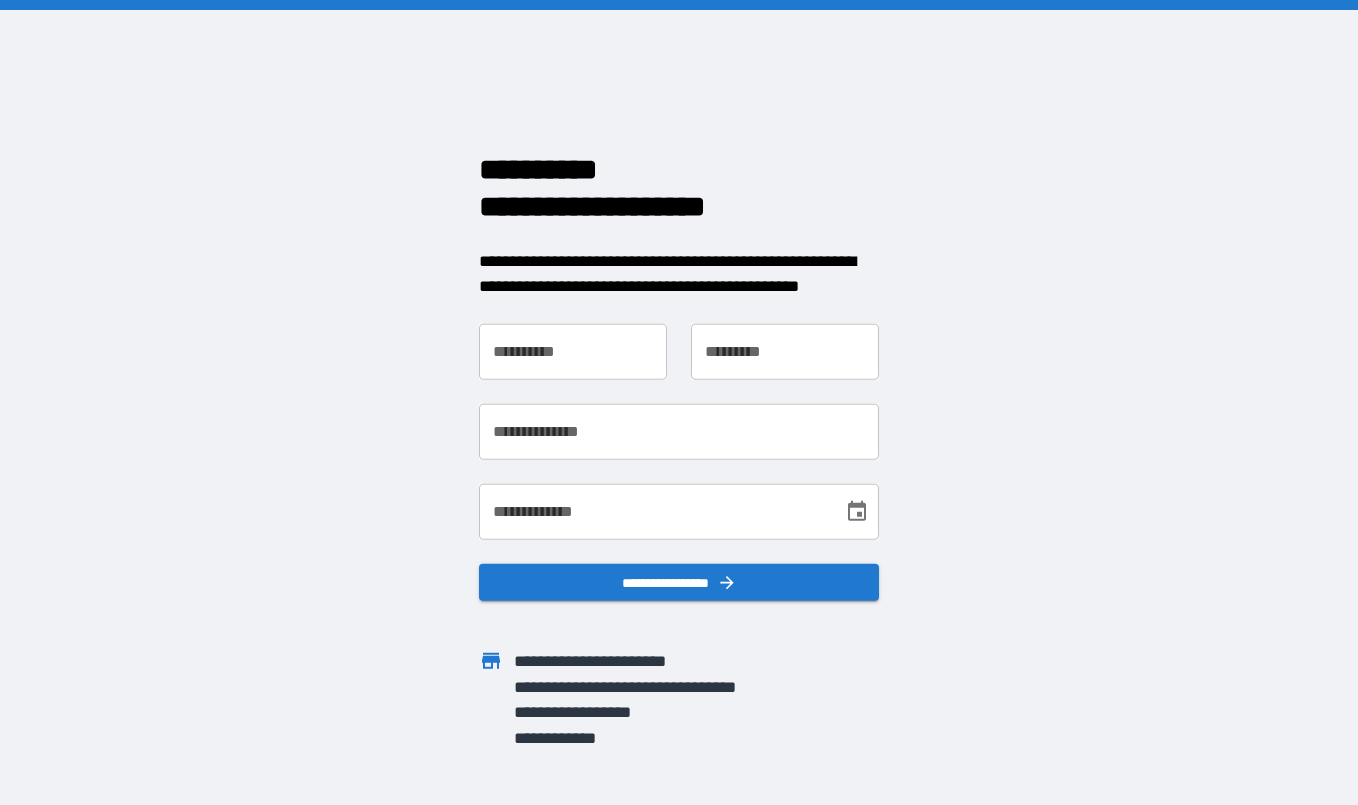 scroll, scrollTop: 0, scrollLeft: 0, axis: both 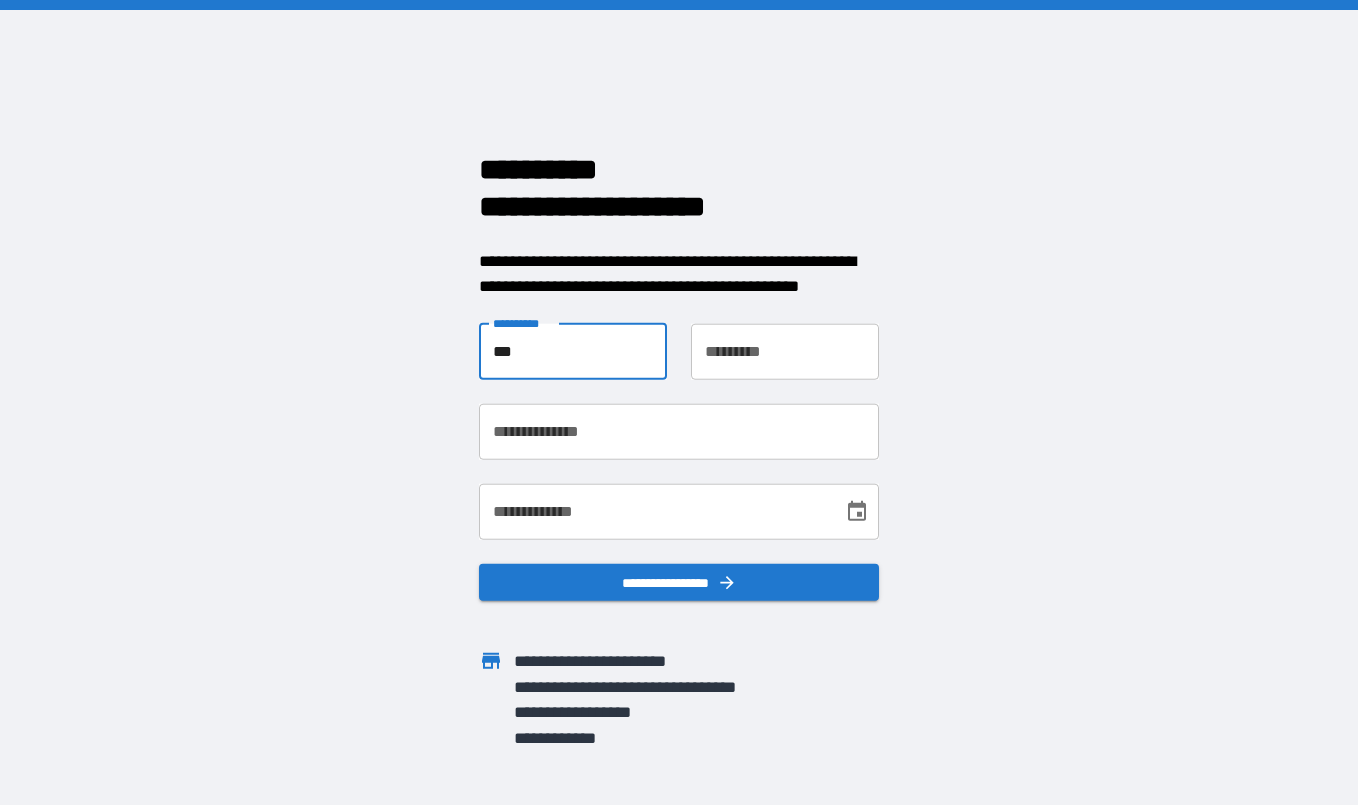 type on "***" 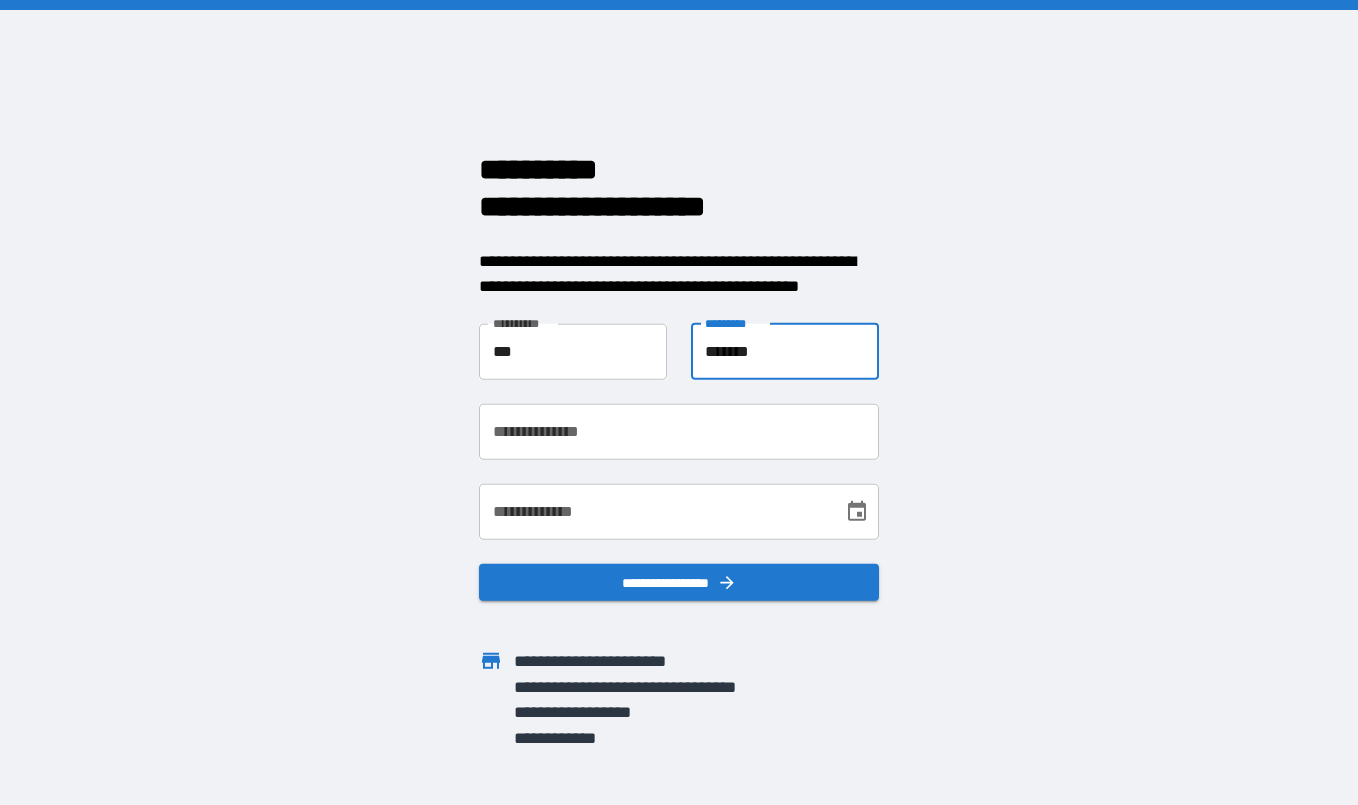 type on "*******" 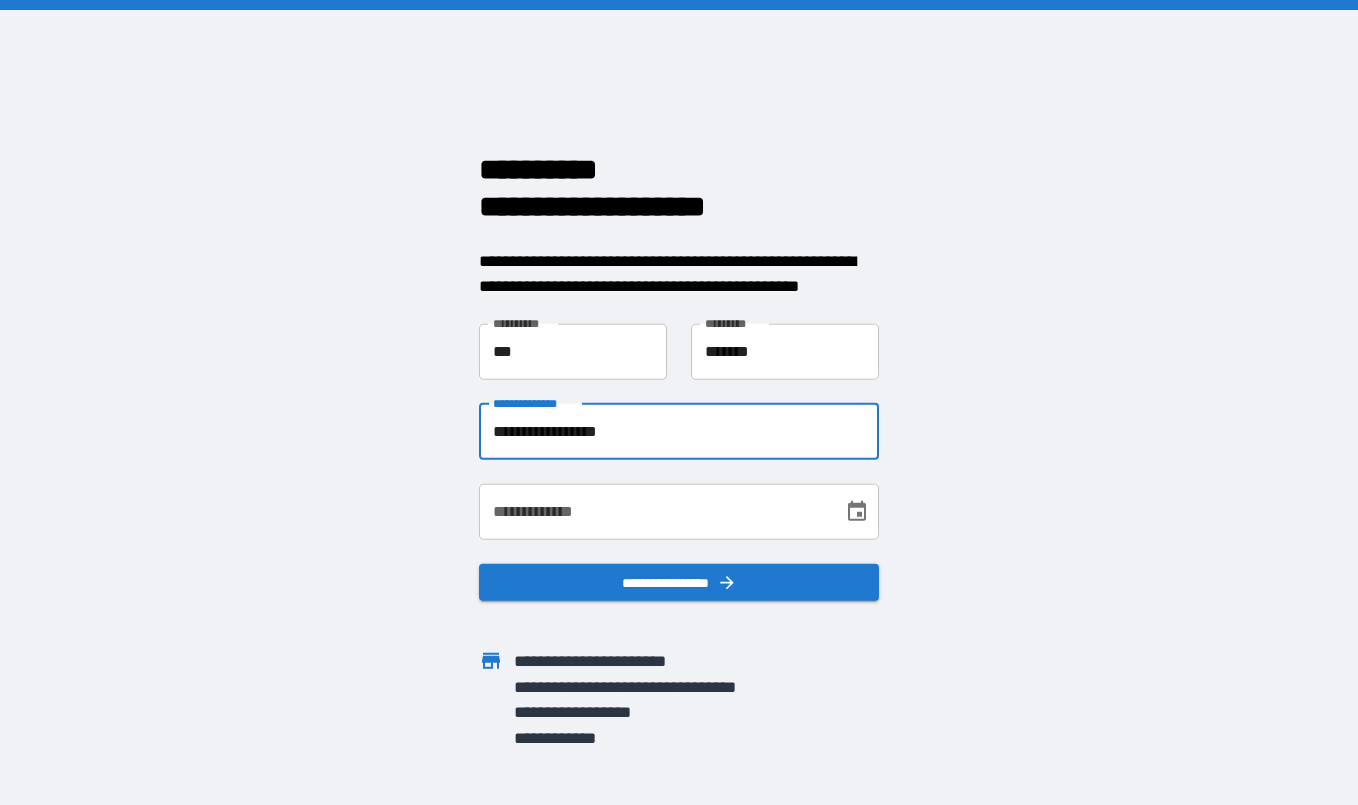 type on "**********" 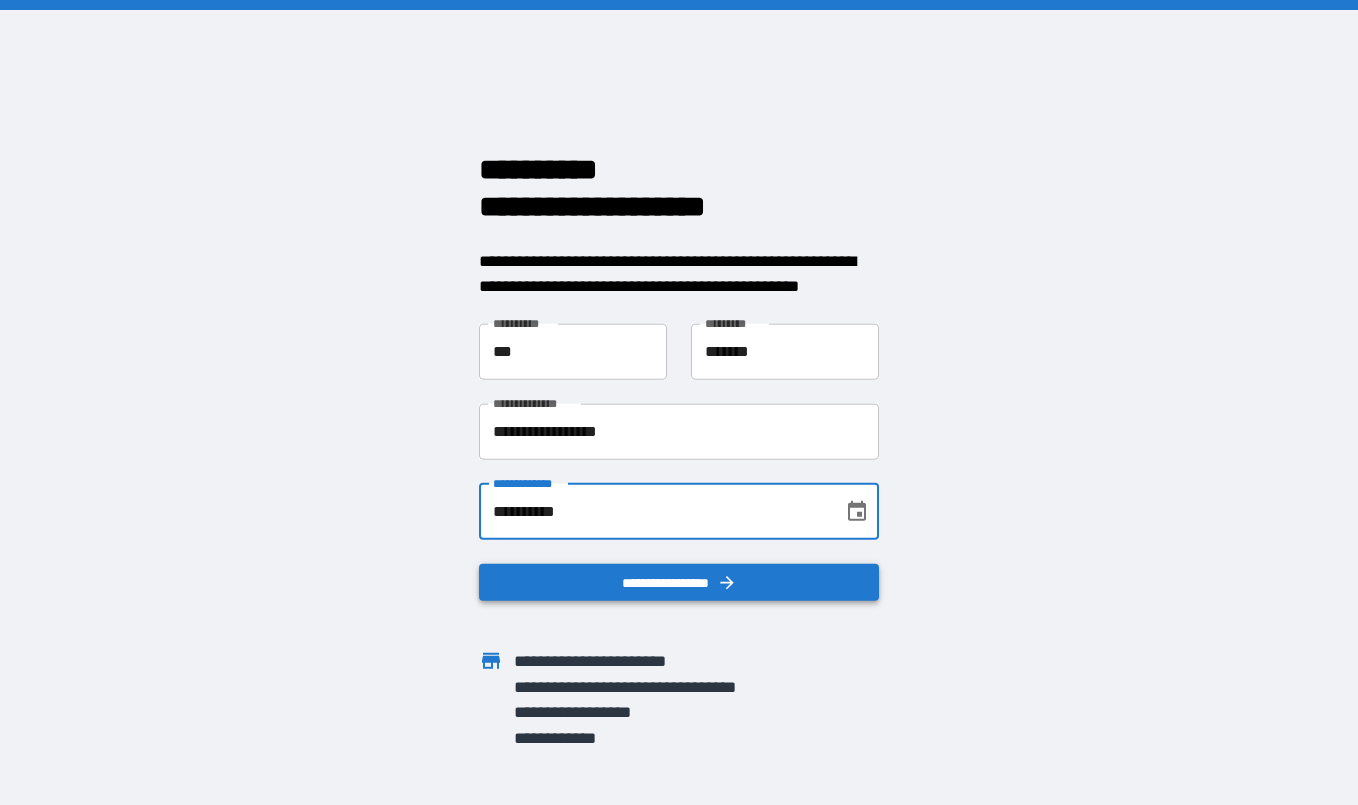 type on "**********" 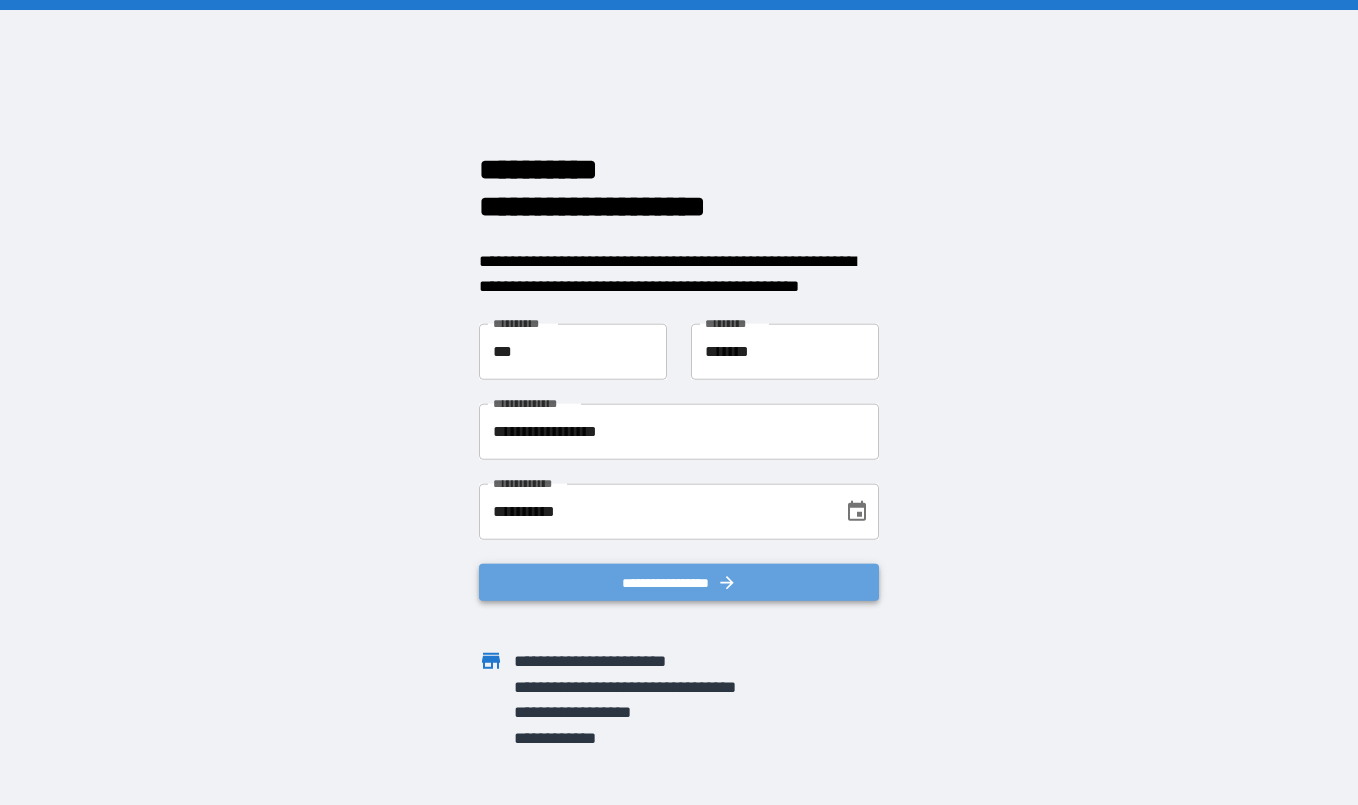 click on "**********" at bounding box center (679, 582) 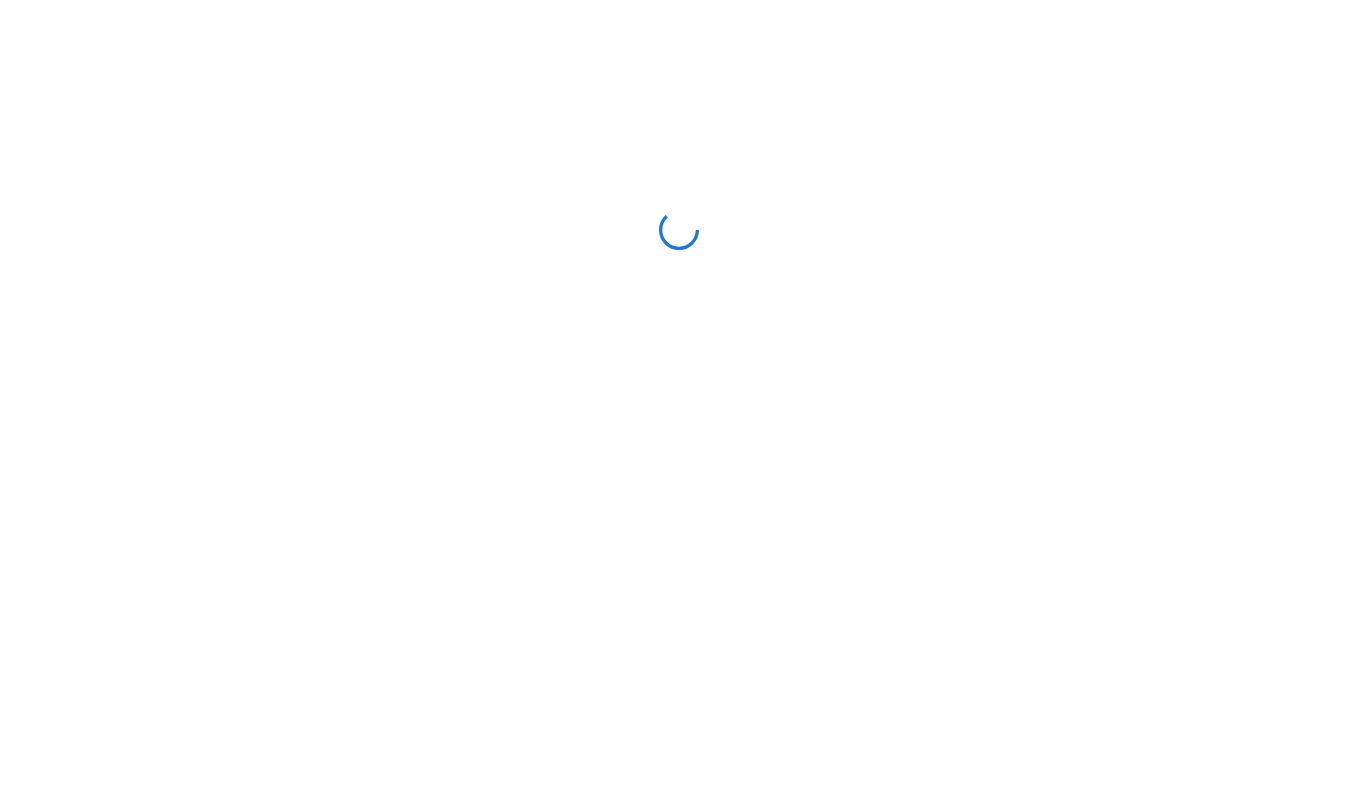 scroll, scrollTop: 0, scrollLeft: 0, axis: both 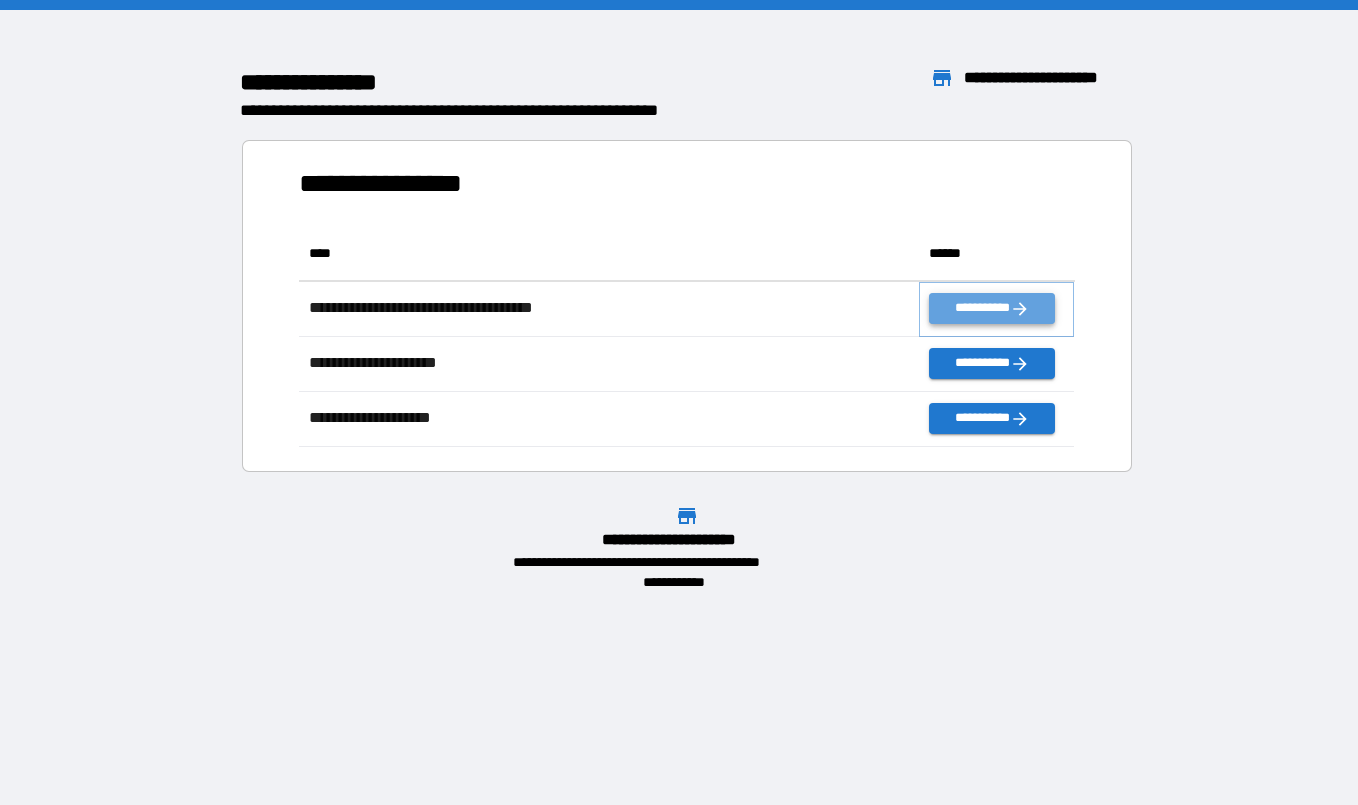click 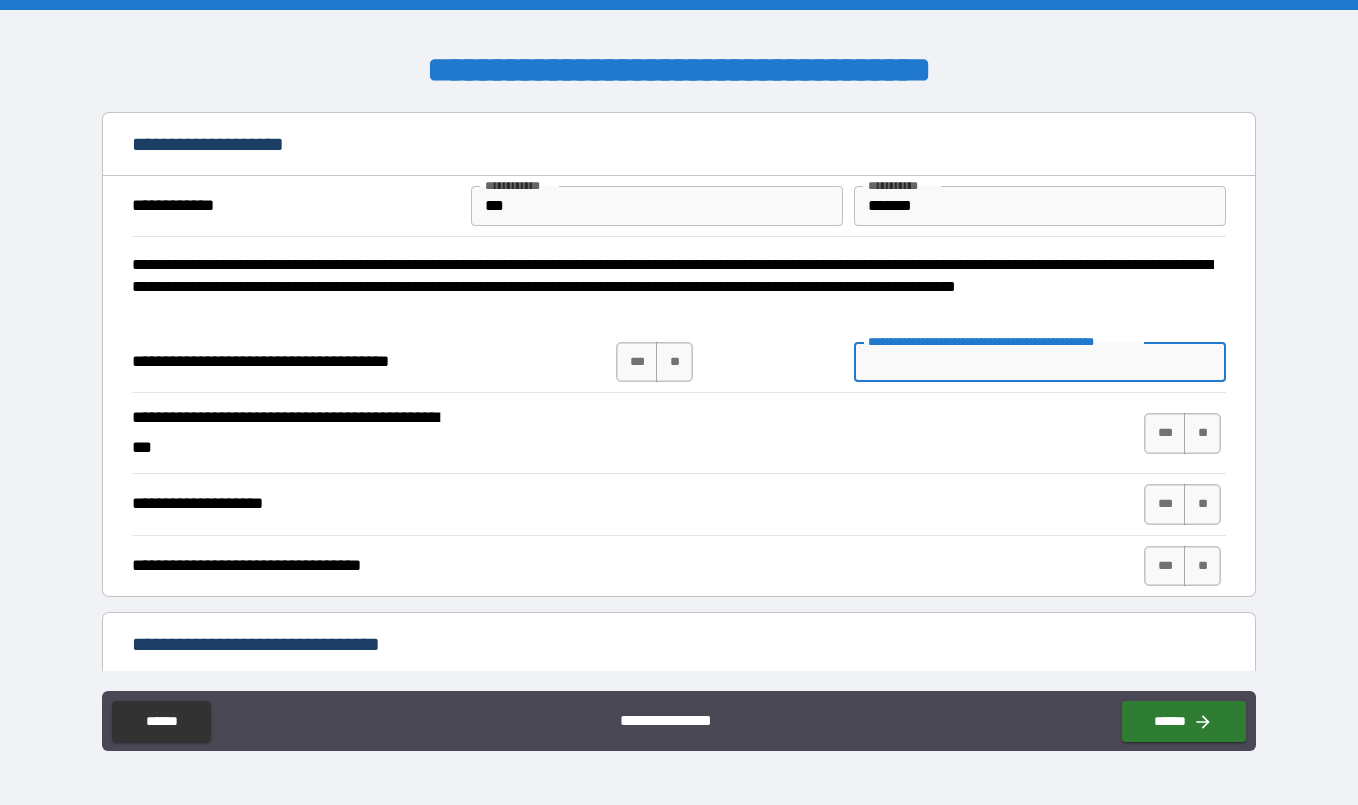 click on "**********" at bounding box center [1040, 362] 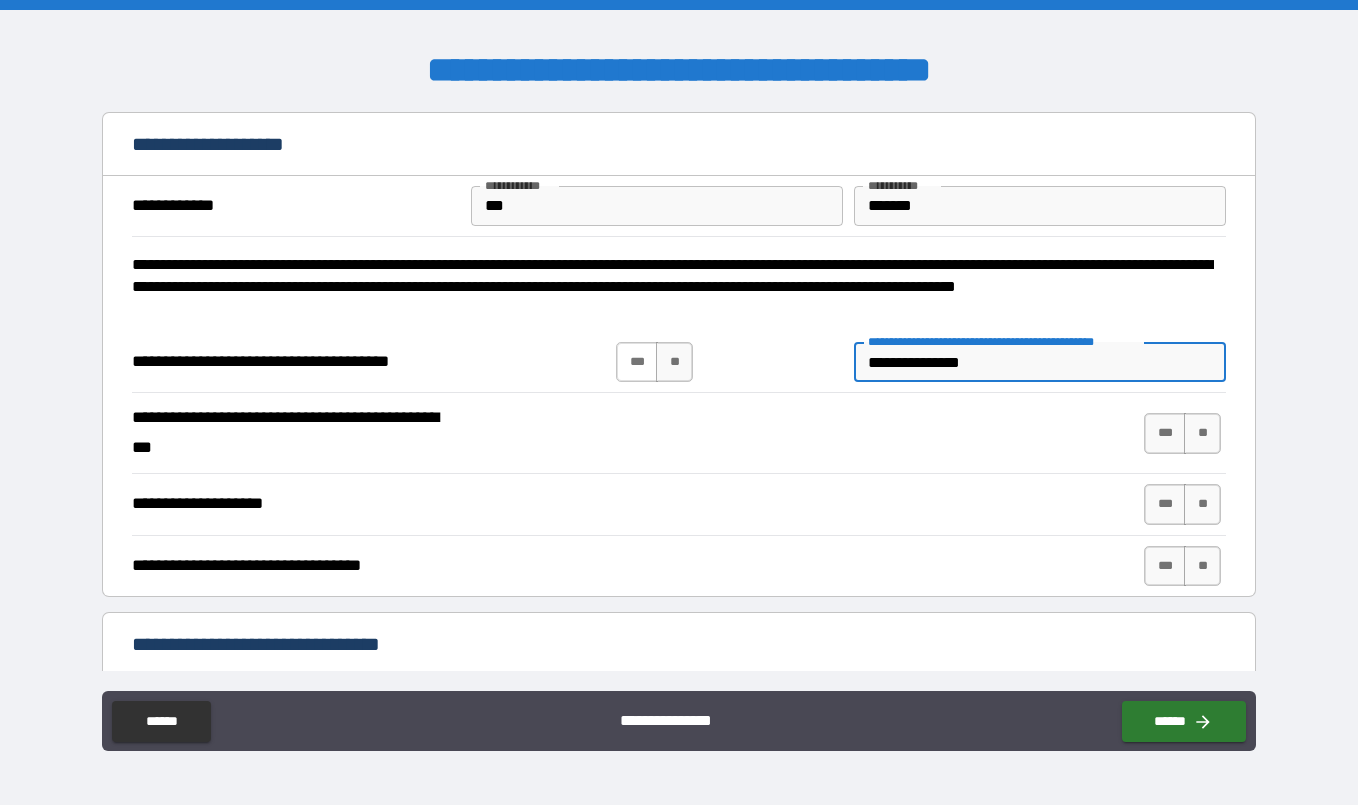 type on "**********" 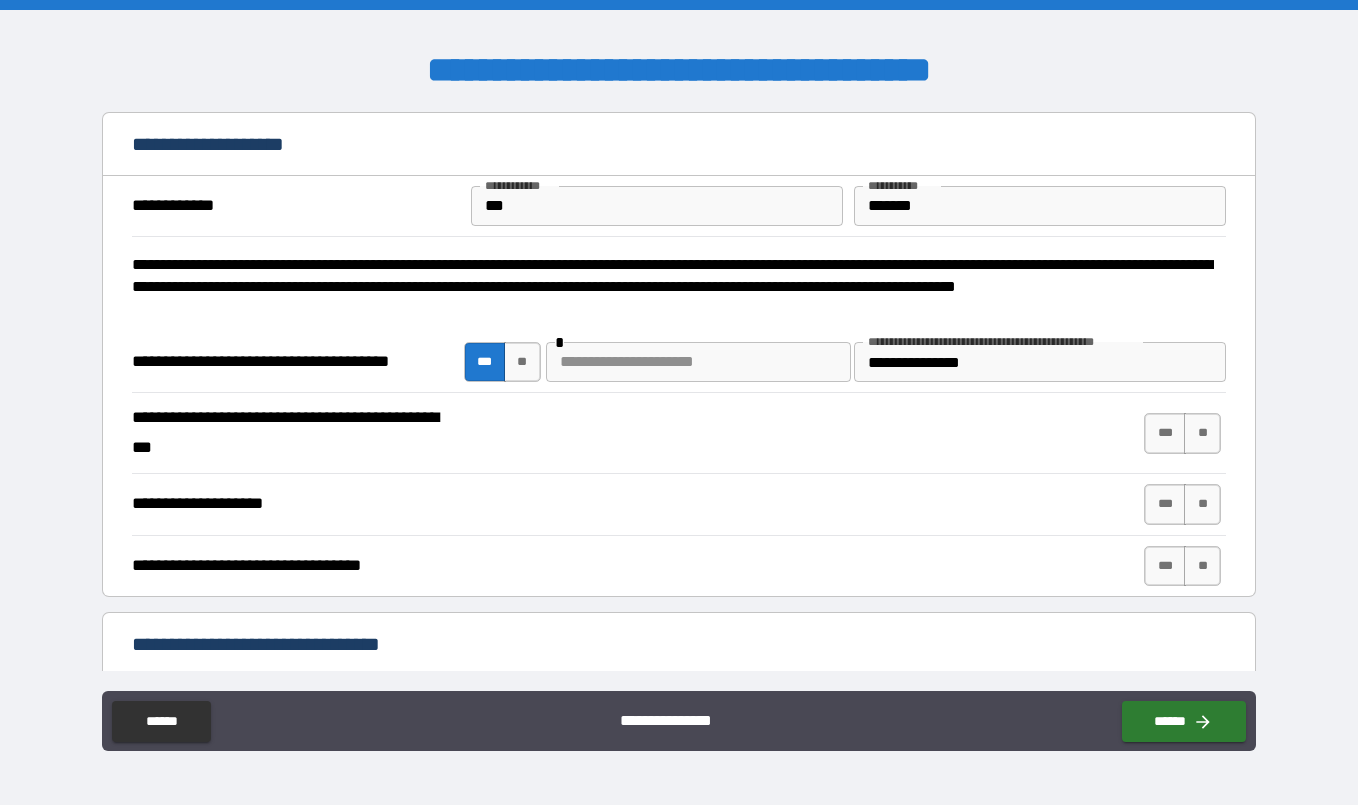 click at bounding box center (698, 362) 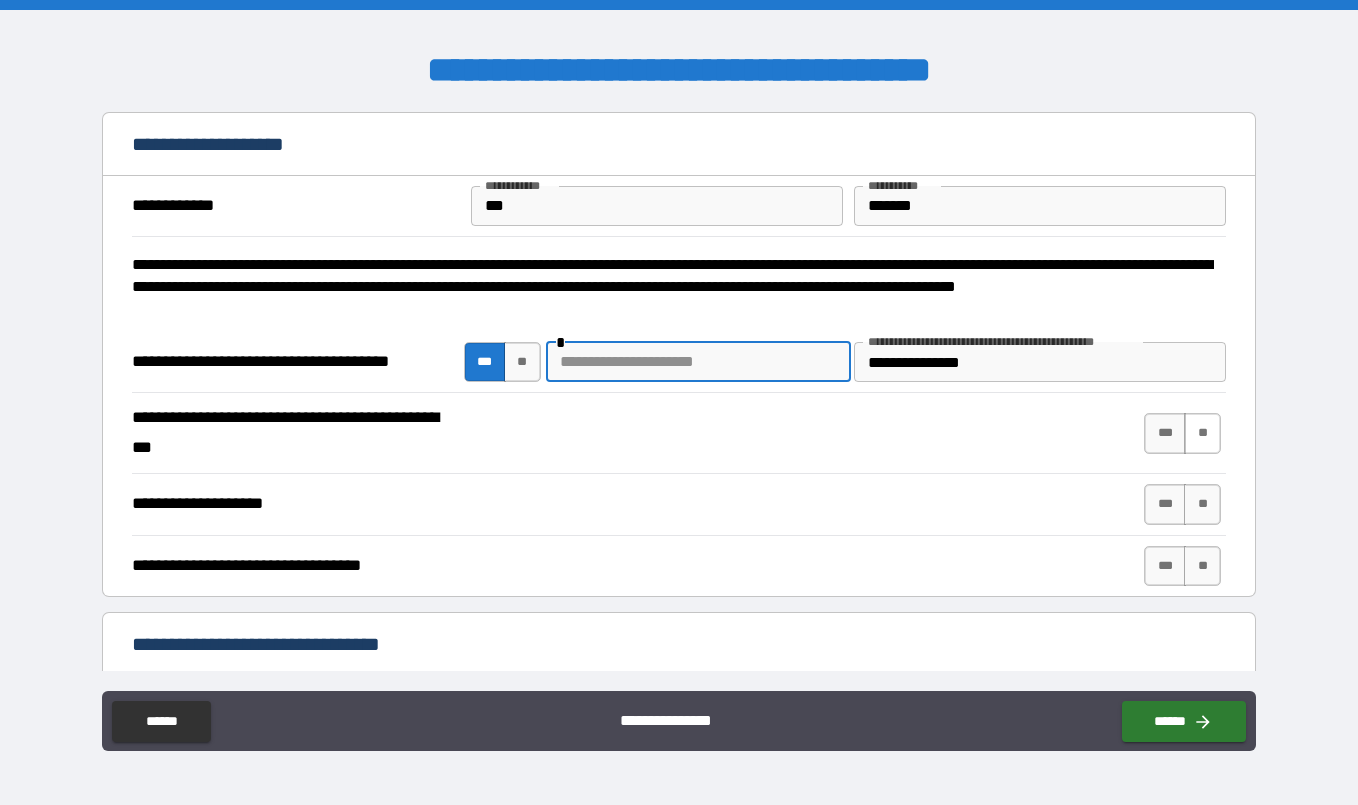 click on "**" at bounding box center (1202, 433) 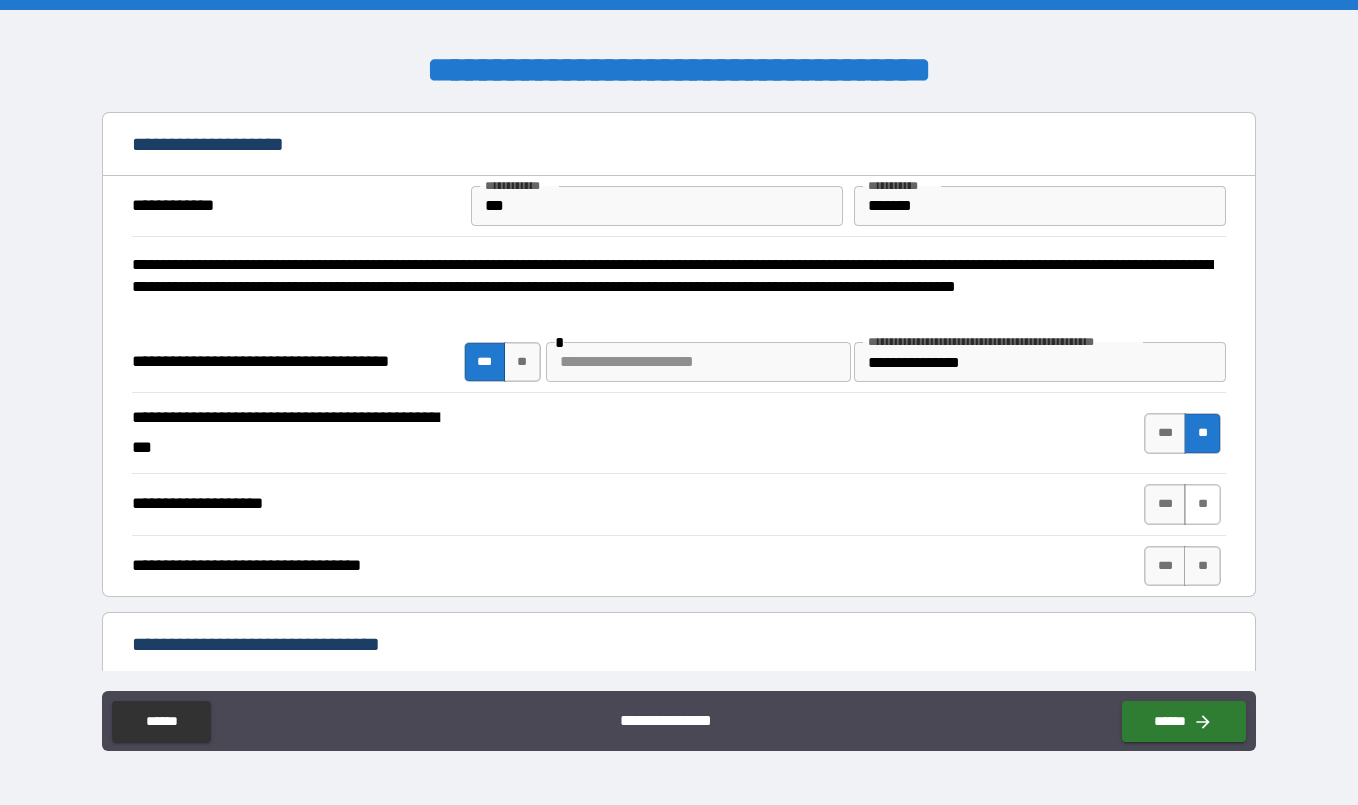 click on "**" at bounding box center (1202, 504) 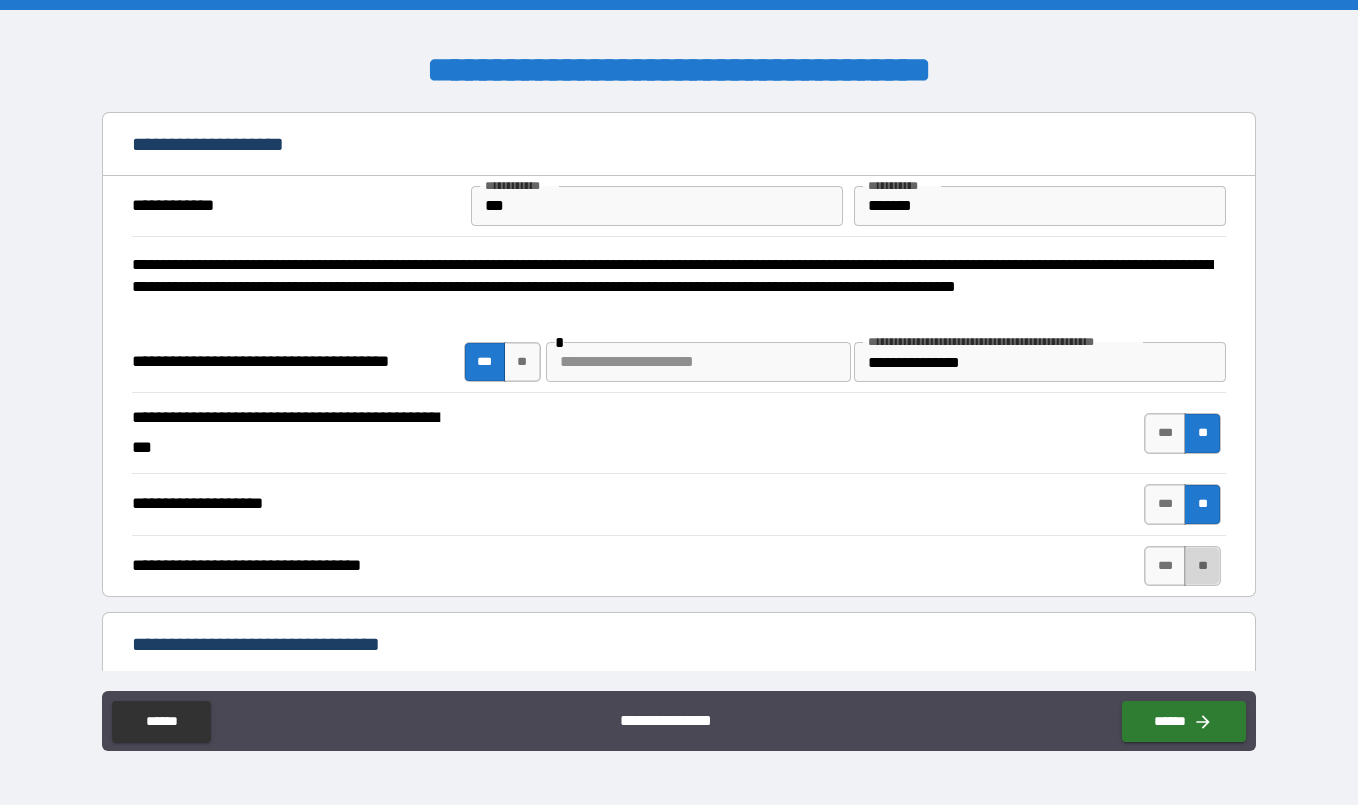 click on "**" at bounding box center (1202, 566) 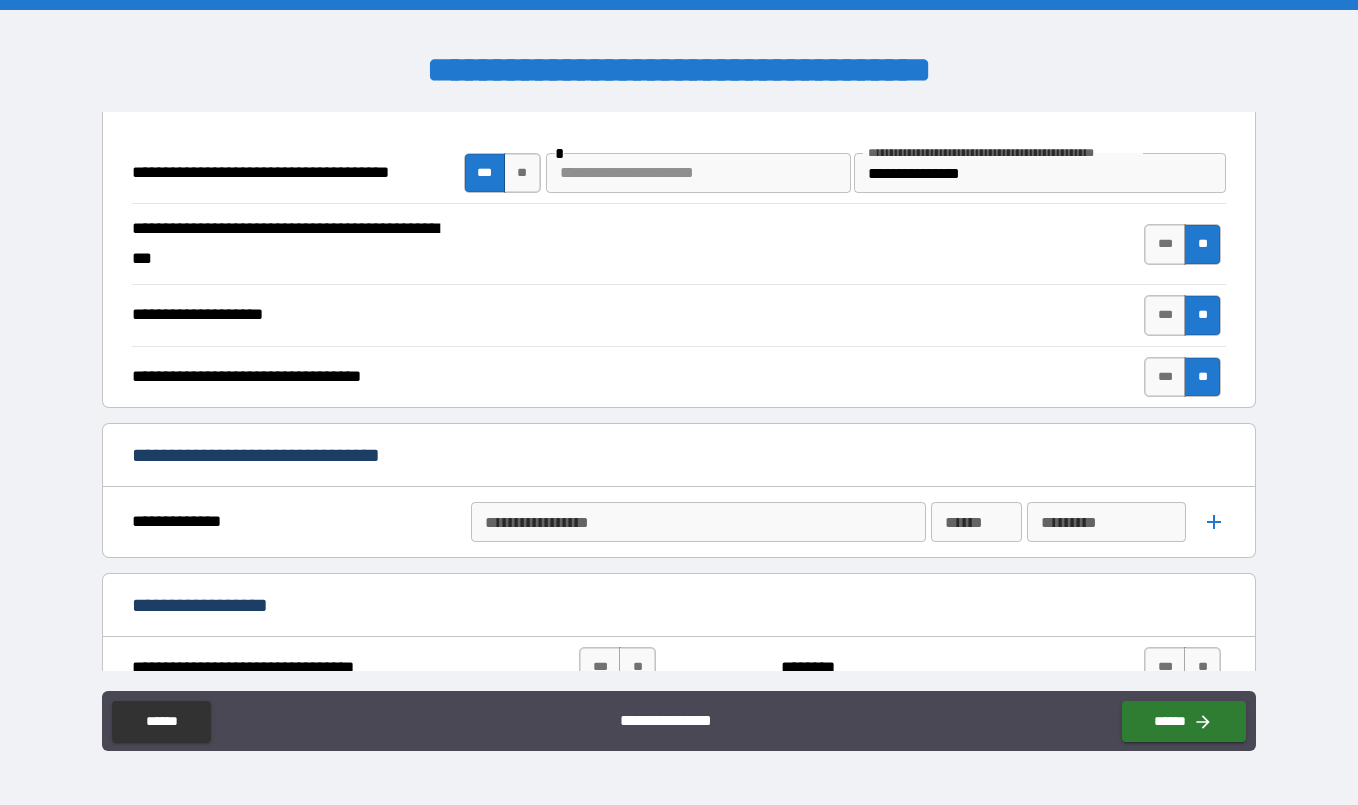scroll, scrollTop: 219, scrollLeft: 0, axis: vertical 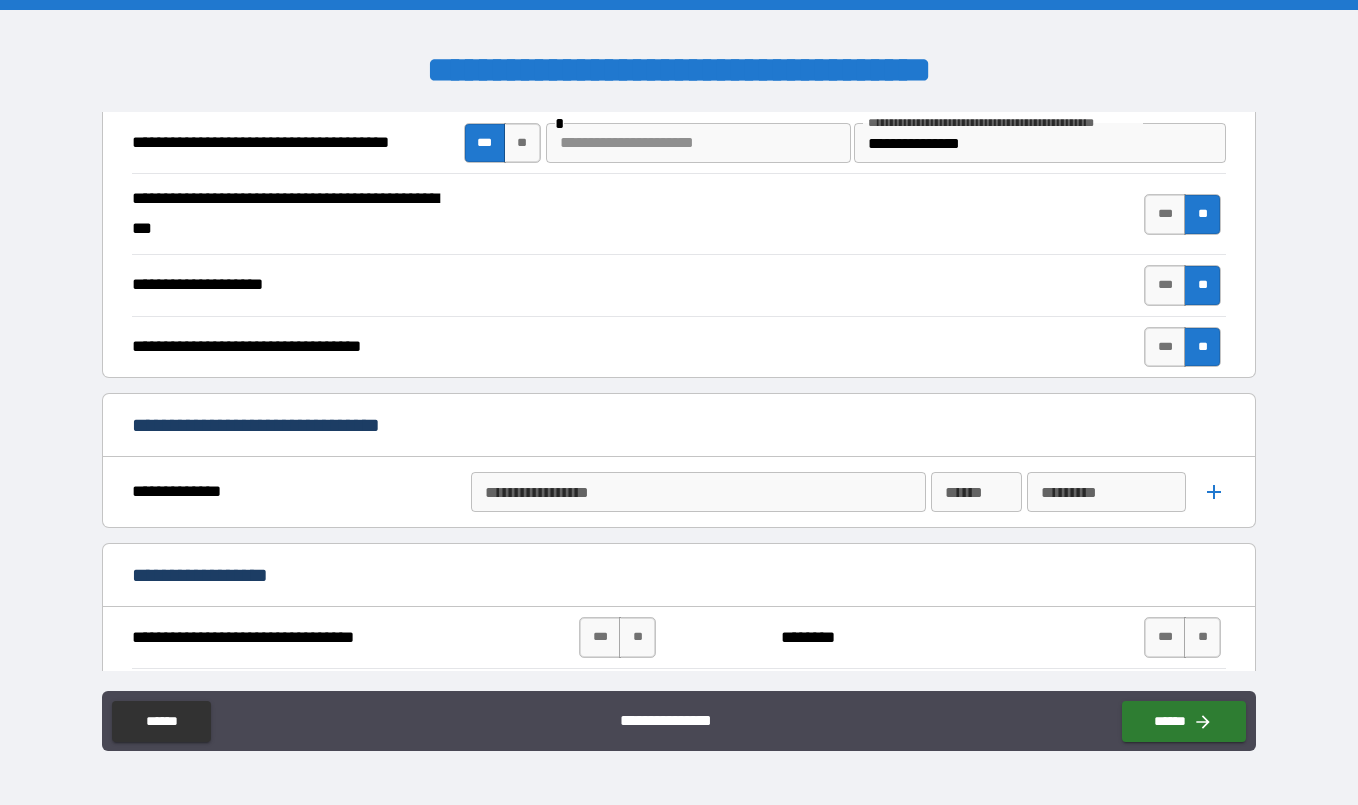 click on "**********" at bounding box center (697, 492) 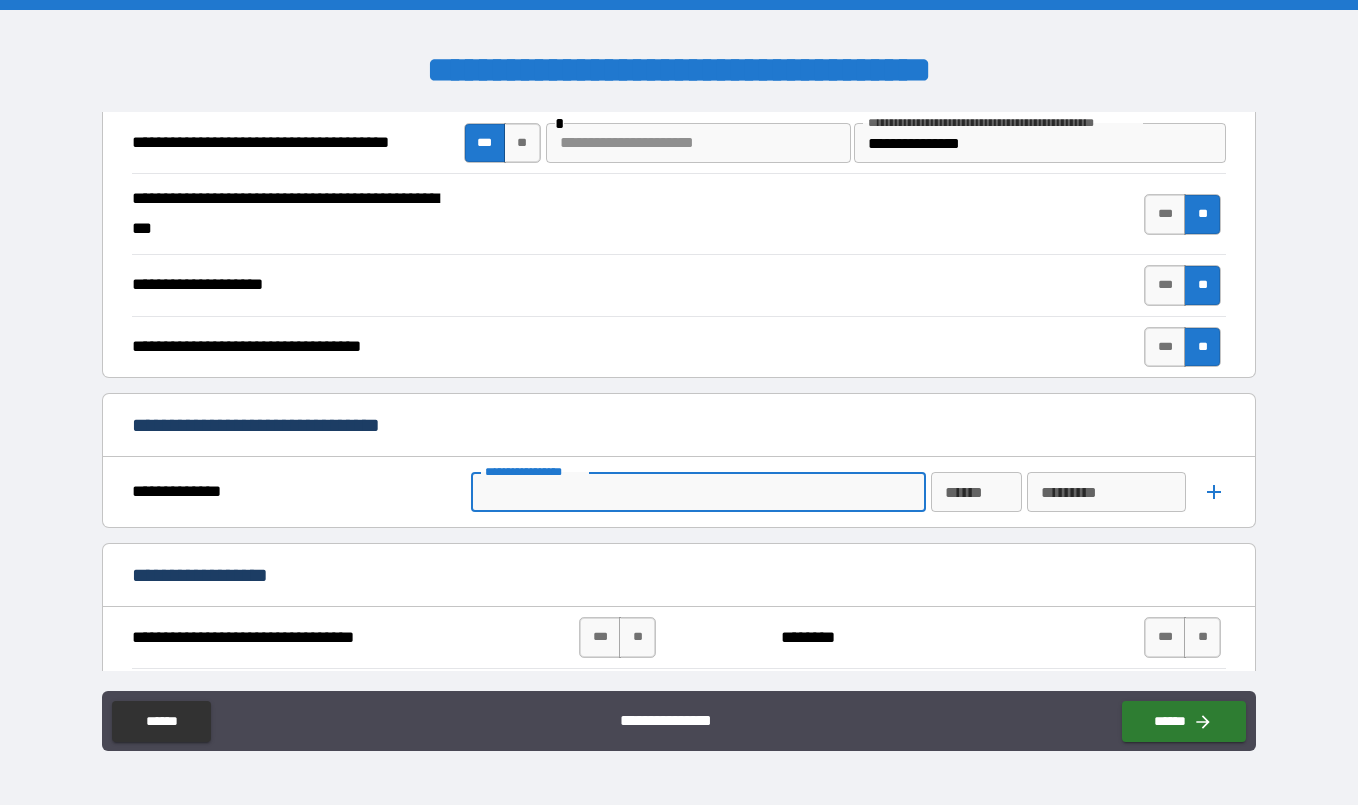 paste on "*******" 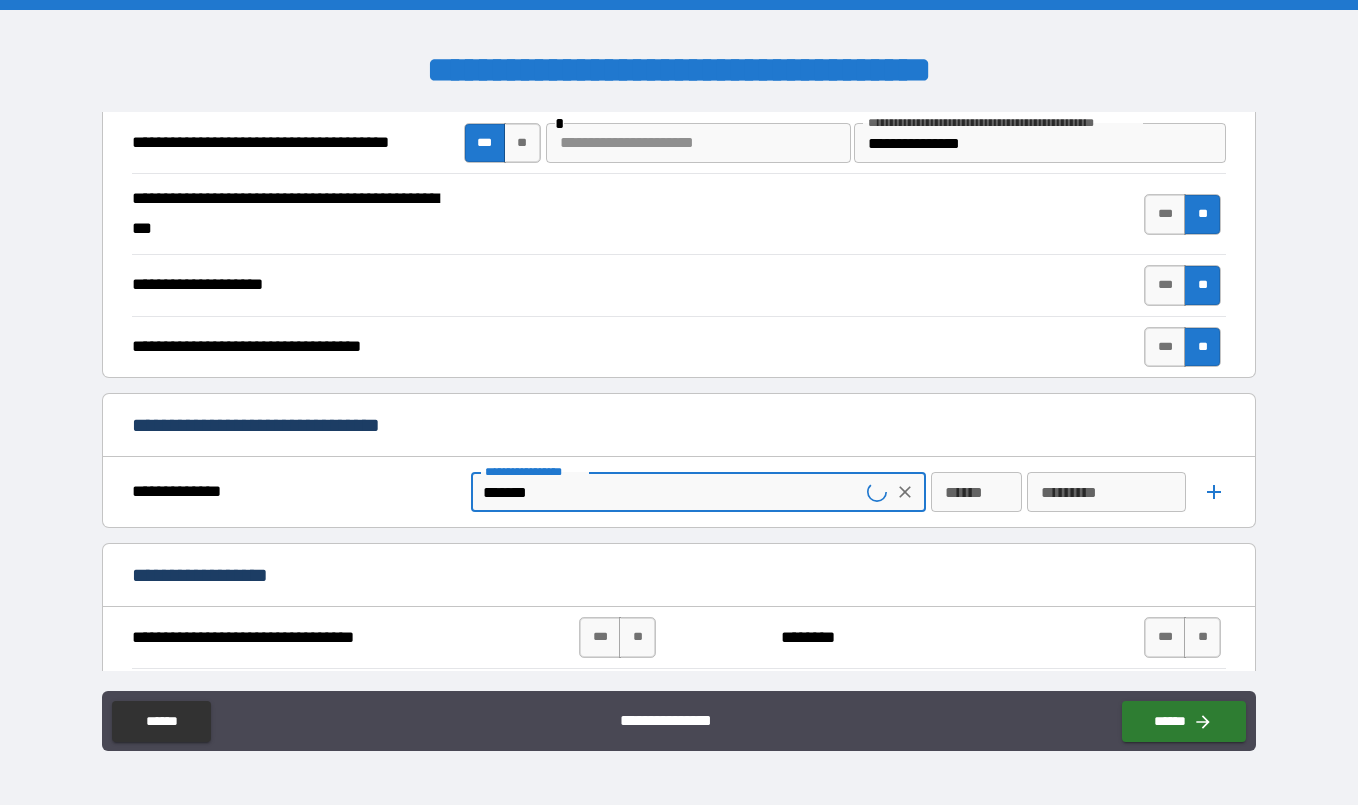 type on "*******" 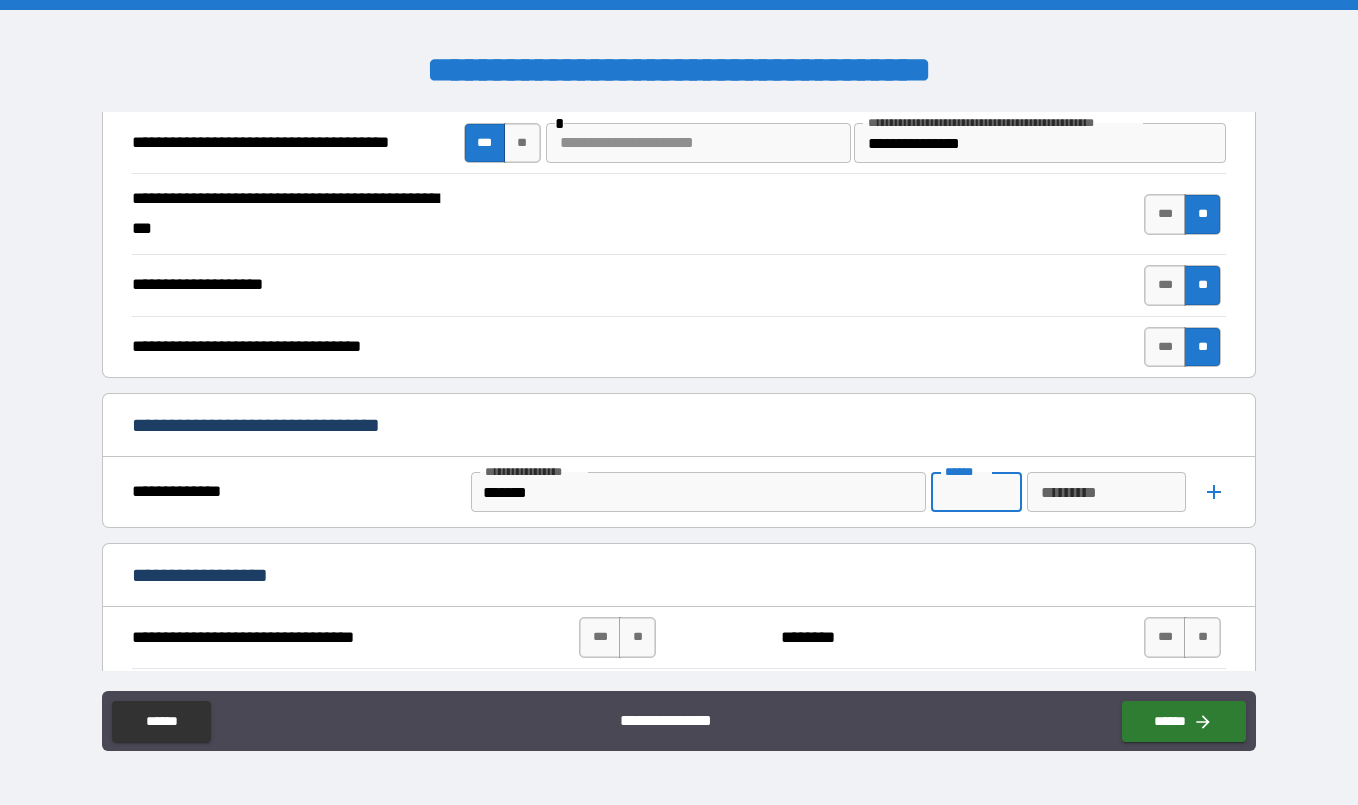 click on "******" at bounding box center (976, 492) 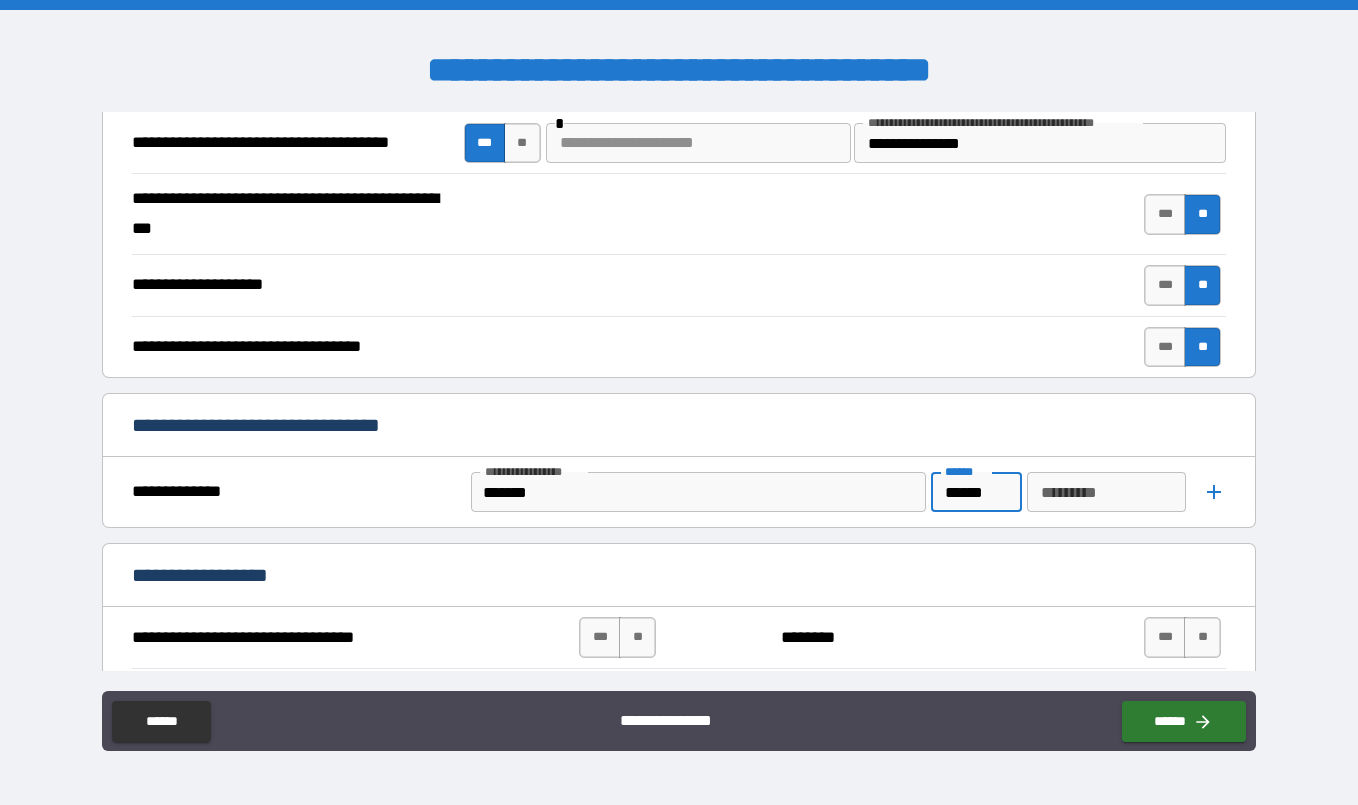 type on "******" 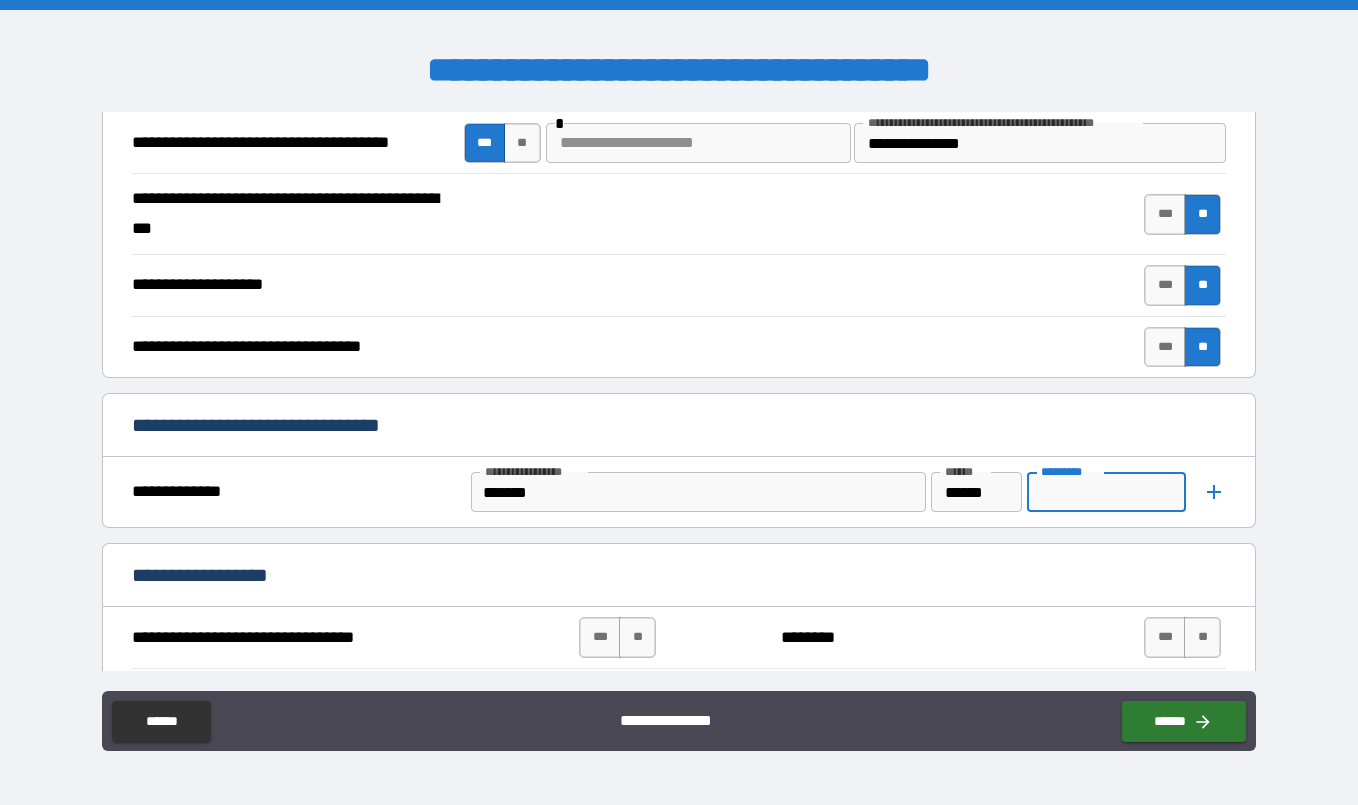 type on "*" 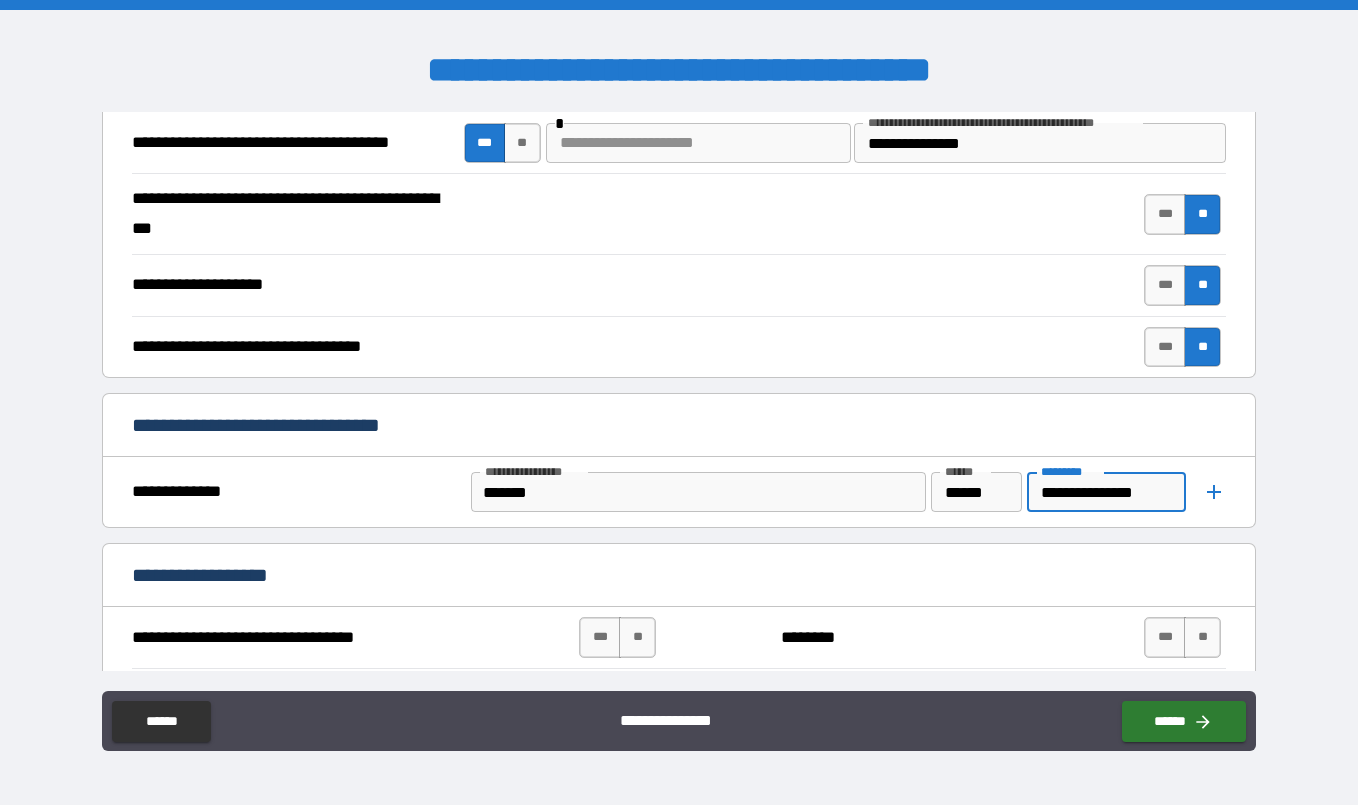 click on "**********" at bounding box center [1106, 492] 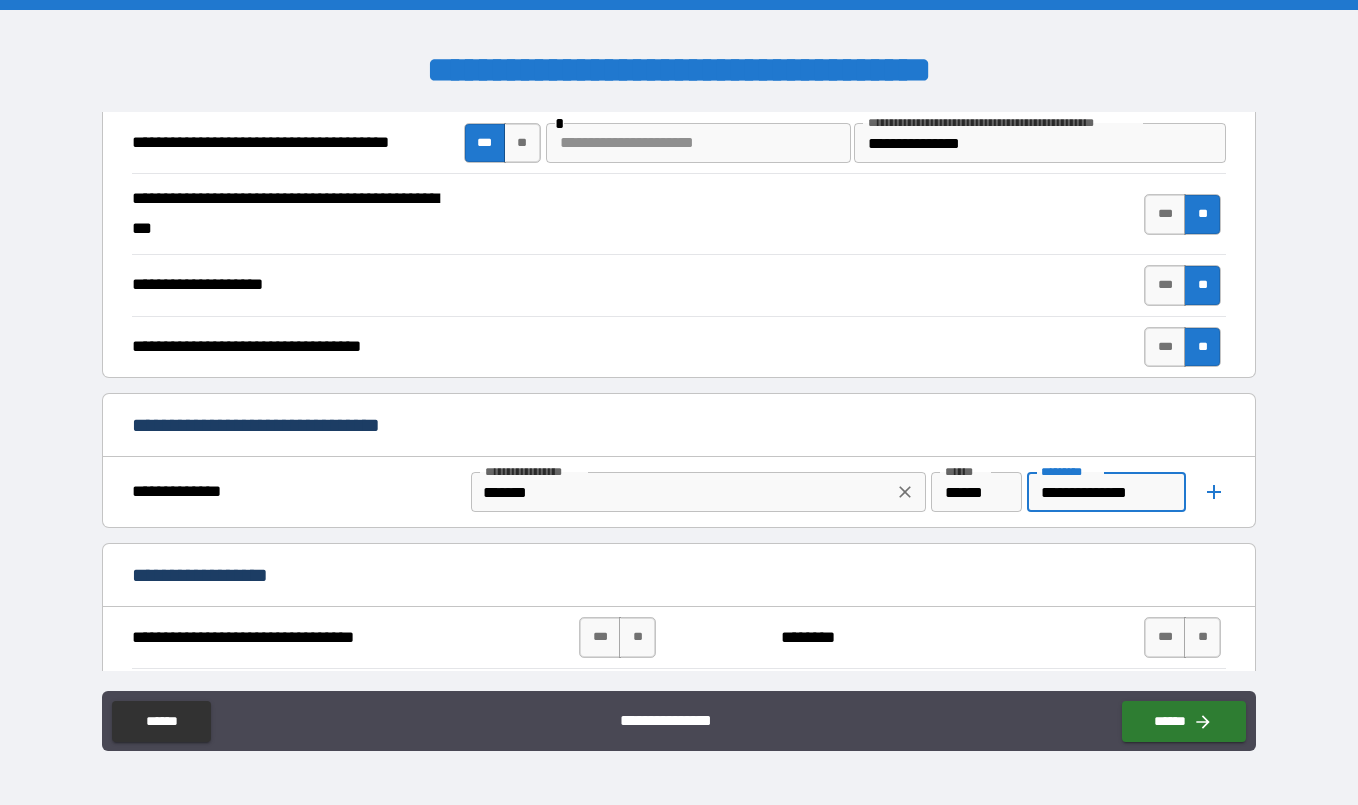 drag, startPoint x: 1153, startPoint y: 495, endPoint x: 737, endPoint y: 488, distance: 416.0589 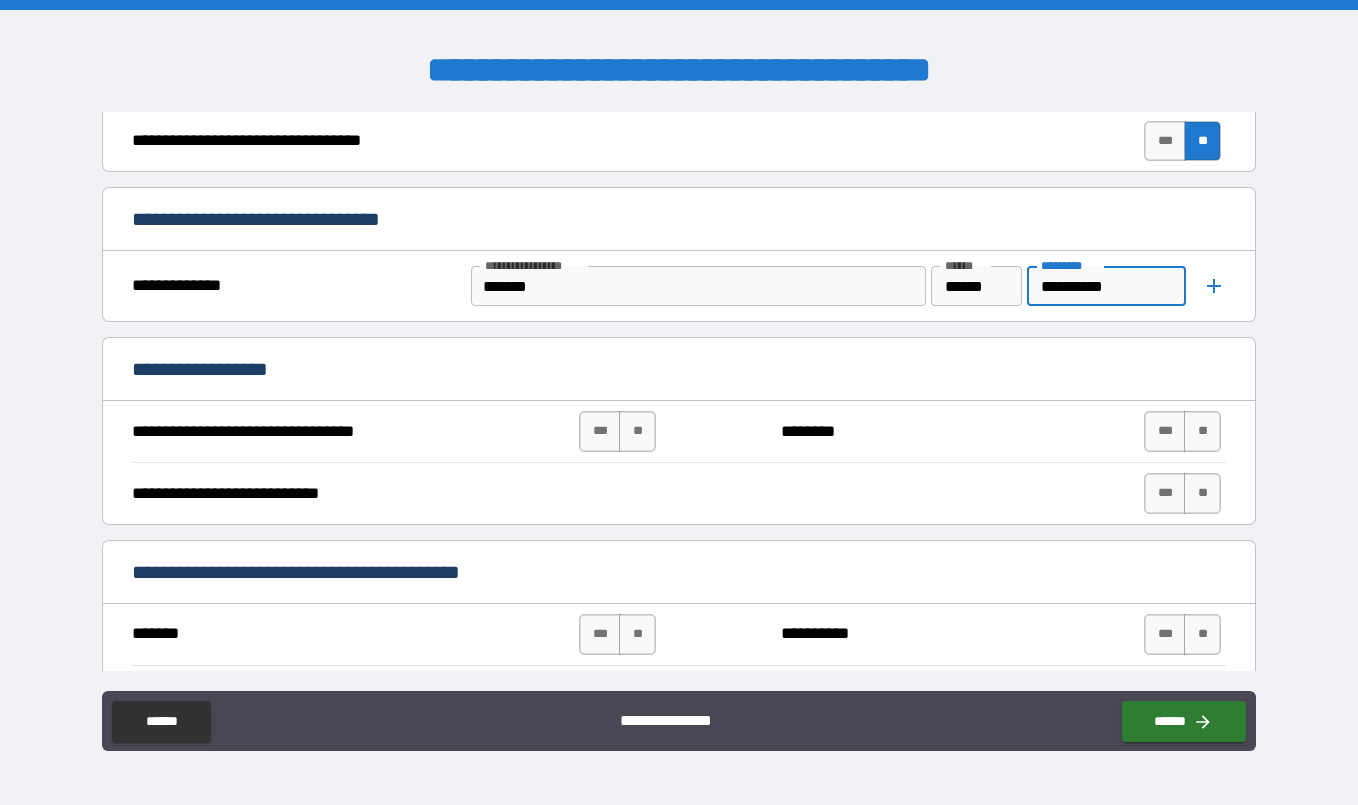 scroll, scrollTop: 440, scrollLeft: 0, axis: vertical 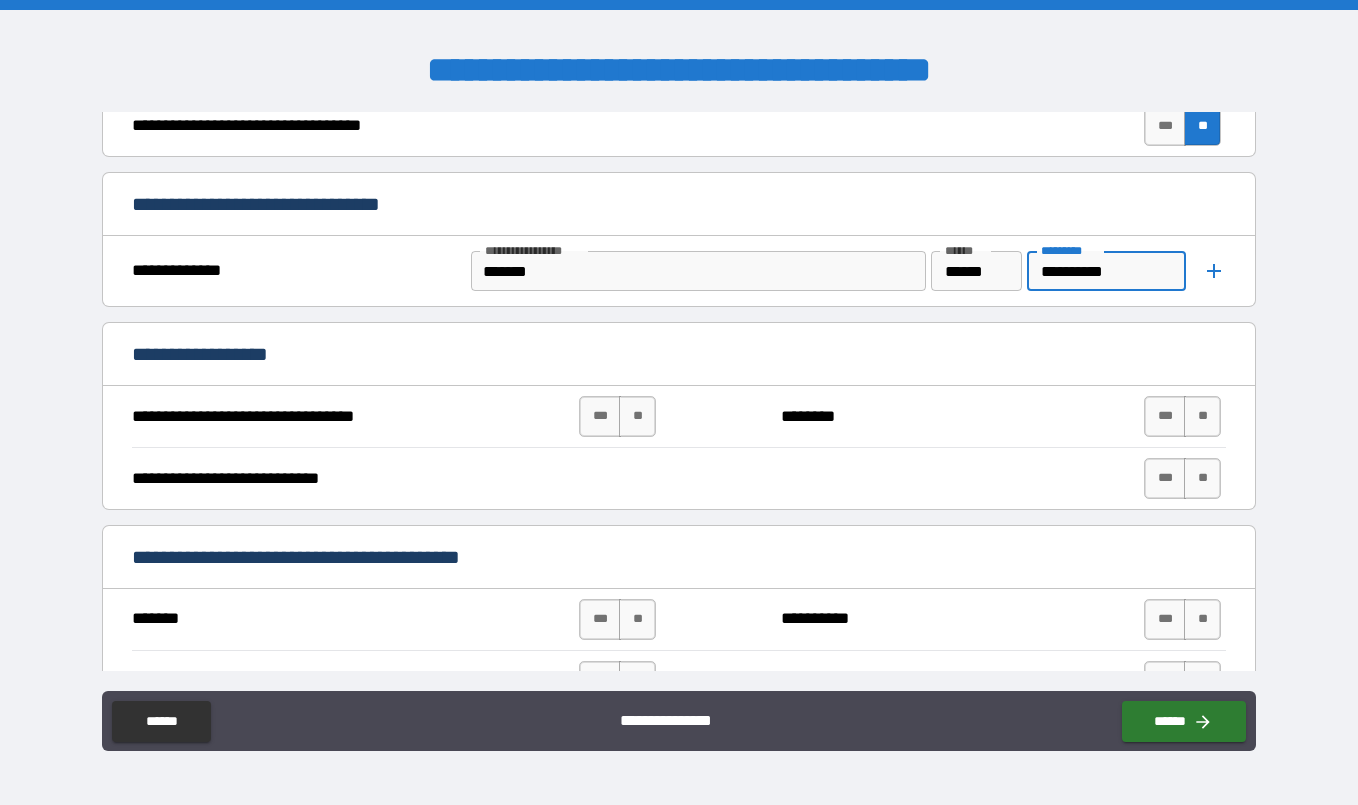 type on "**********" 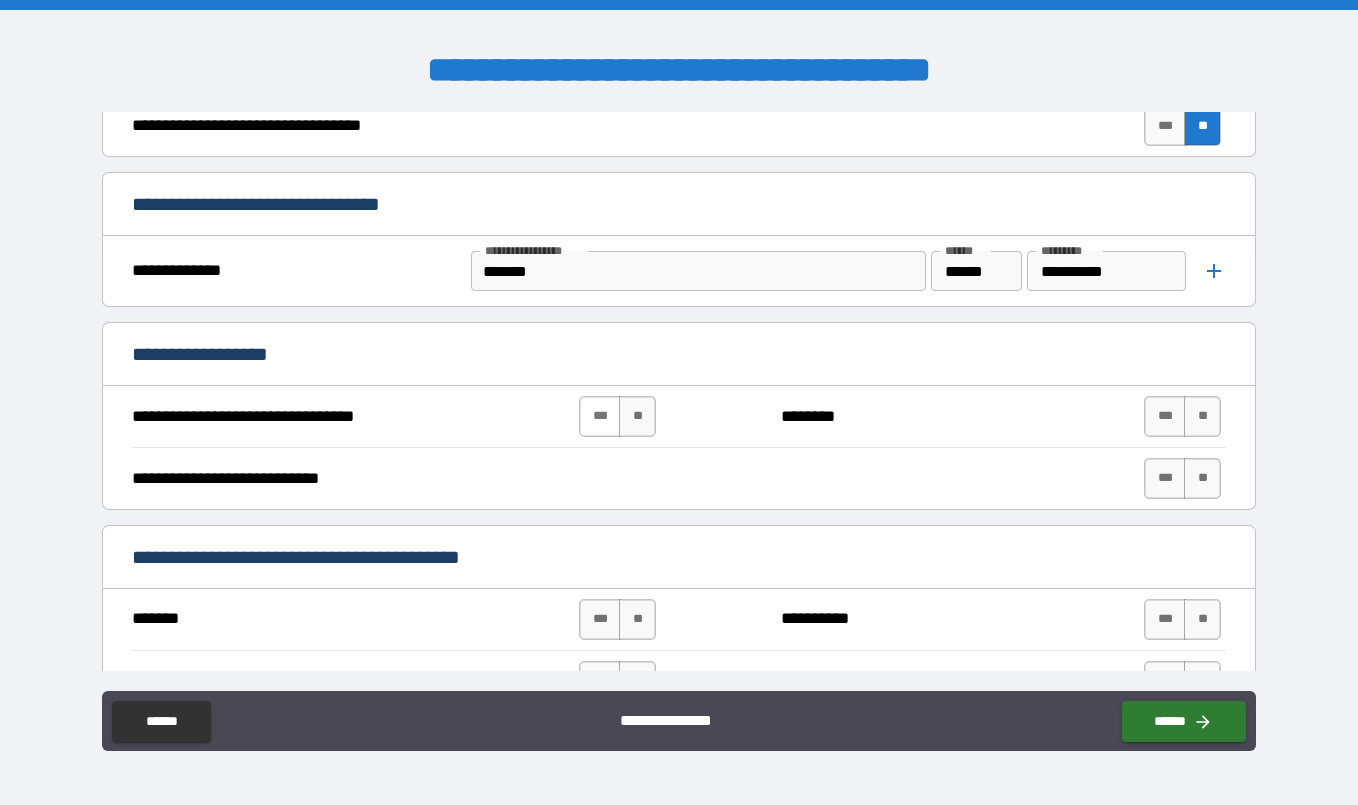 click on "***" at bounding box center [600, 416] 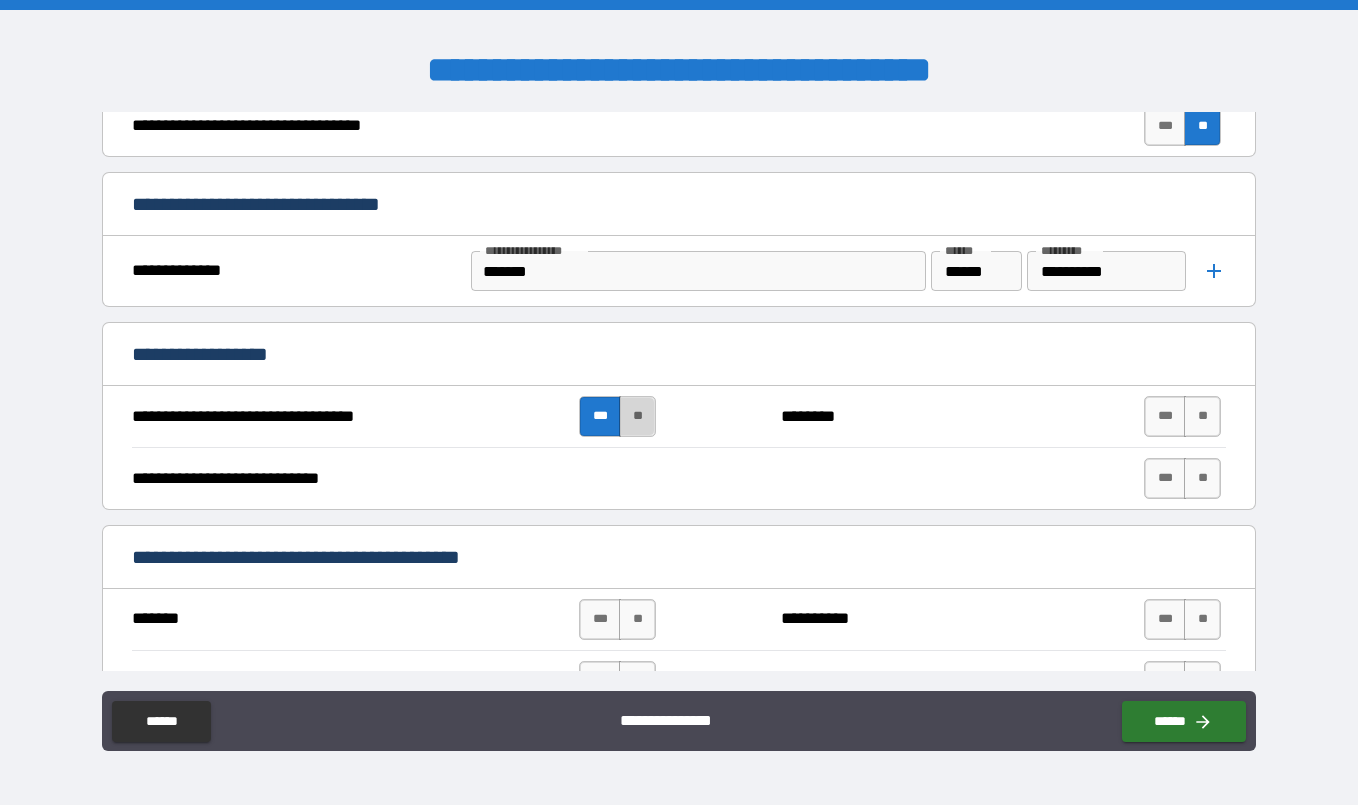 click on "**" at bounding box center [637, 416] 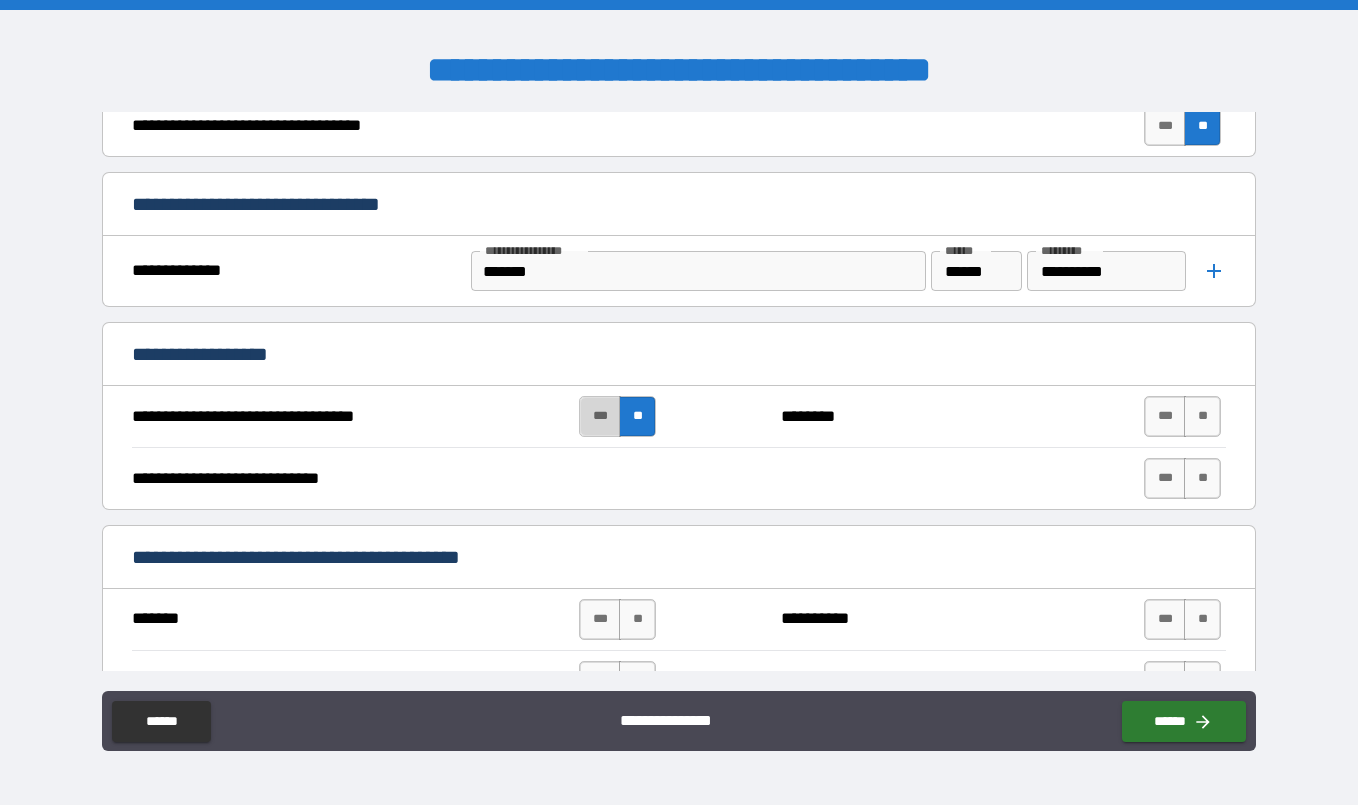 click on "***" at bounding box center [600, 416] 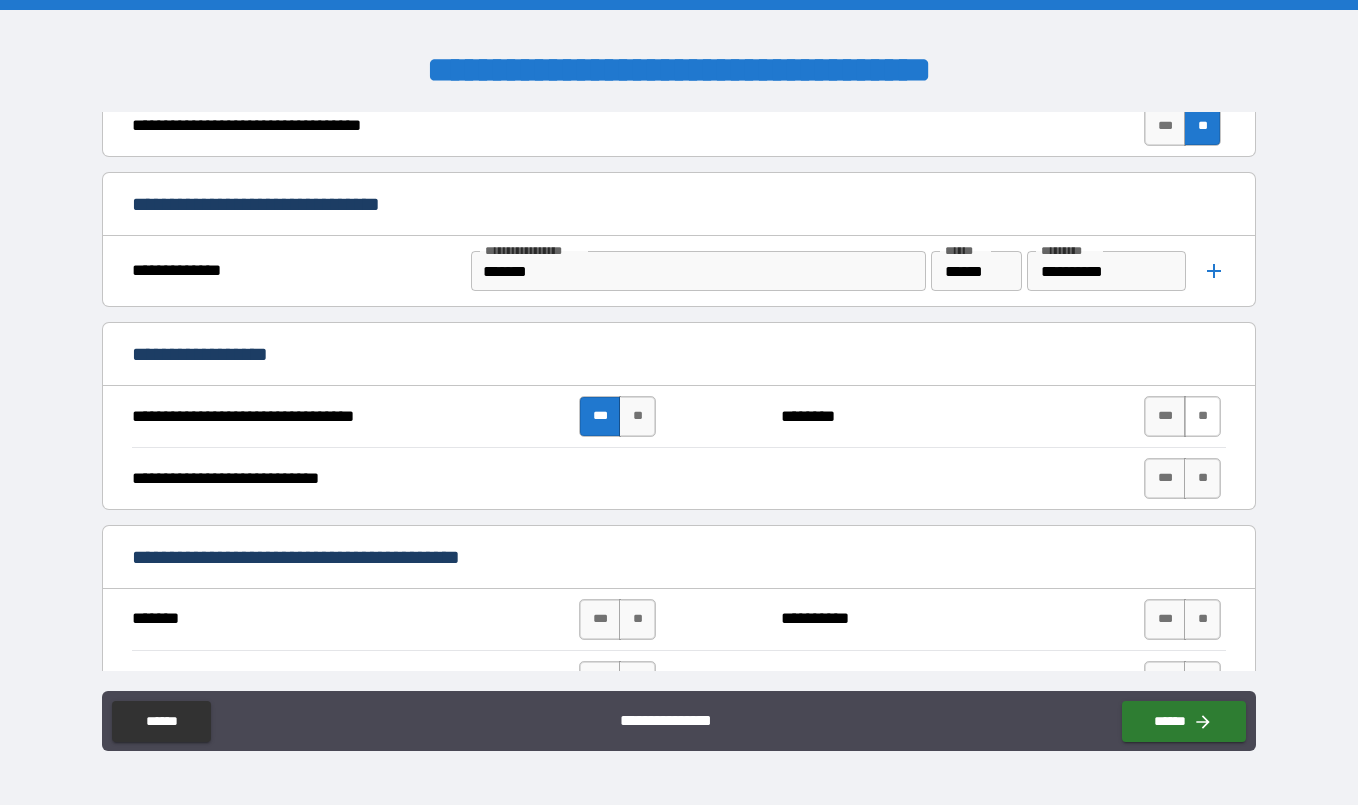 click on "**" at bounding box center [1202, 416] 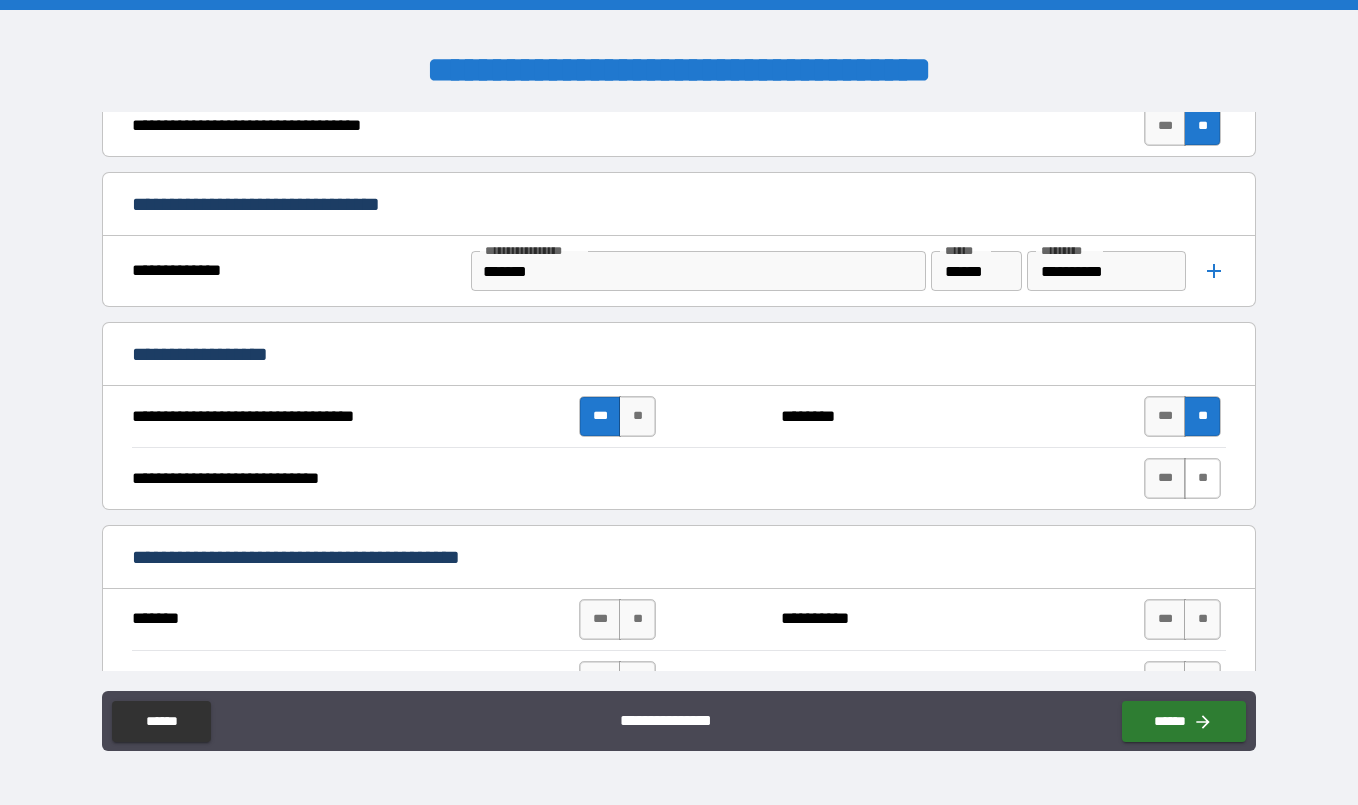 click on "**" at bounding box center (1202, 478) 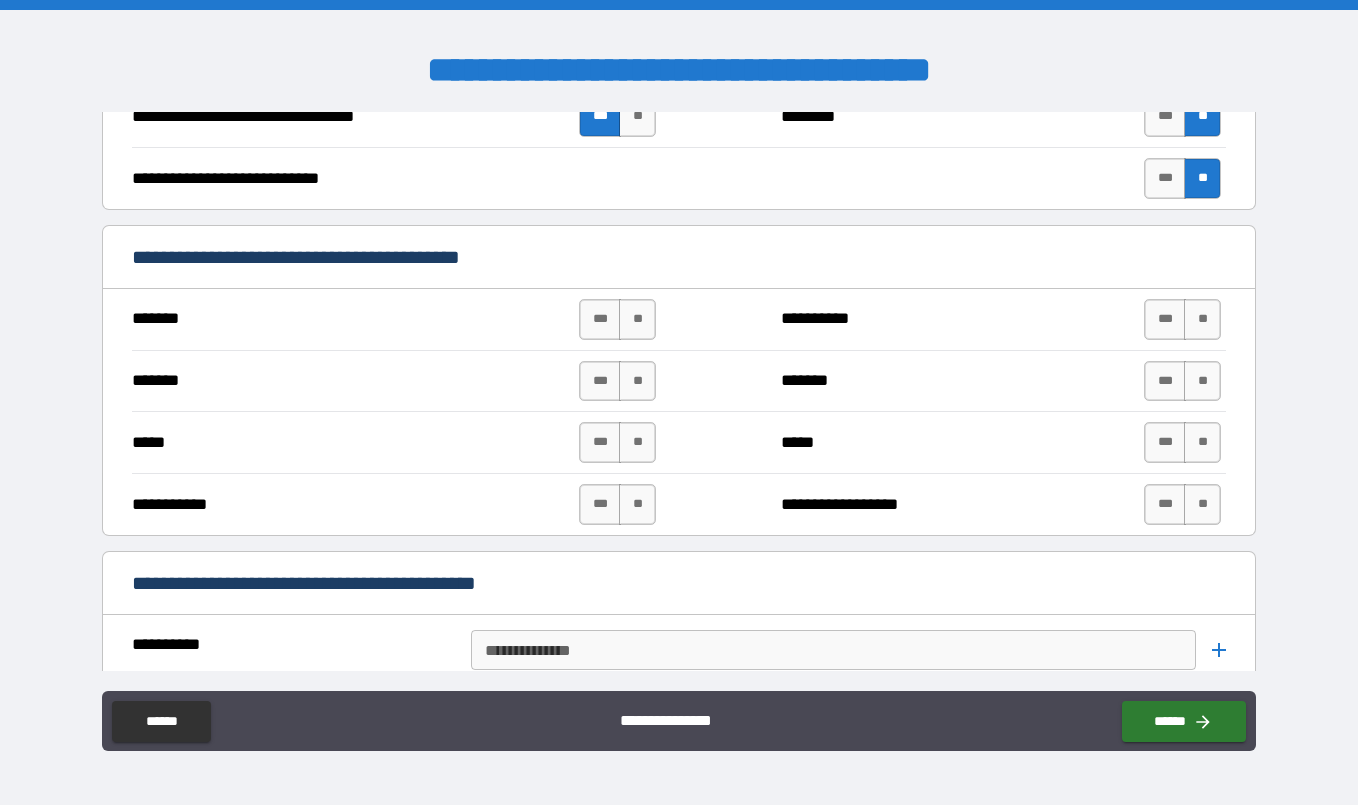 scroll, scrollTop: 766, scrollLeft: 0, axis: vertical 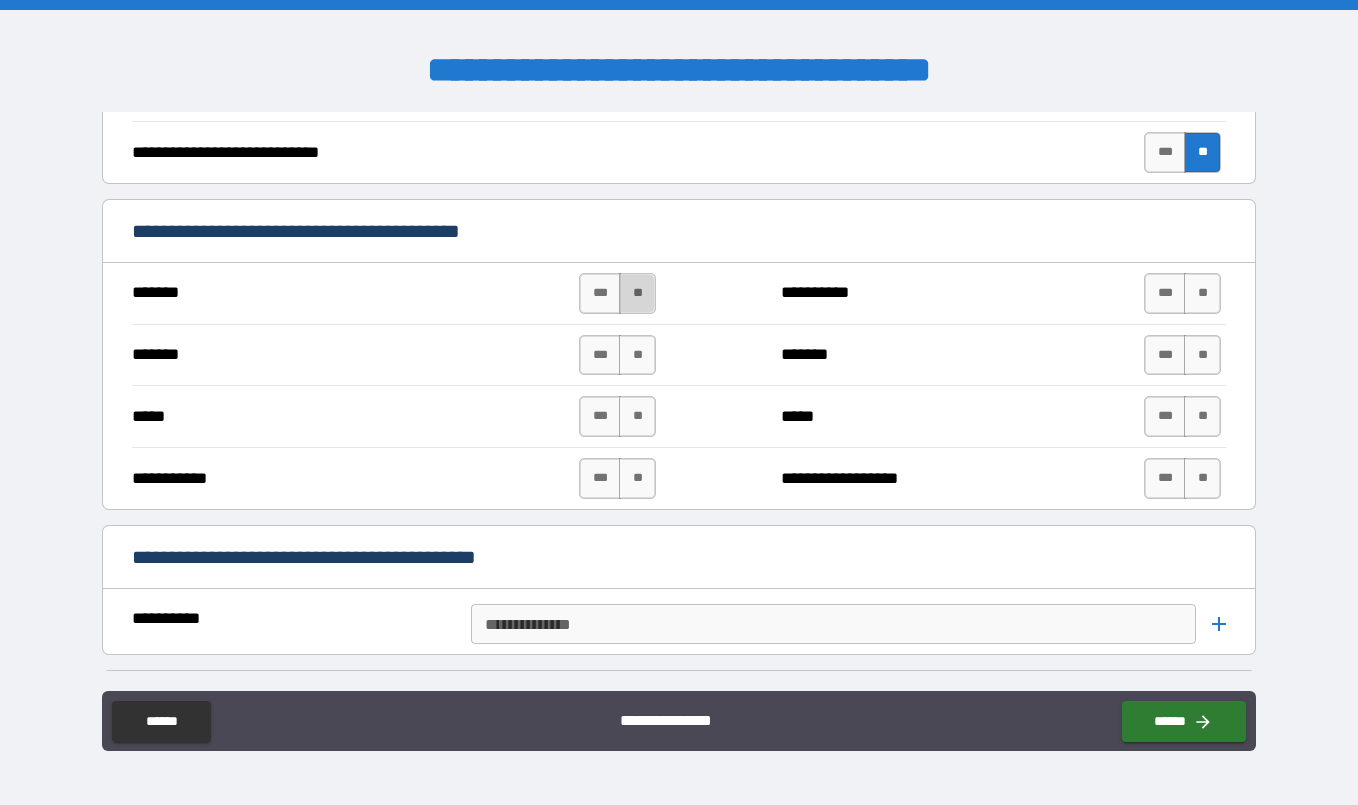 click on "**" at bounding box center (637, 293) 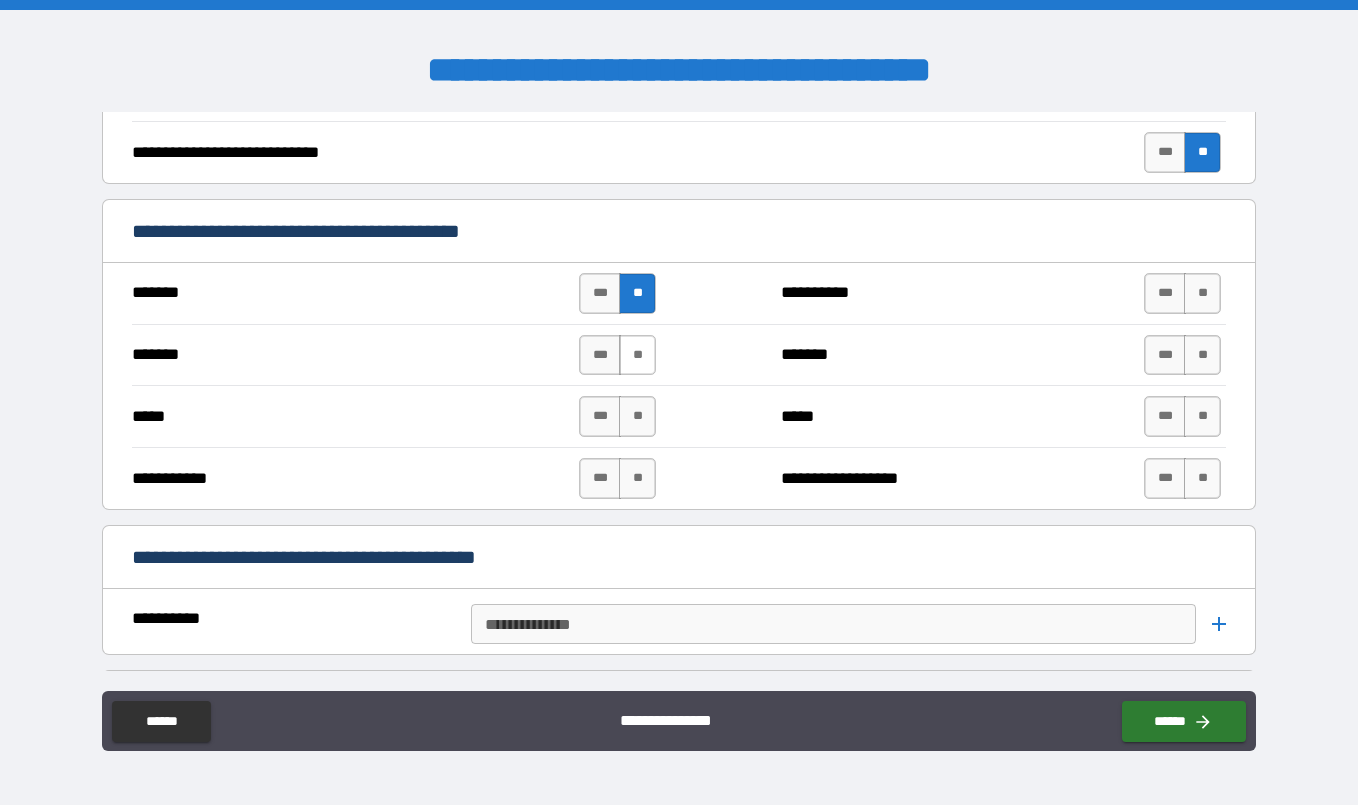 click on "**" at bounding box center (637, 355) 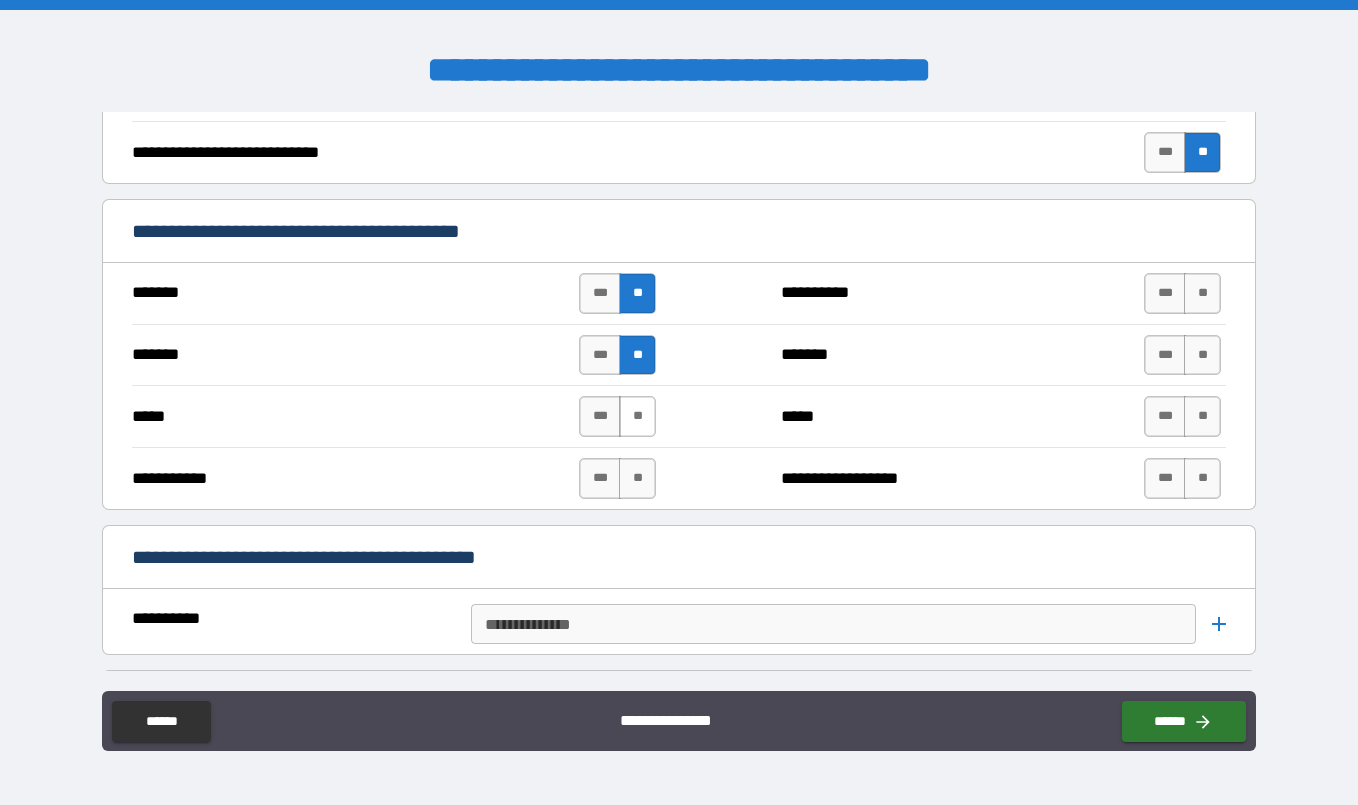 click on "**" at bounding box center (637, 416) 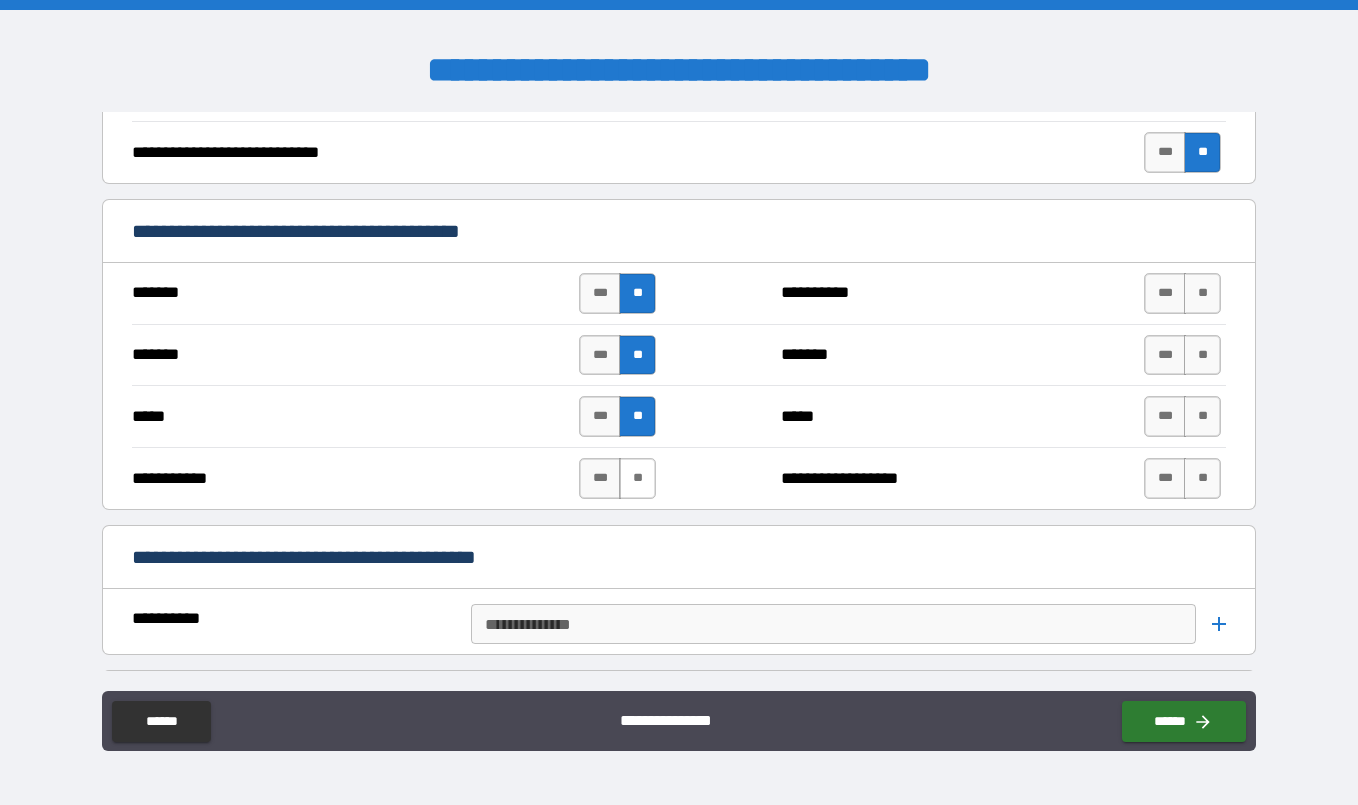 click on "**" at bounding box center (637, 478) 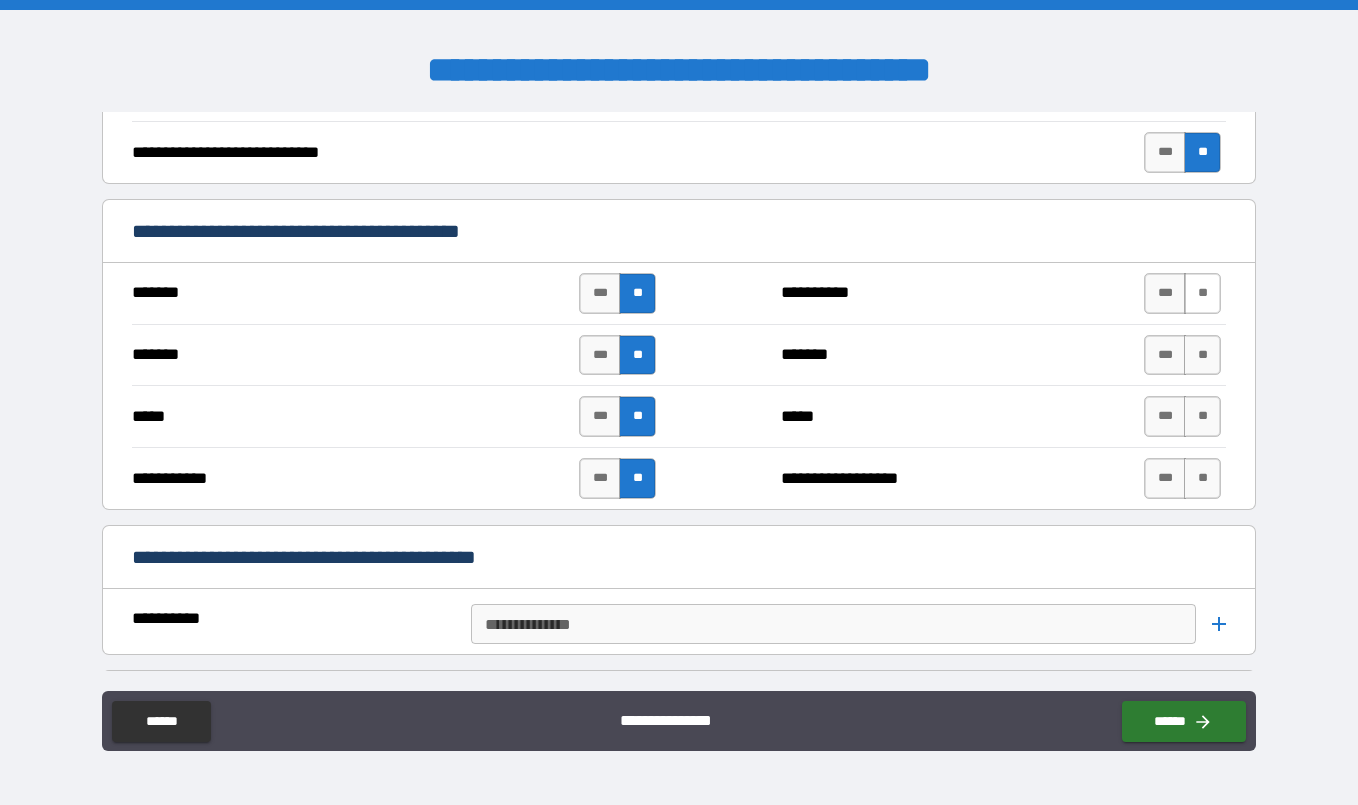 click on "**" at bounding box center (1202, 293) 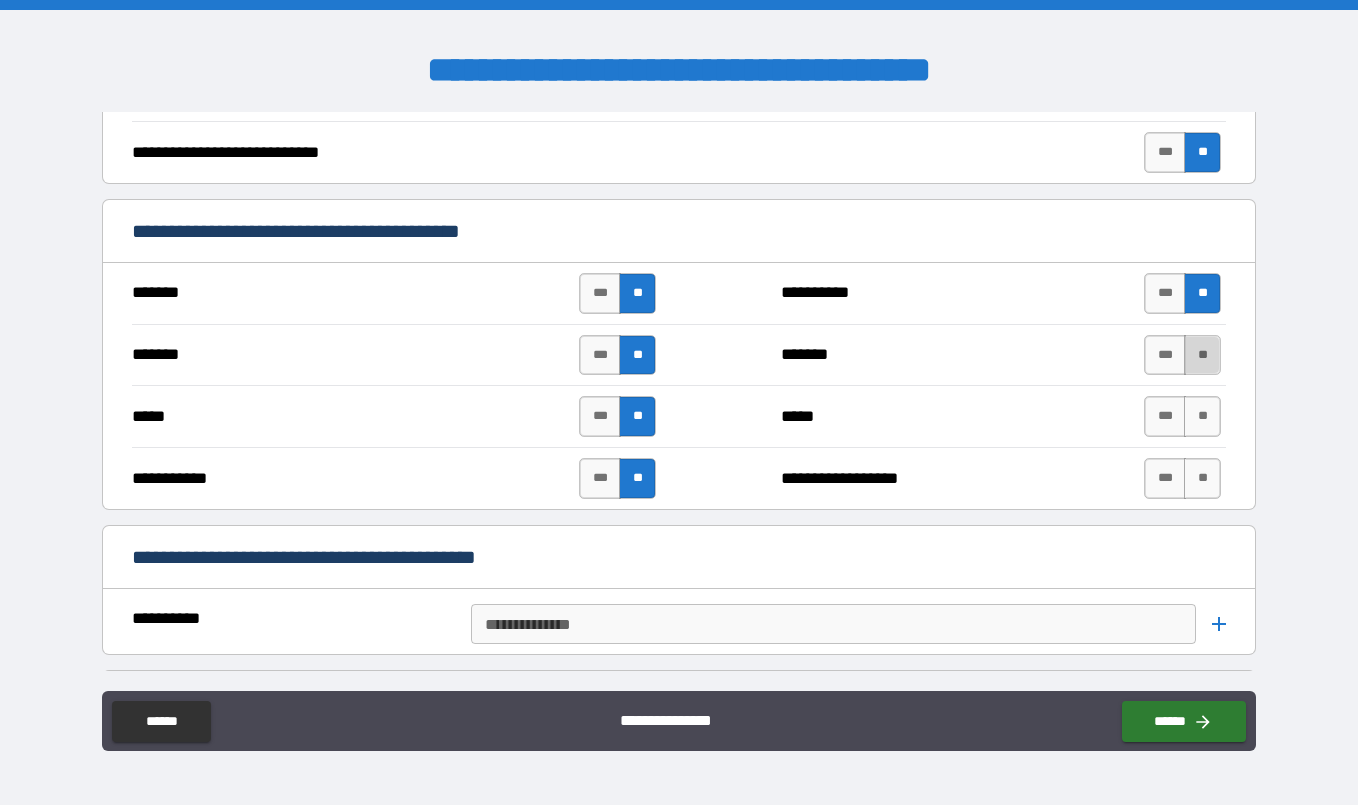 click on "**" at bounding box center [1202, 355] 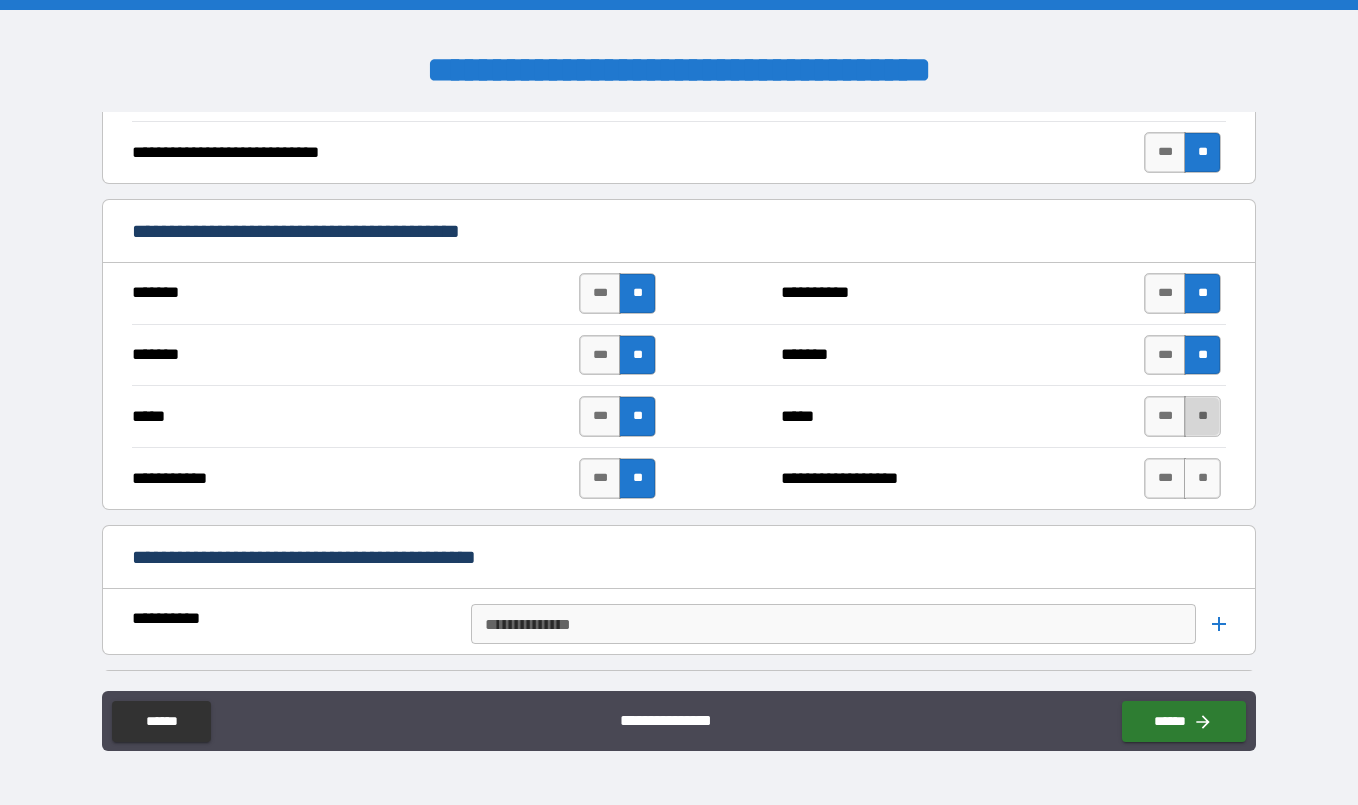 click on "**" at bounding box center [1202, 416] 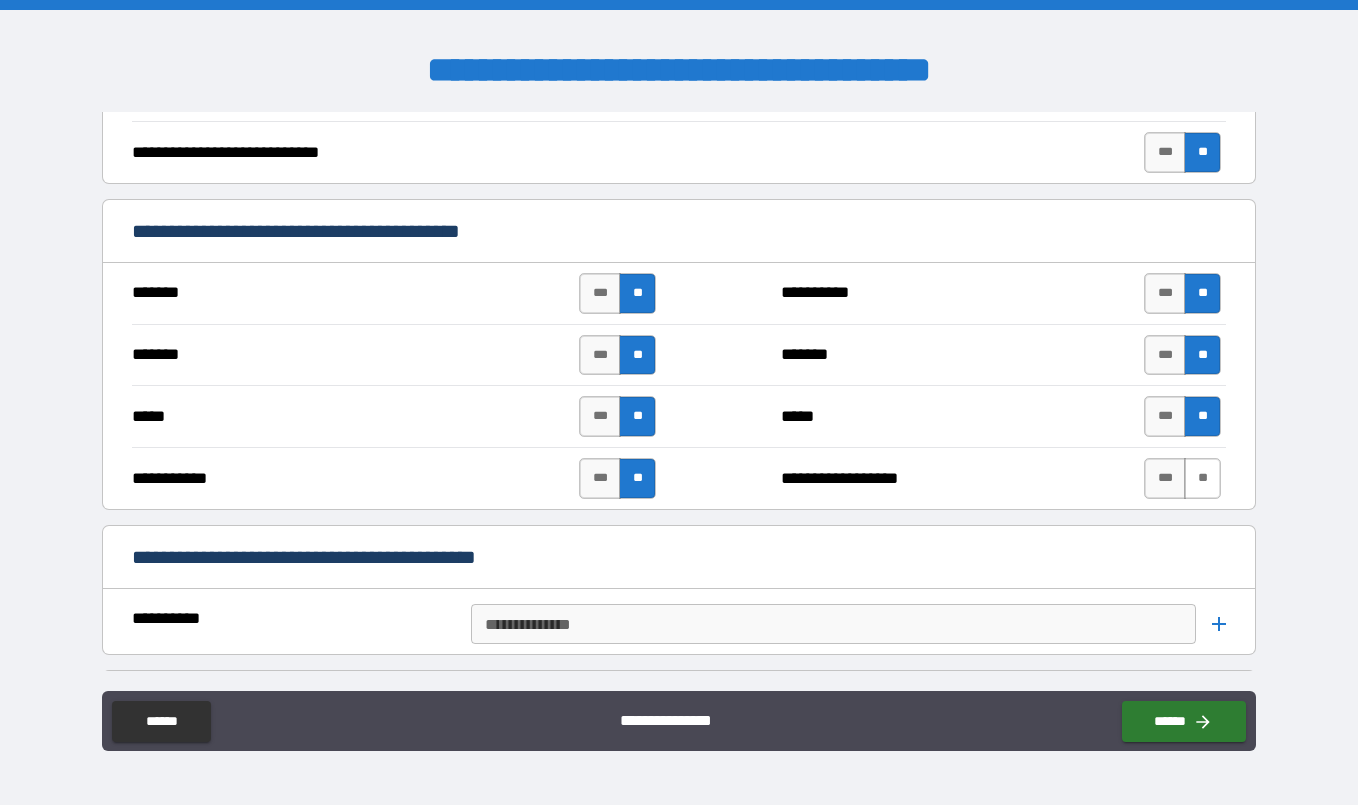 click on "**" at bounding box center [1202, 478] 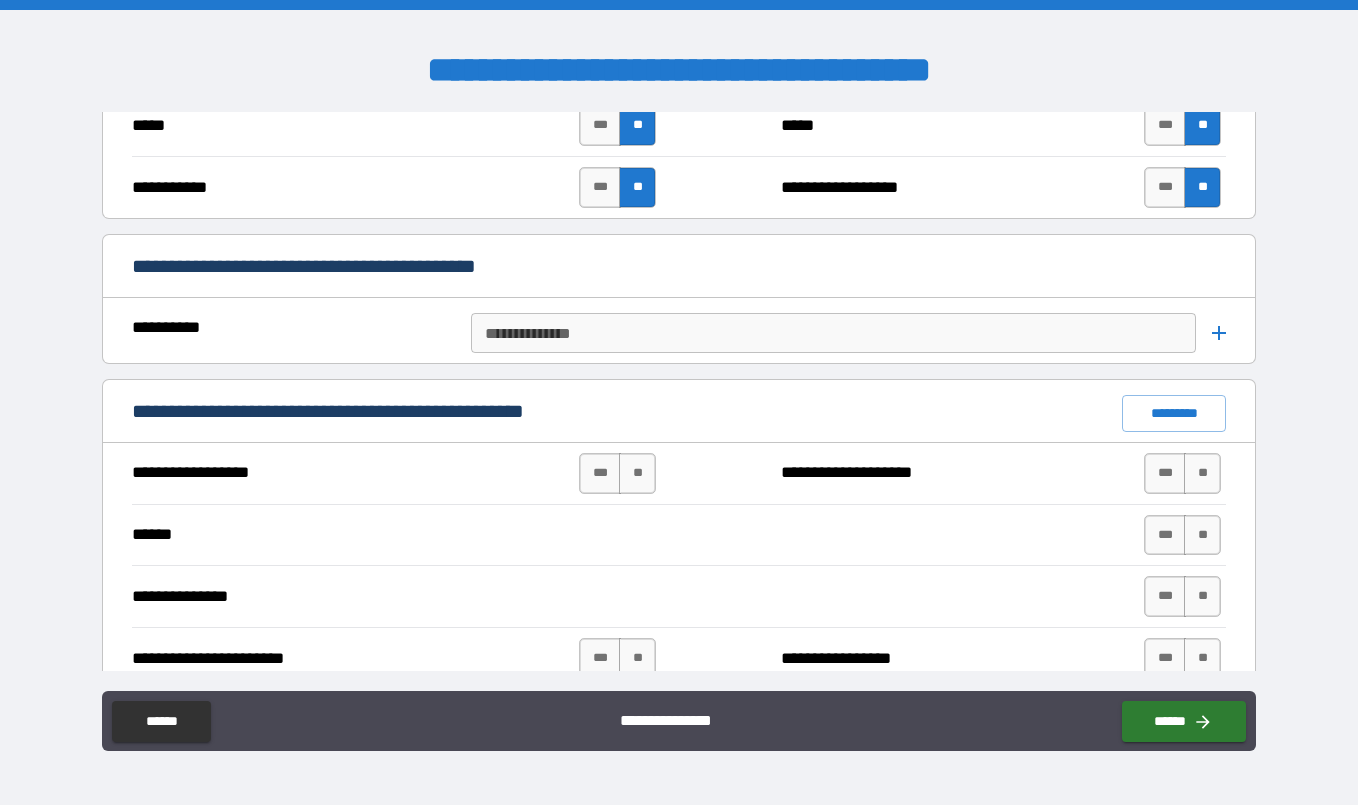 scroll, scrollTop: 1094, scrollLeft: 0, axis: vertical 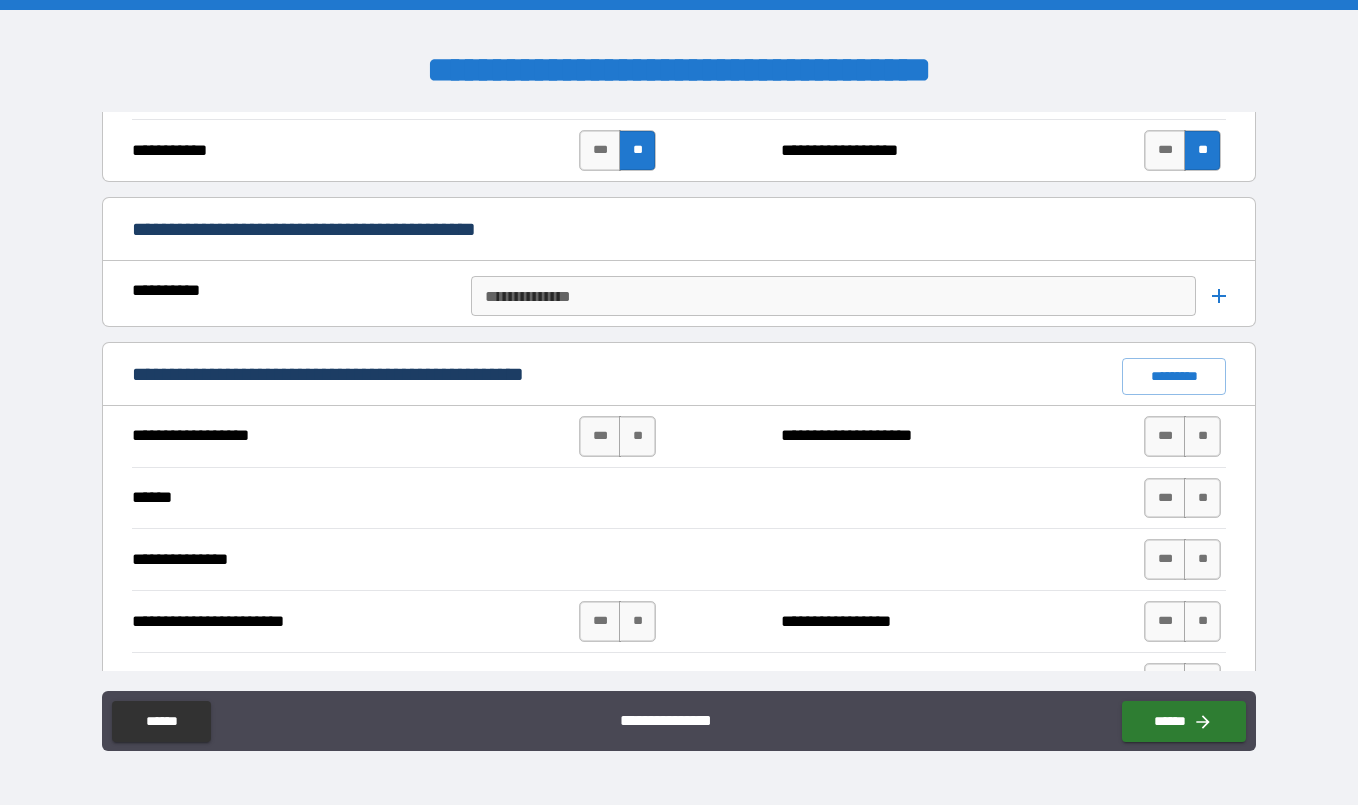 click on "**********" at bounding box center [832, 296] 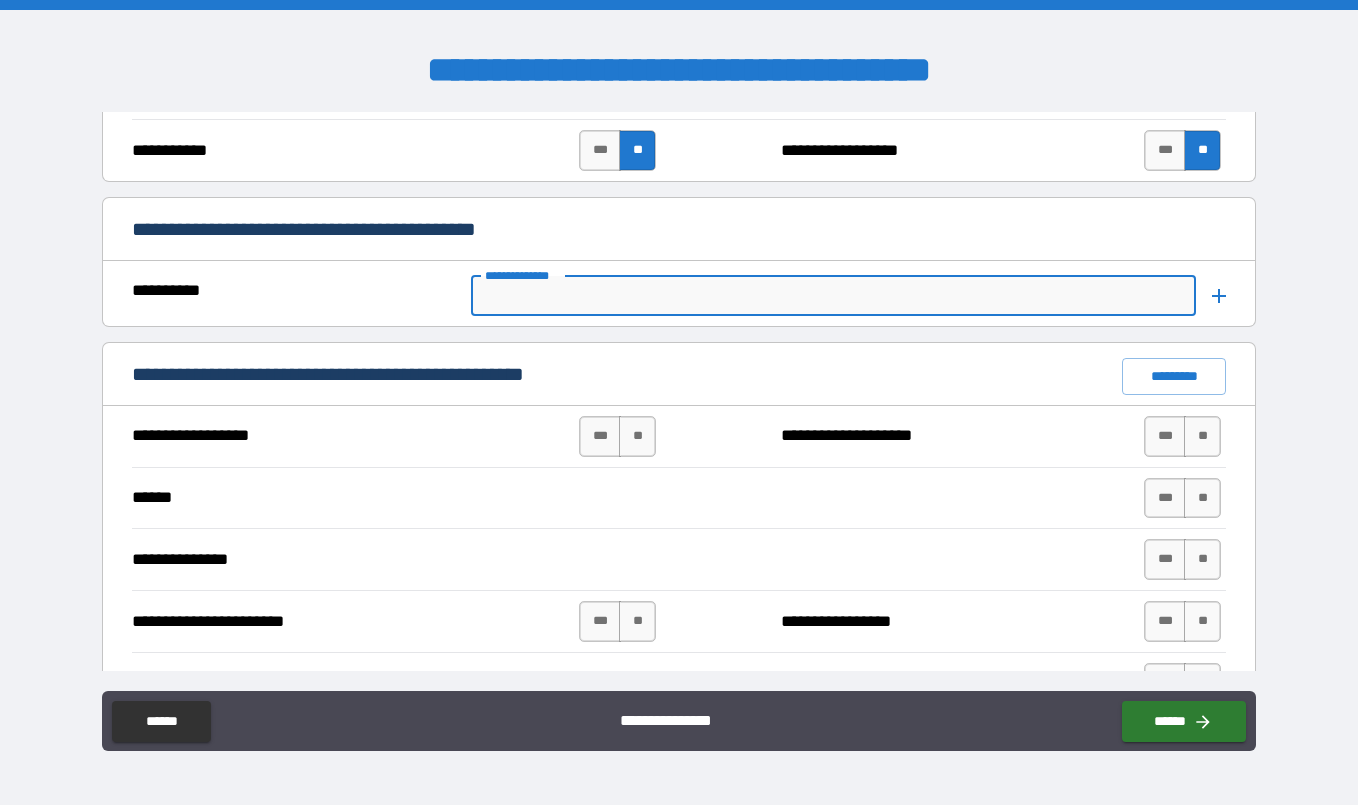 click on "**********" at bounding box center [679, 376] 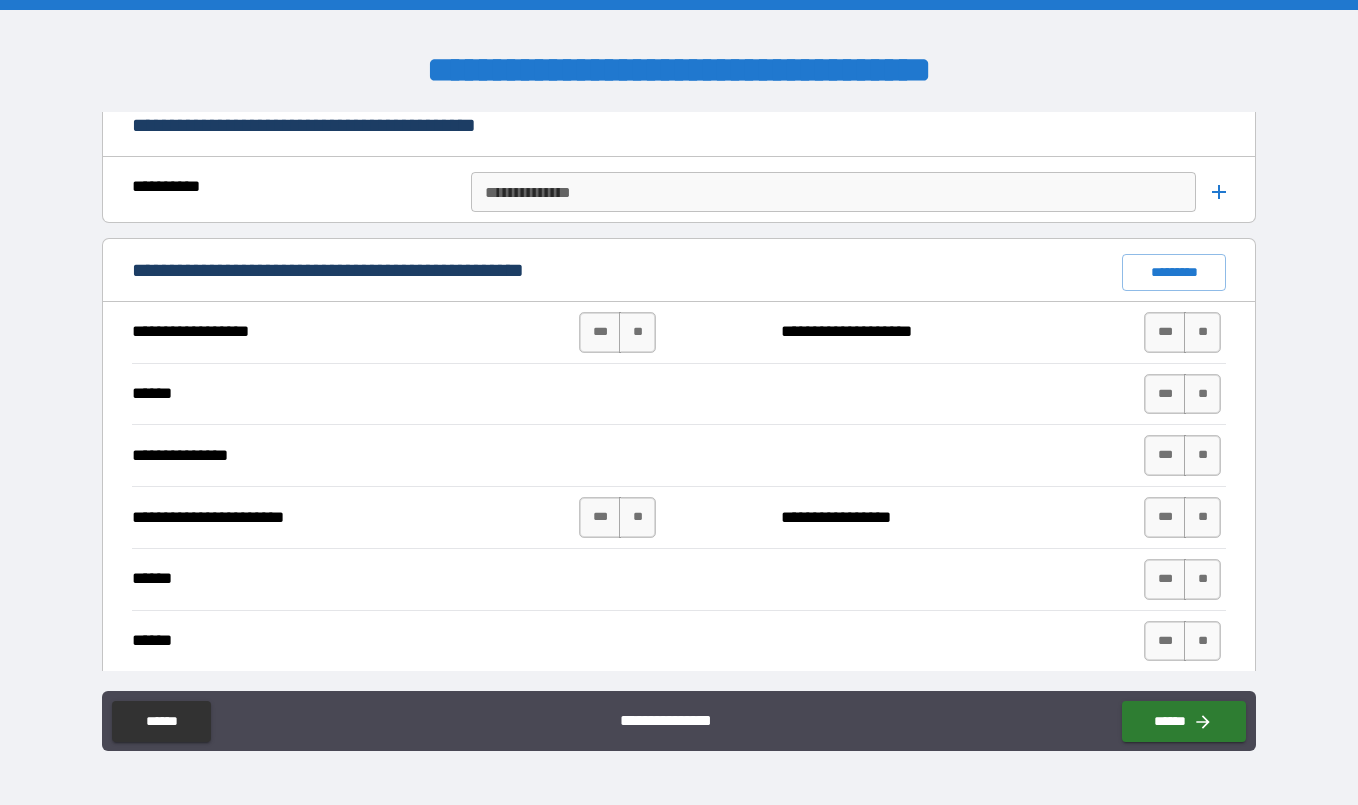 scroll, scrollTop: 1247, scrollLeft: 0, axis: vertical 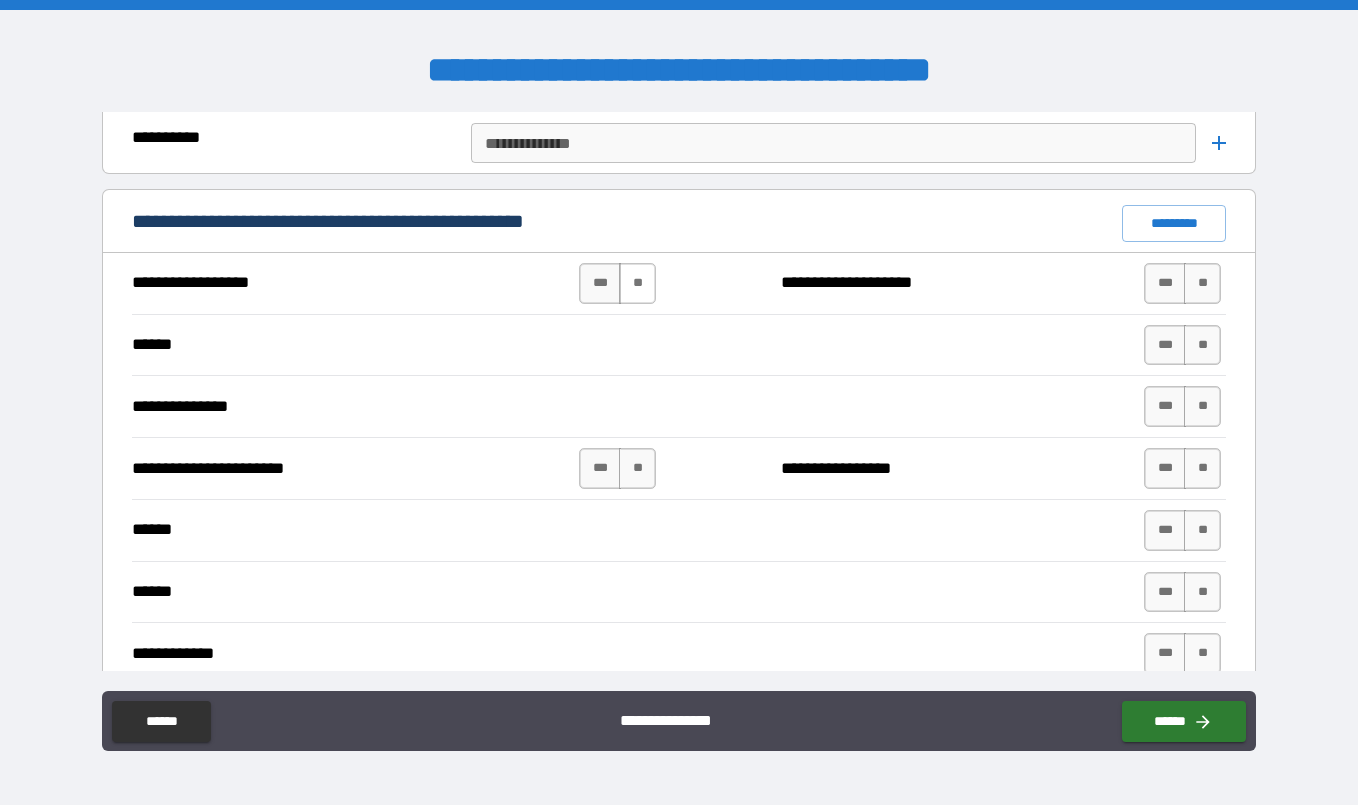 click on "**" at bounding box center (637, 283) 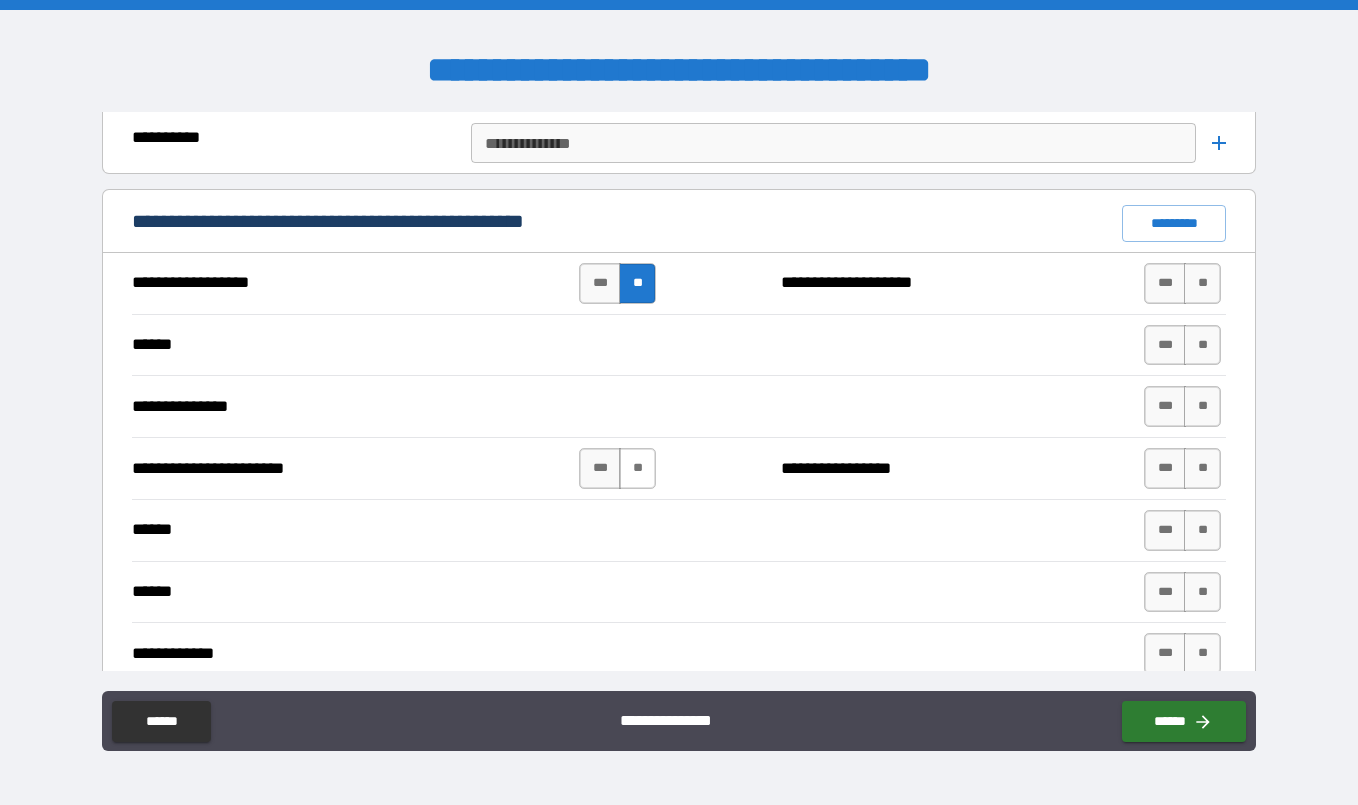 click on "**" at bounding box center [637, 468] 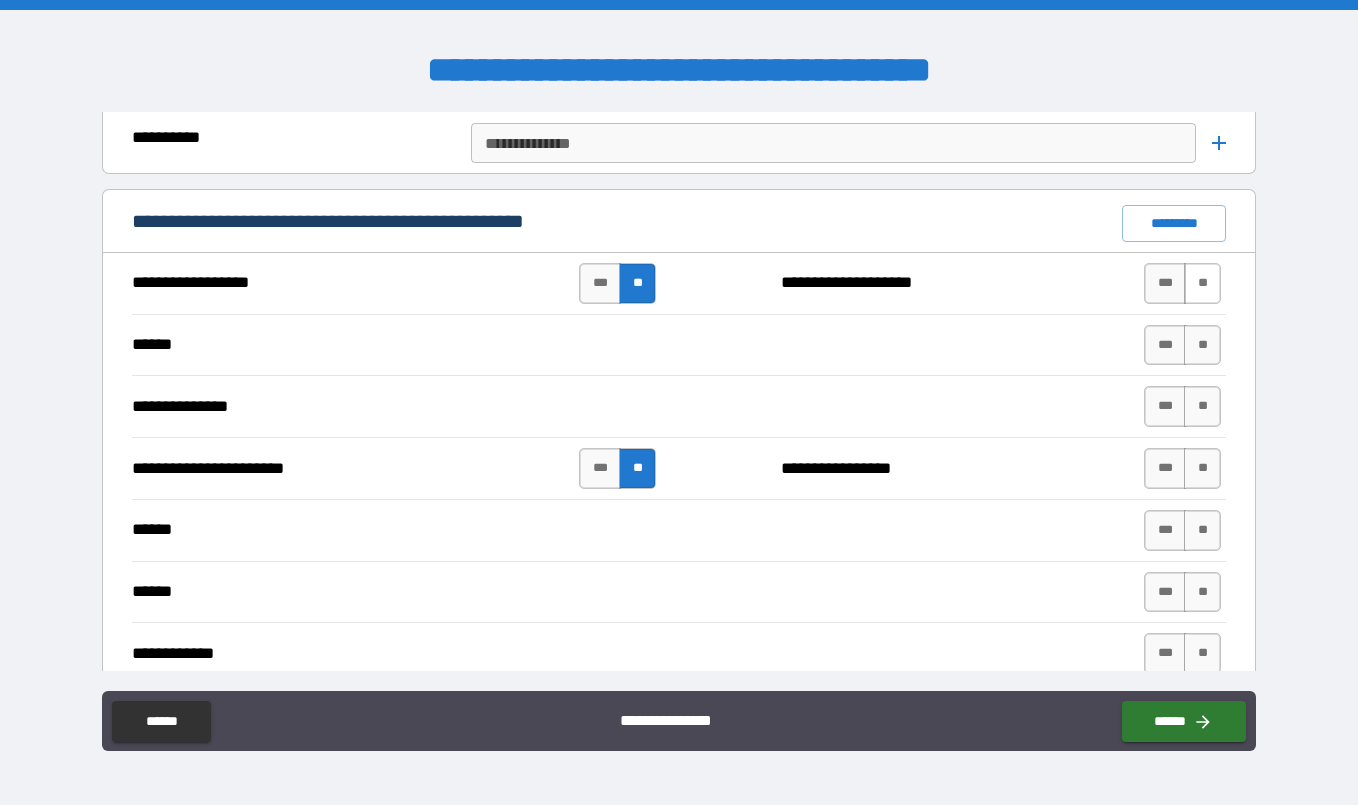 click on "**" at bounding box center (1202, 283) 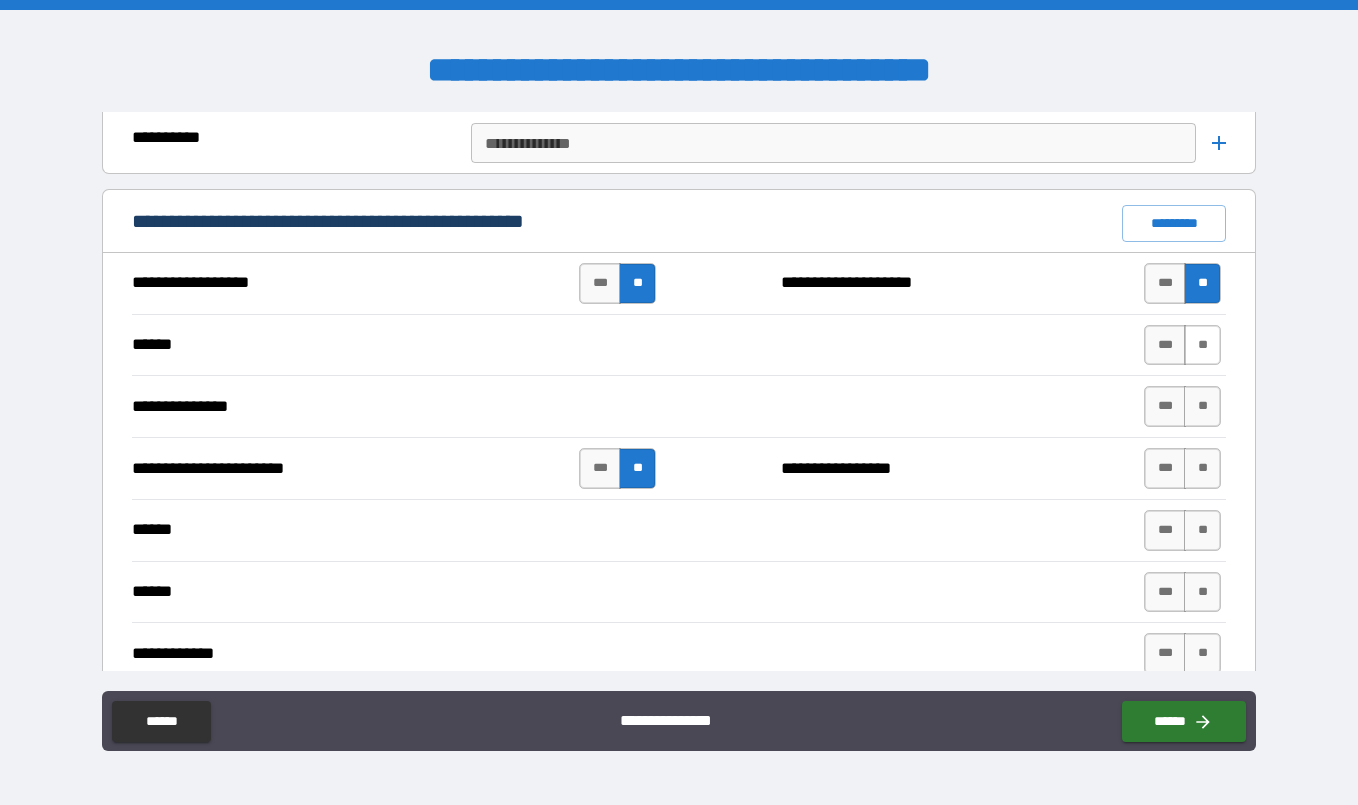 click on "**" at bounding box center [1202, 345] 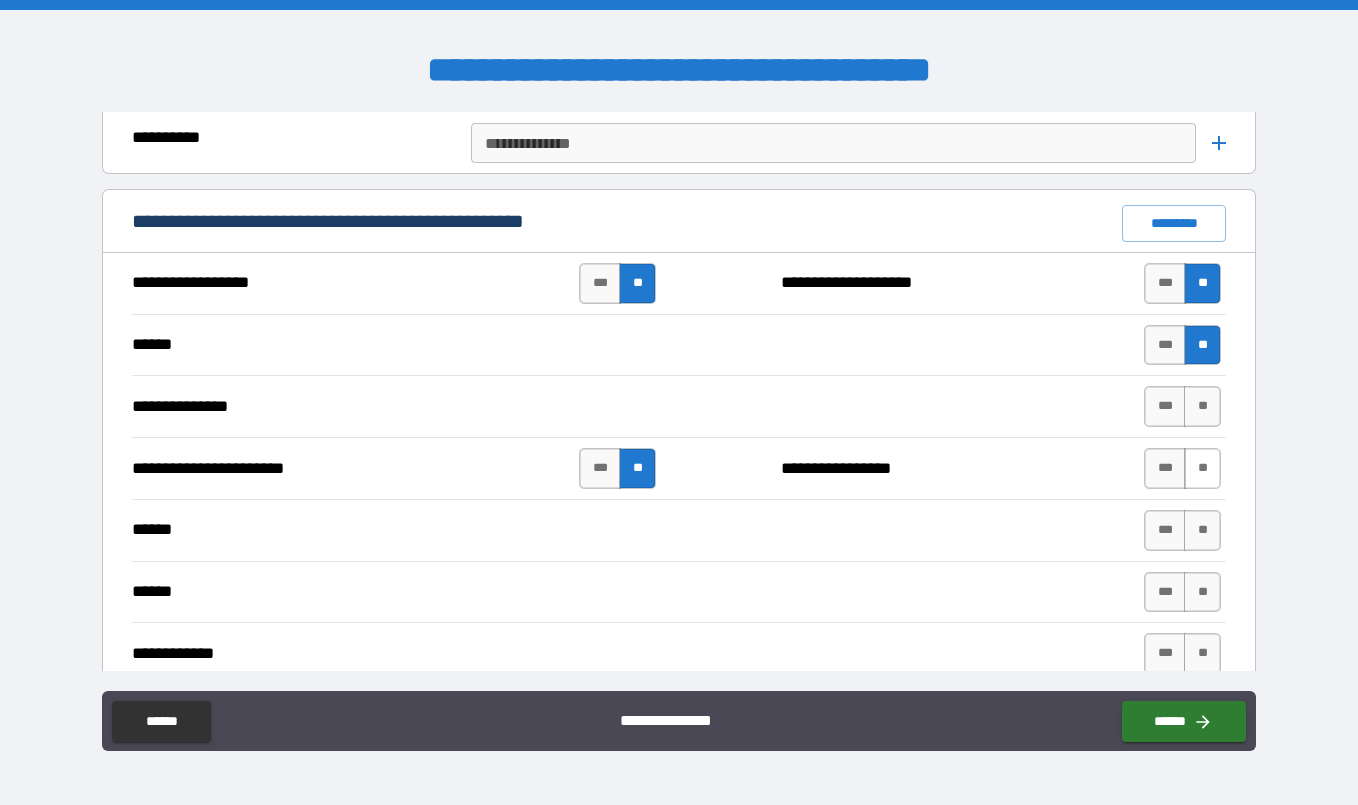 click on "**" at bounding box center [1202, 468] 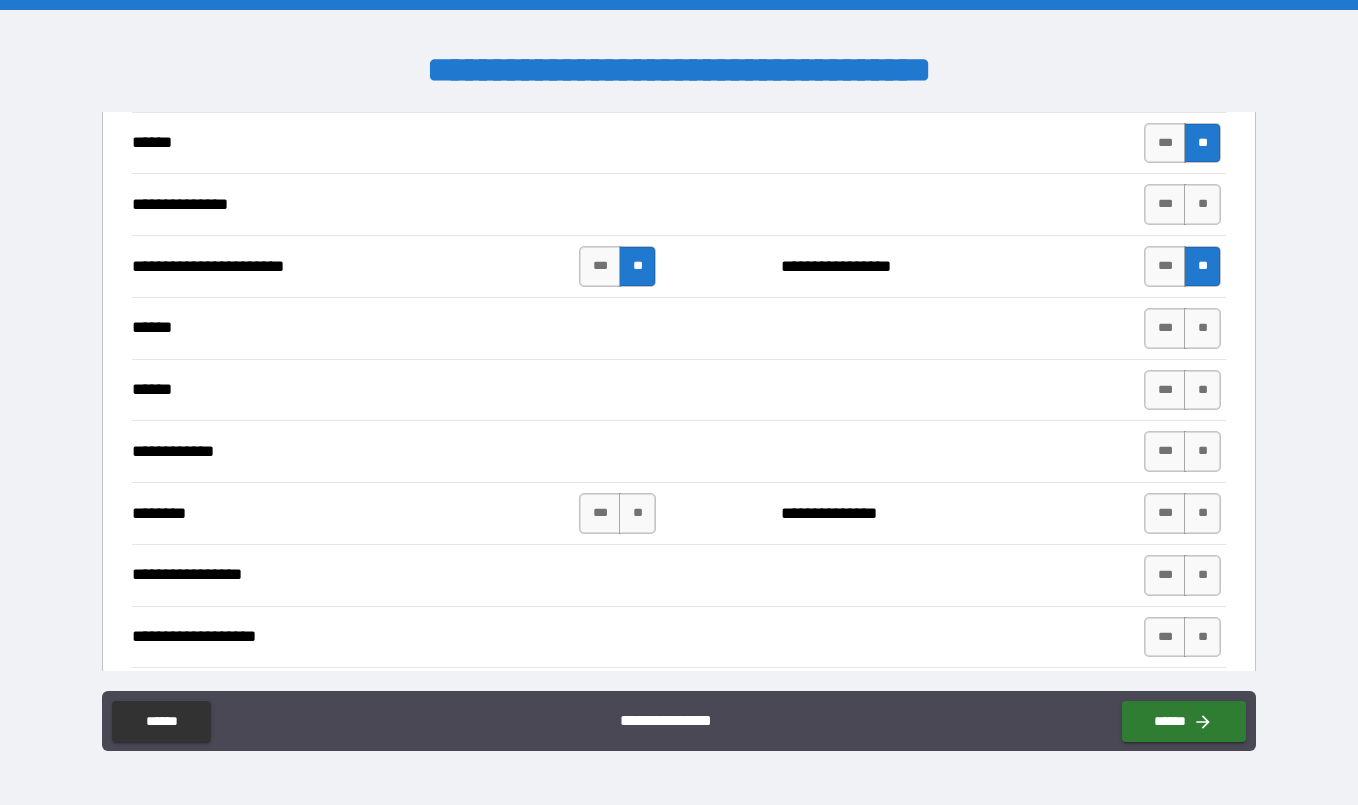 scroll, scrollTop: 1471, scrollLeft: 0, axis: vertical 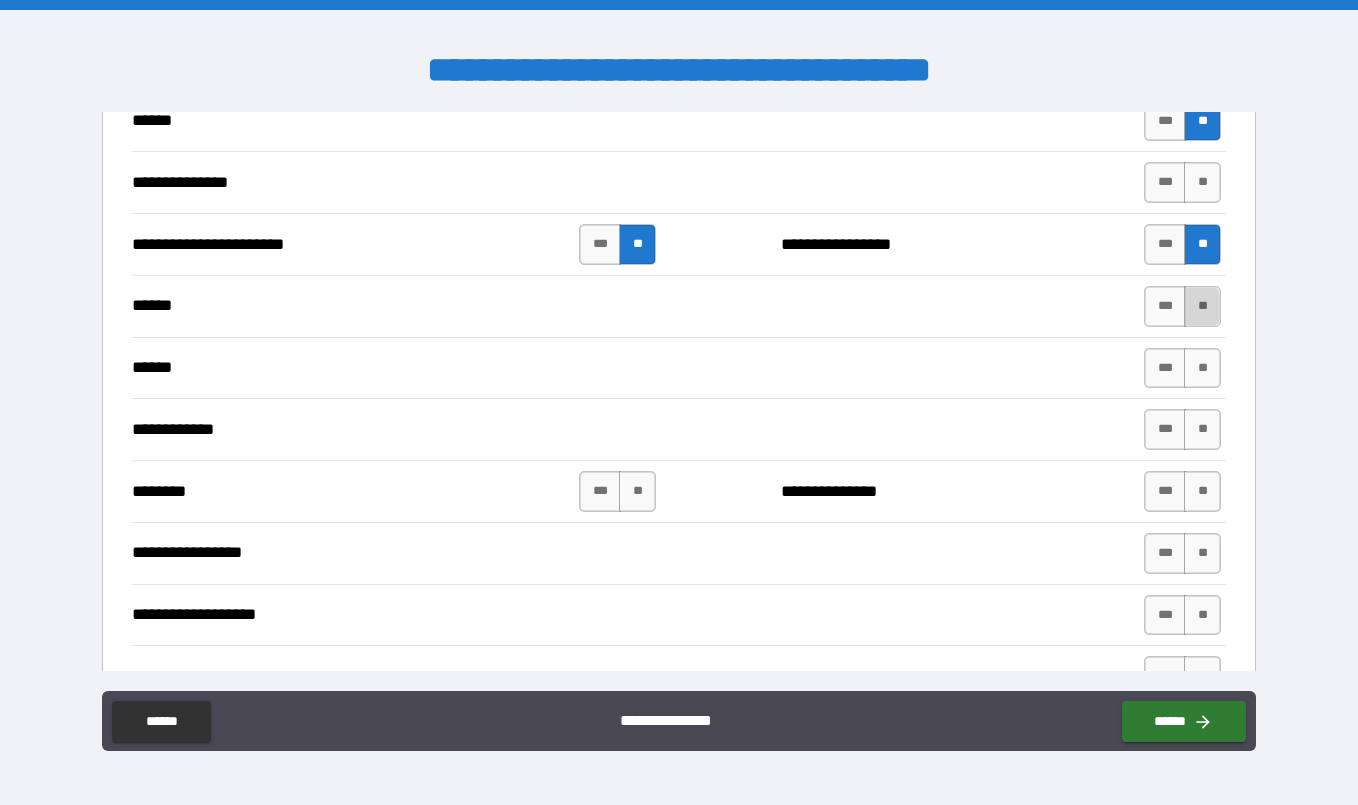 click on "**" at bounding box center [1202, 306] 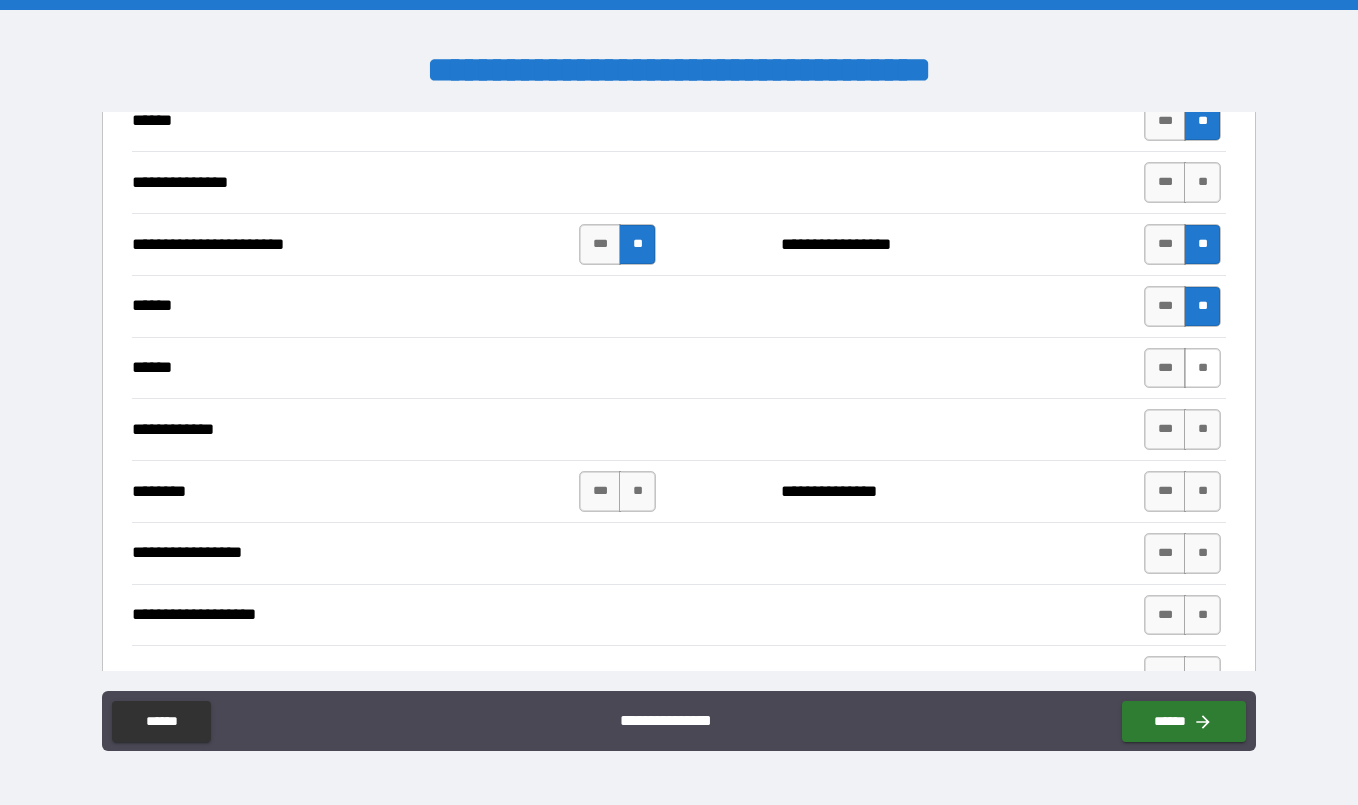 click on "**" at bounding box center [1202, 368] 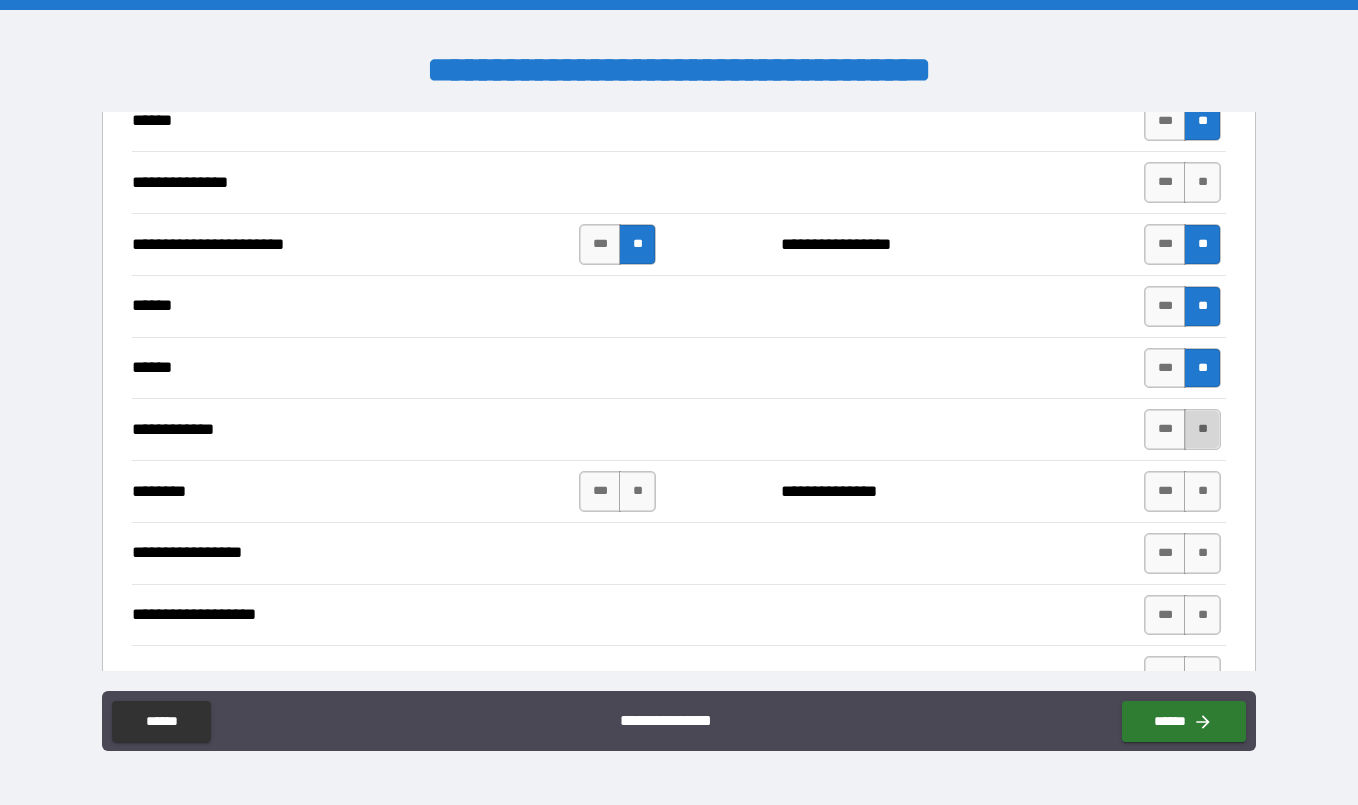 click on "**" at bounding box center (1202, 429) 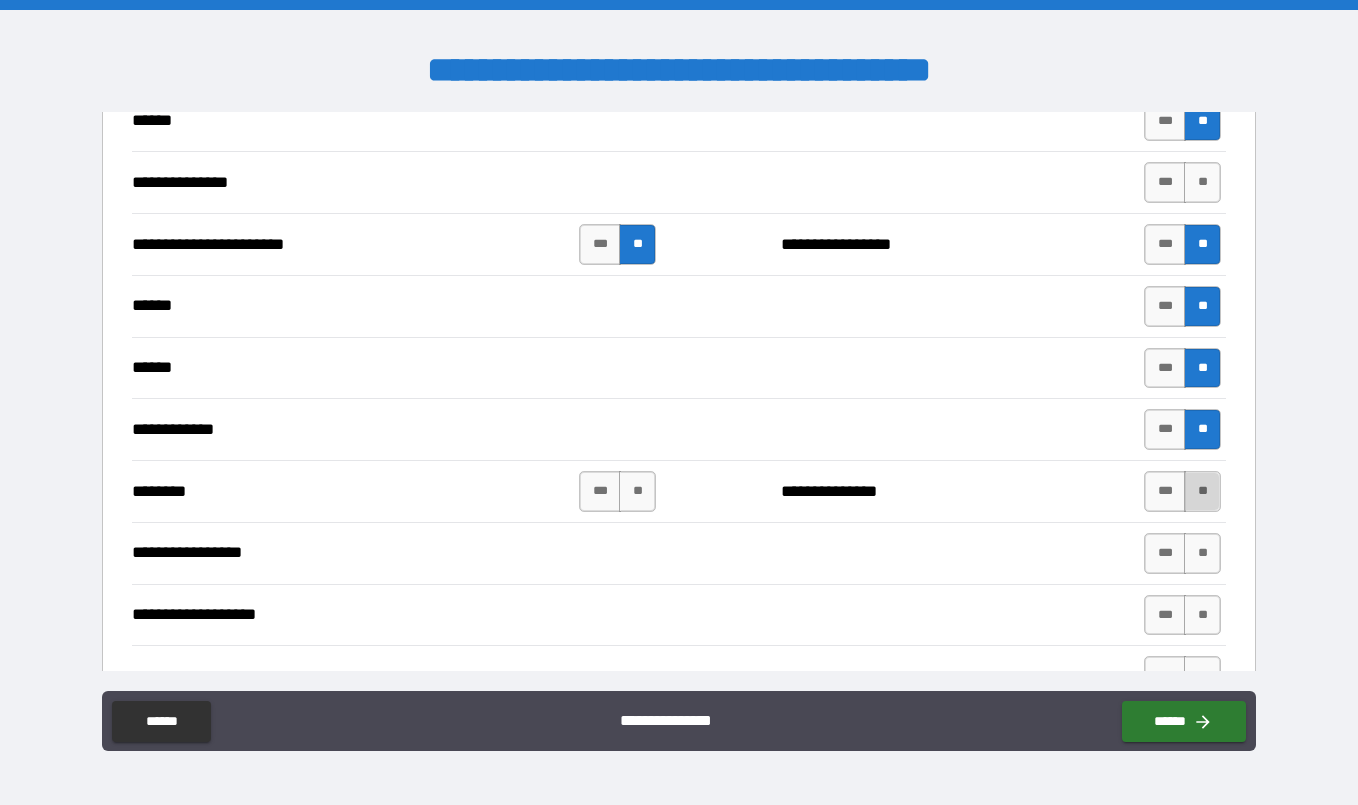 click on "**" at bounding box center (1202, 491) 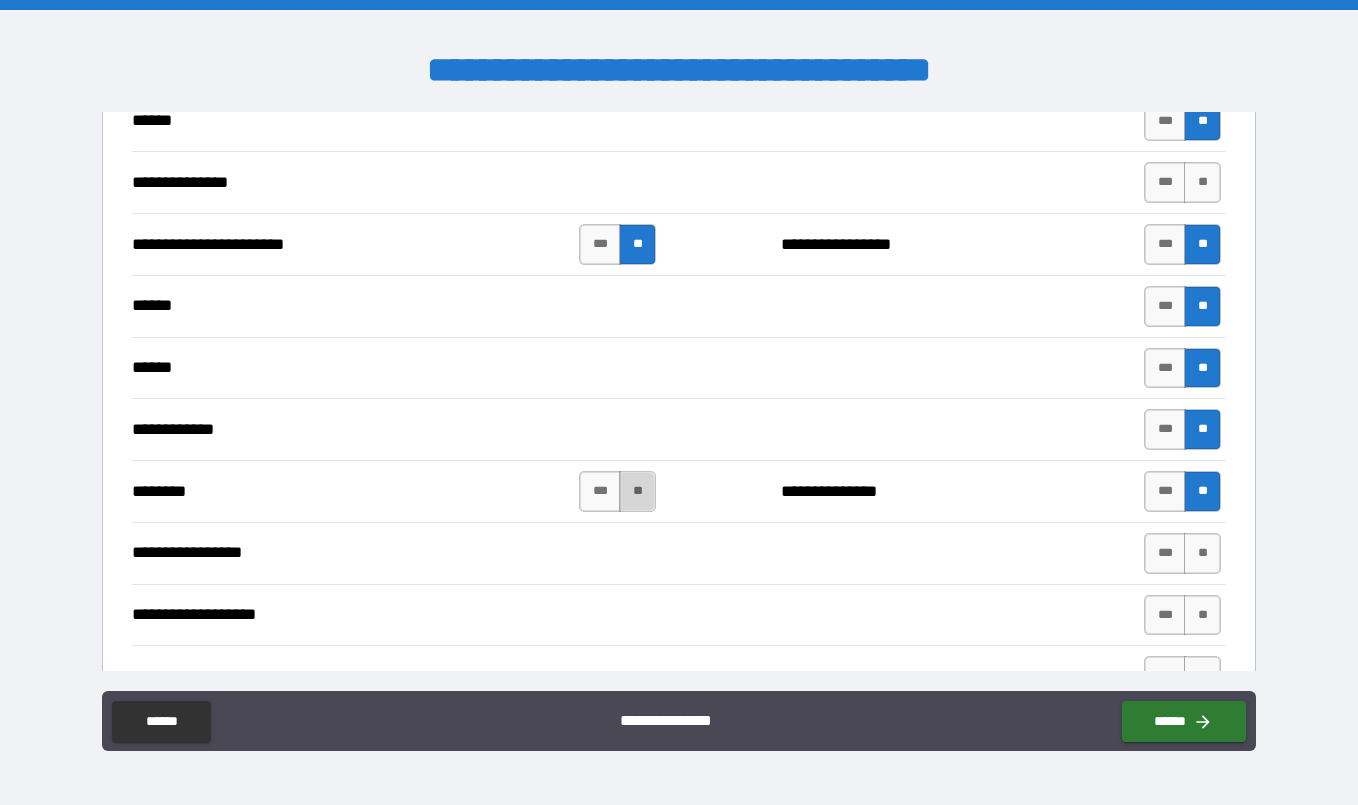 click on "**" at bounding box center (637, 491) 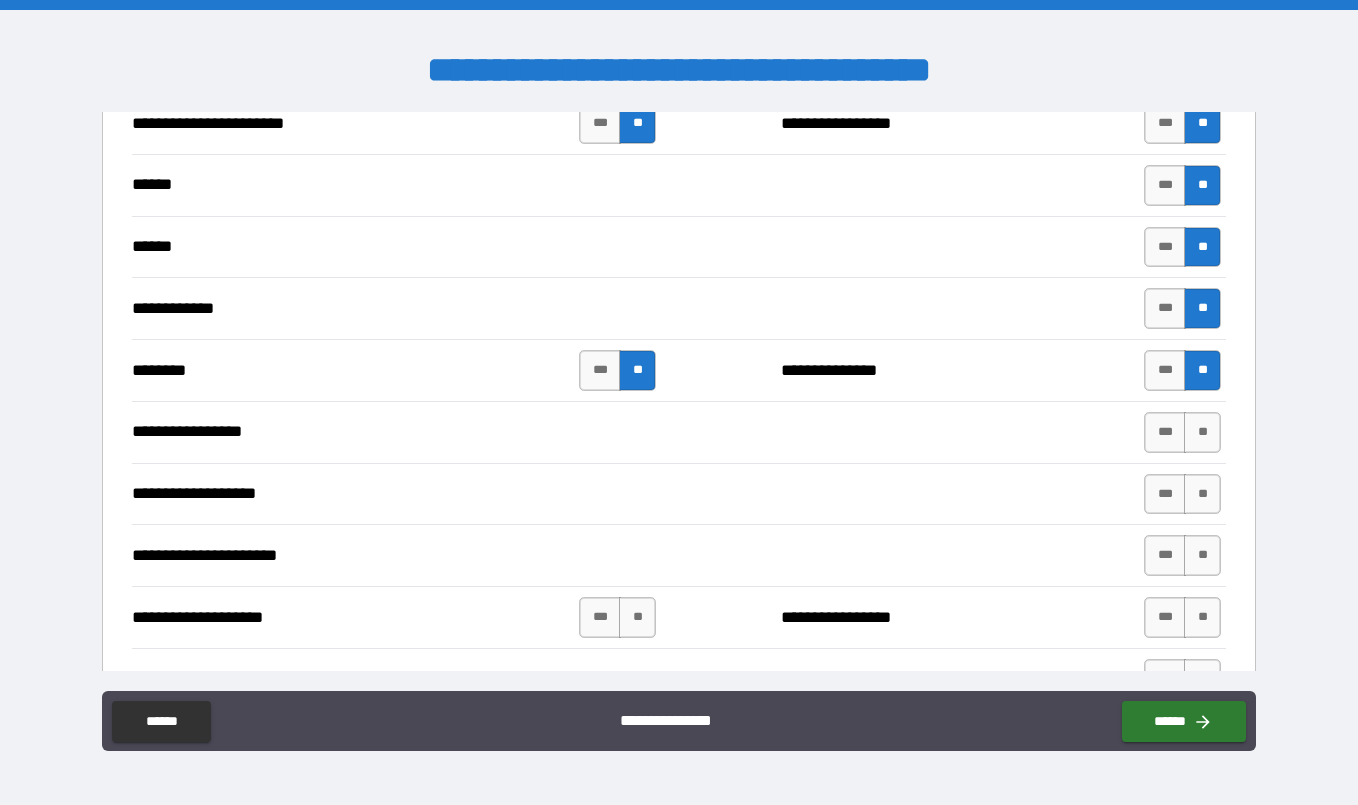 scroll, scrollTop: 1648, scrollLeft: 0, axis: vertical 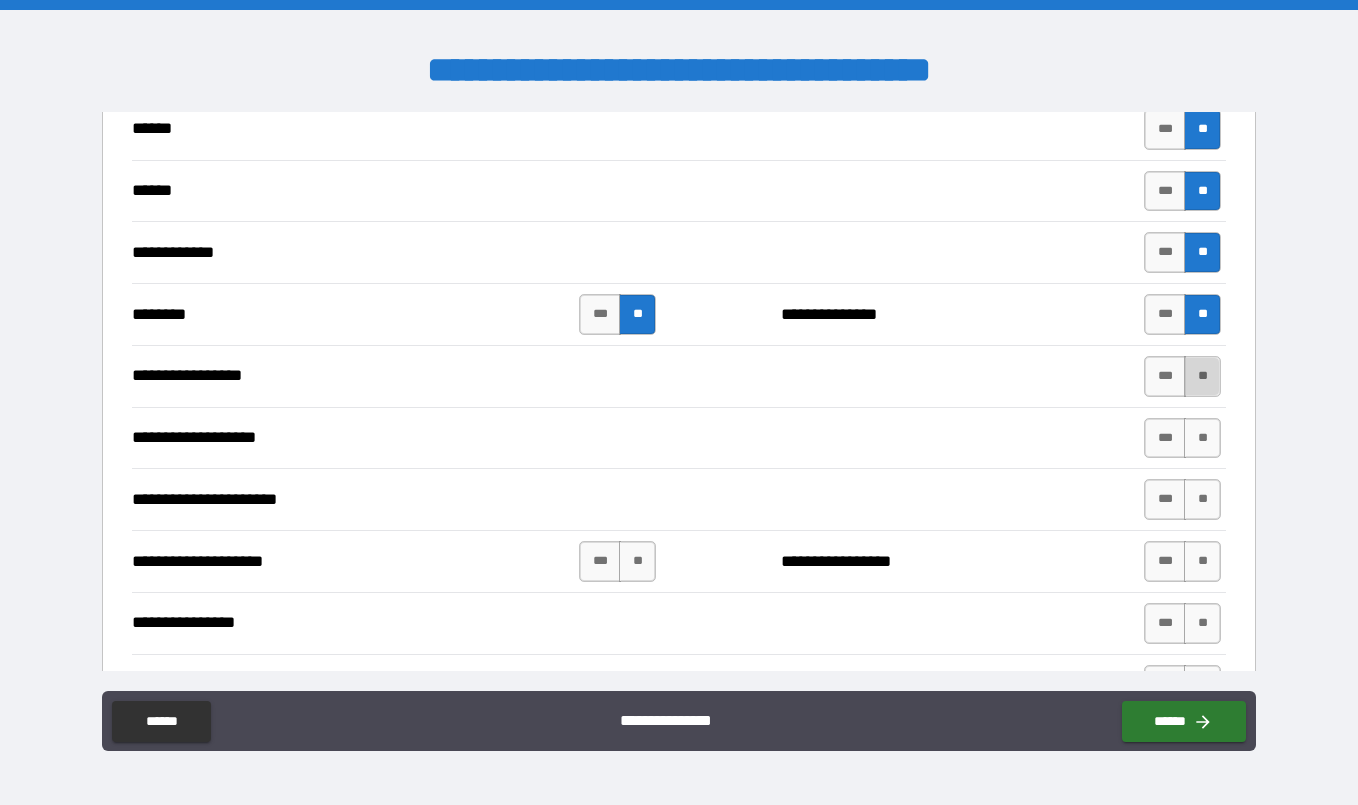 click on "**" at bounding box center [1202, 376] 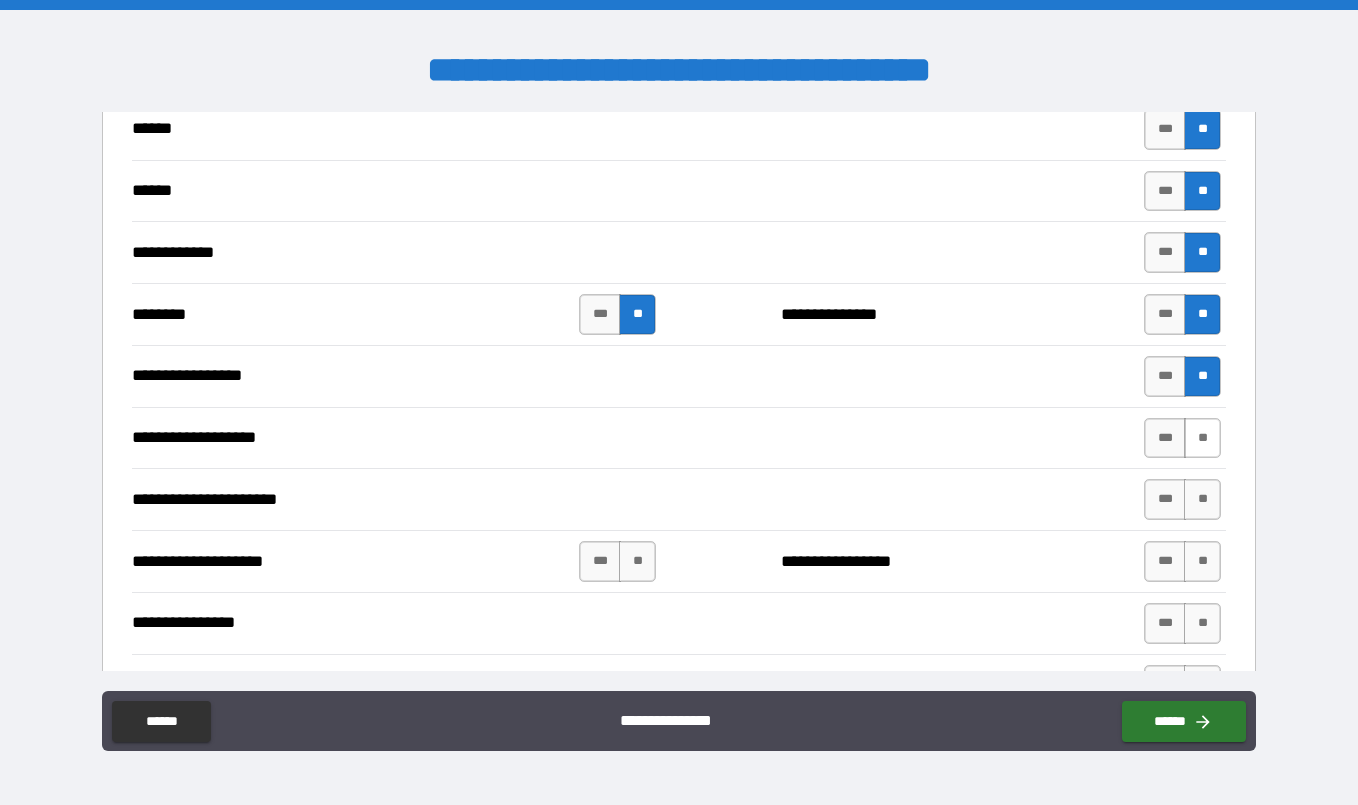 click on "**" at bounding box center [1202, 438] 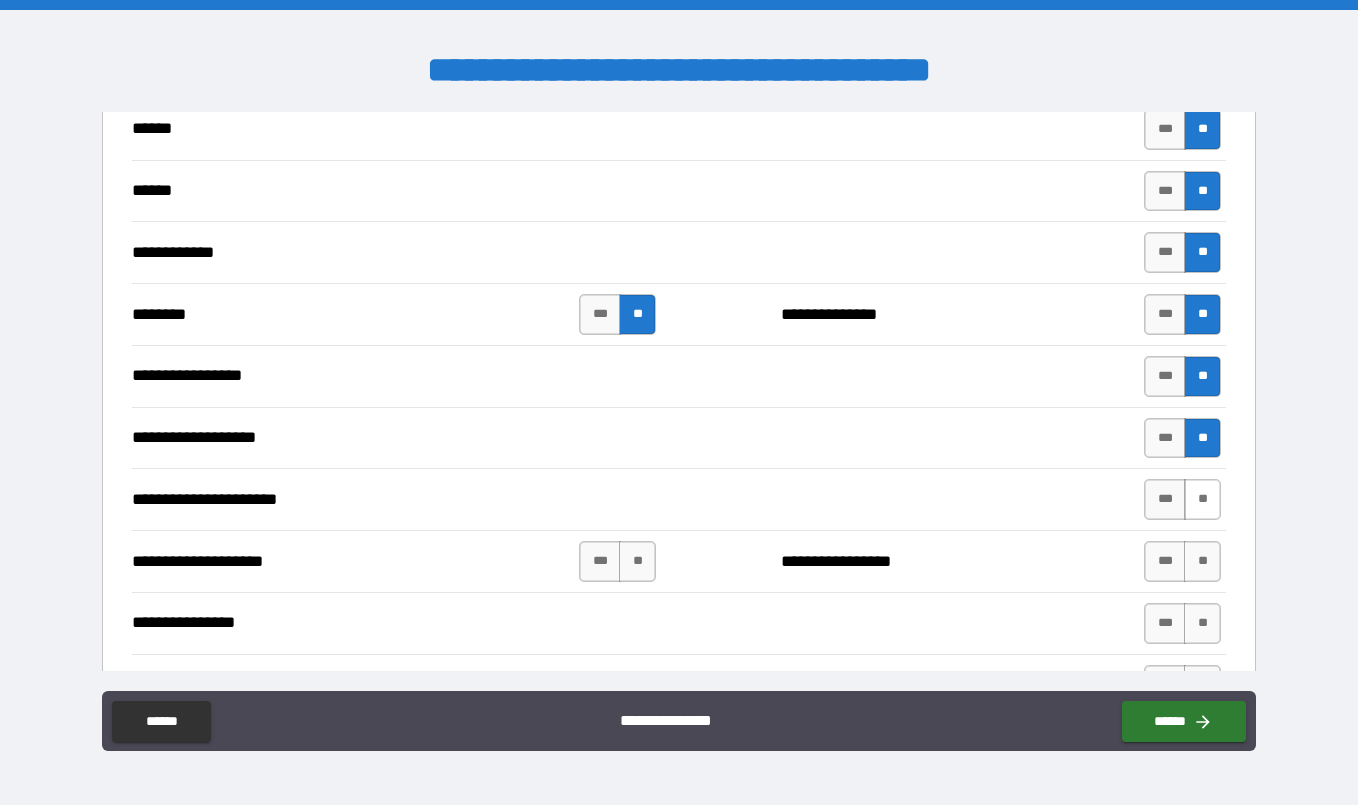 click on "**" at bounding box center [1202, 499] 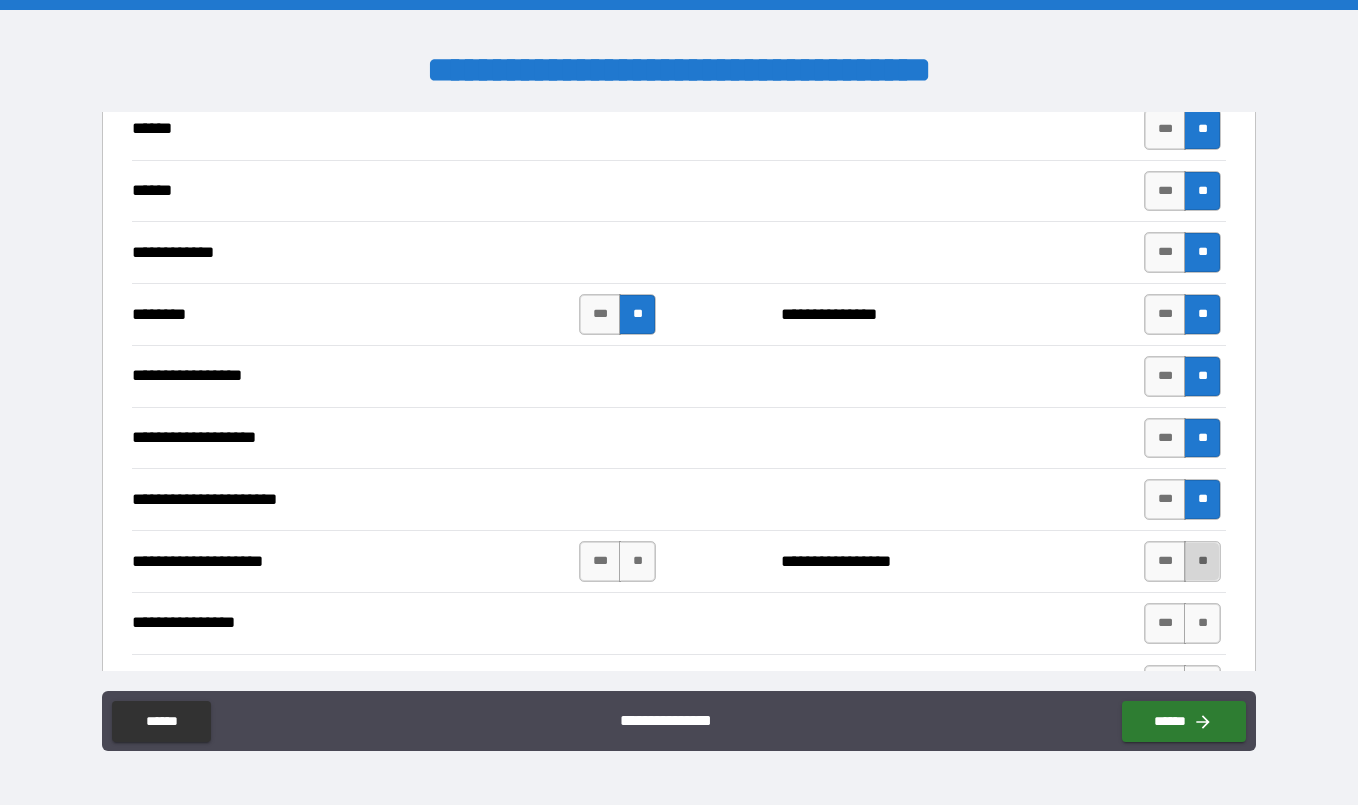 click on "**" at bounding box center (1202, 561) 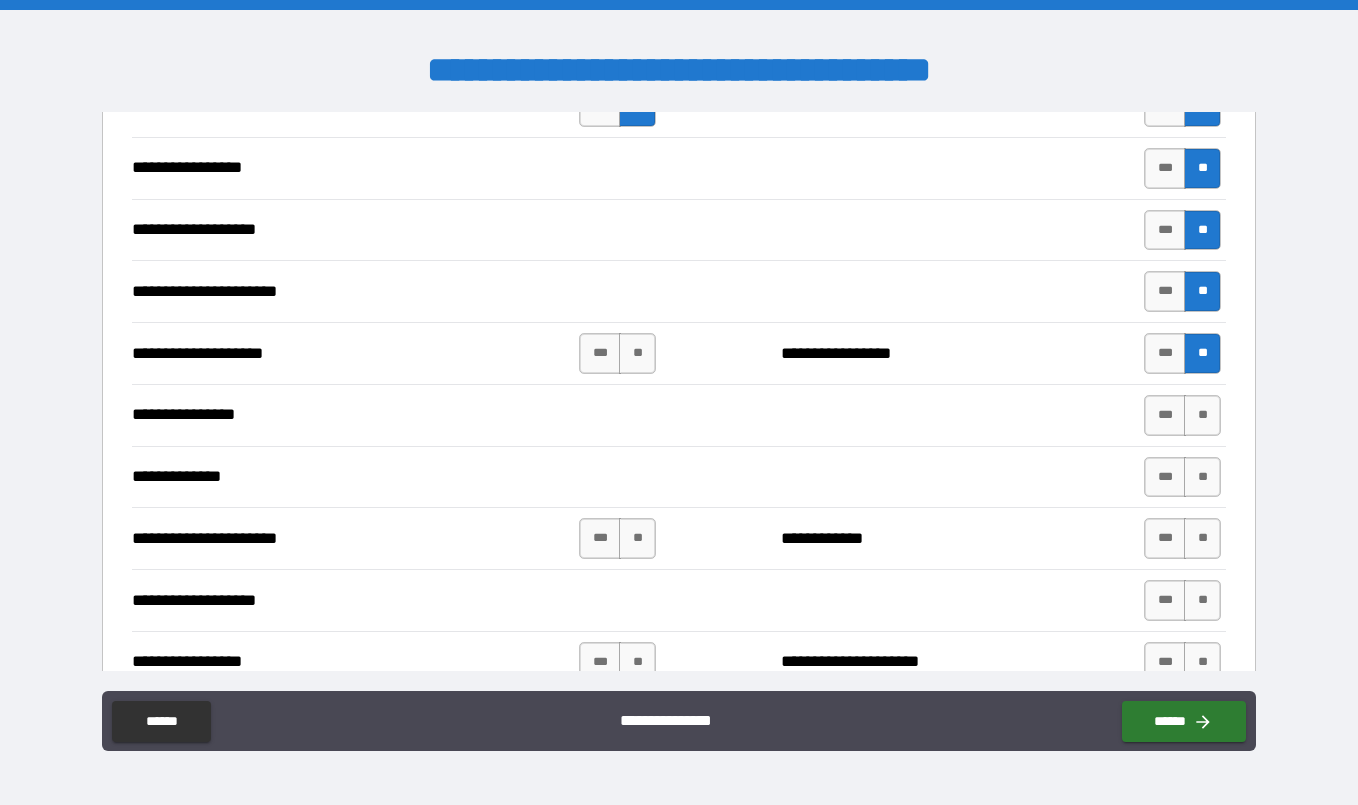 scroll, scrollTop: 1974, scrollLeft: 0, axis: vertical 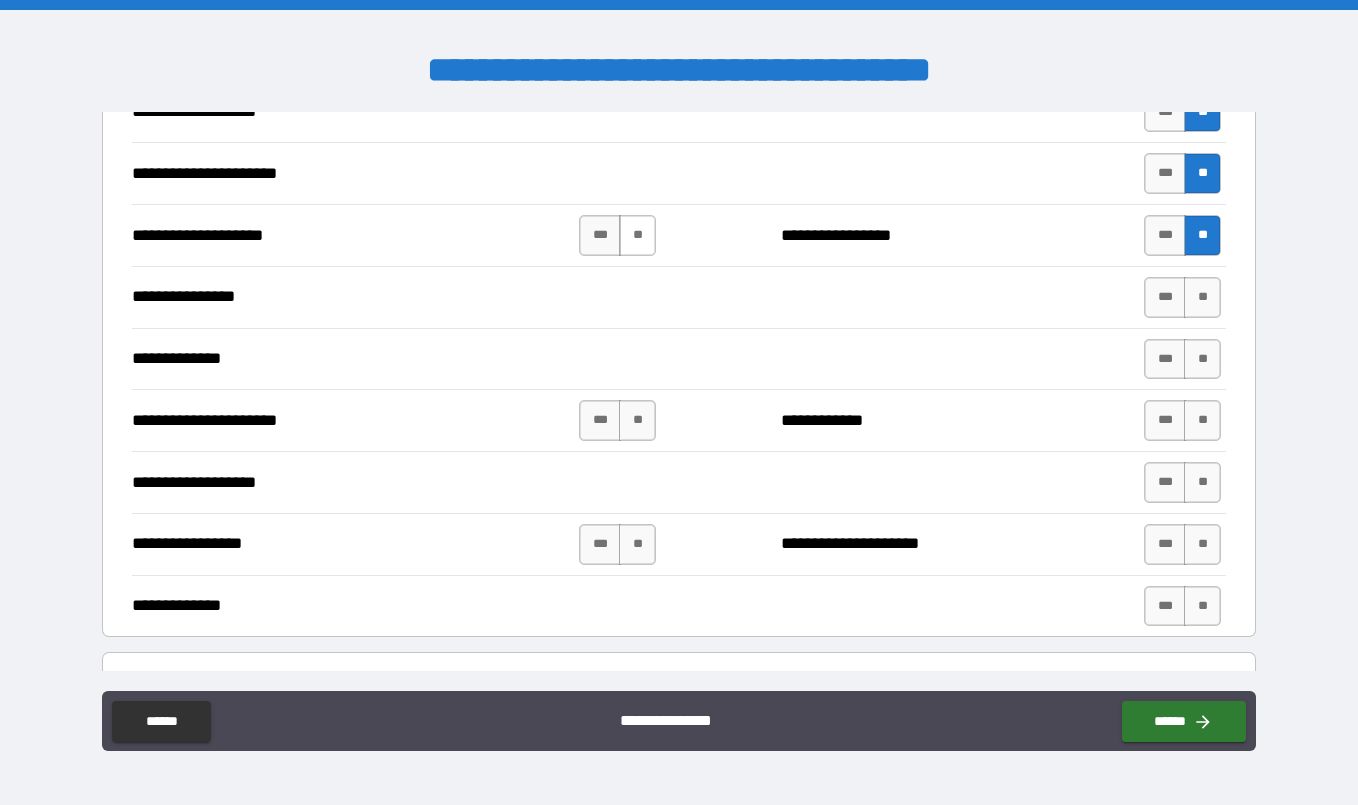 click on "**" at bounding box center [637, 235] 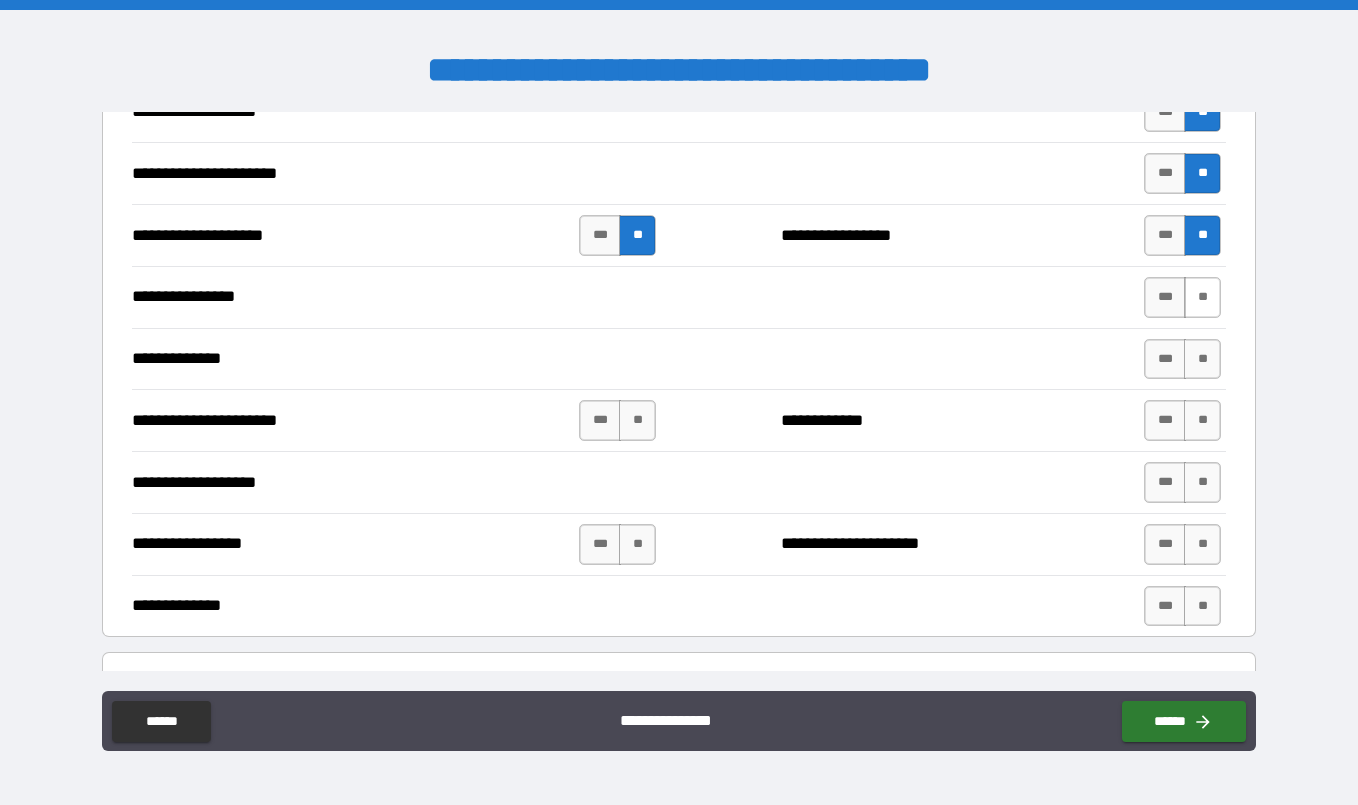 click on "**" at bounding box center (1202, 297) 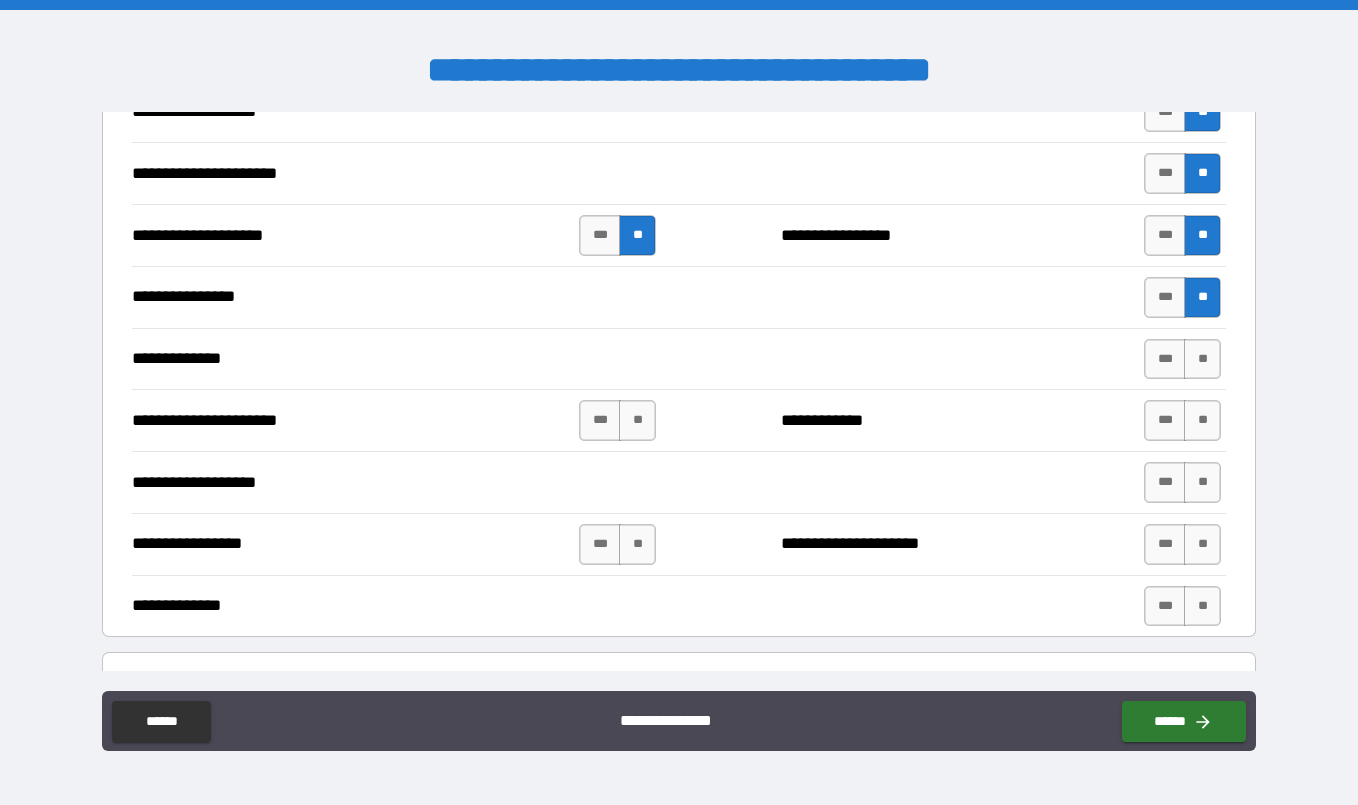 click on "*** **" at bounding box center [1185, 359] 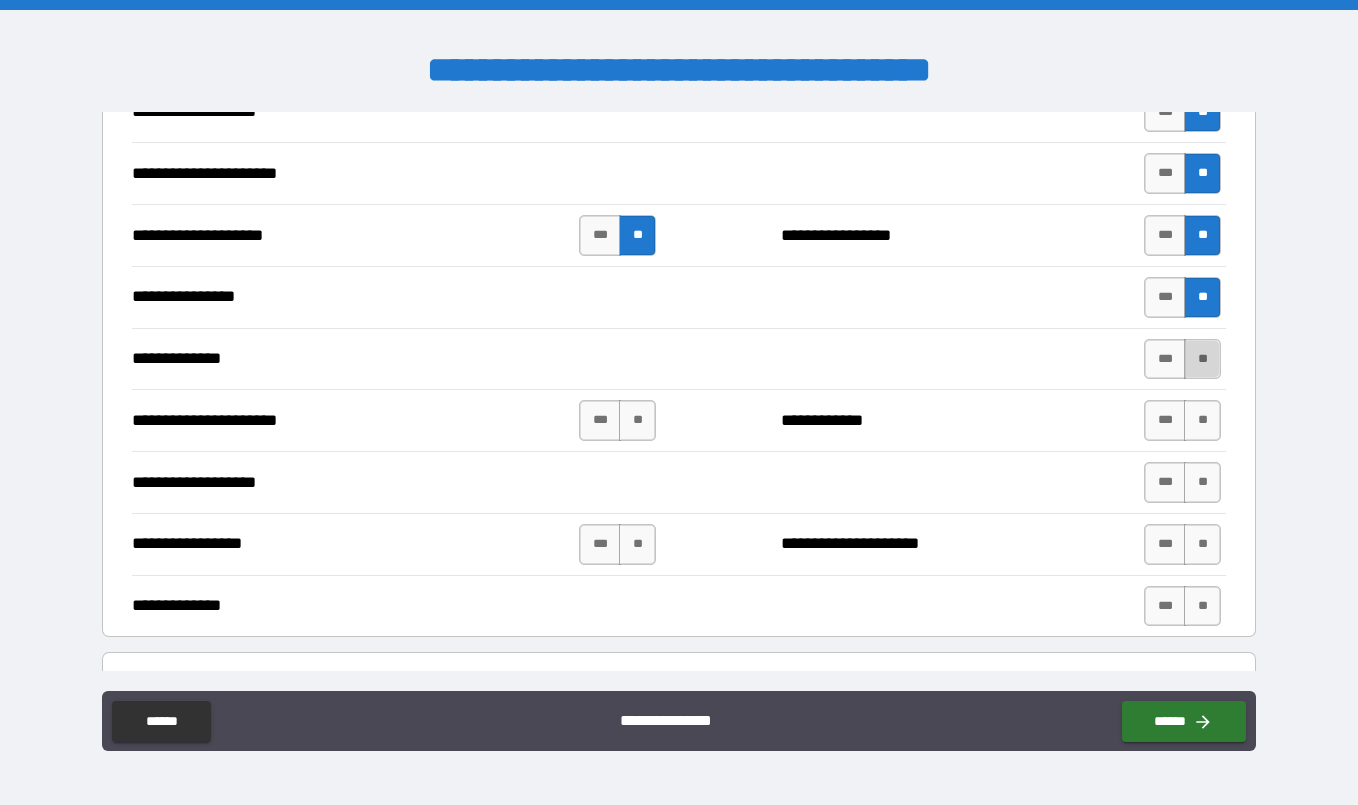 click on "**" at bounding box center [1202, 359] 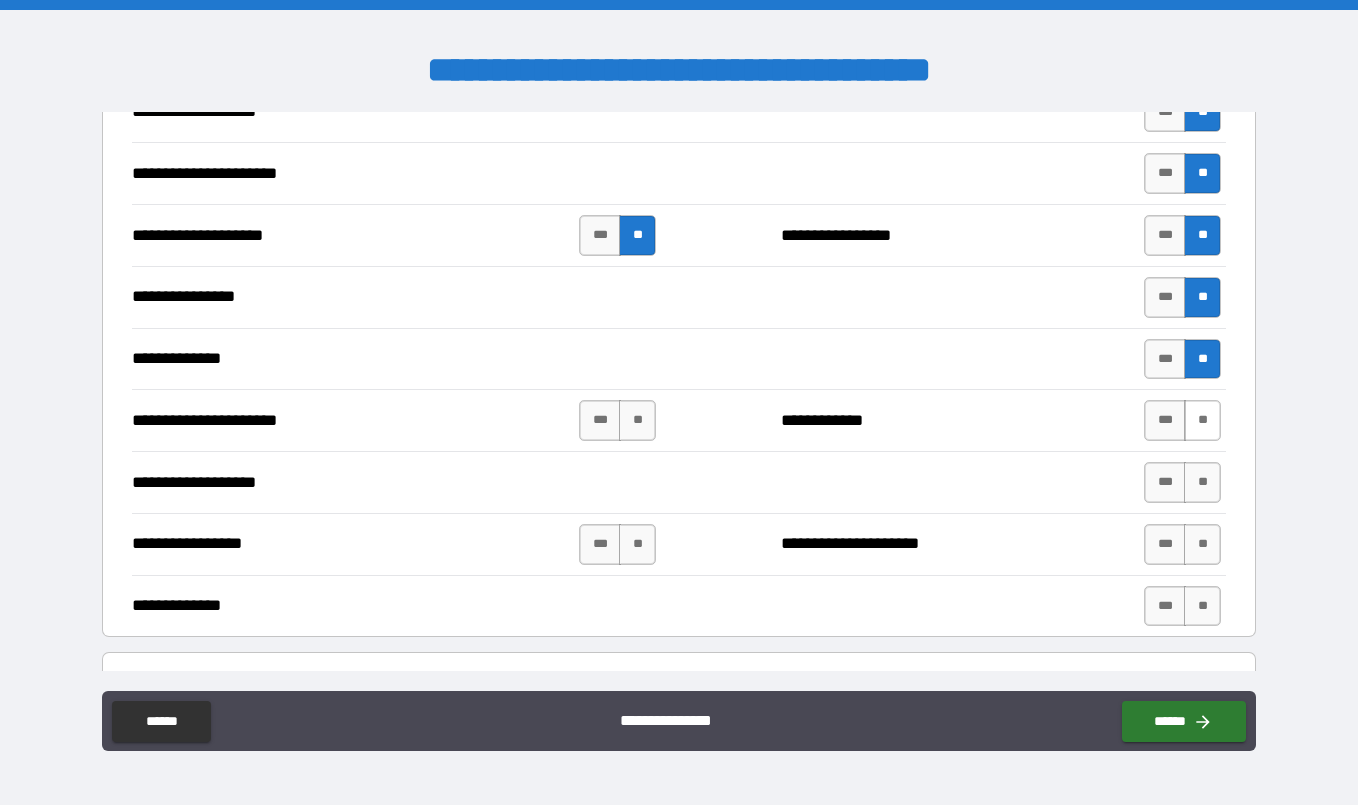 click on "**" at bounding box center [1202, 420] 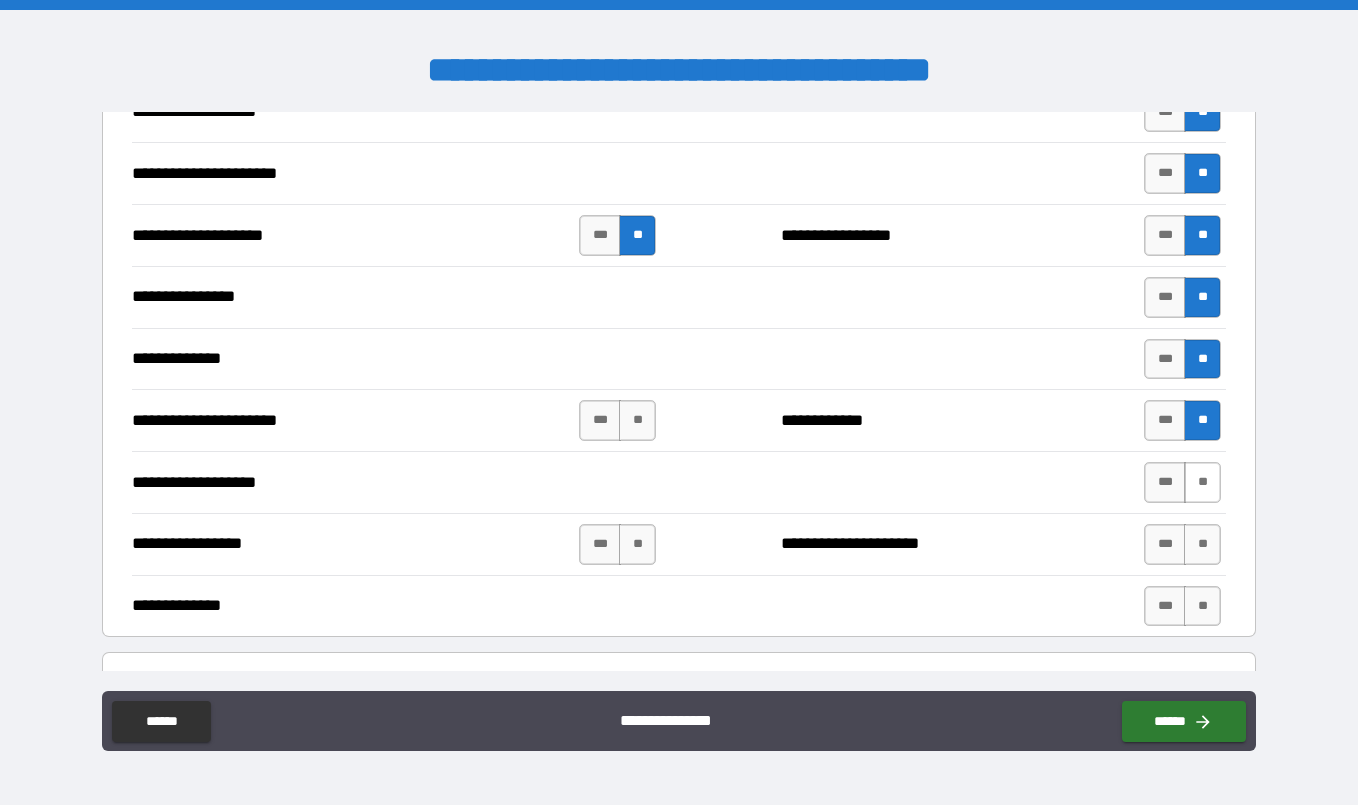 click on "**" at bounding box center (1202, 482) 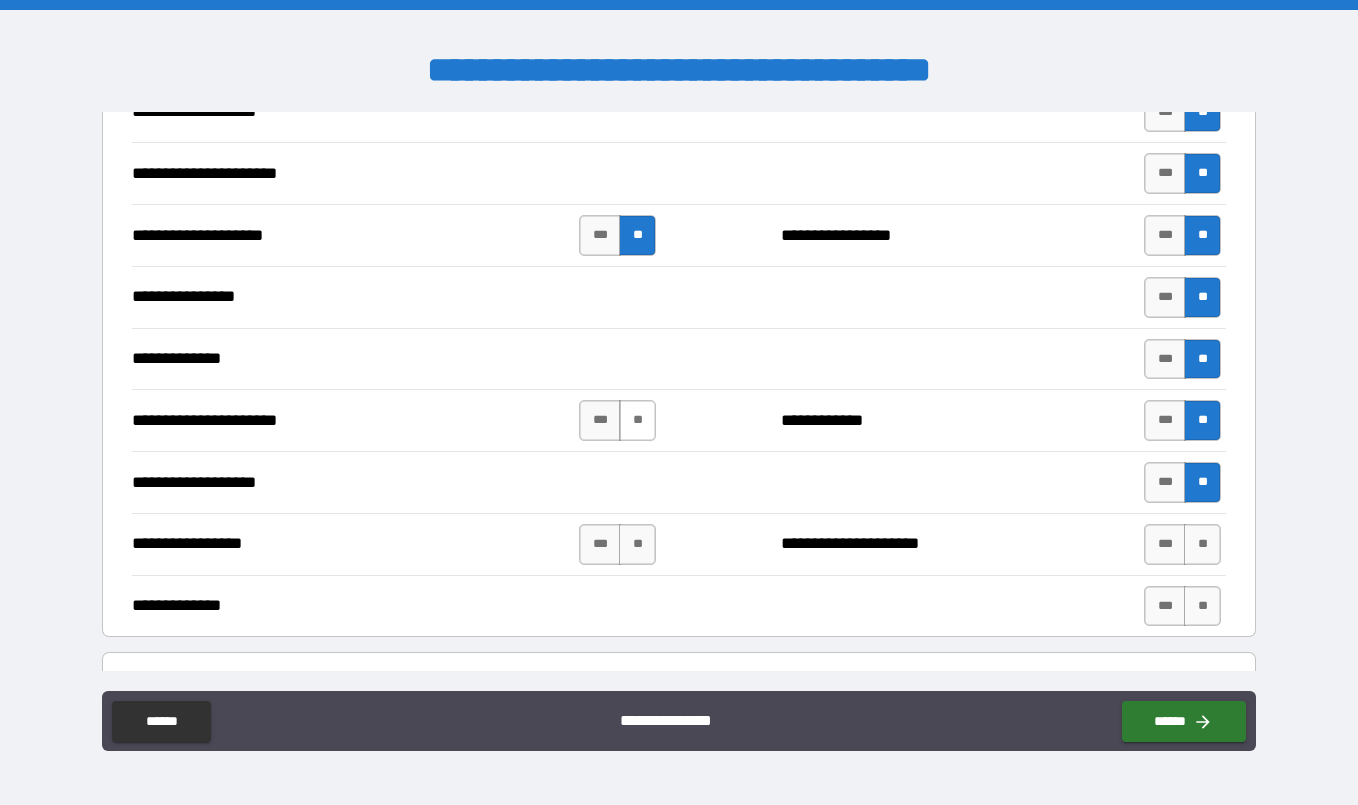 click on "**" at bounding box center [637, 420] 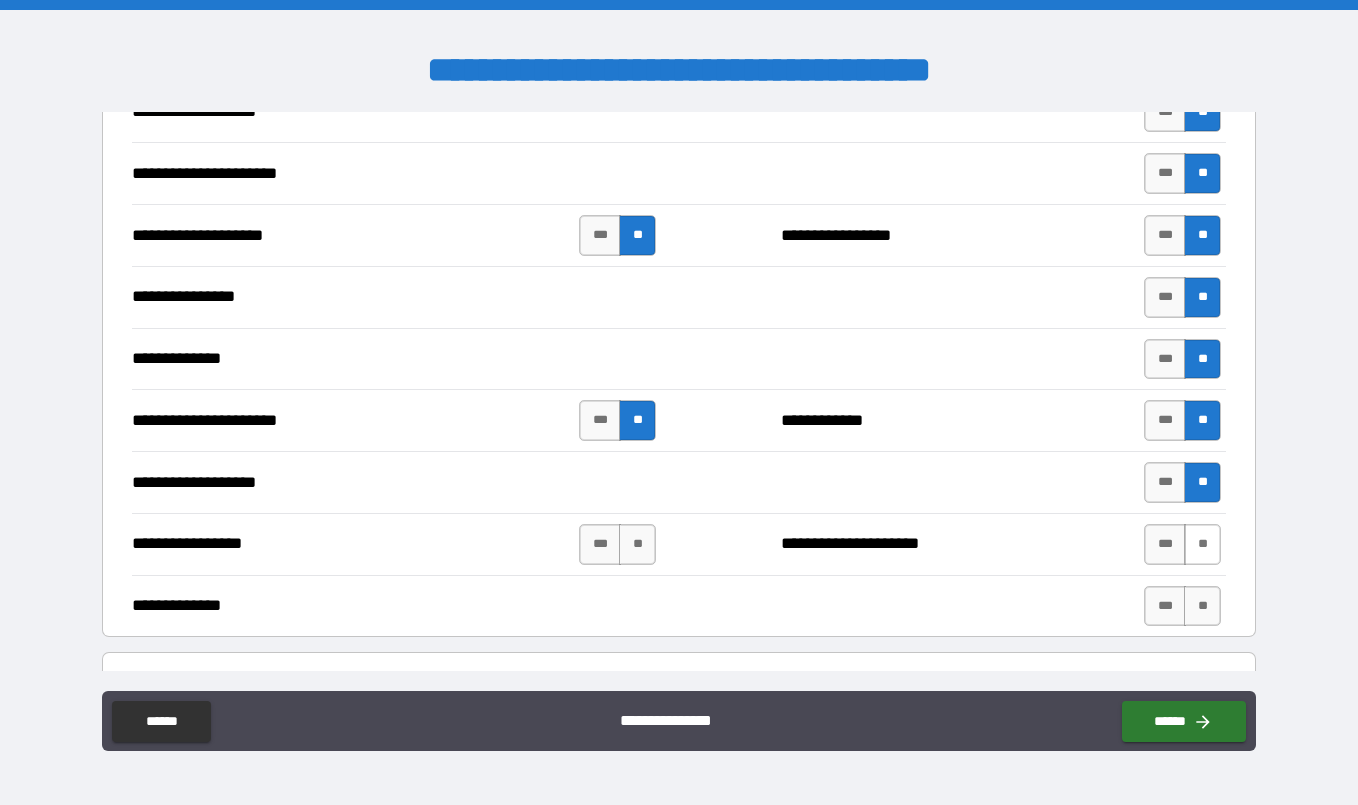 click on "**" at bounding box center (1202, 544) 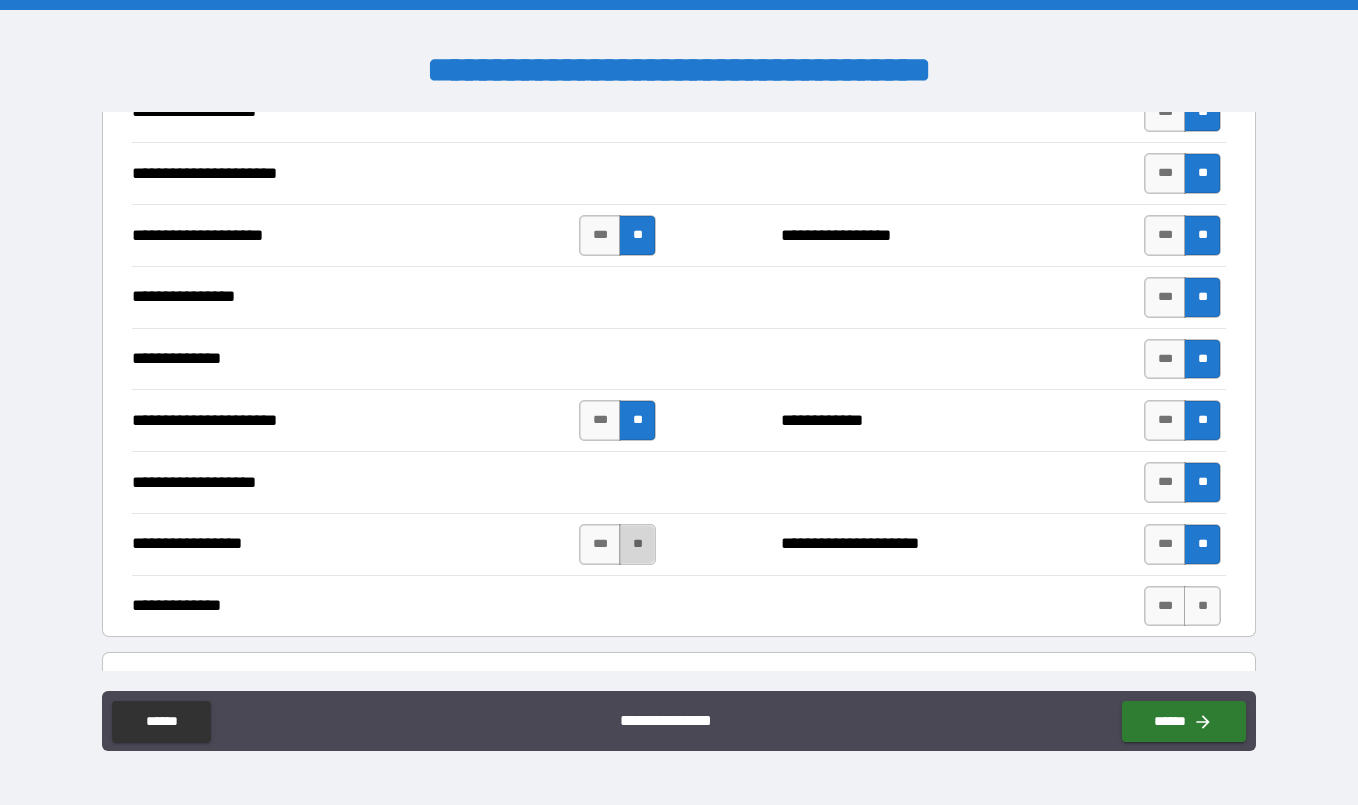 click on "**" at bounding box center [637, 544] 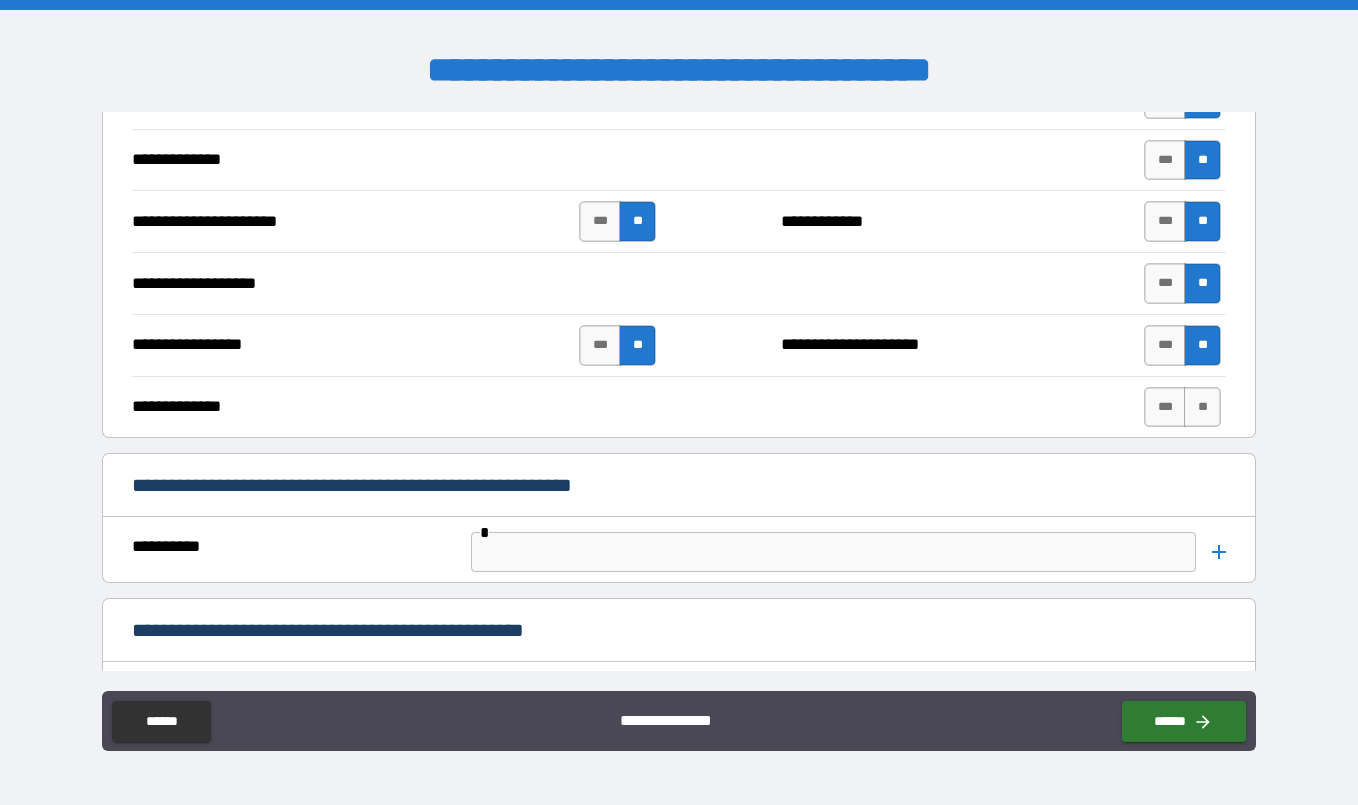 scroll, scrollTop: 2180, scrollLeft: 0, axis: vertical 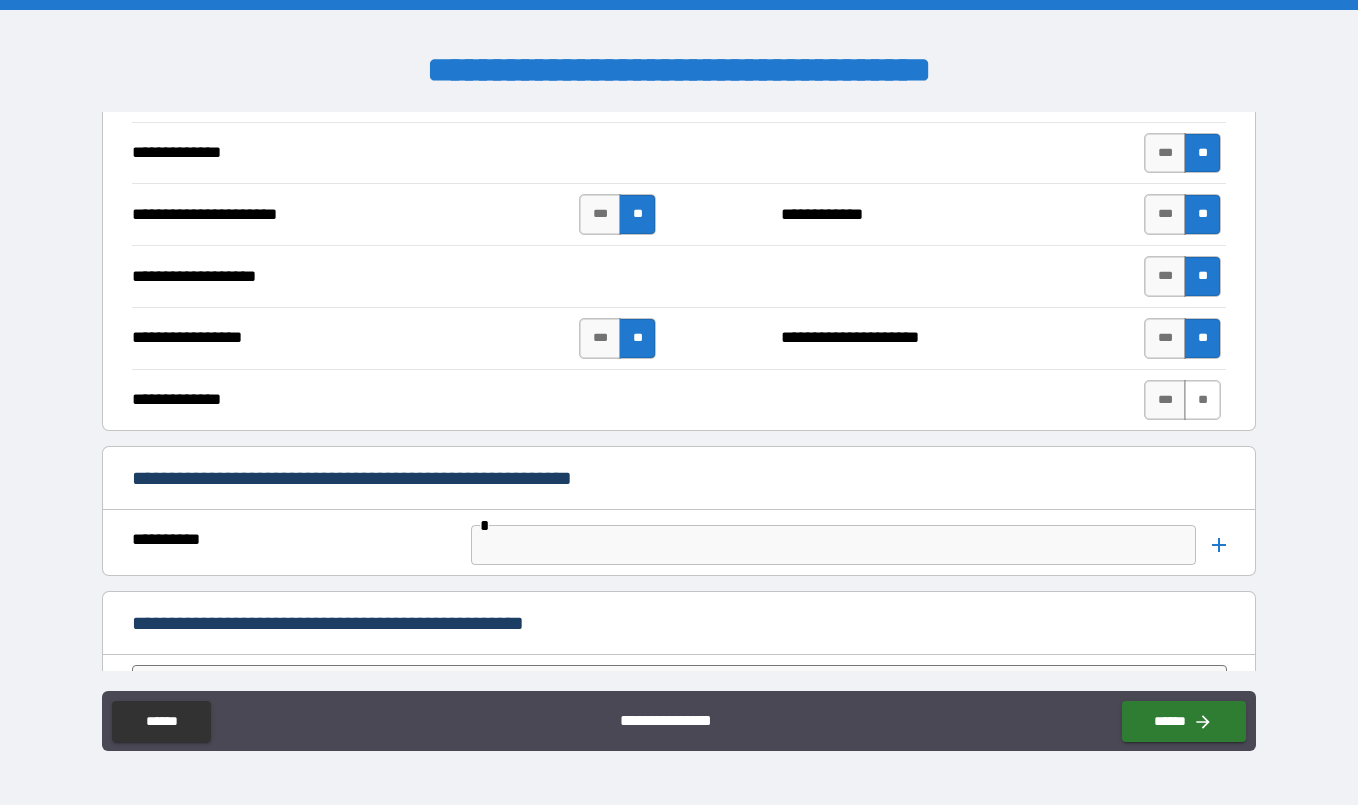 click on "**" at bounding box center (1202, 400) 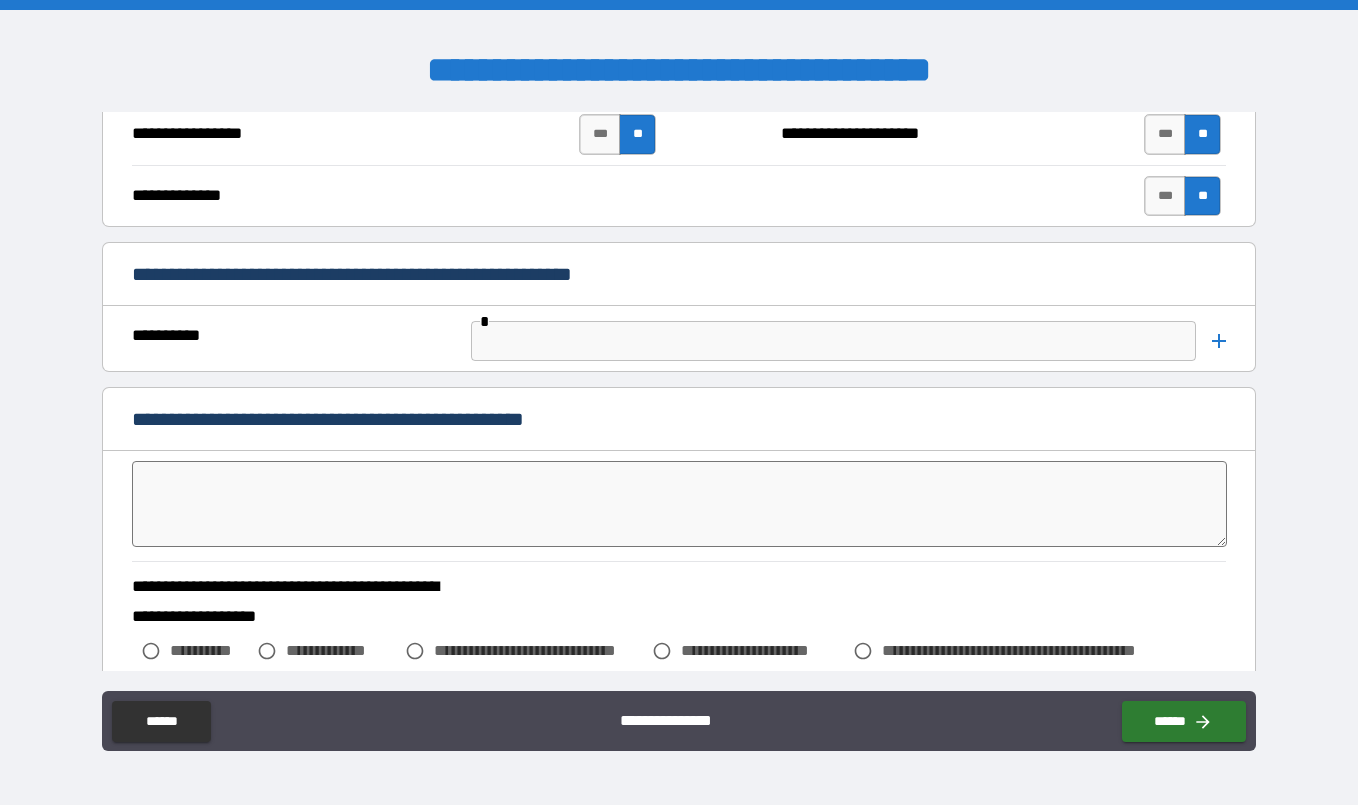 scroll, scrollTop: 2385, scrollLeft: 0, axis: vertical 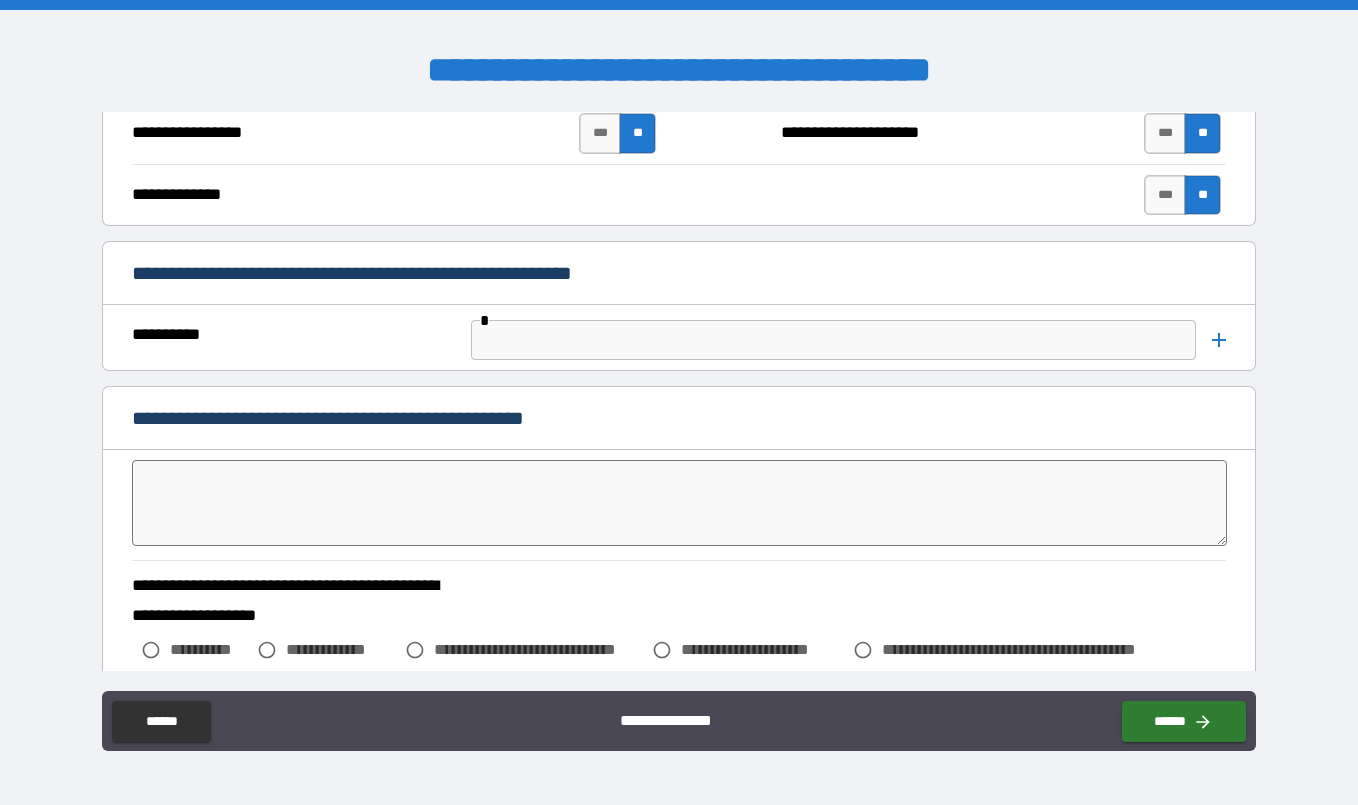click on "**********" at bounding box center (679, 342) 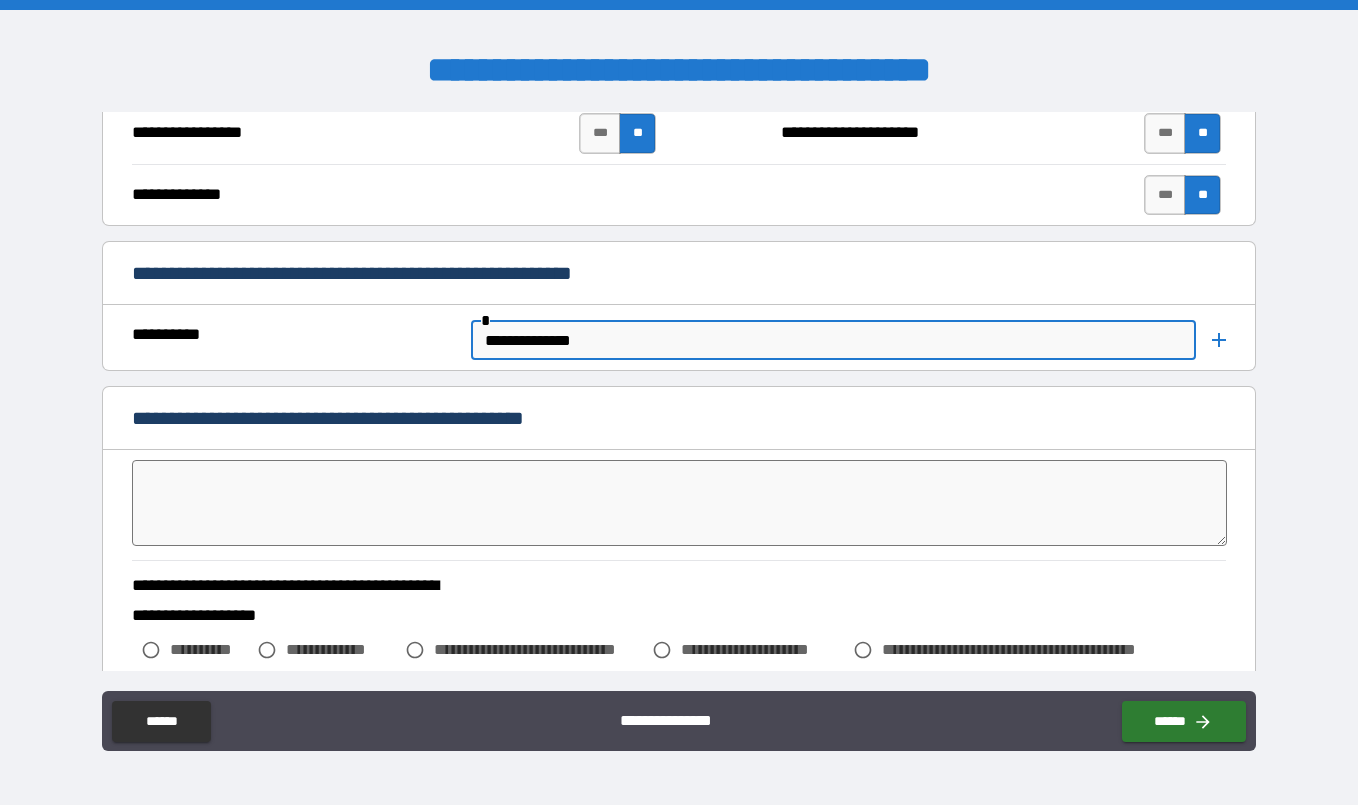 type on "**********" 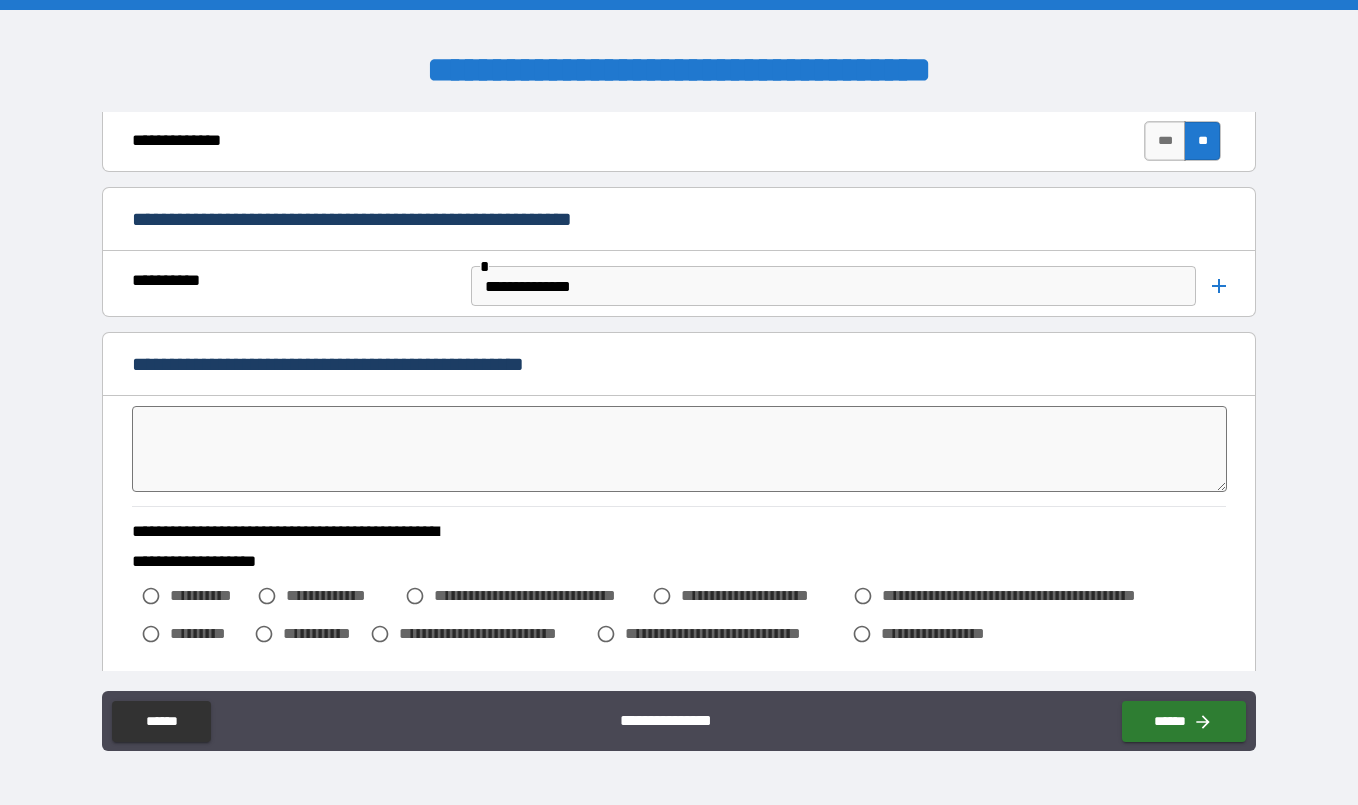 scroll, scrollTop: 2451, scrollLeft: 0, axis: vertical 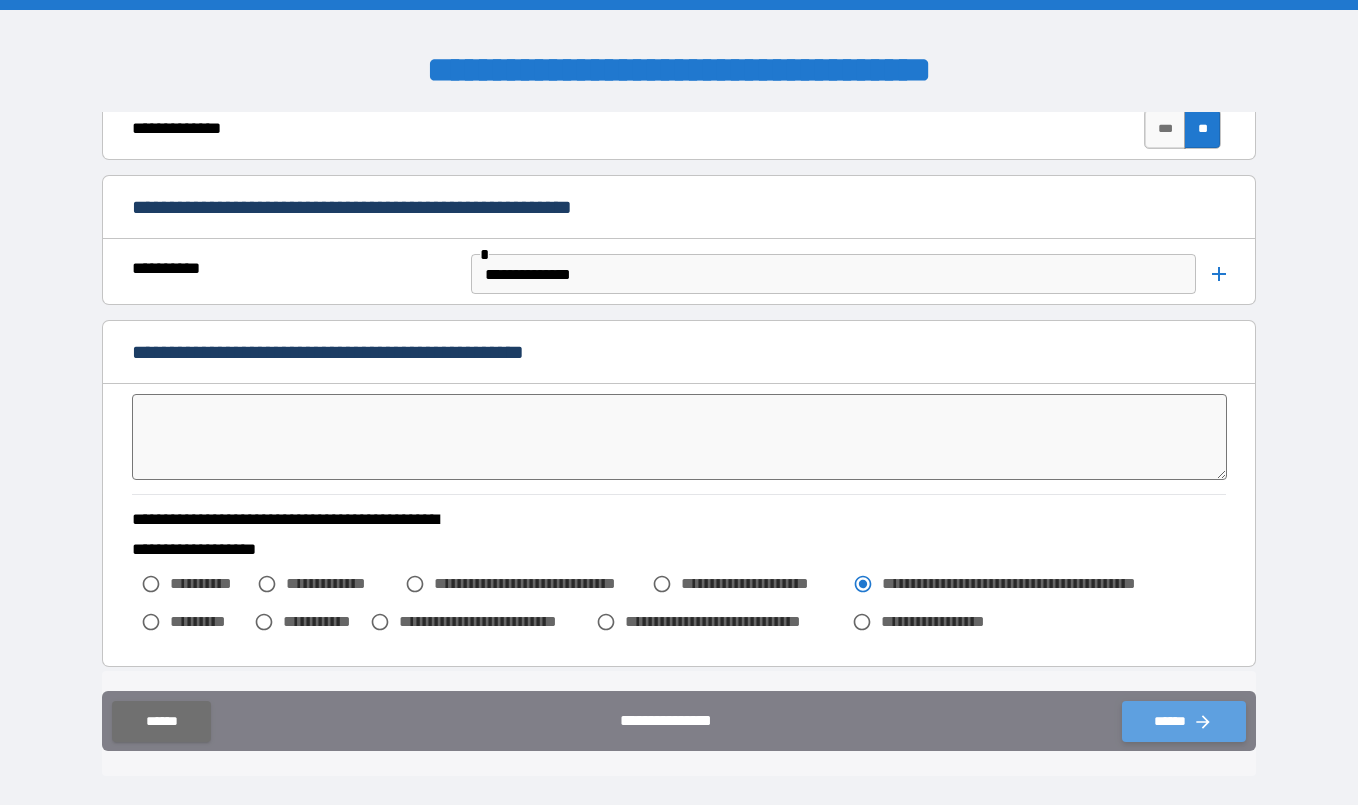 click on "******" at bounding box center (1184, 721) 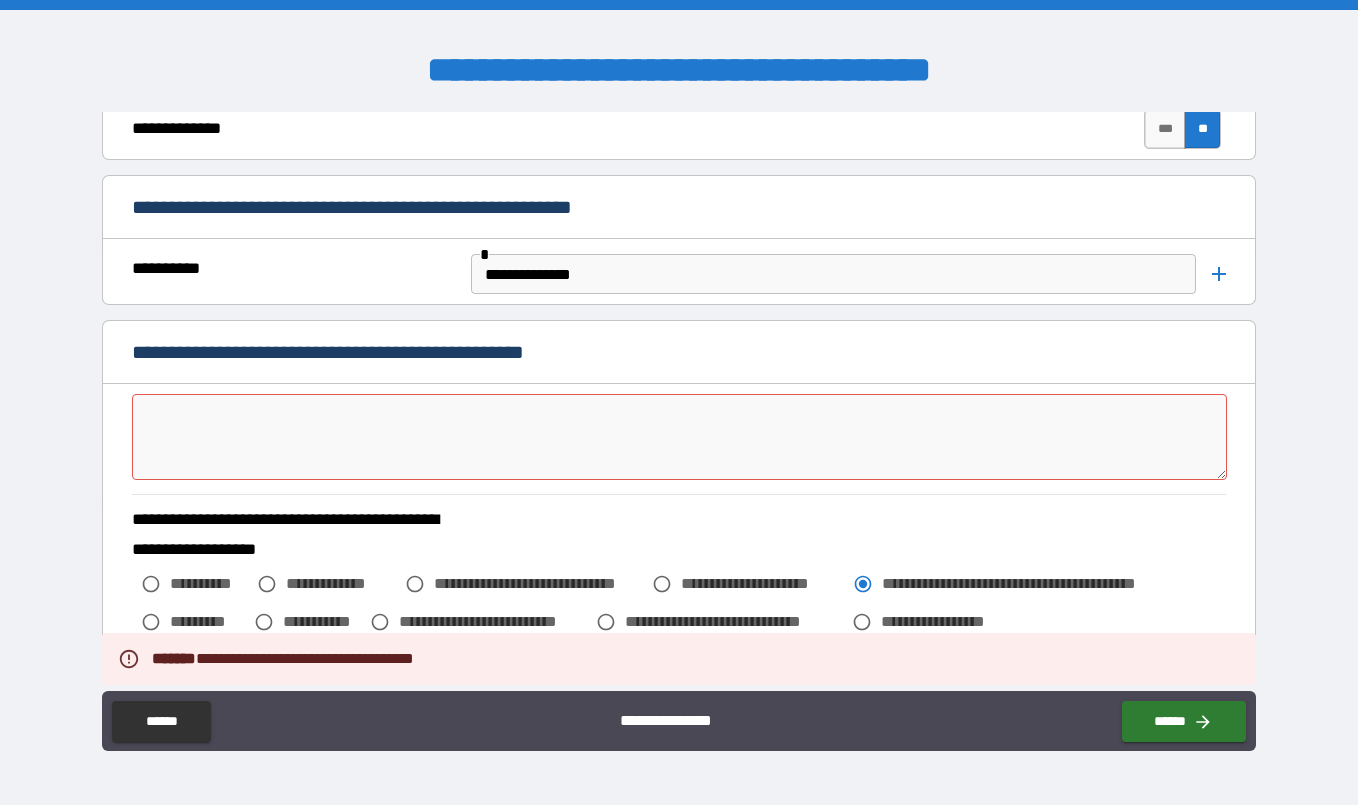 click at bounding box center (680, 437) 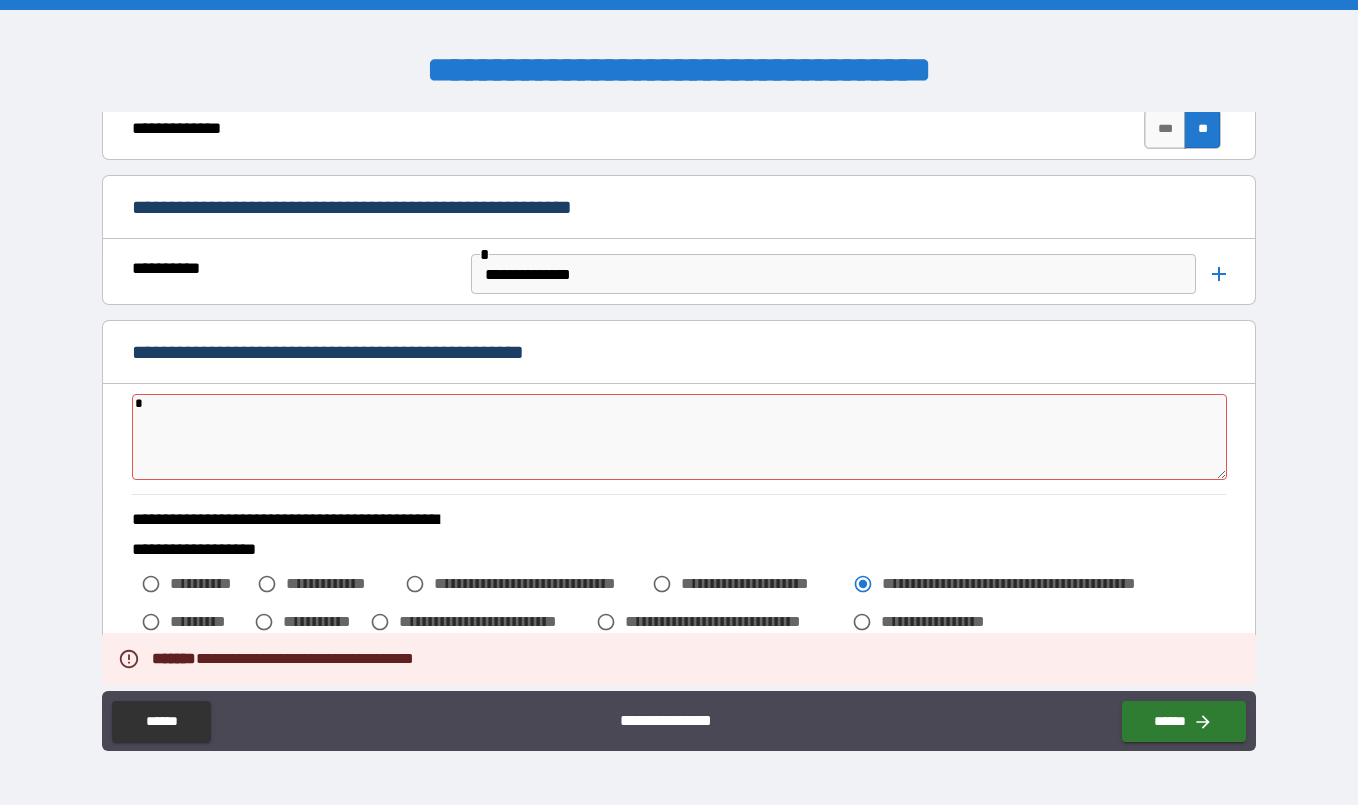 type on "**" 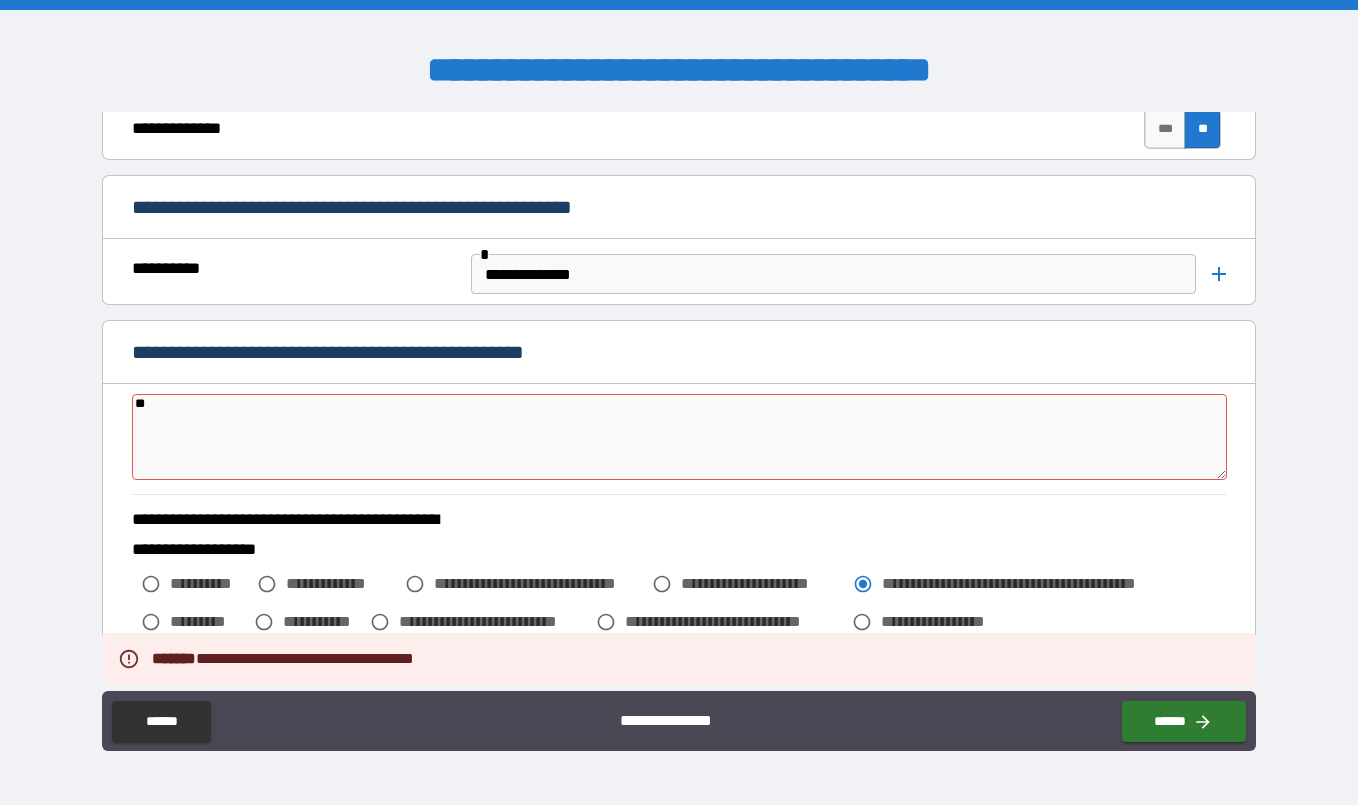 type on "***" 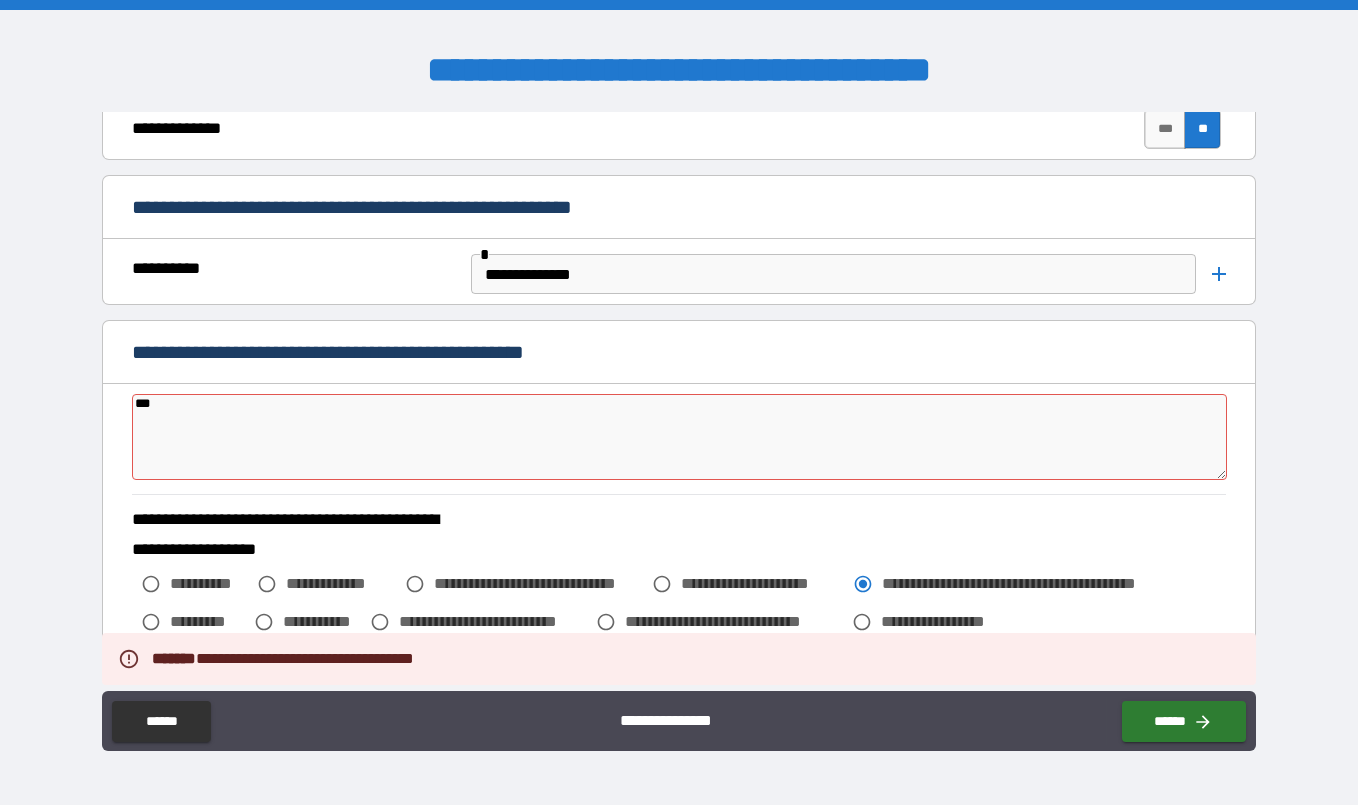 type on "*" 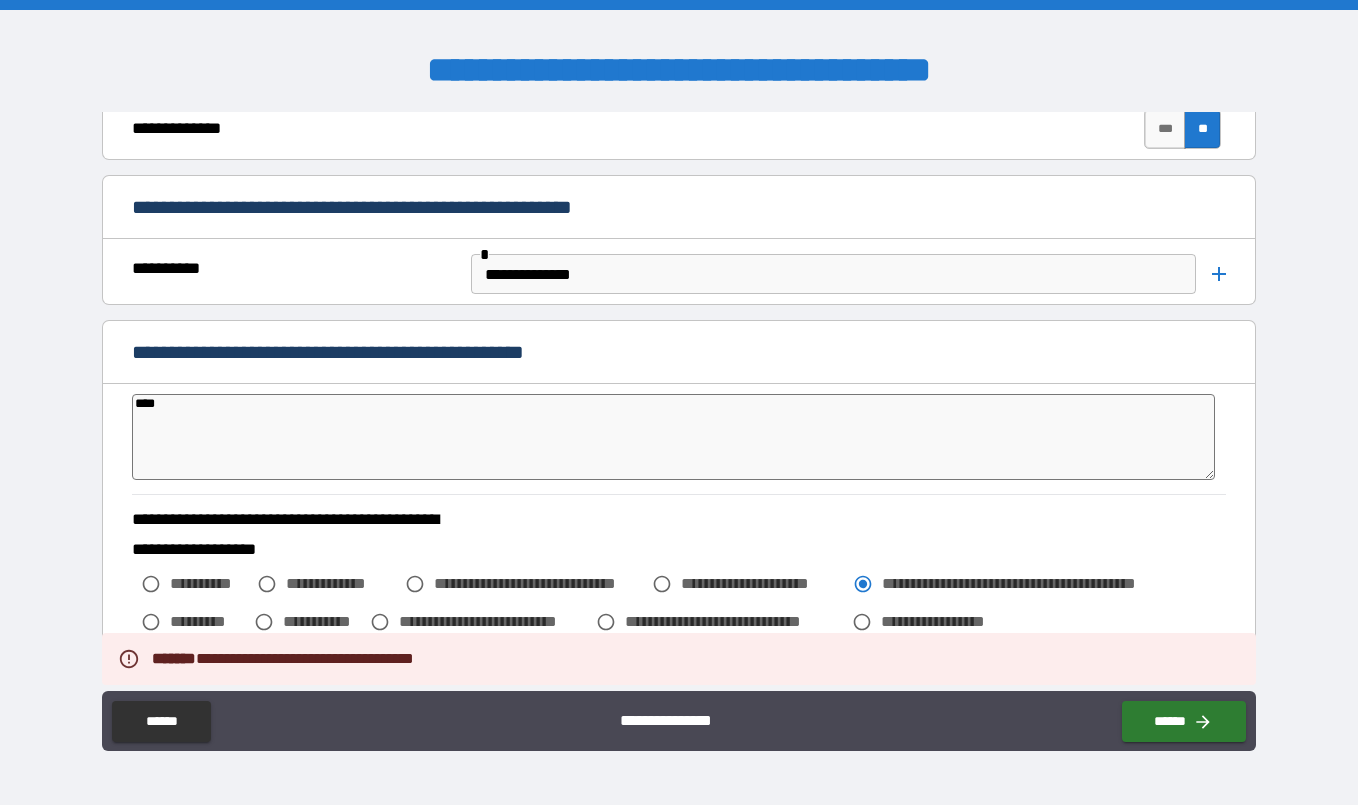 type on "*****" 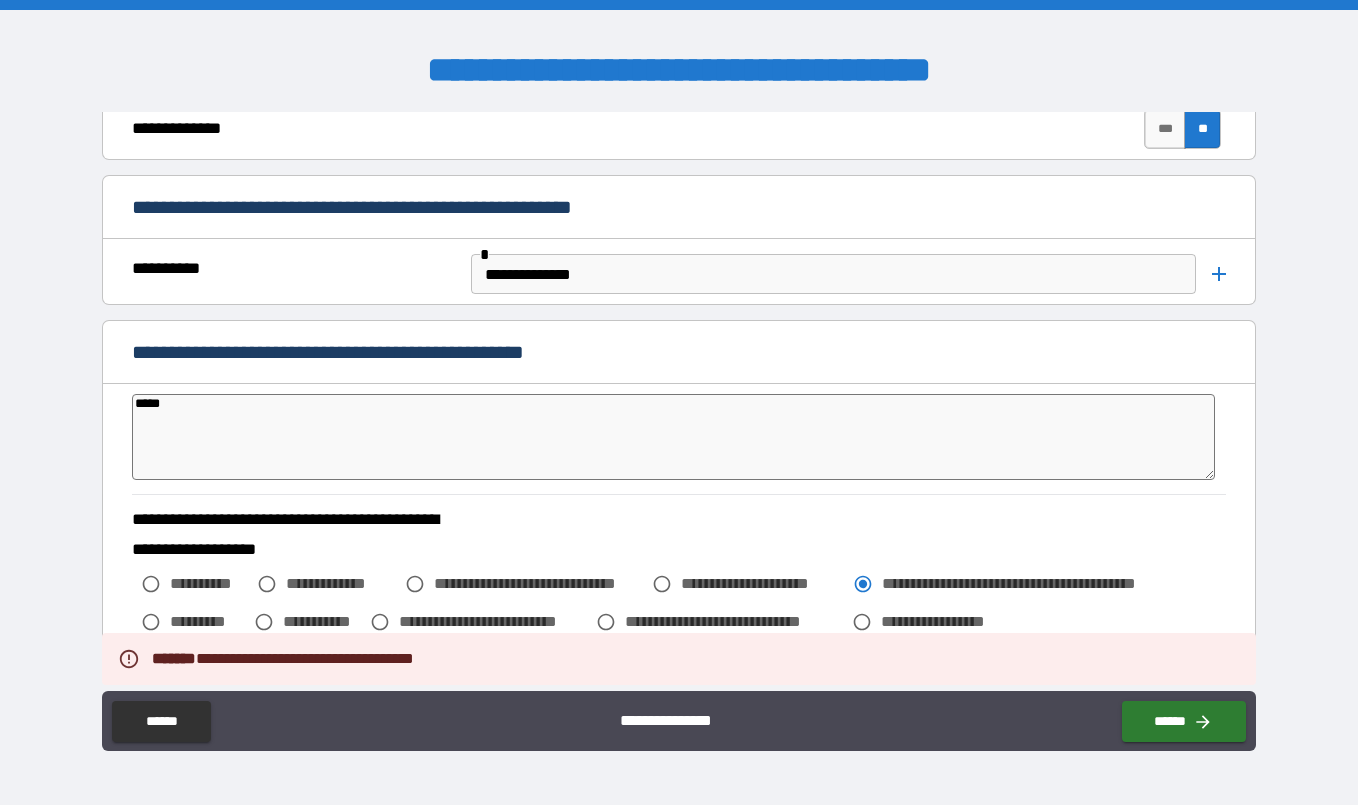 type on "******" 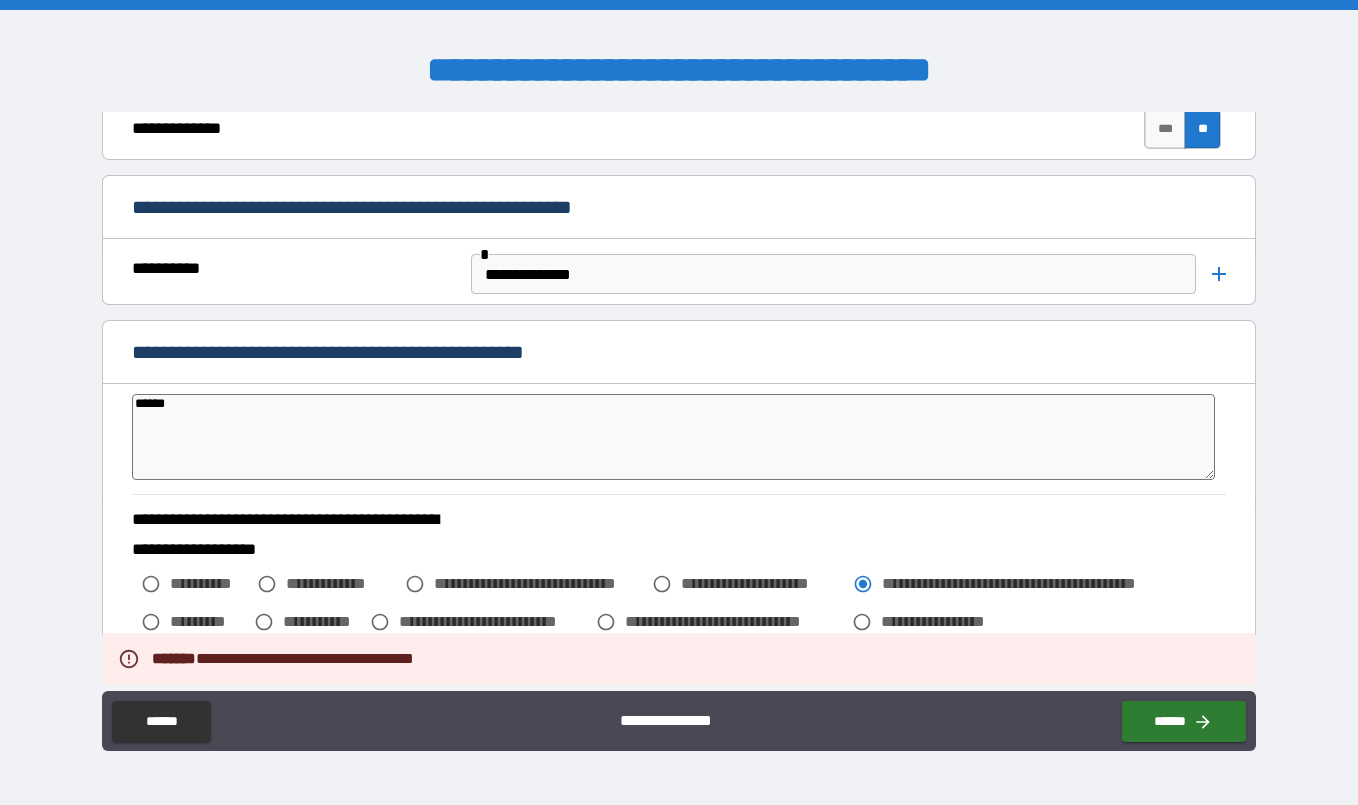 type on "*******" 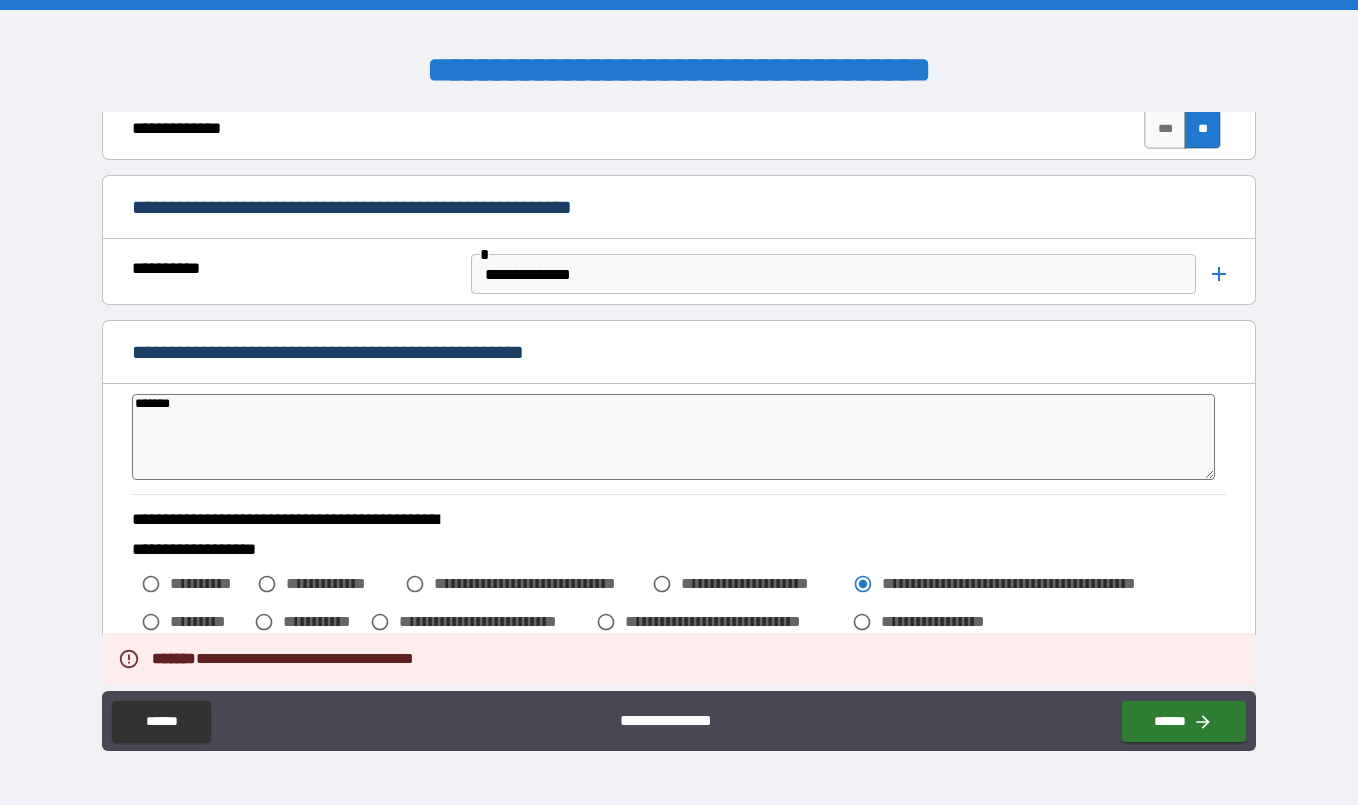 type on "********" 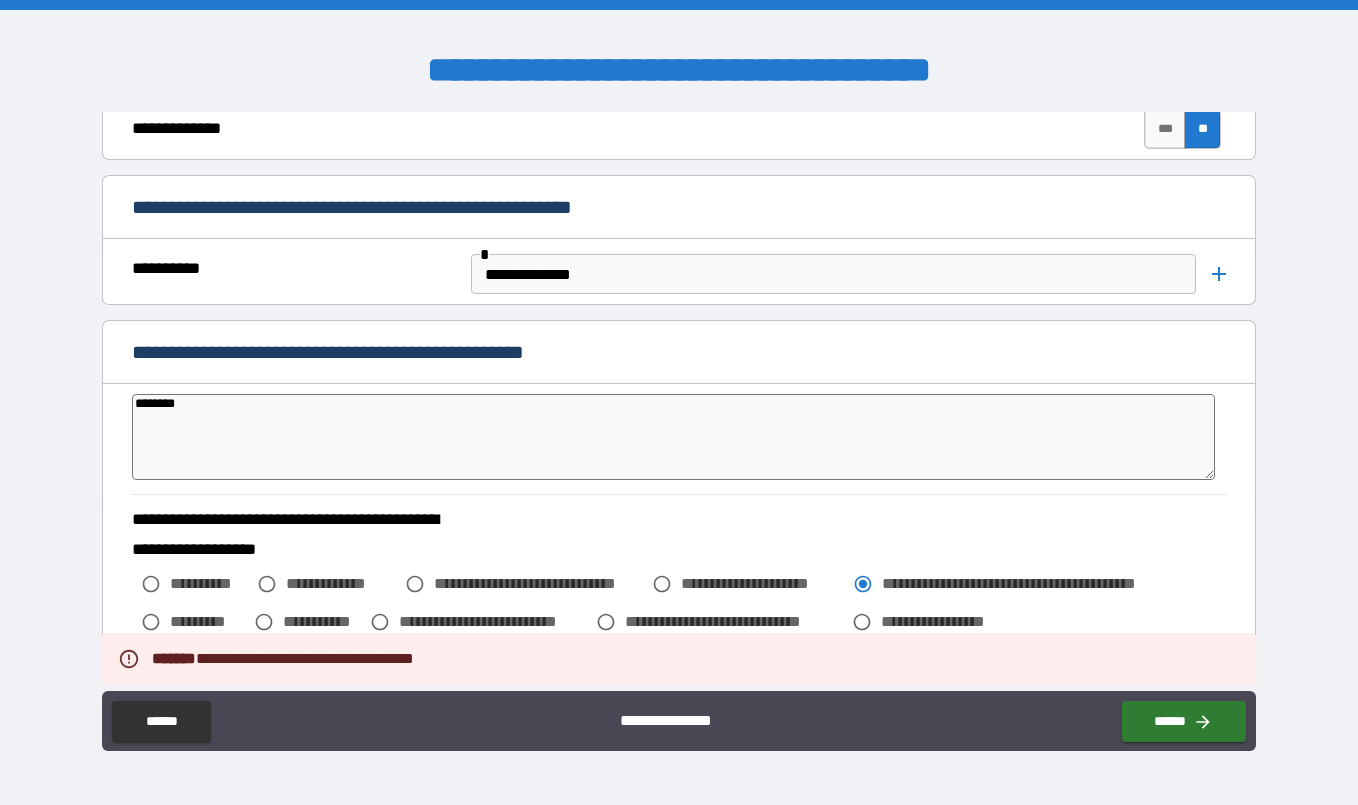 type on "*" 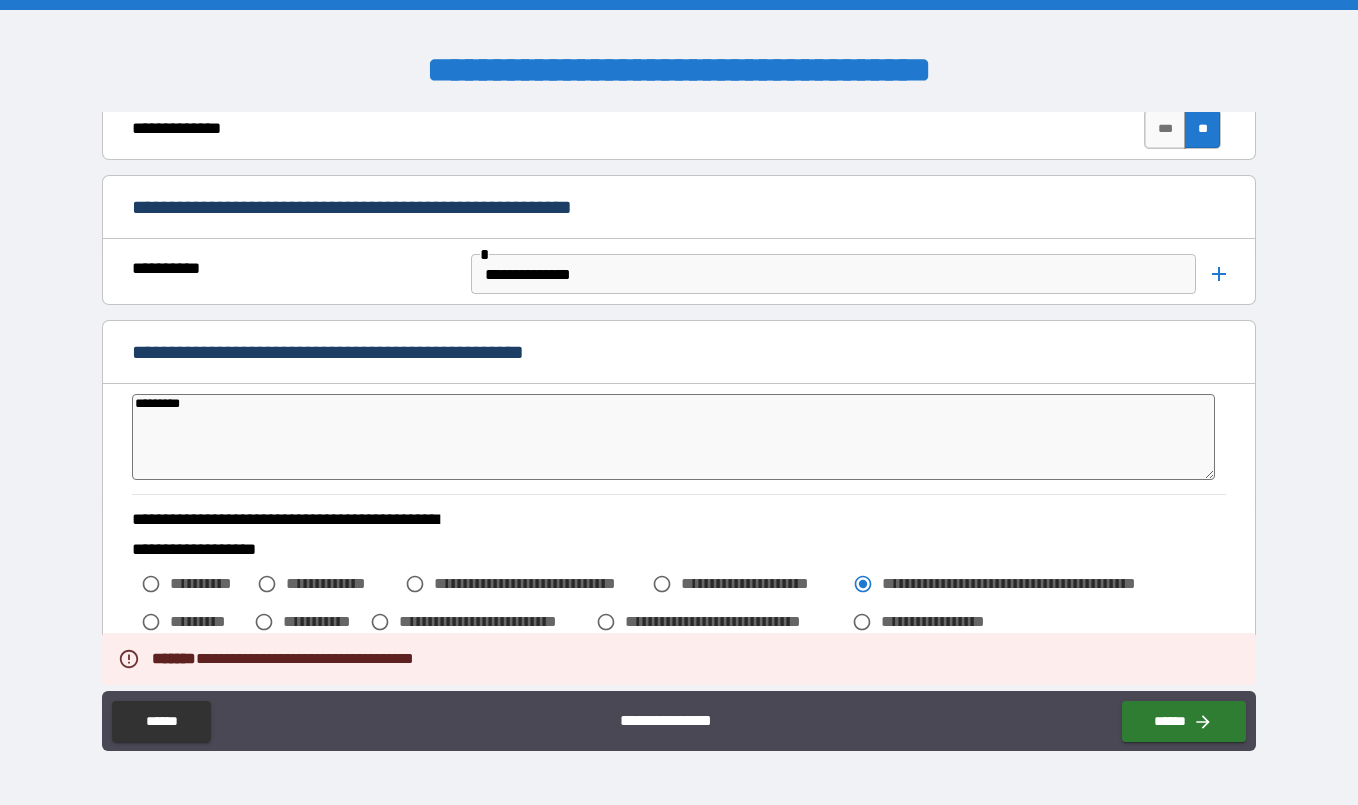 type on "*********" 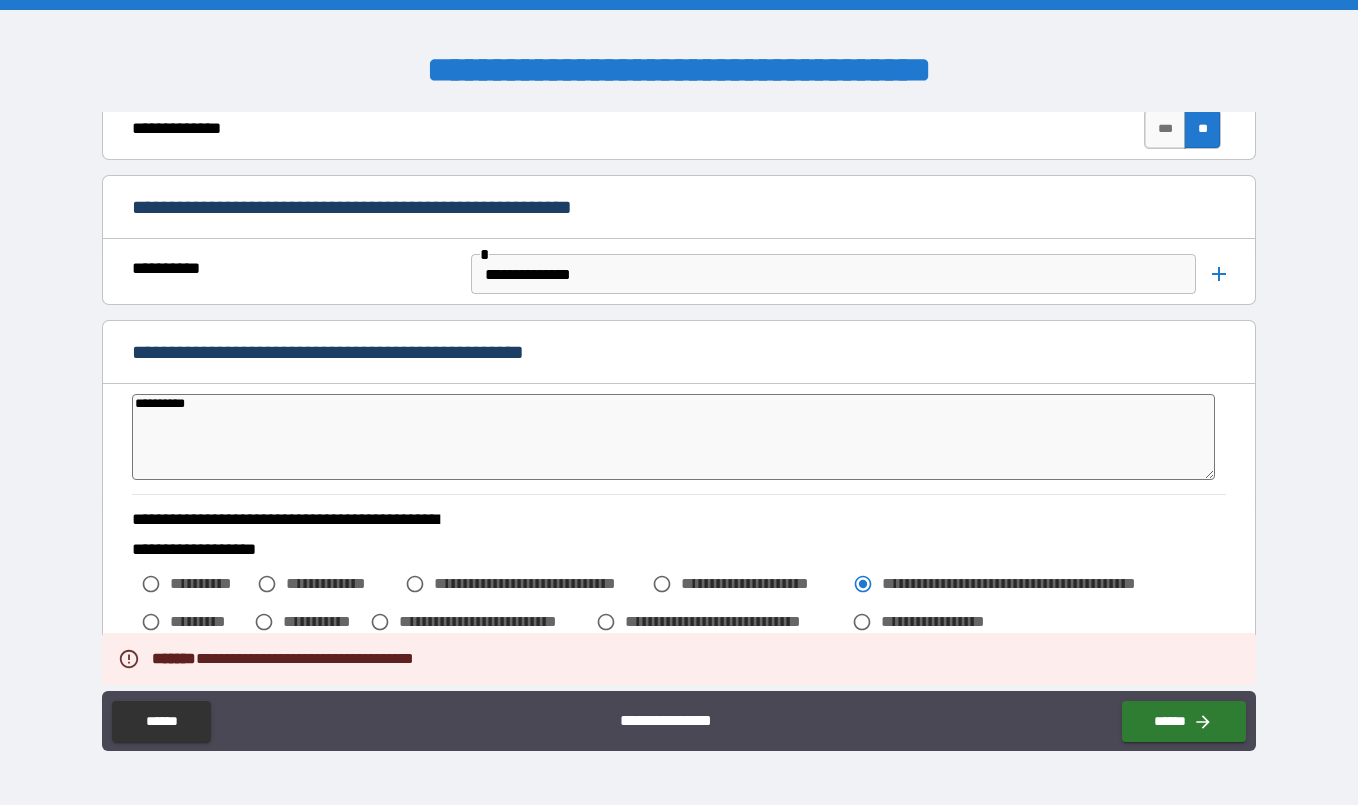 type on "*" 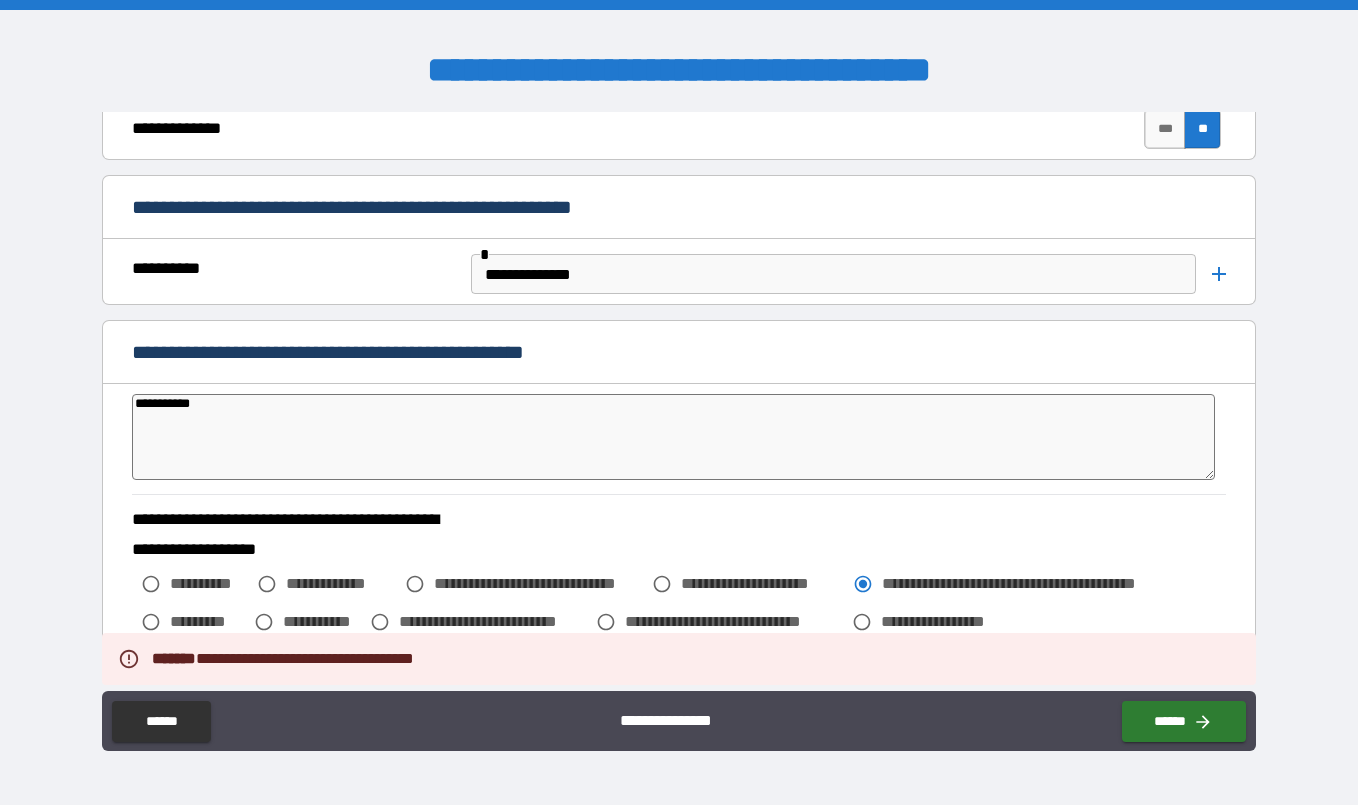type on "**********" 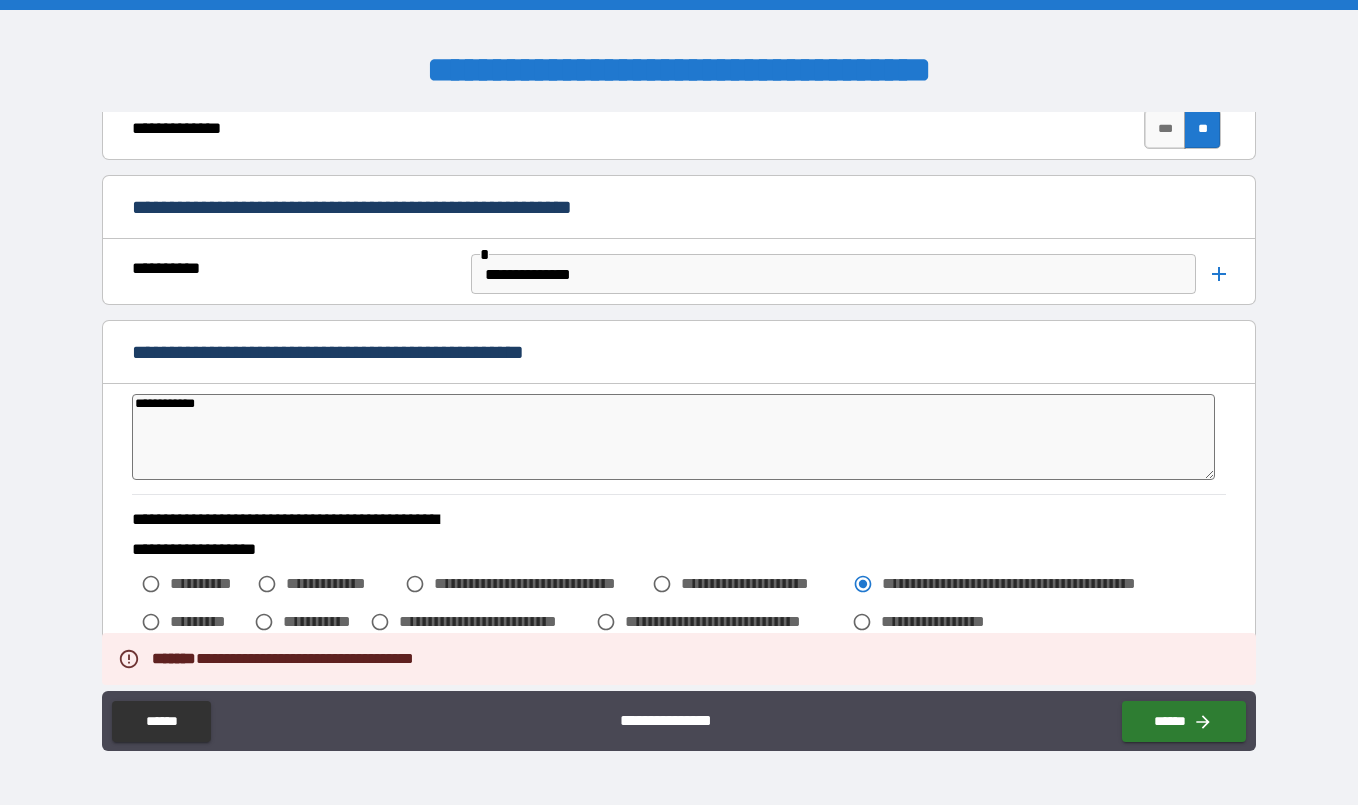 type on "**********" 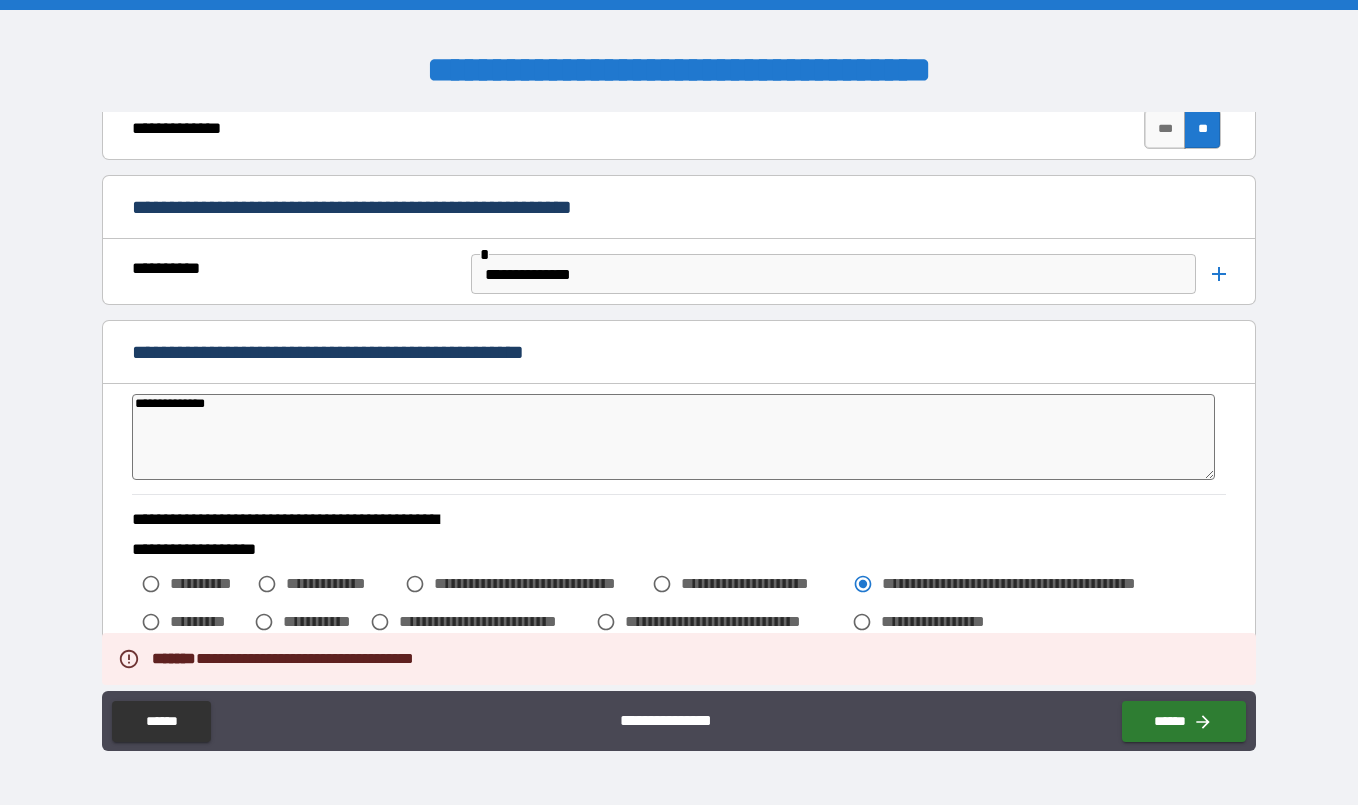 type on "**********" 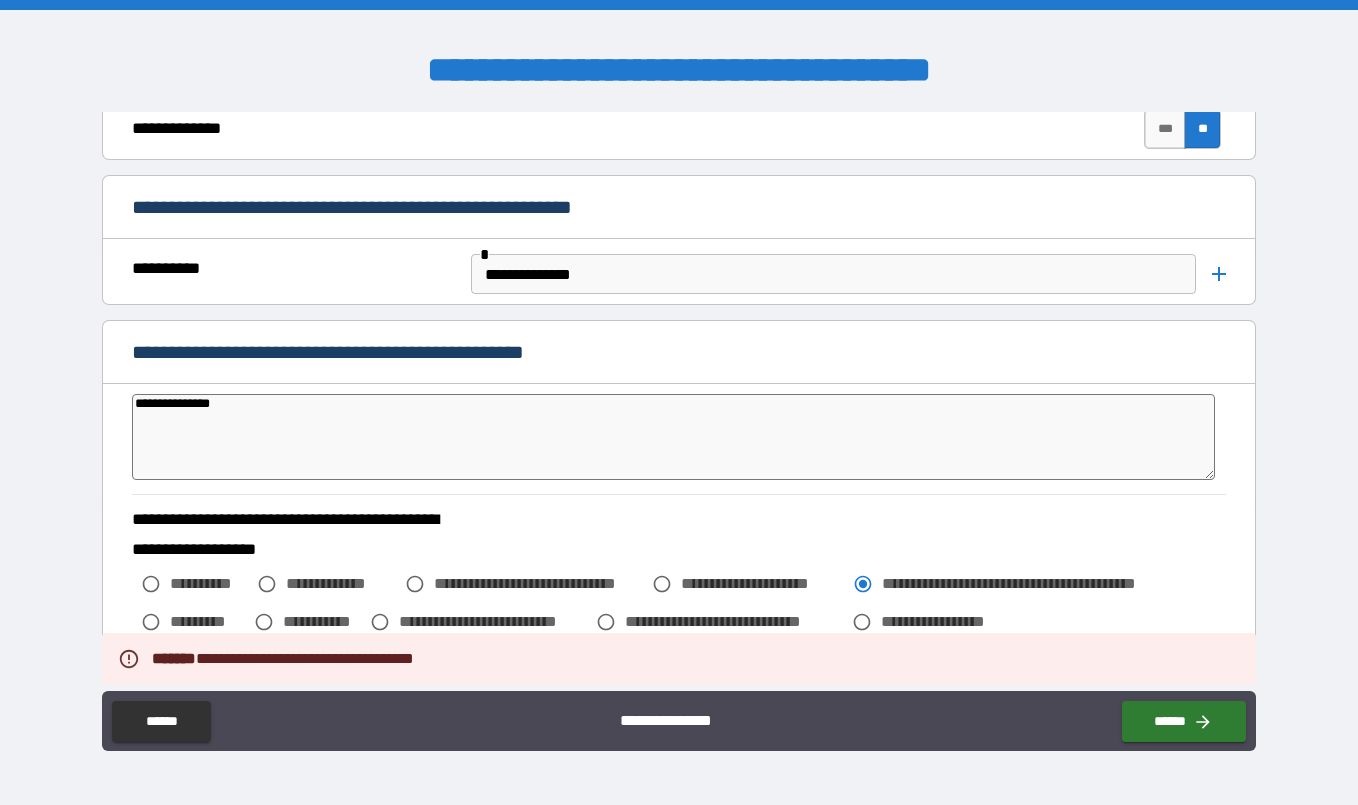 type on "**********" 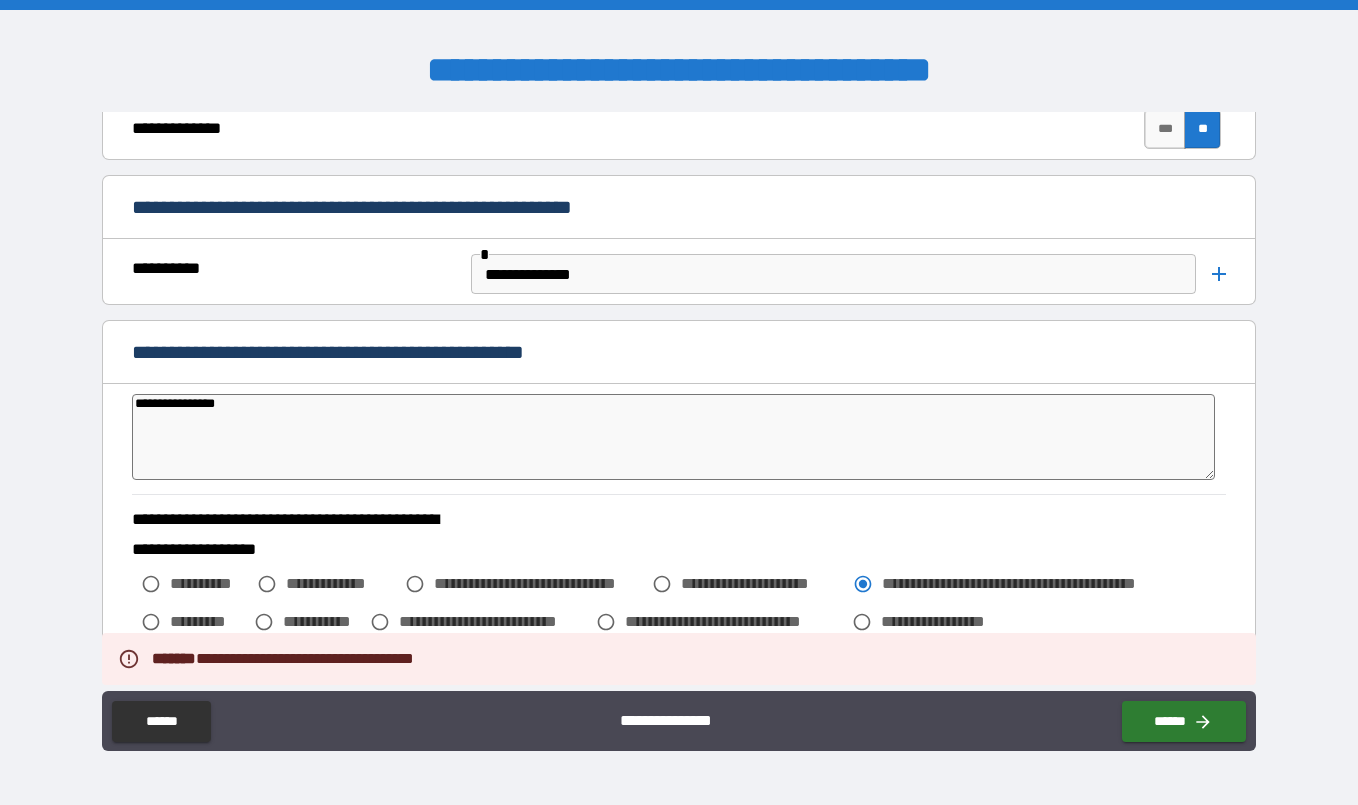 type on "**********" 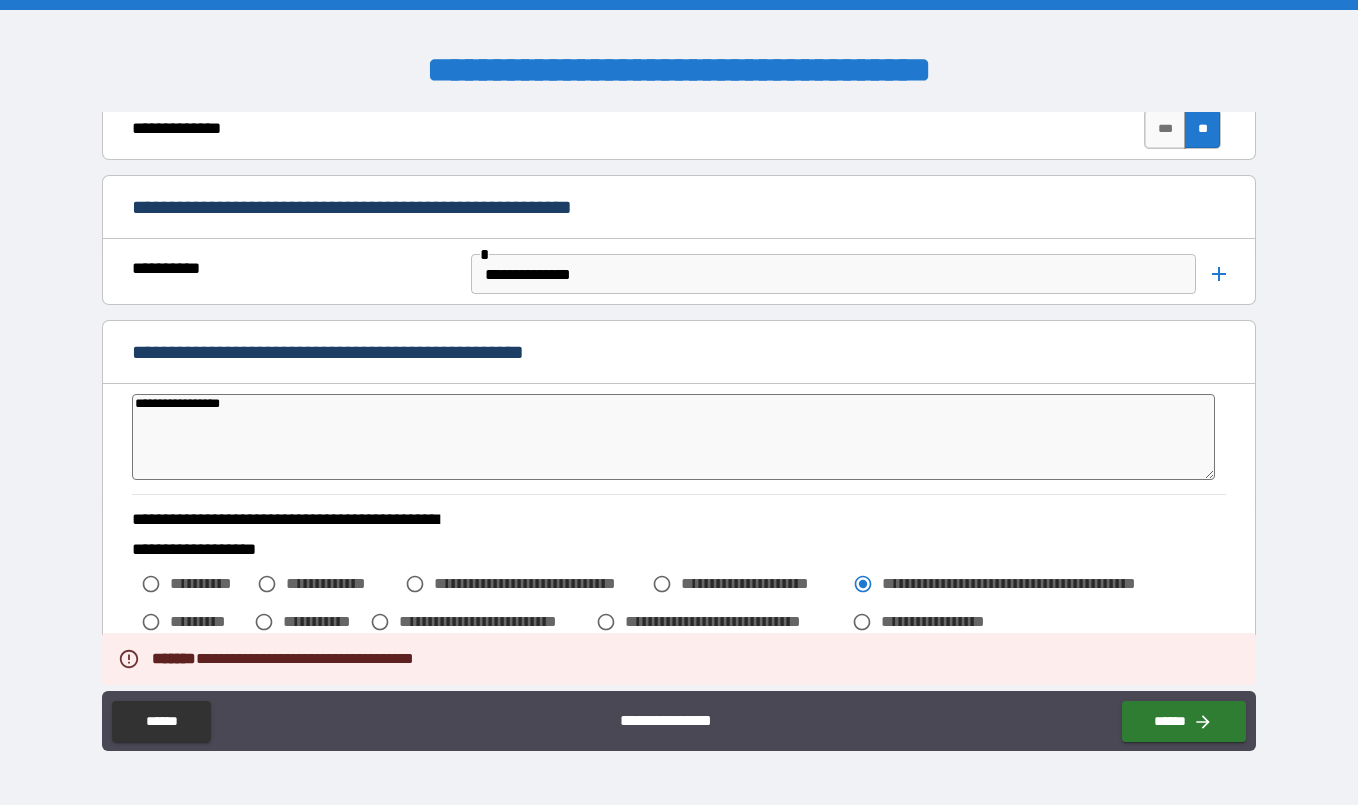 type on "**********" 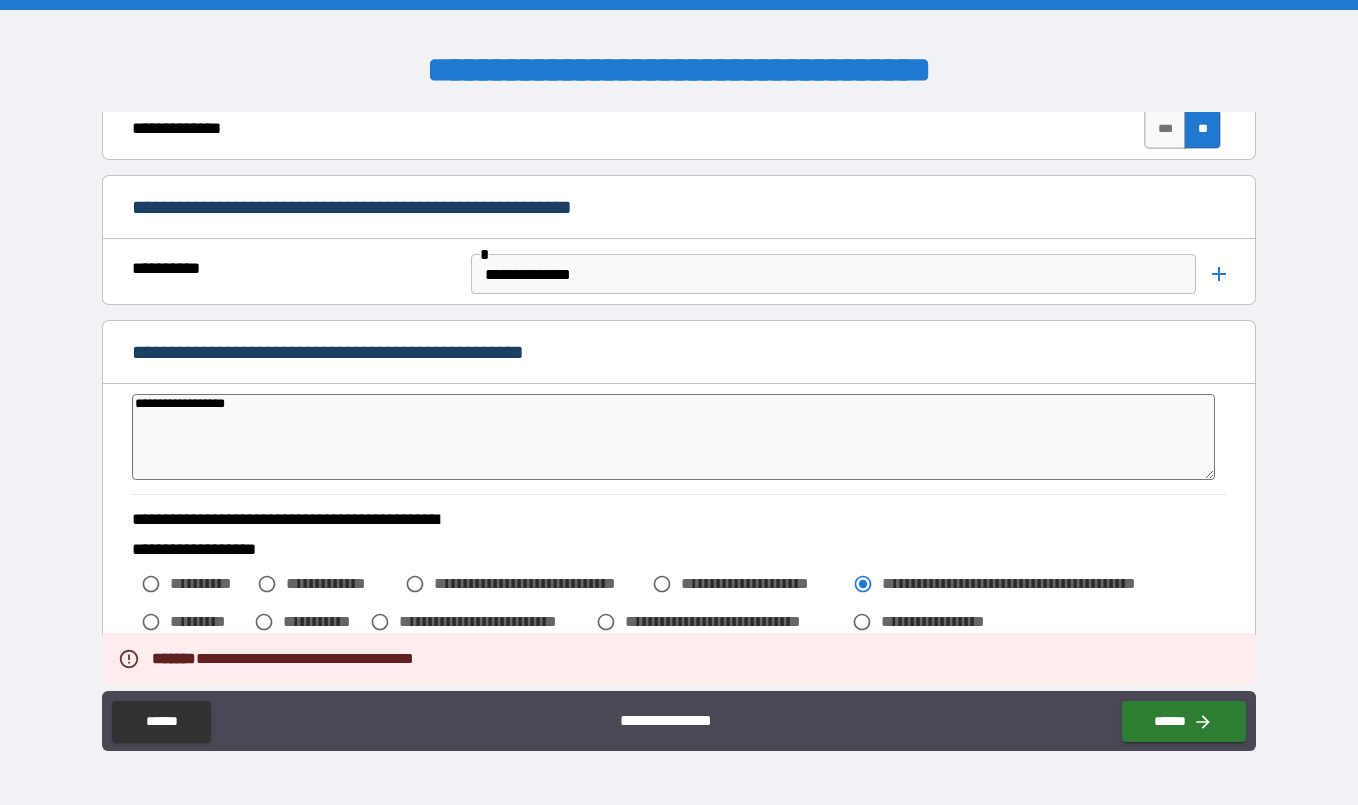 type on "*" 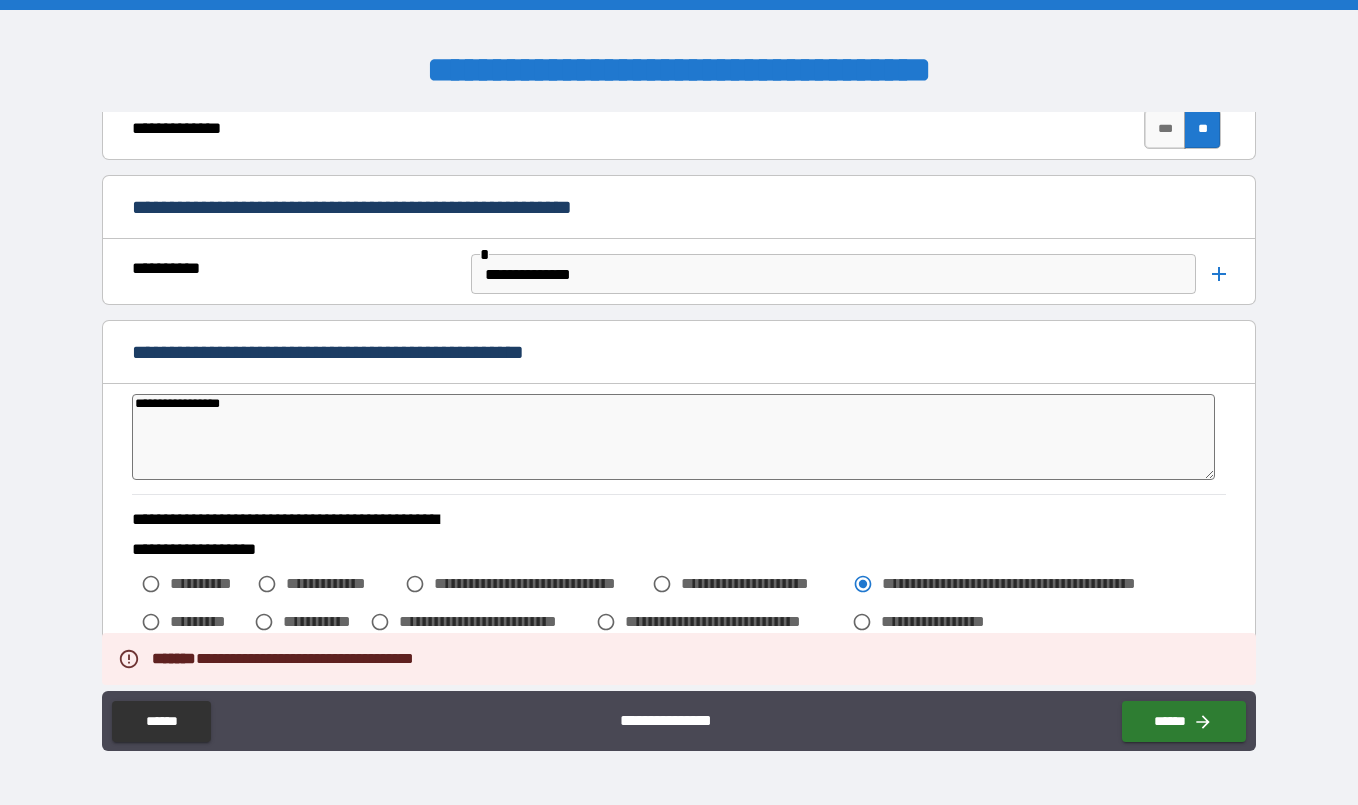 type on "**********" 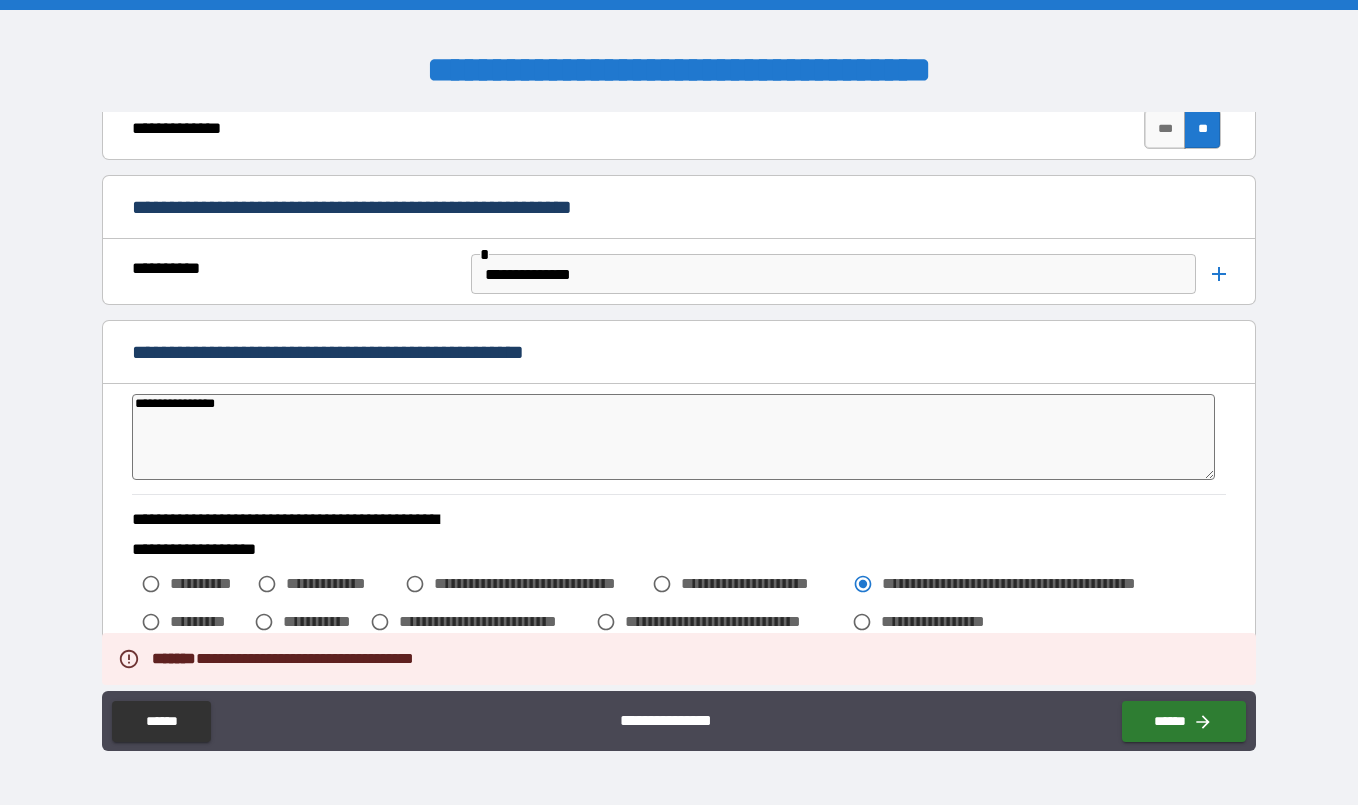 type on "**********" 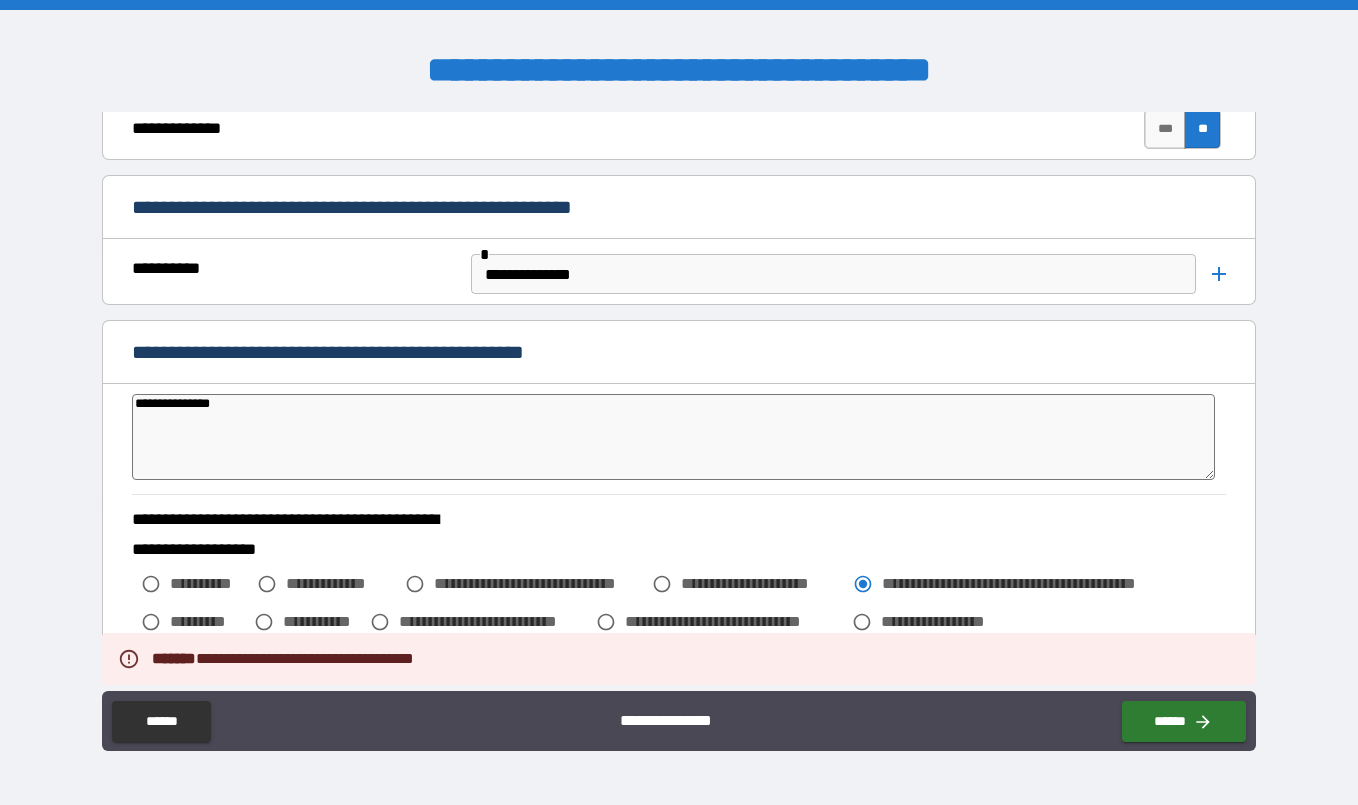 type on "**********" 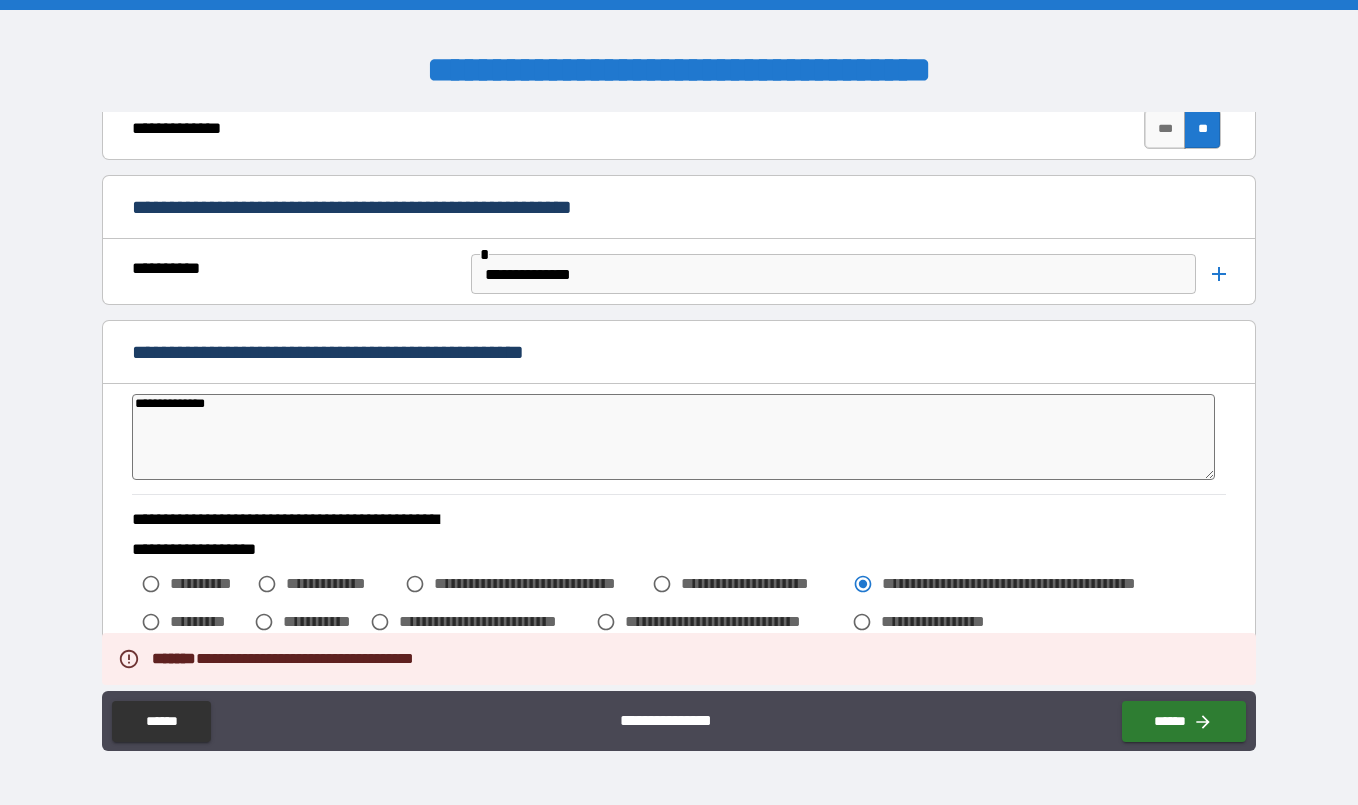 type on "**********" 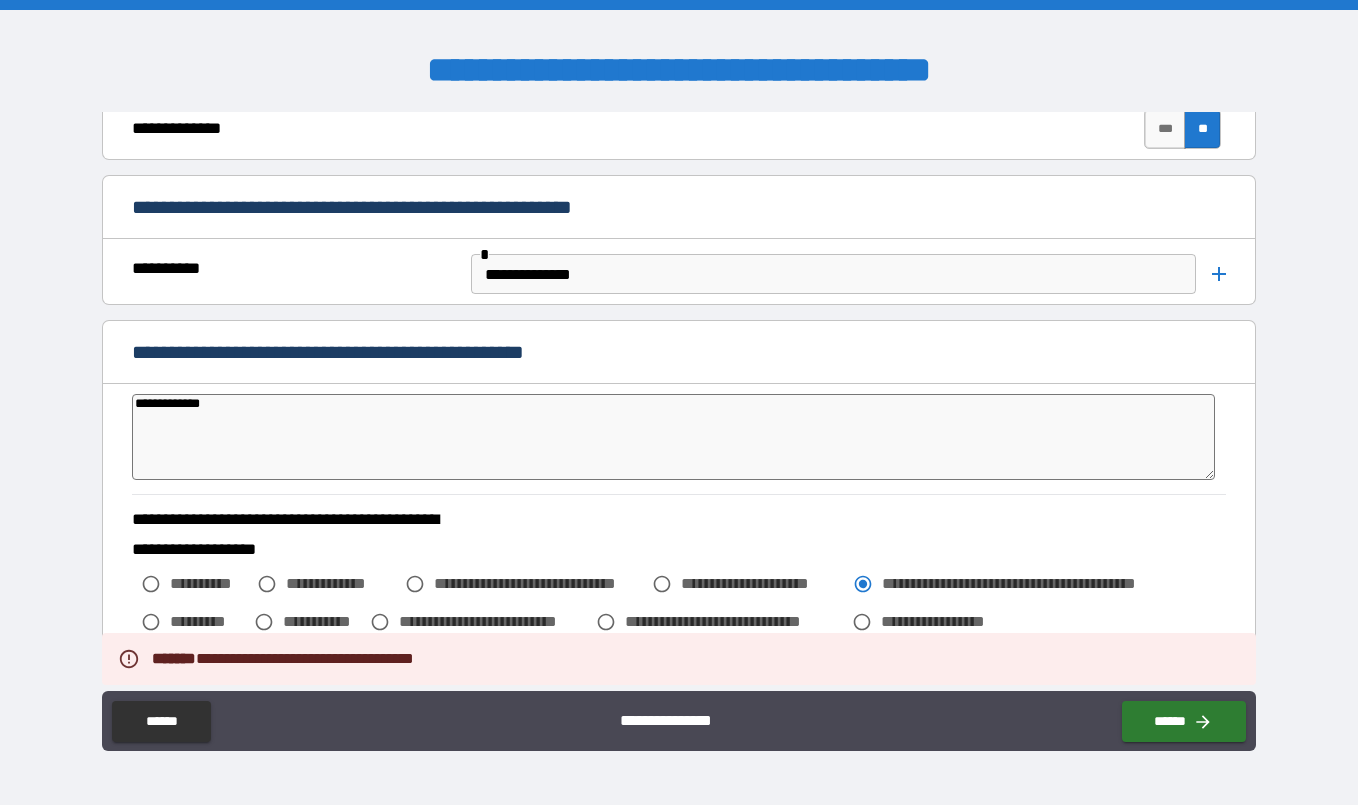 type on "**********" 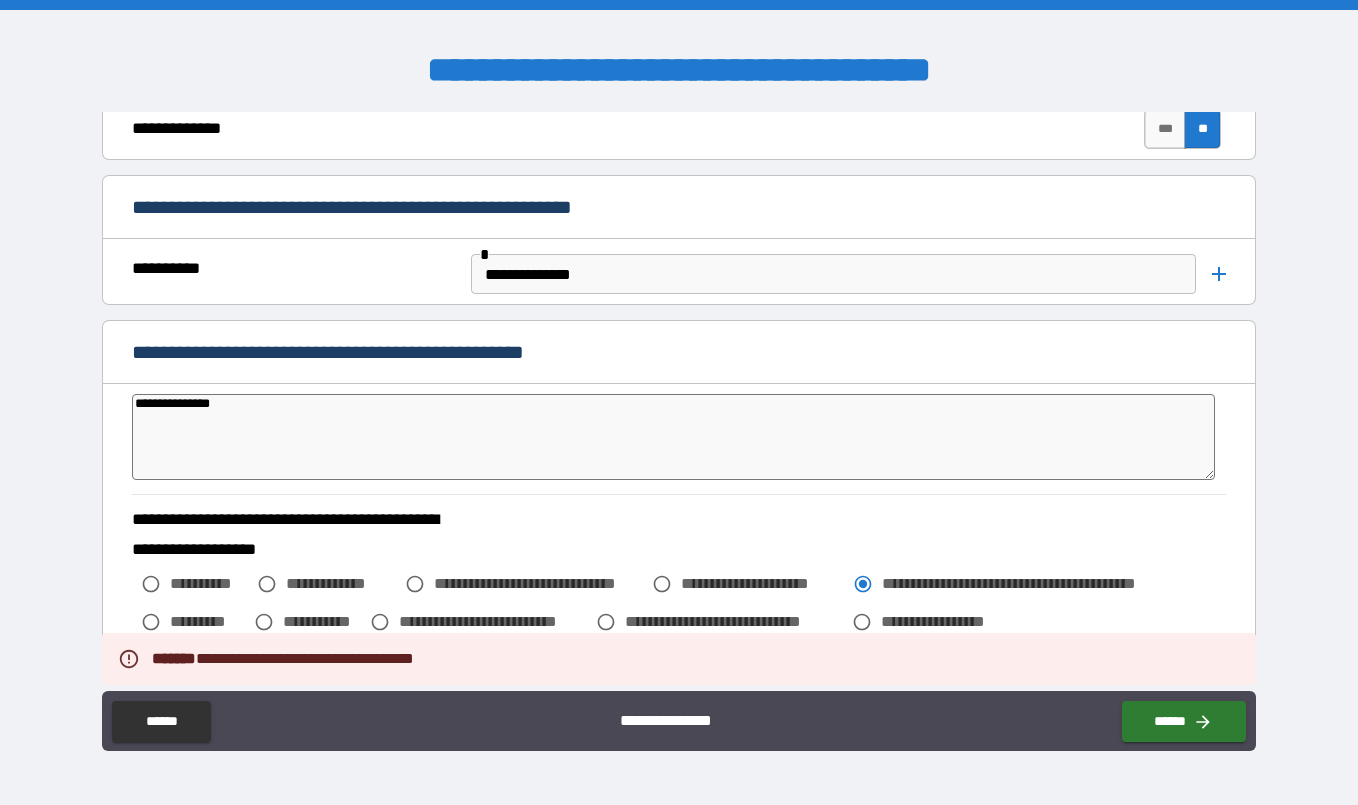 type on "**********" 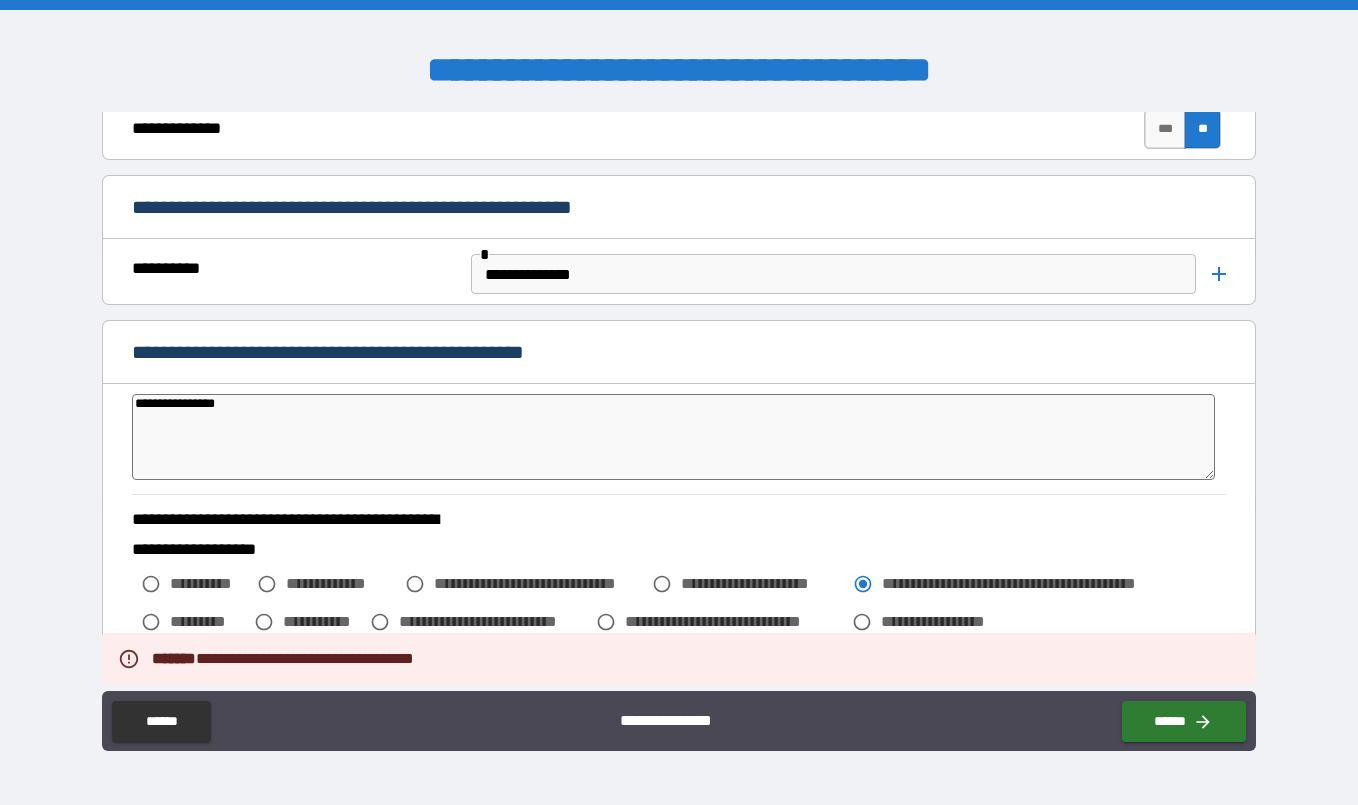 type on "**********" 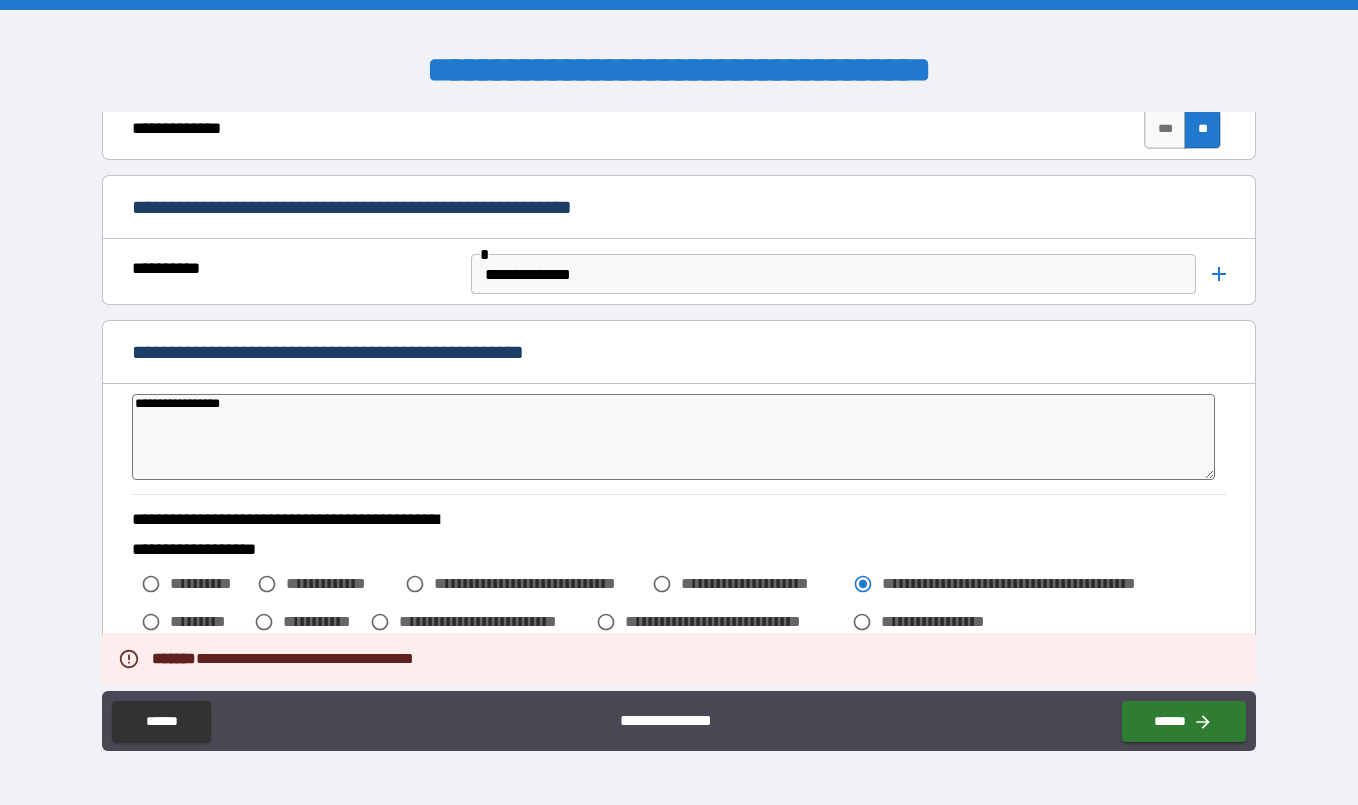 type on "**********" 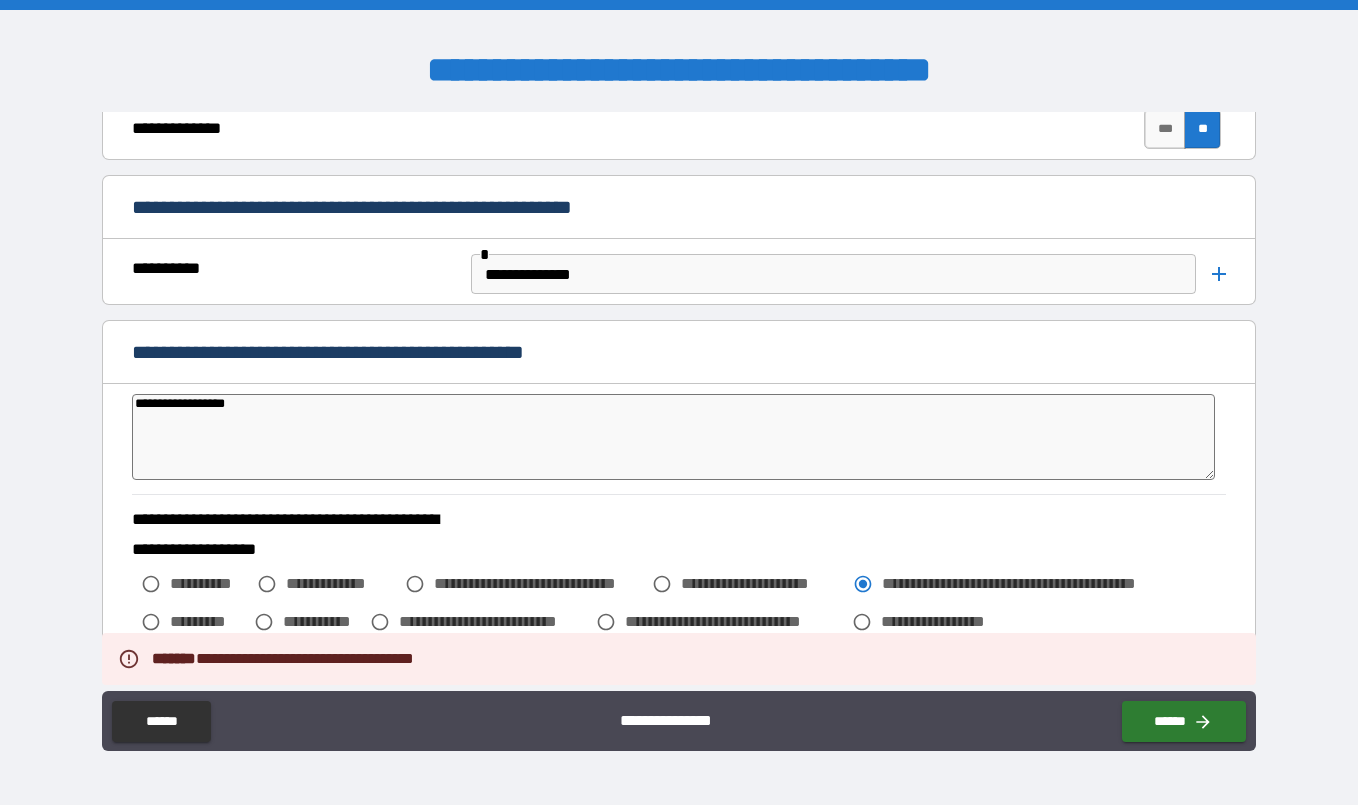 type on "*" 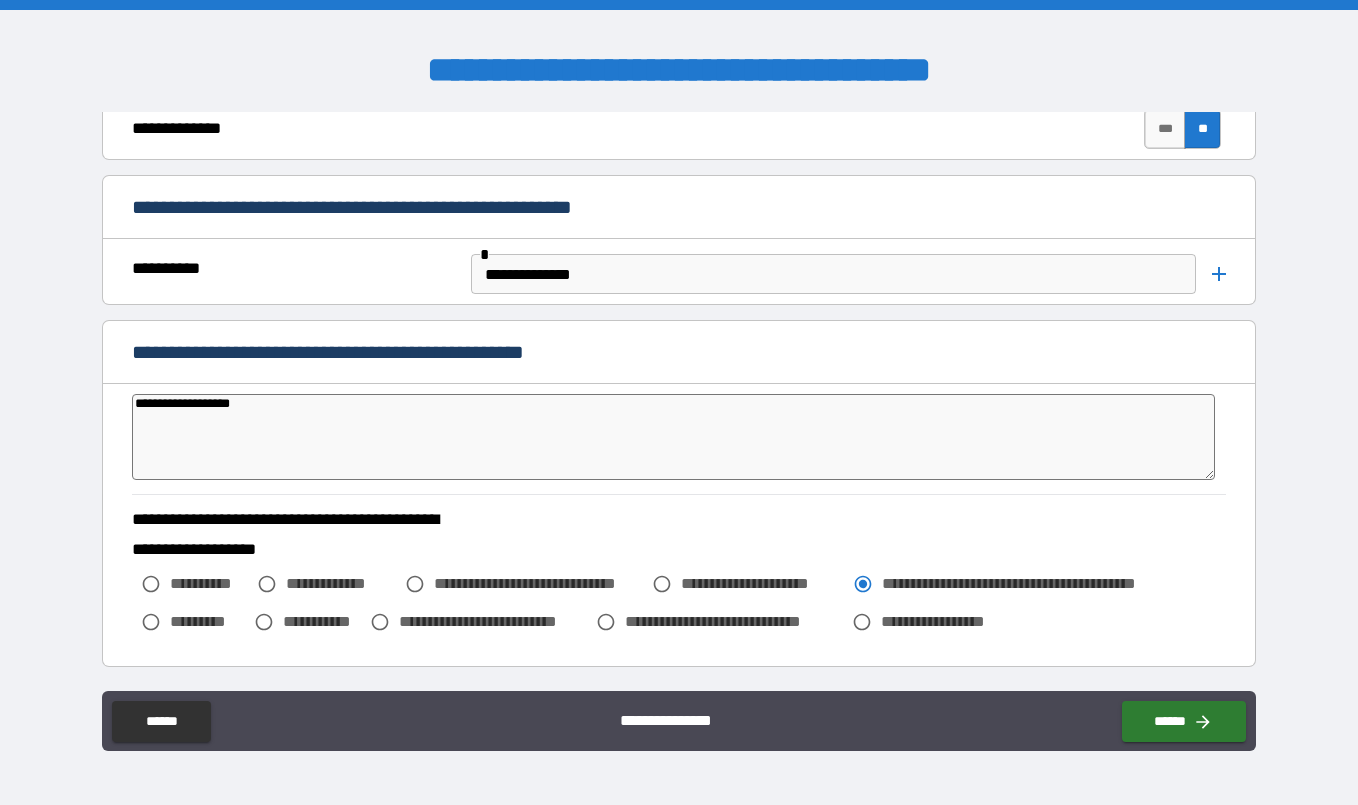 type on "**********" 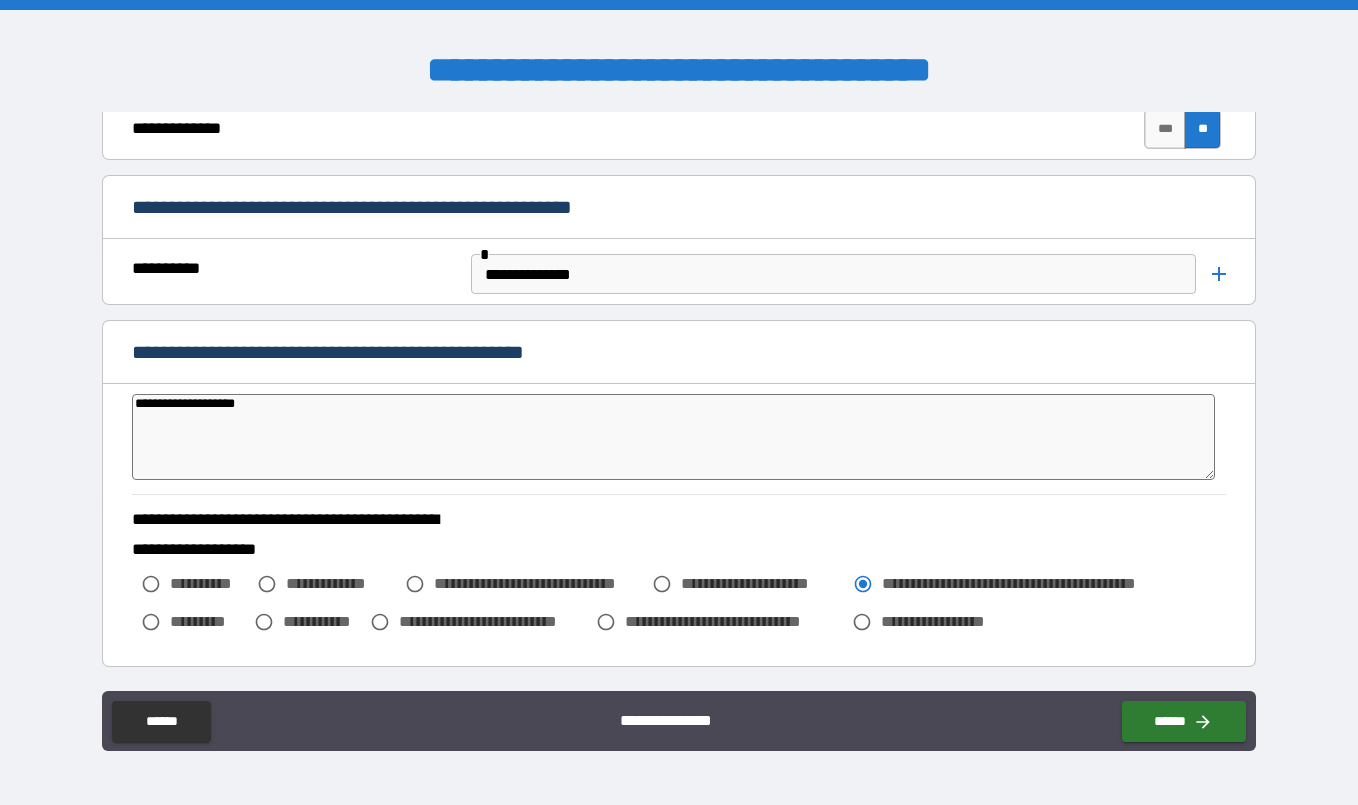 type on "**********" 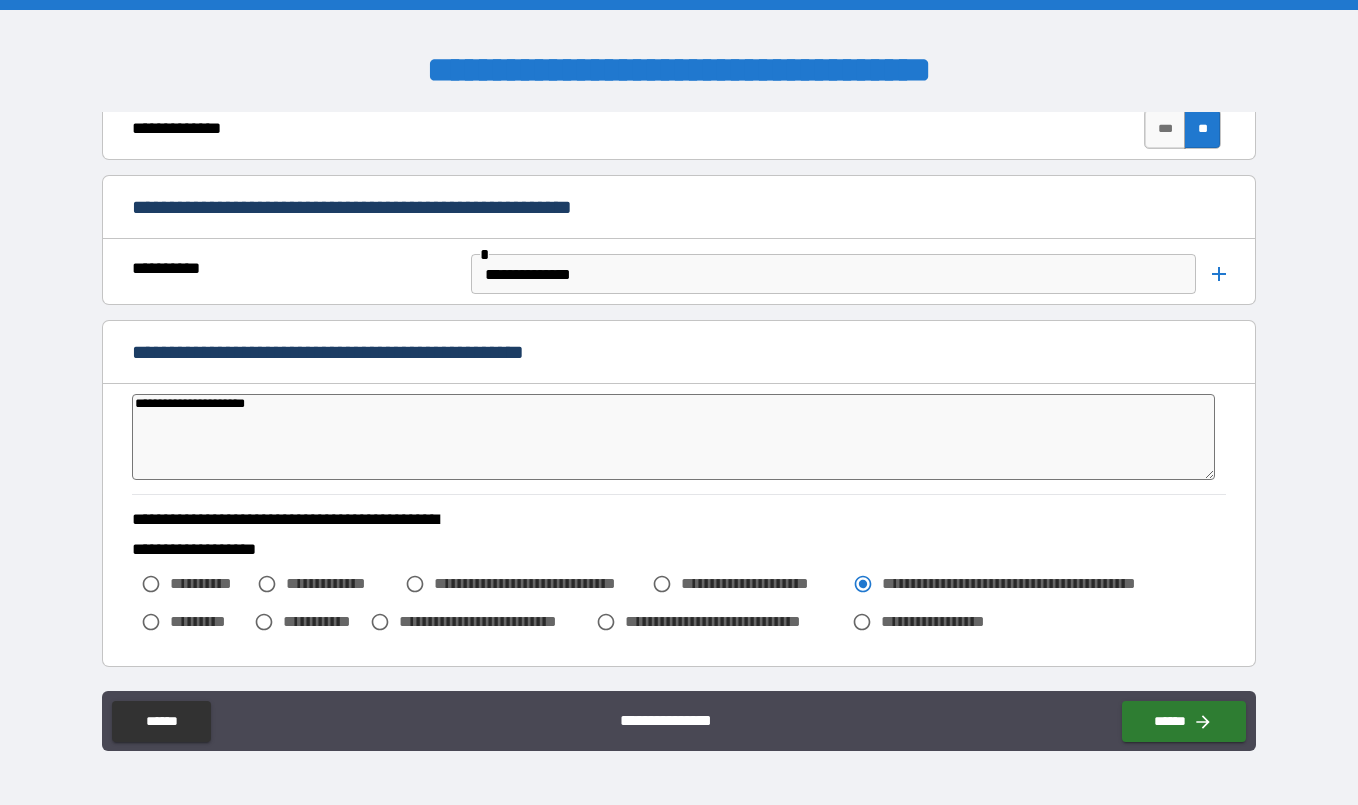 type on "**********" 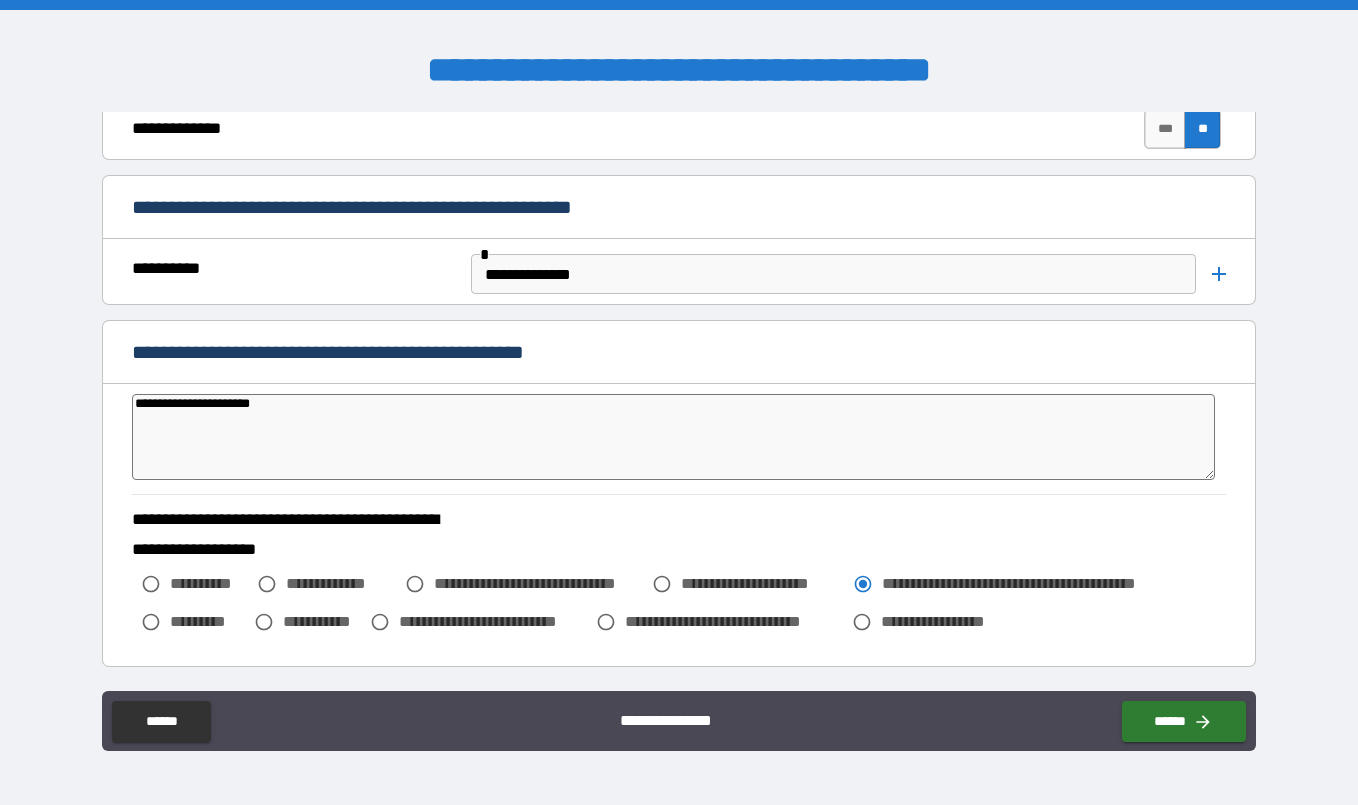 type on "**********" 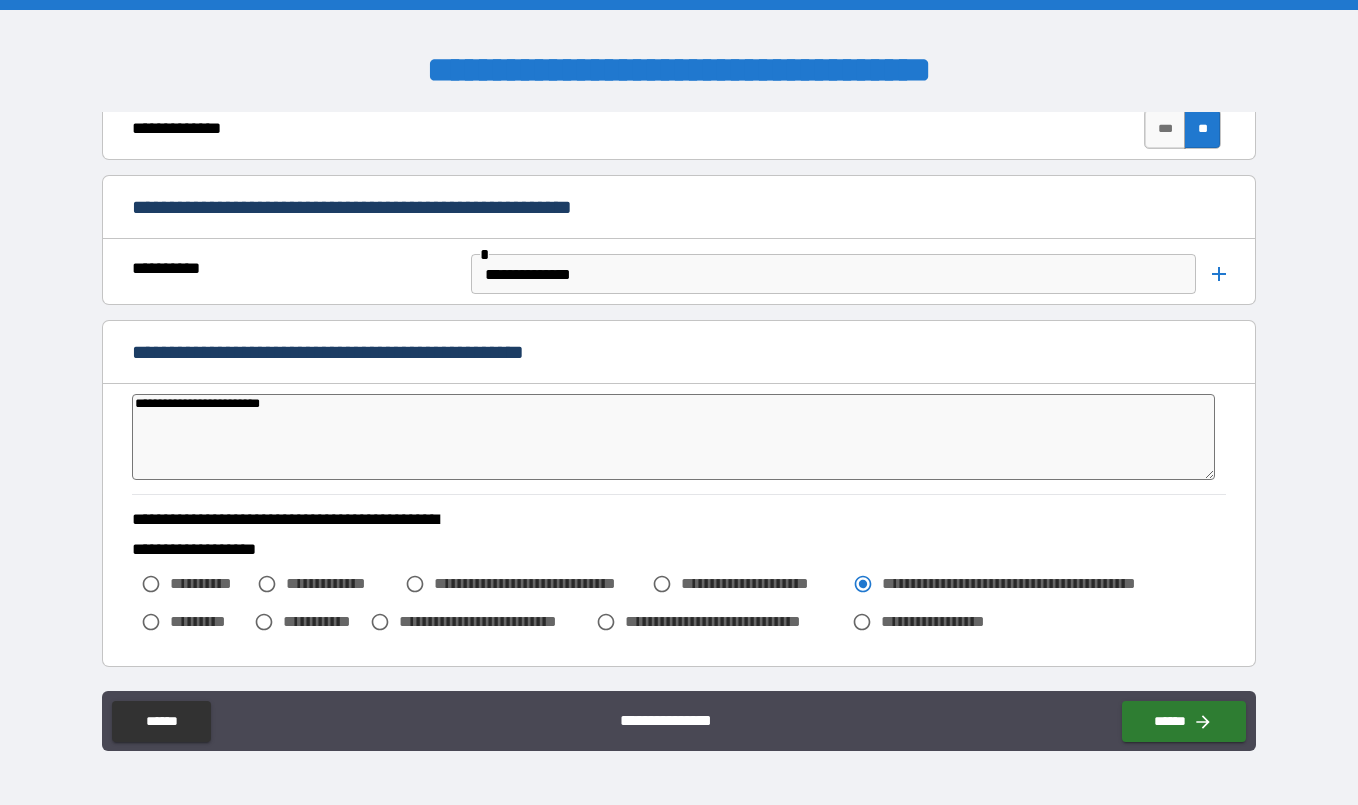 type on "**********" 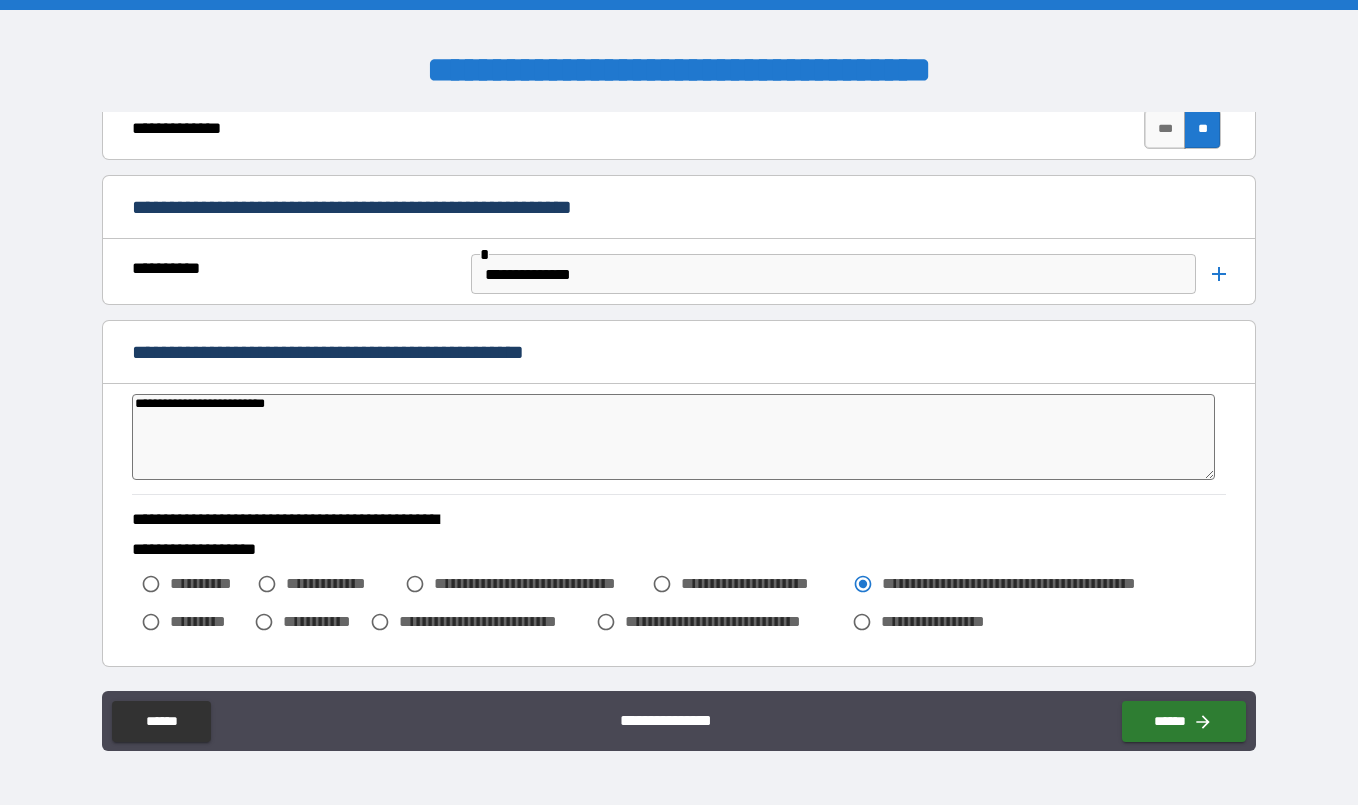 type on "*" 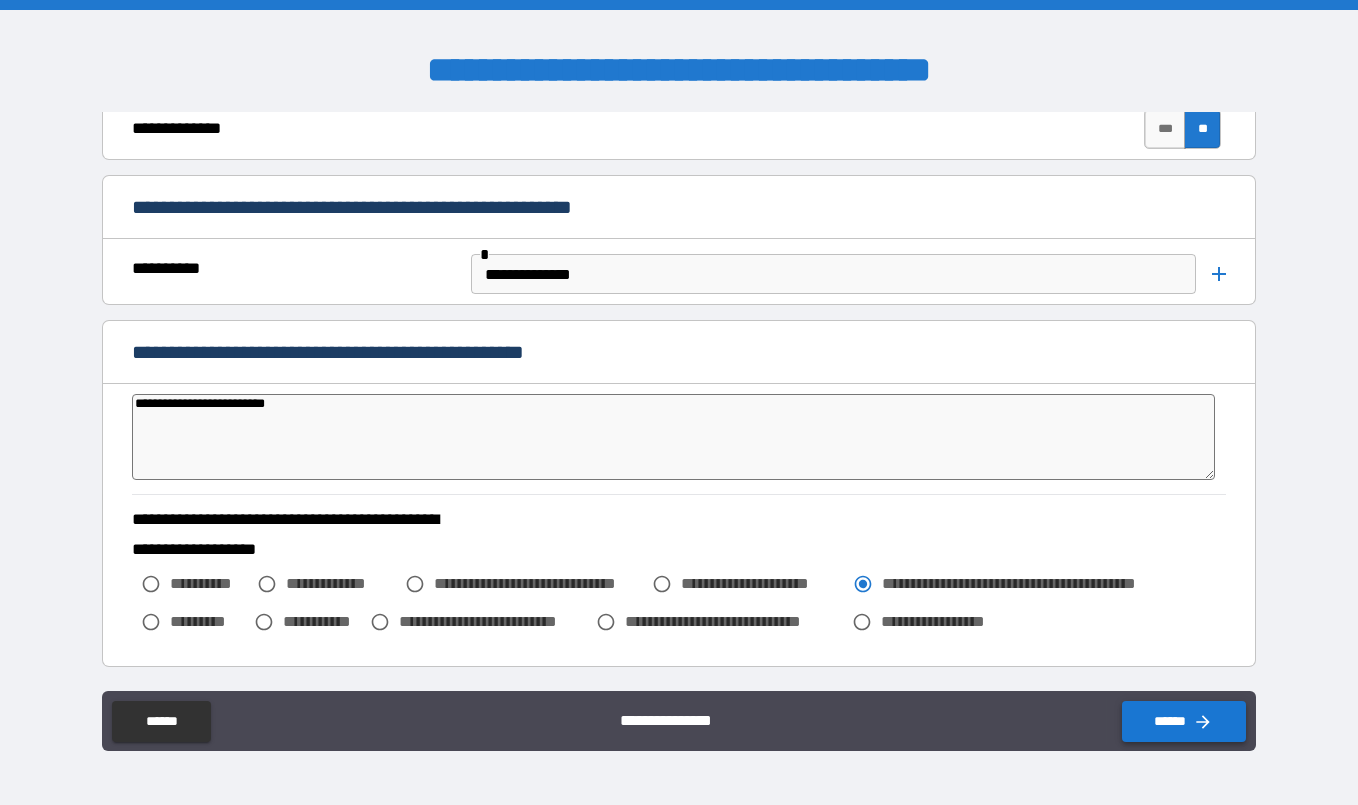 type on "**********" 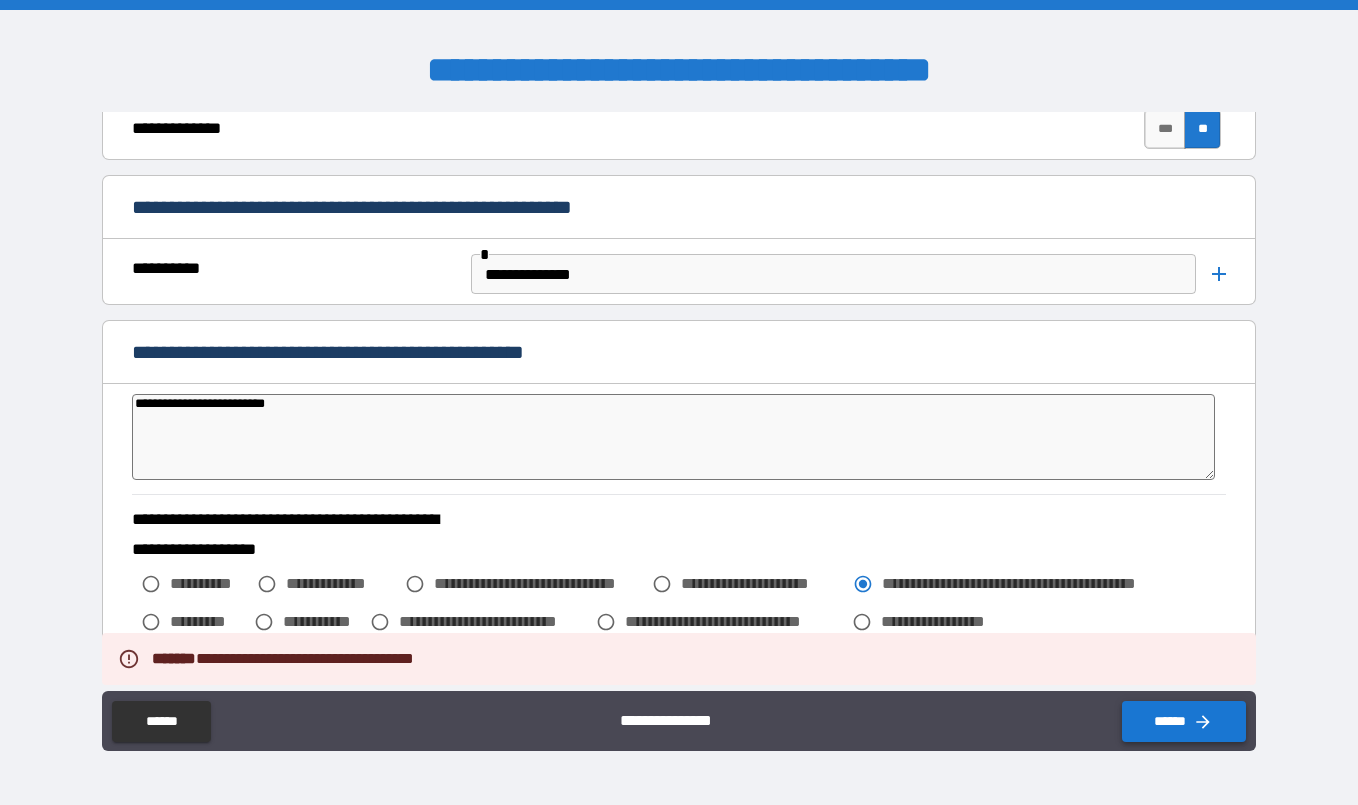 type on "*" 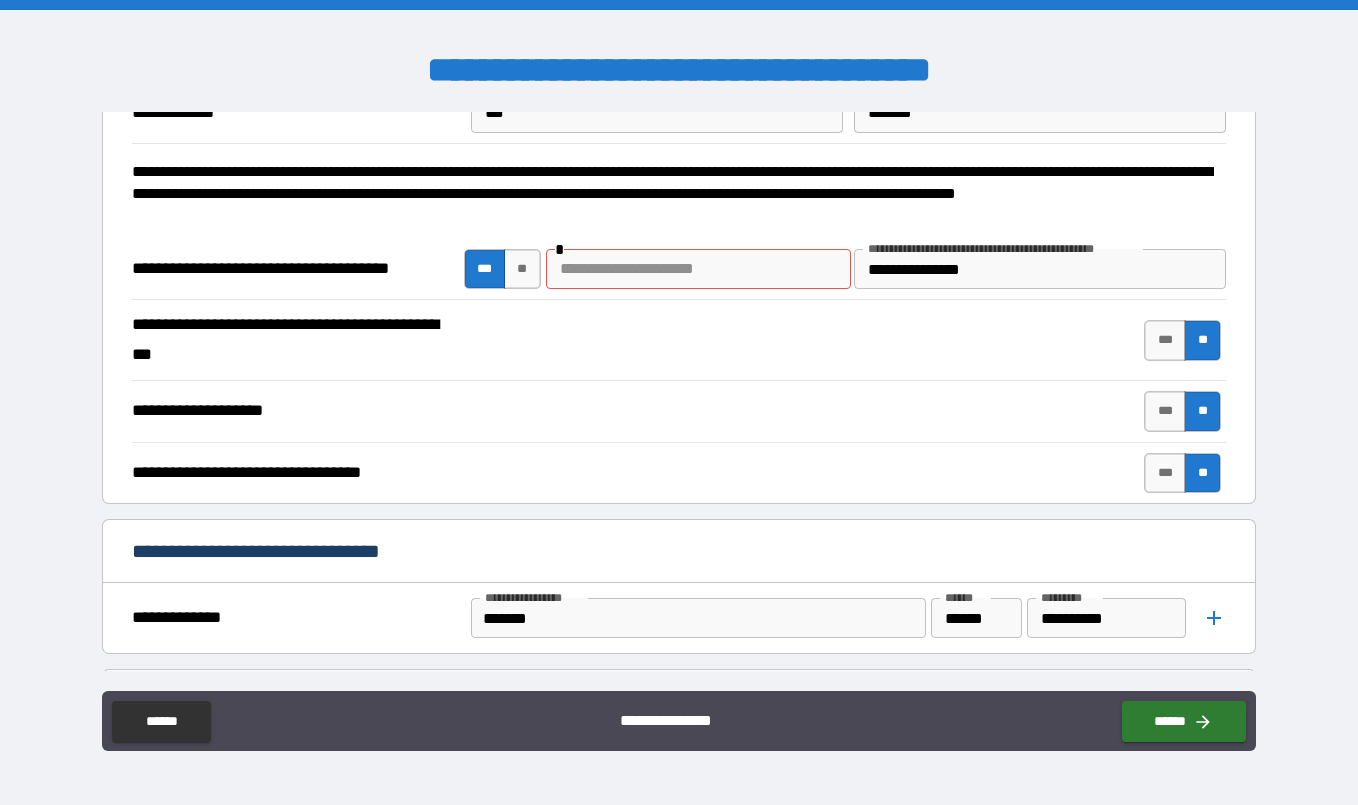 scroll, scrollTop: 0, scrollLeft: 0, axis: both 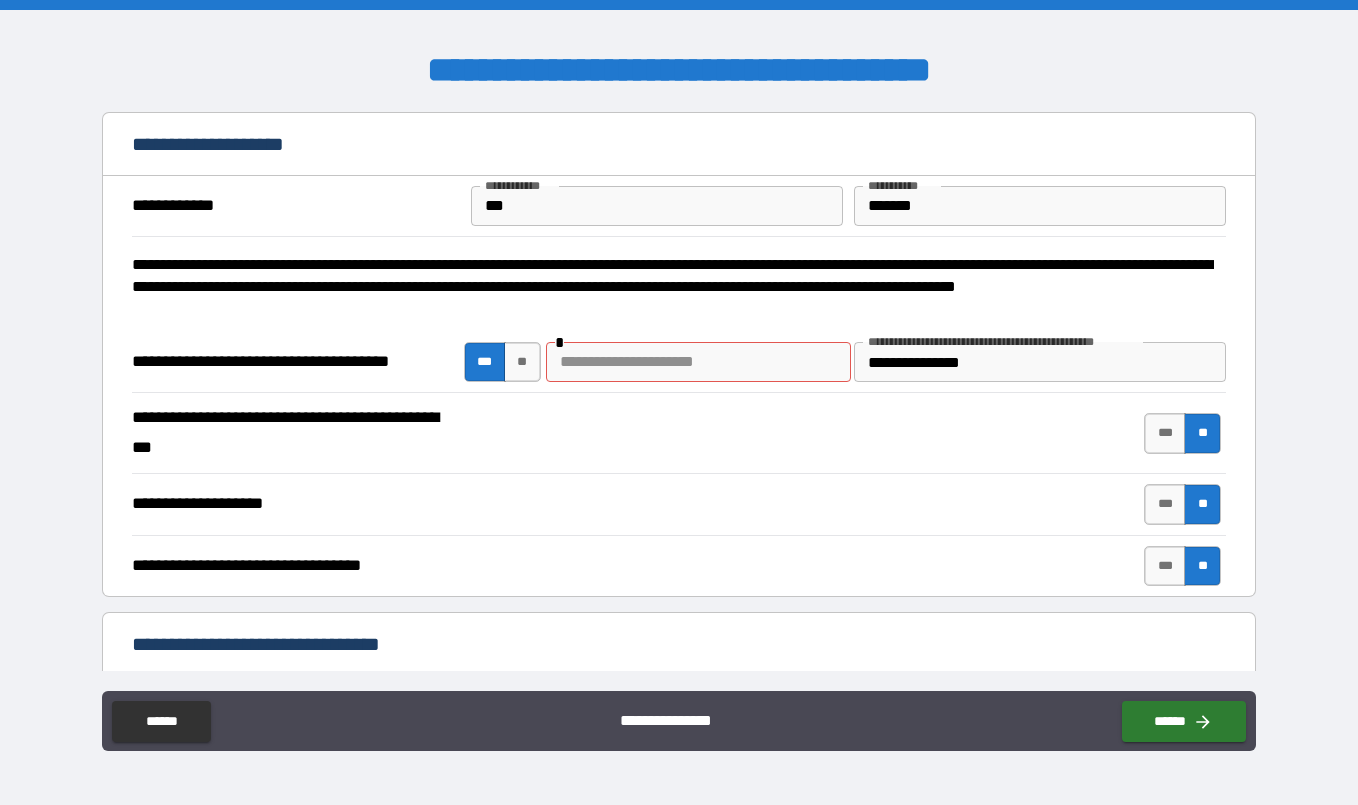 click at bounding box center (698, 362) 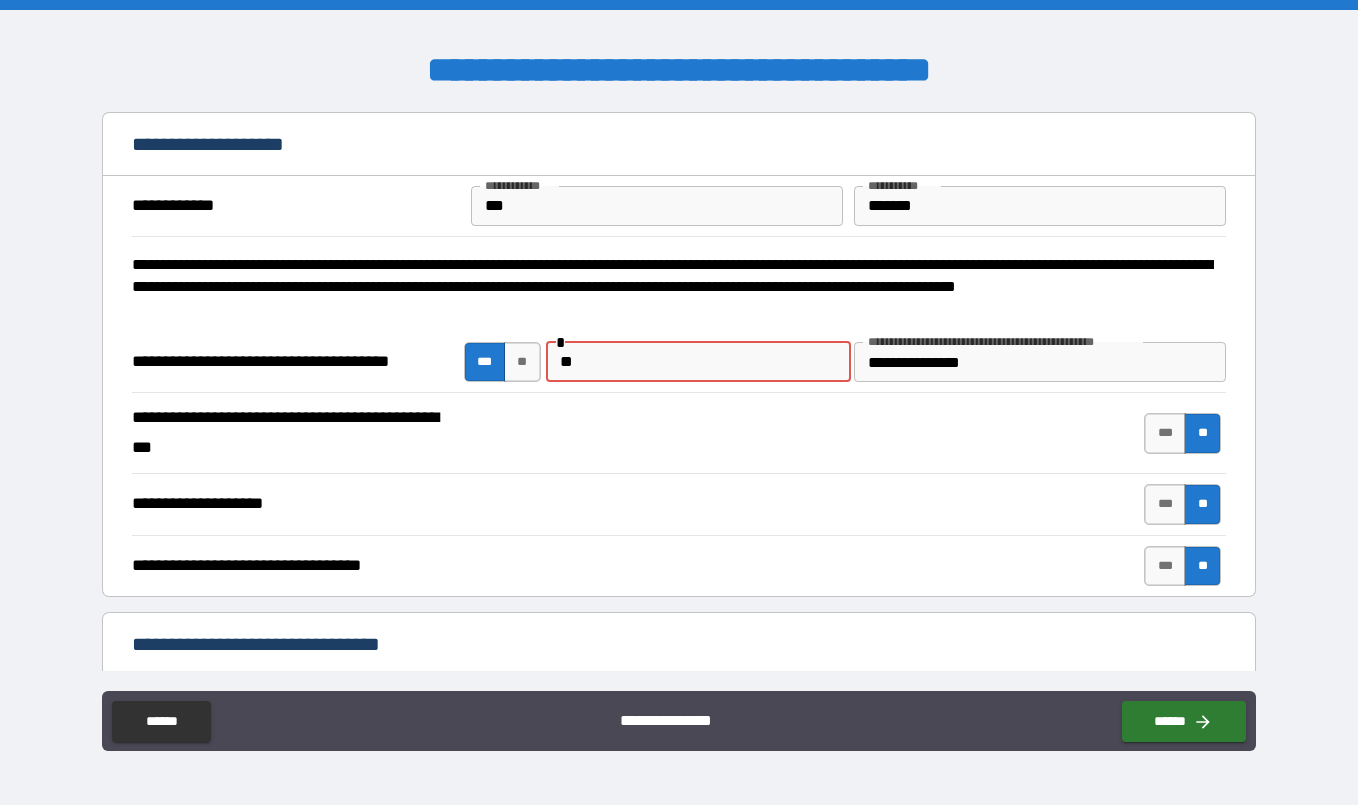 type on "*" 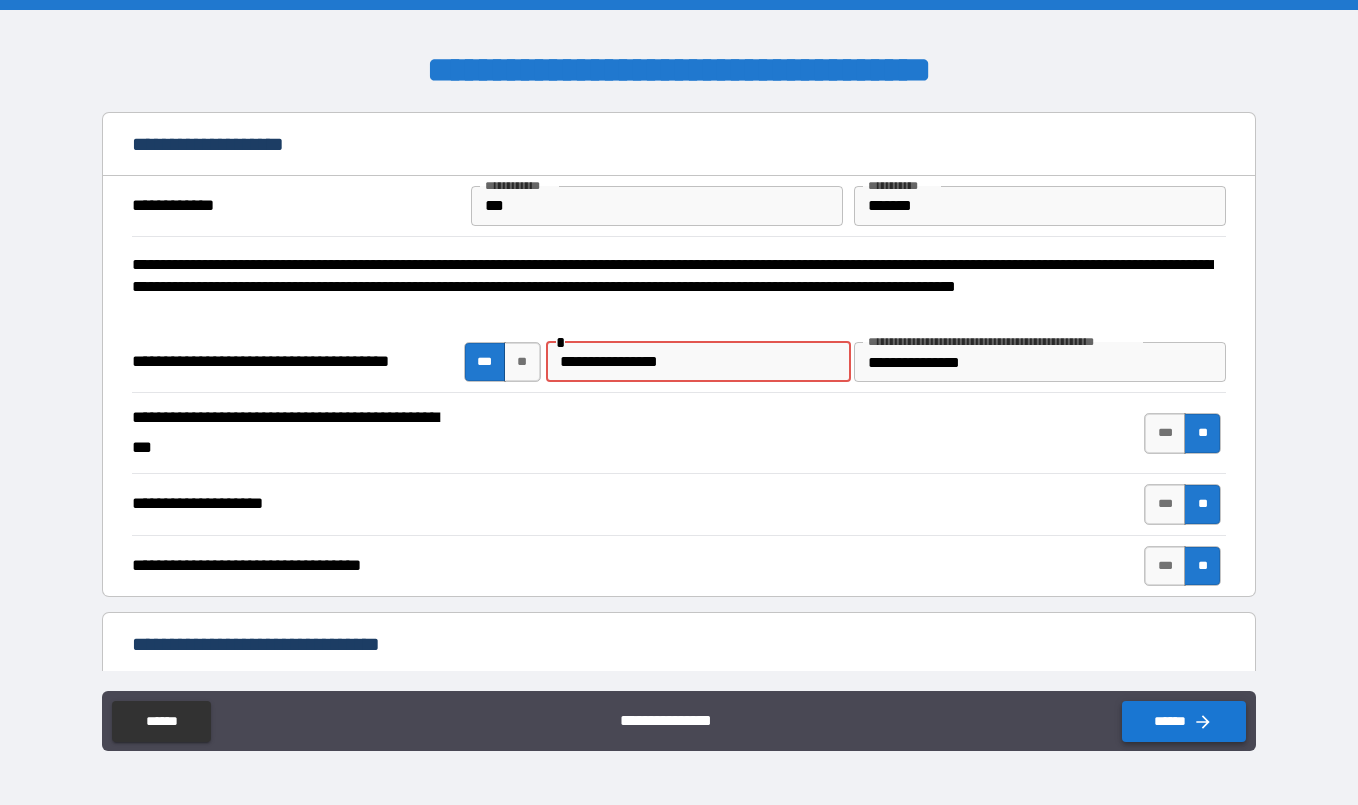 type on "**********" 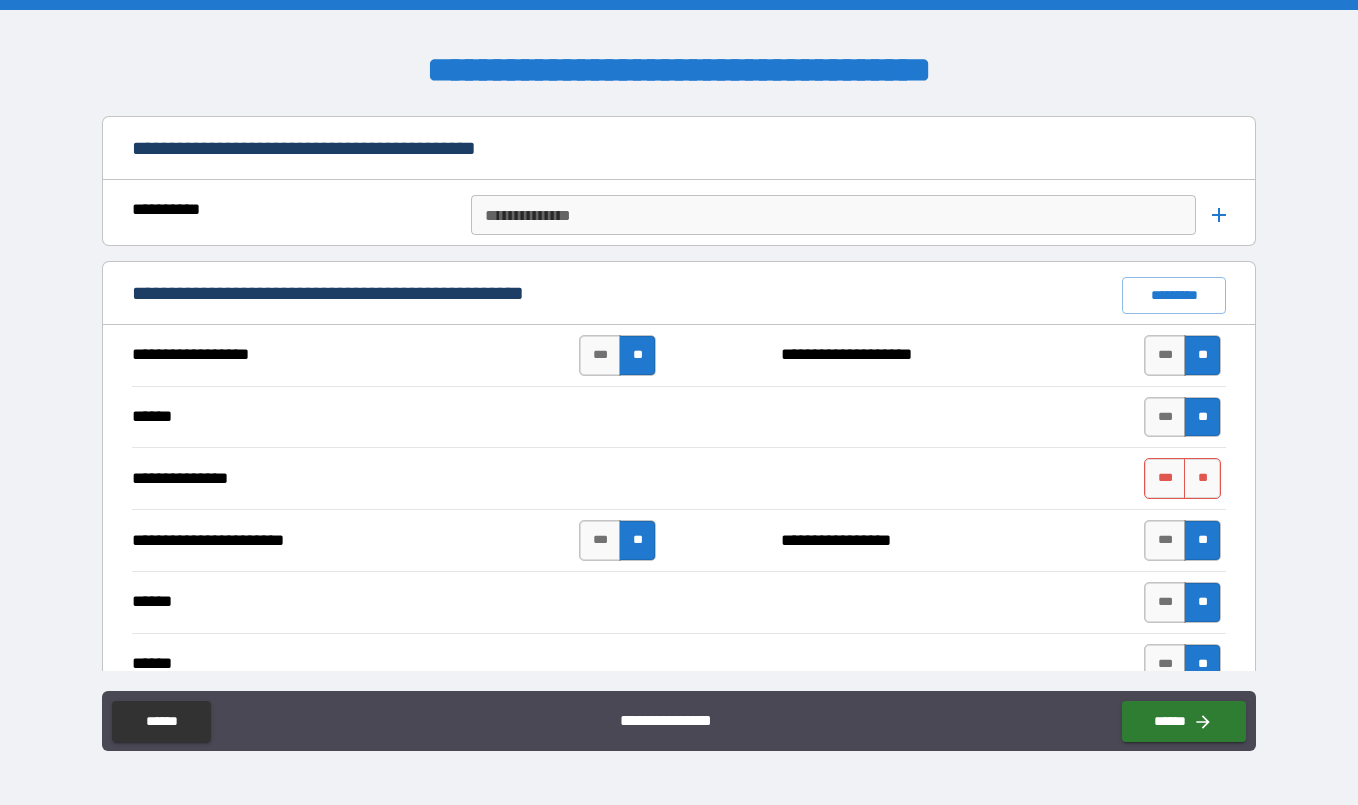 scroll, scrollTop: 1124, scrollLeft: 0, axis: vertical 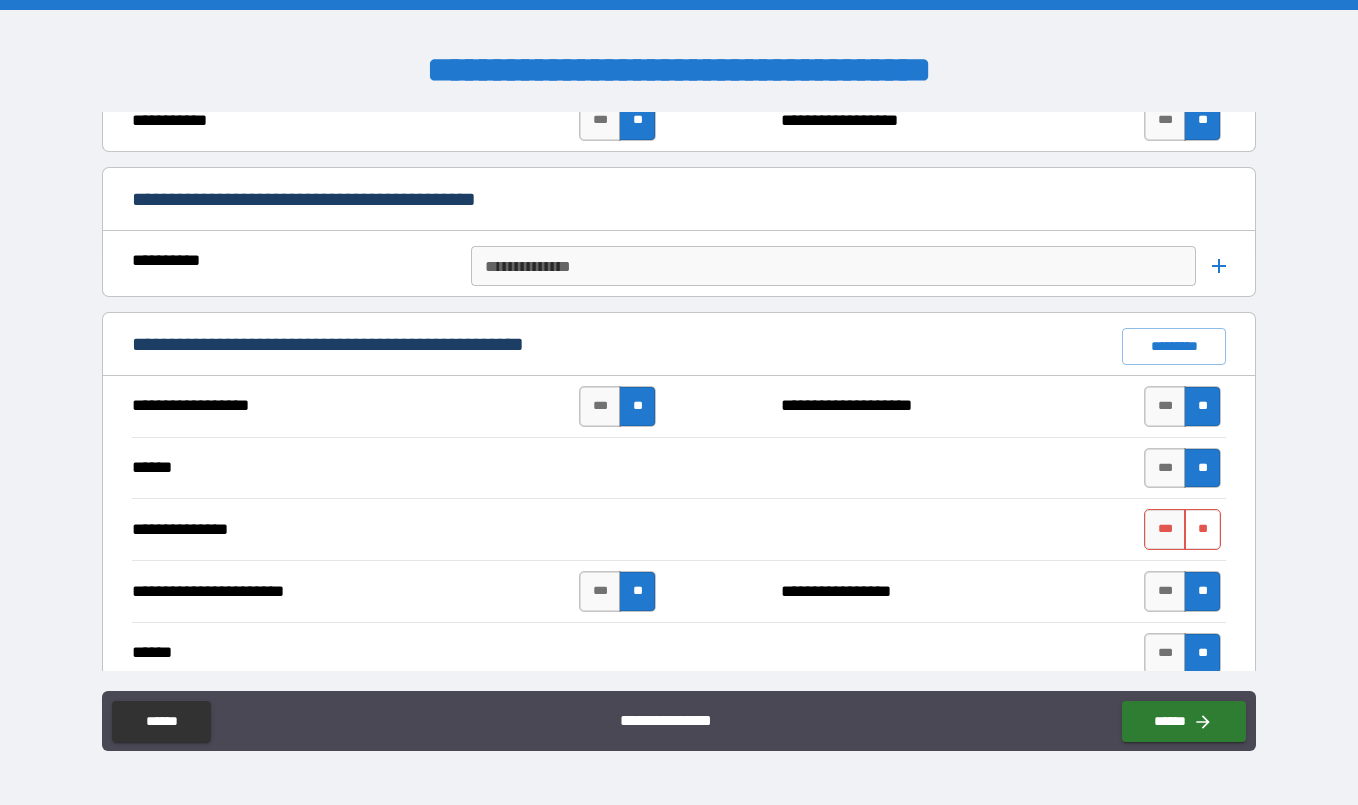 click on "**" at bounding box center (1202, 529) 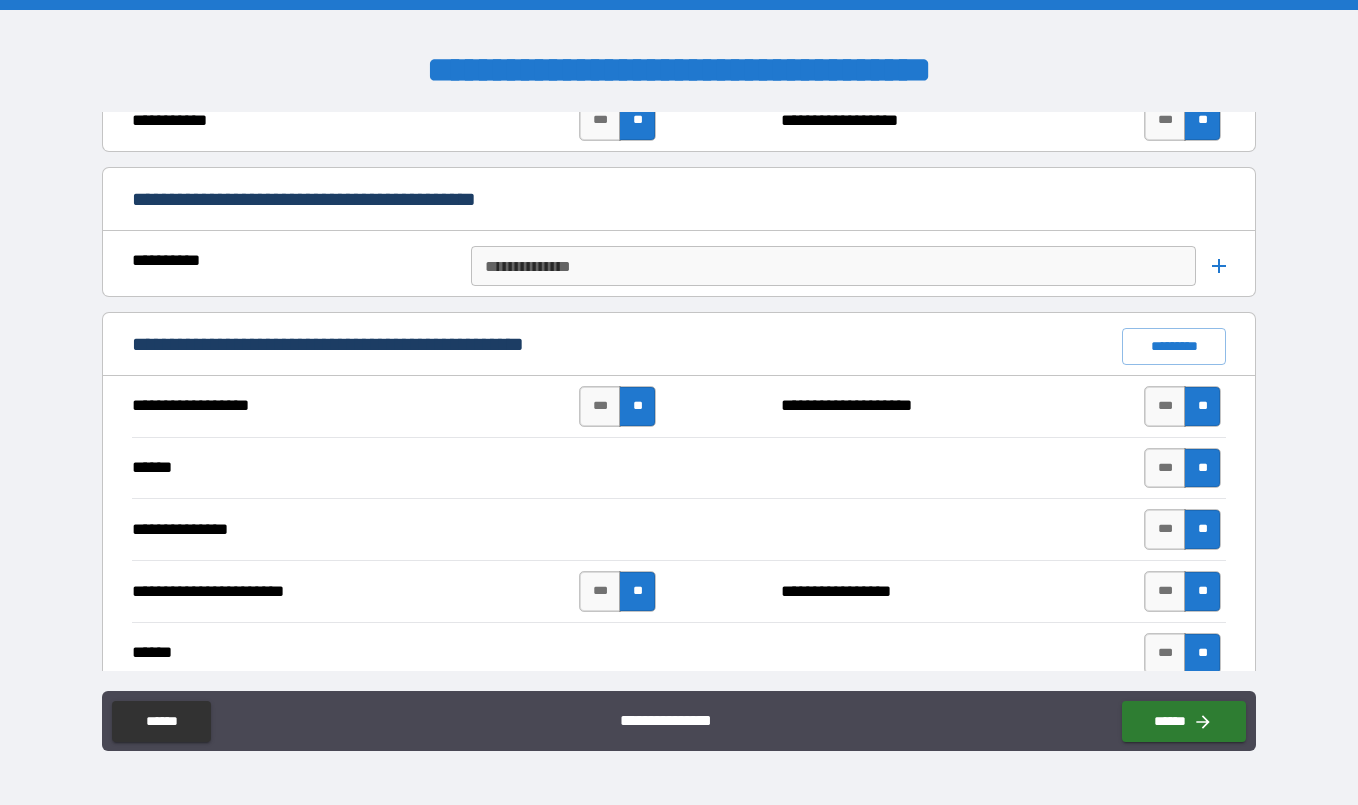 type on "*" 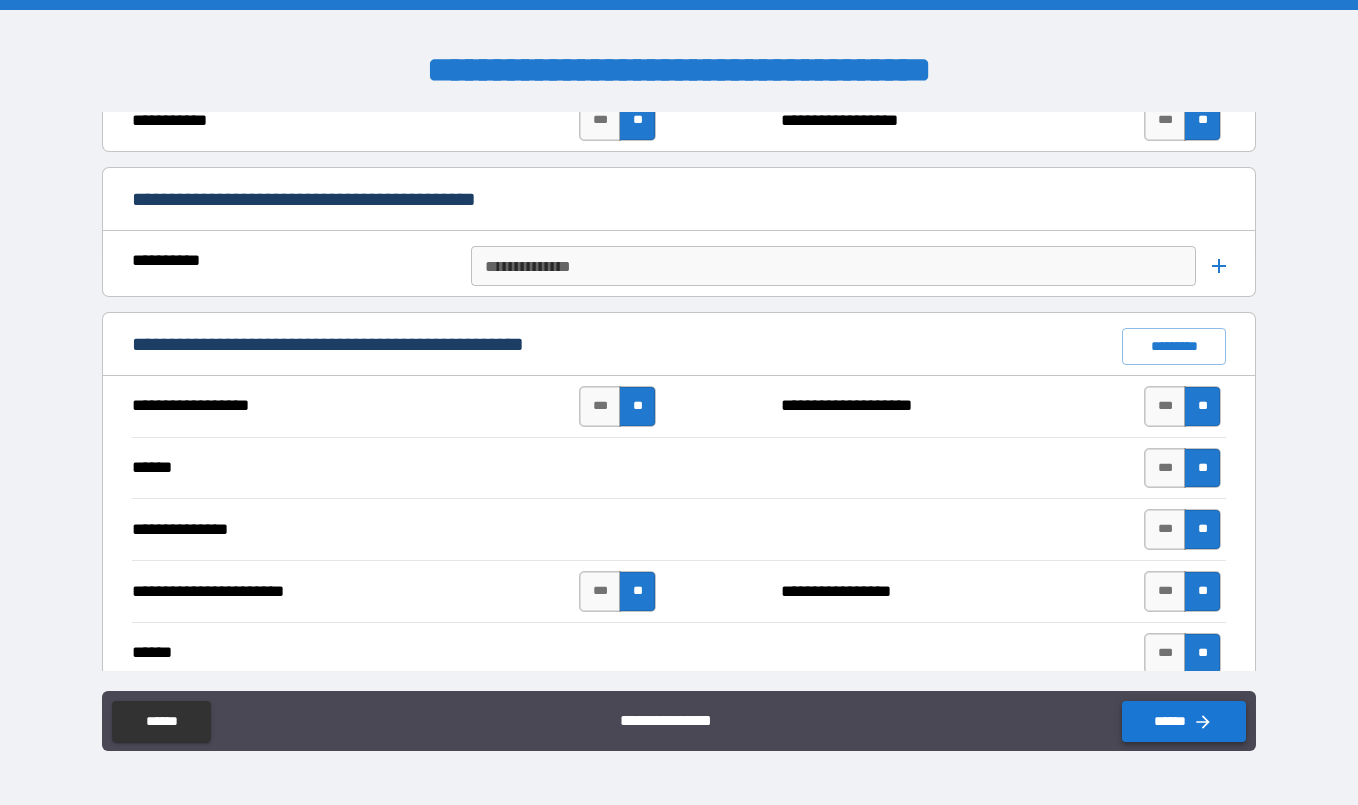 click on "******" at bounding box center (1184, 721) 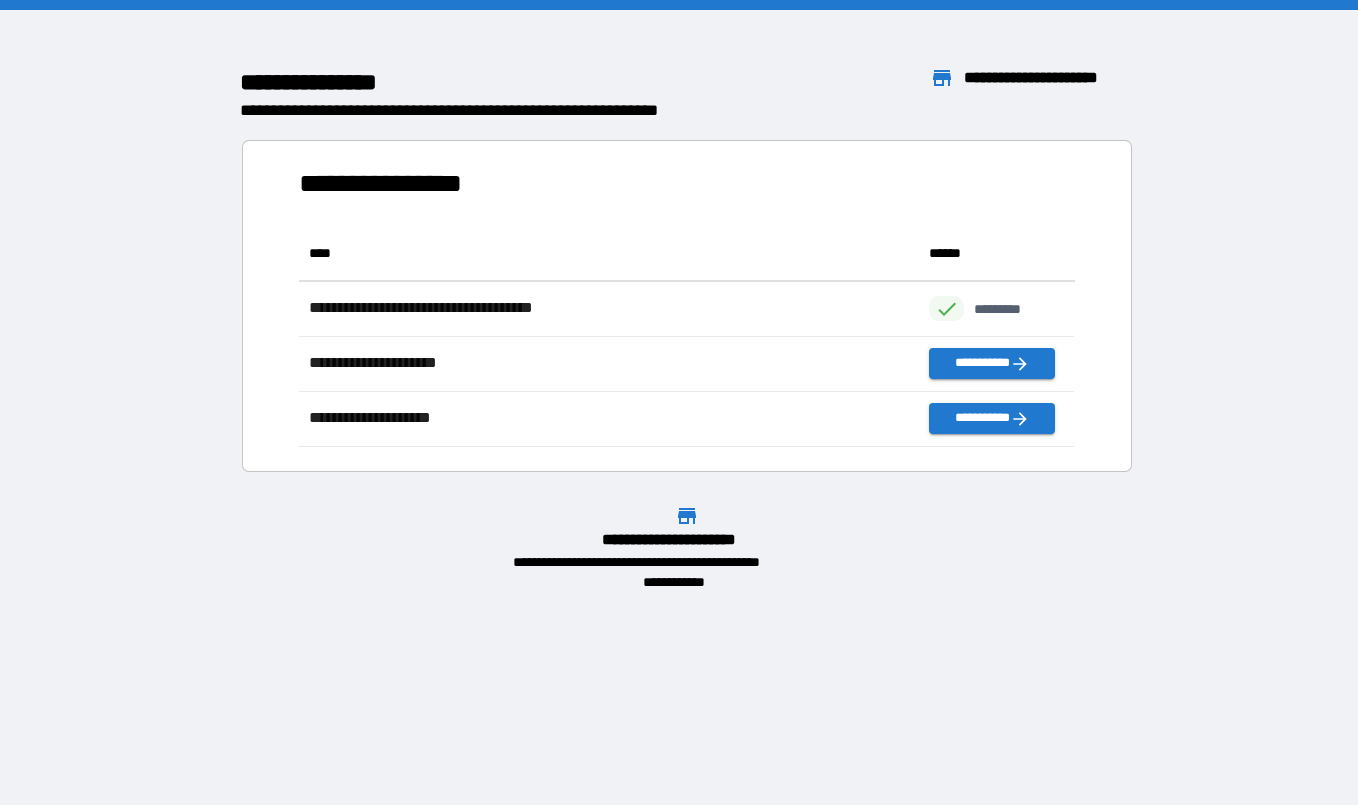 scroll, scrollTop: 1, scrollLeft: 0, axis: vertical 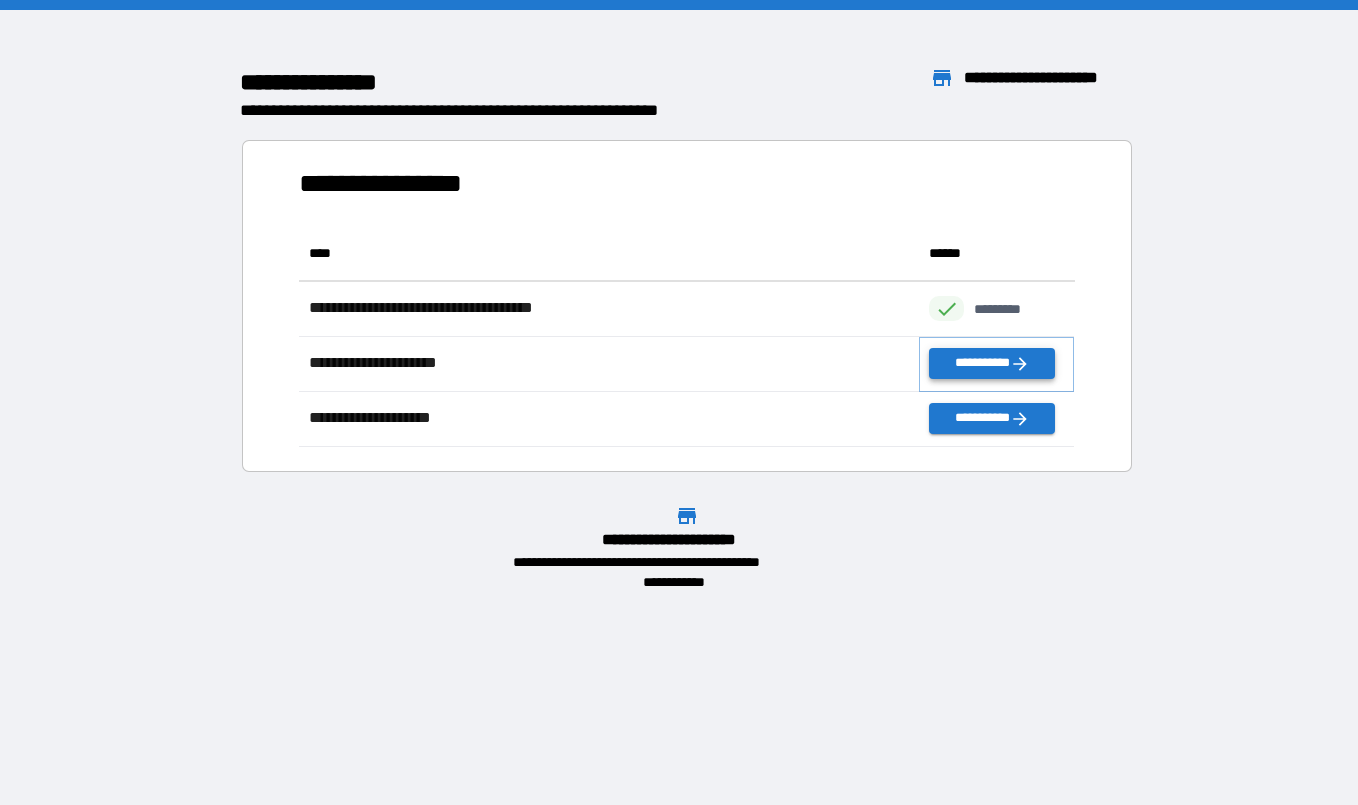 click on "**********" at bounding box center (991, 363) 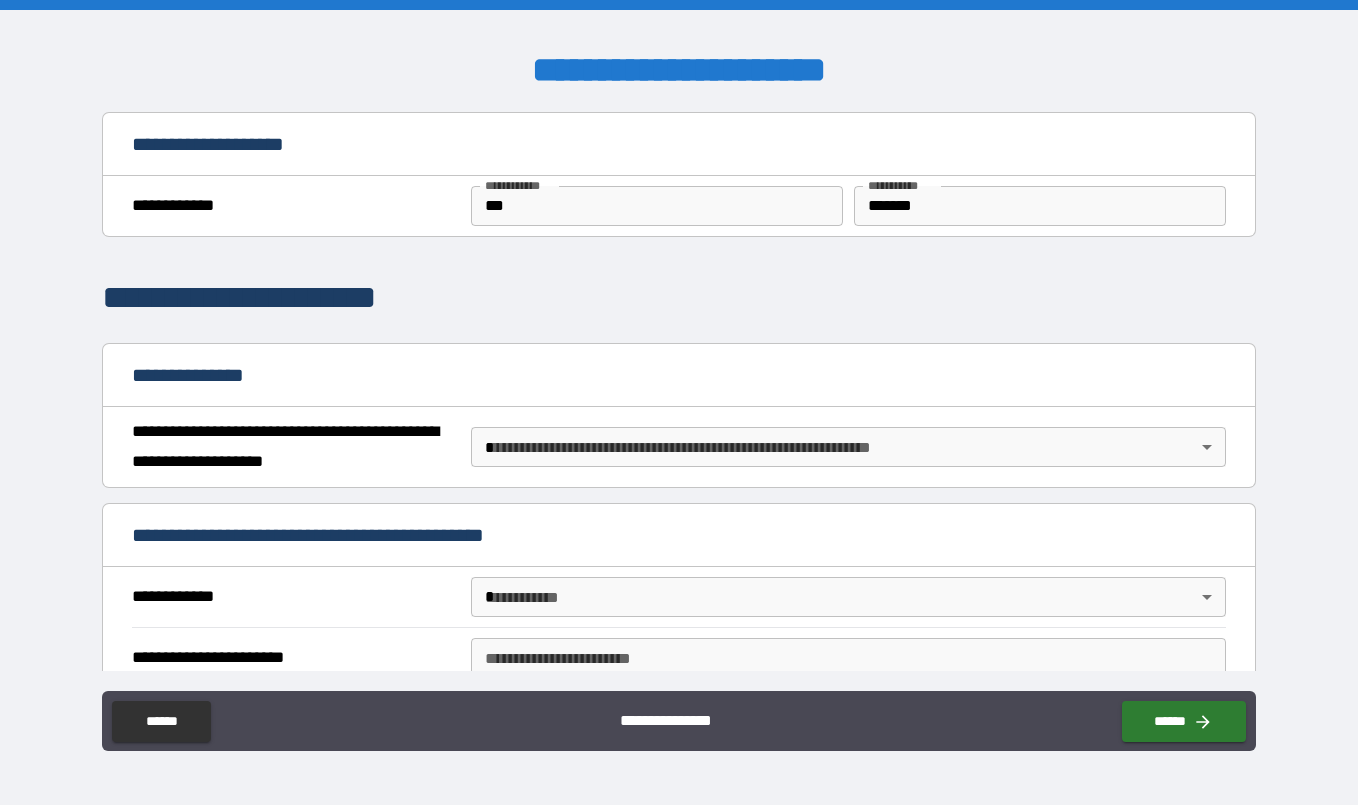 click on "**********" at bounding box center [679, 402] 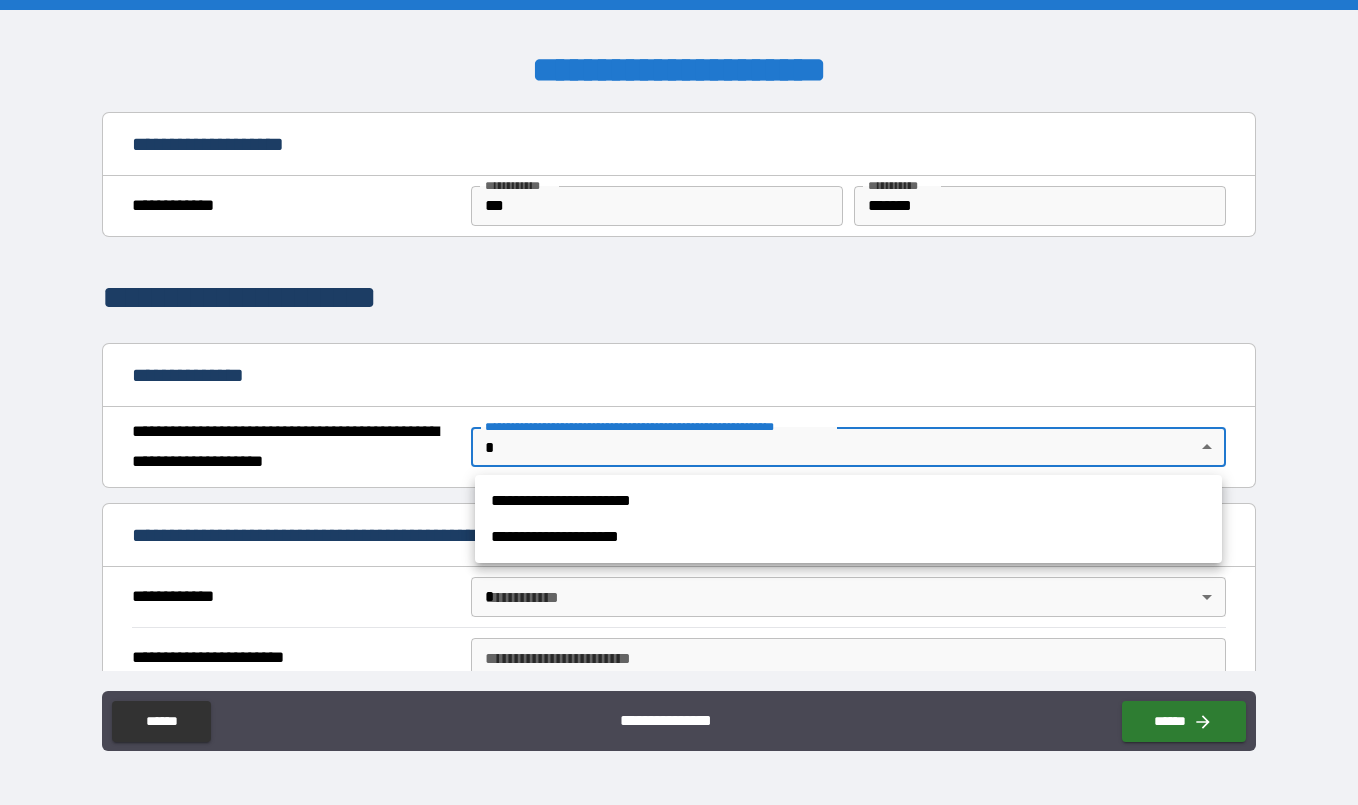 click on "**********" at bounding box center (848, 501) 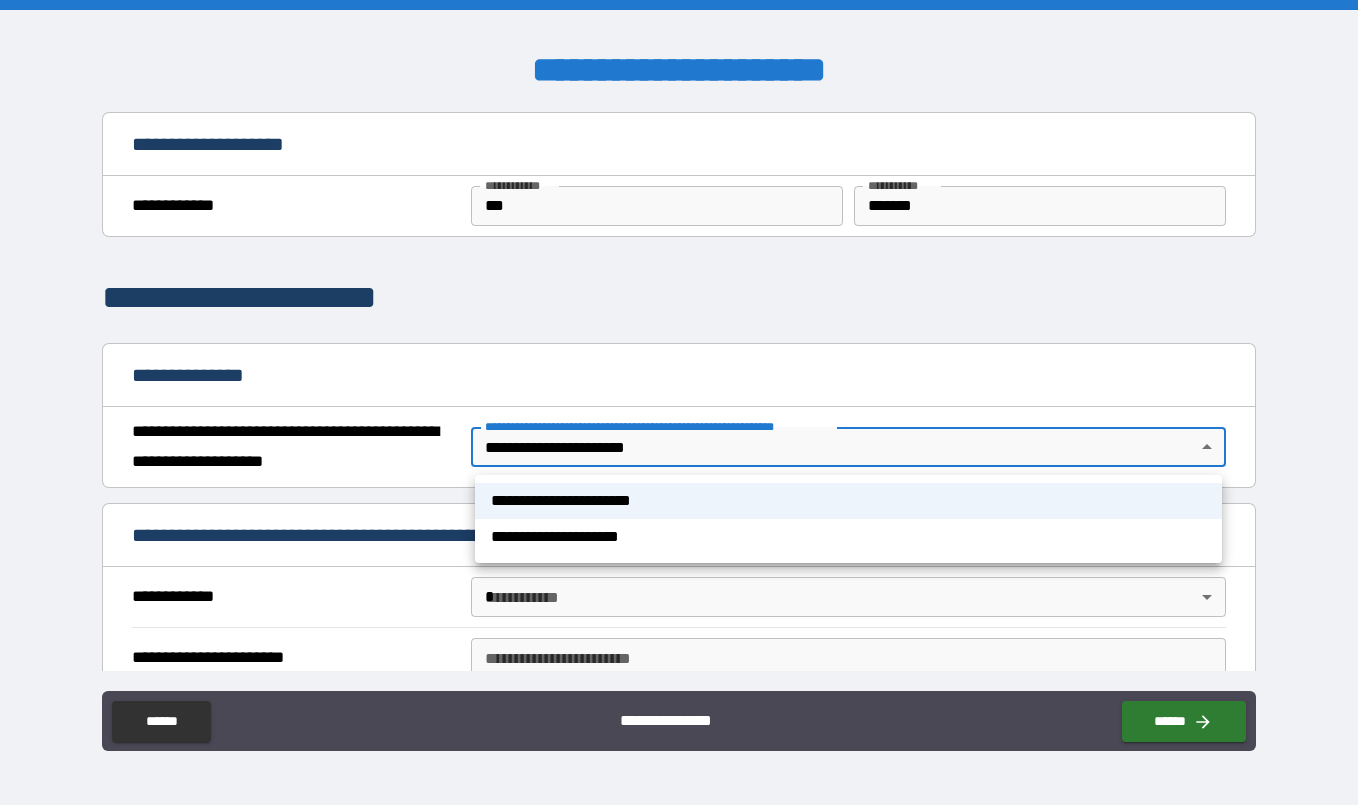 click on "**********" at bounding box center [679, 402] 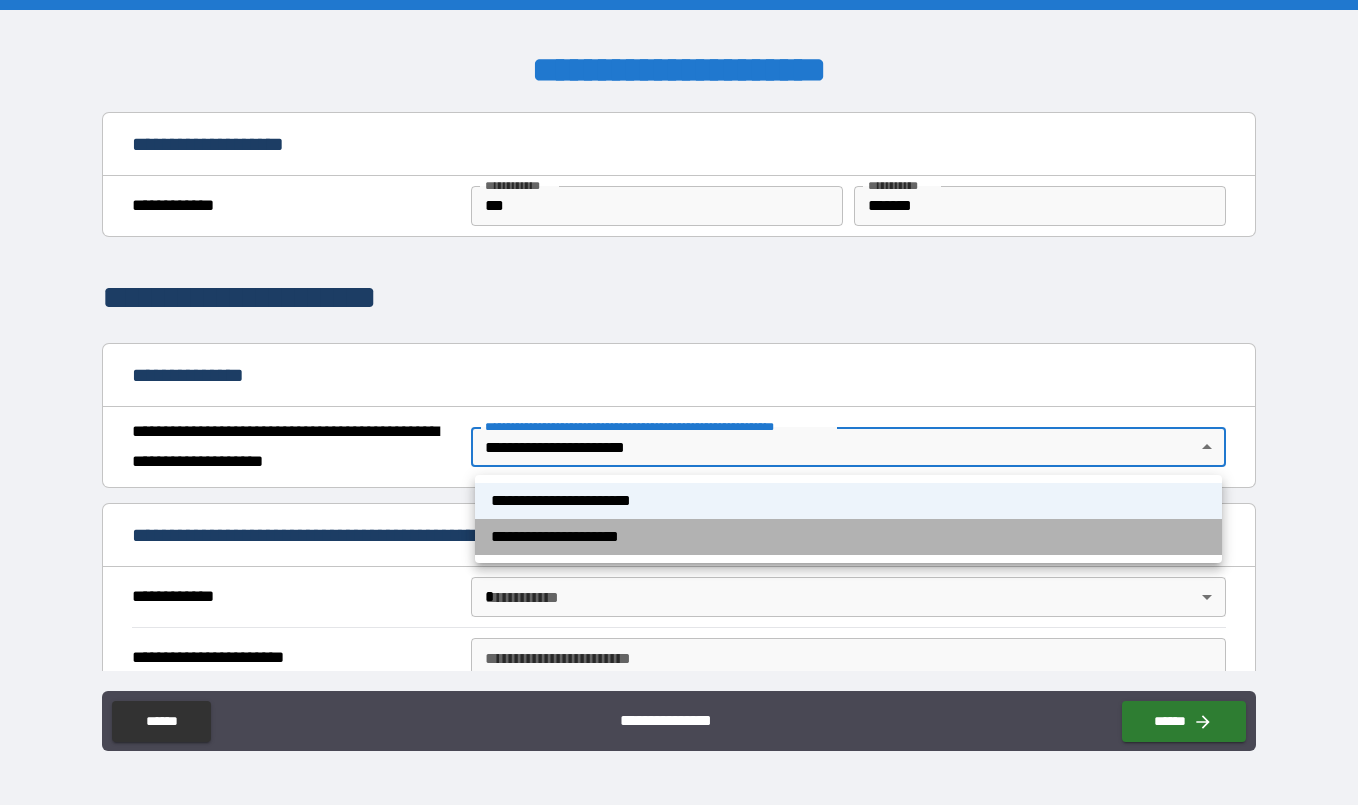 click on "**********" at bounding box center [848, 537] 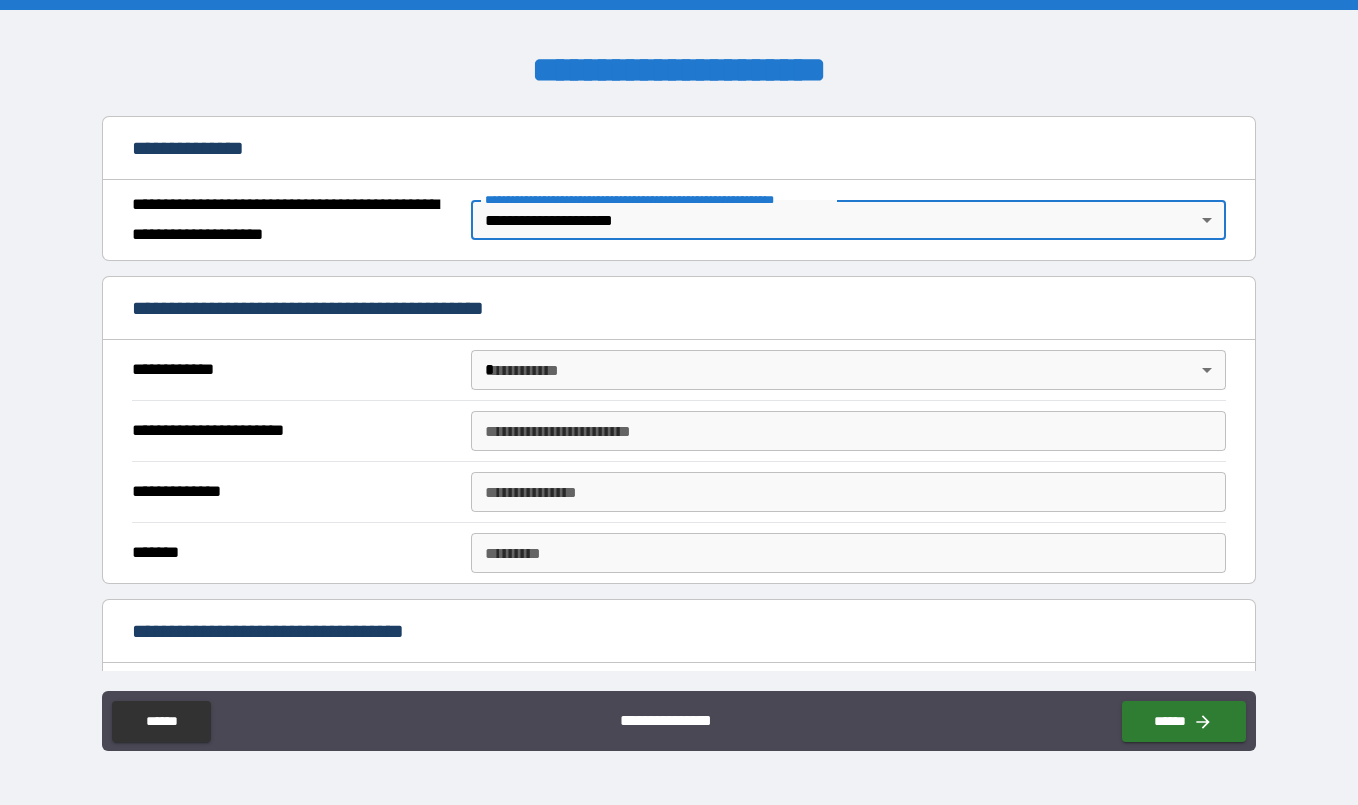 scroll, scrollTop: 257, scrollLeft: 0, axis: vertical 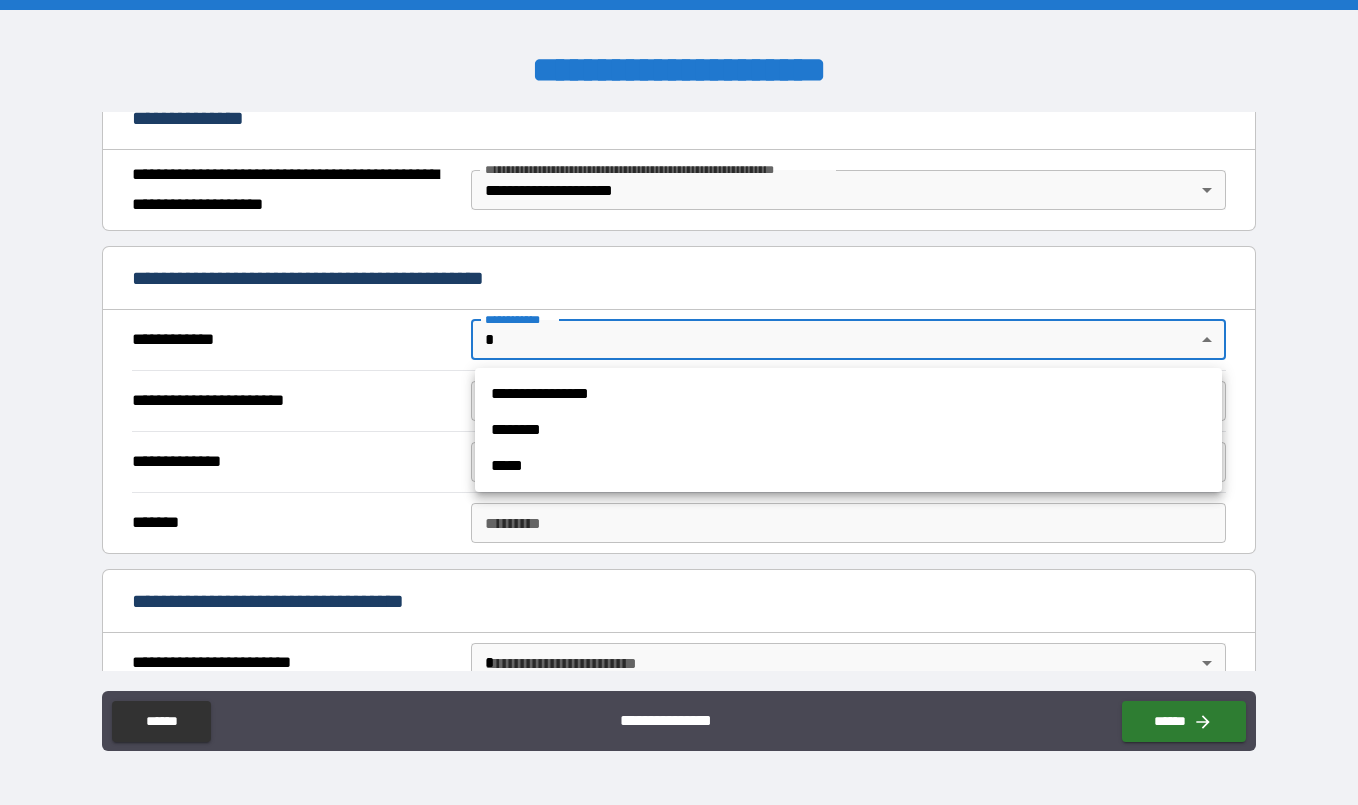 click on "**********" at bounding box center [679, 402] 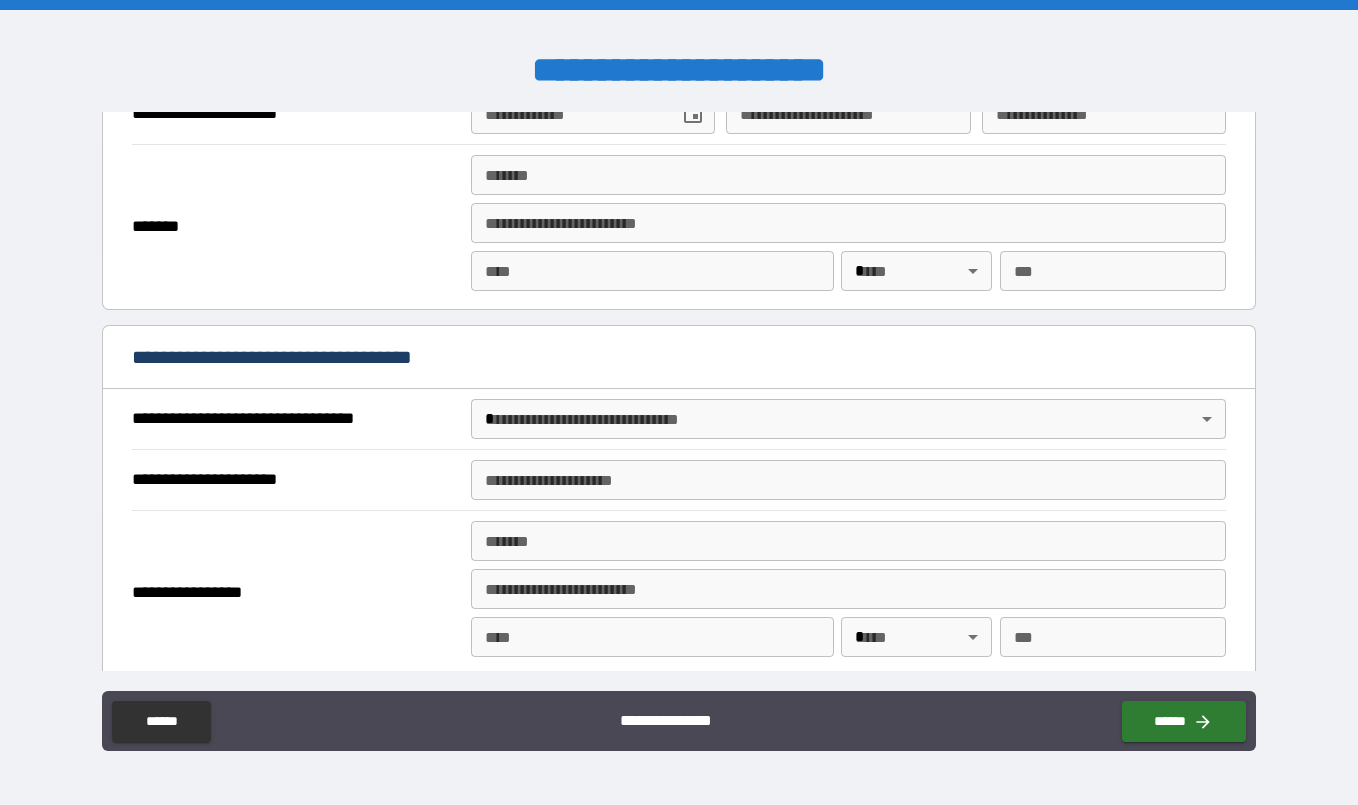 scroll, scrollTop: 952, scrollLeft: 0, axis: vertical 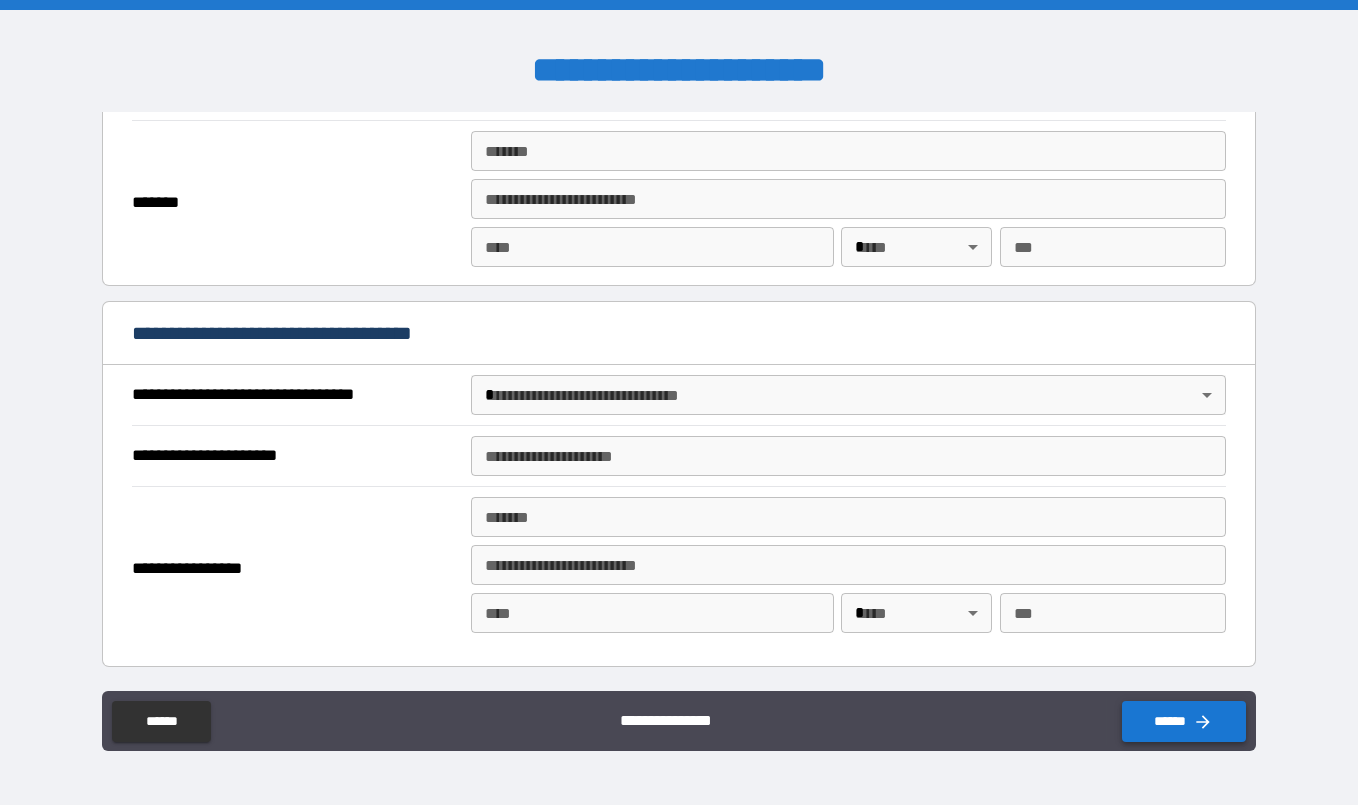 click on "******" at bounding box center (1184, 721) 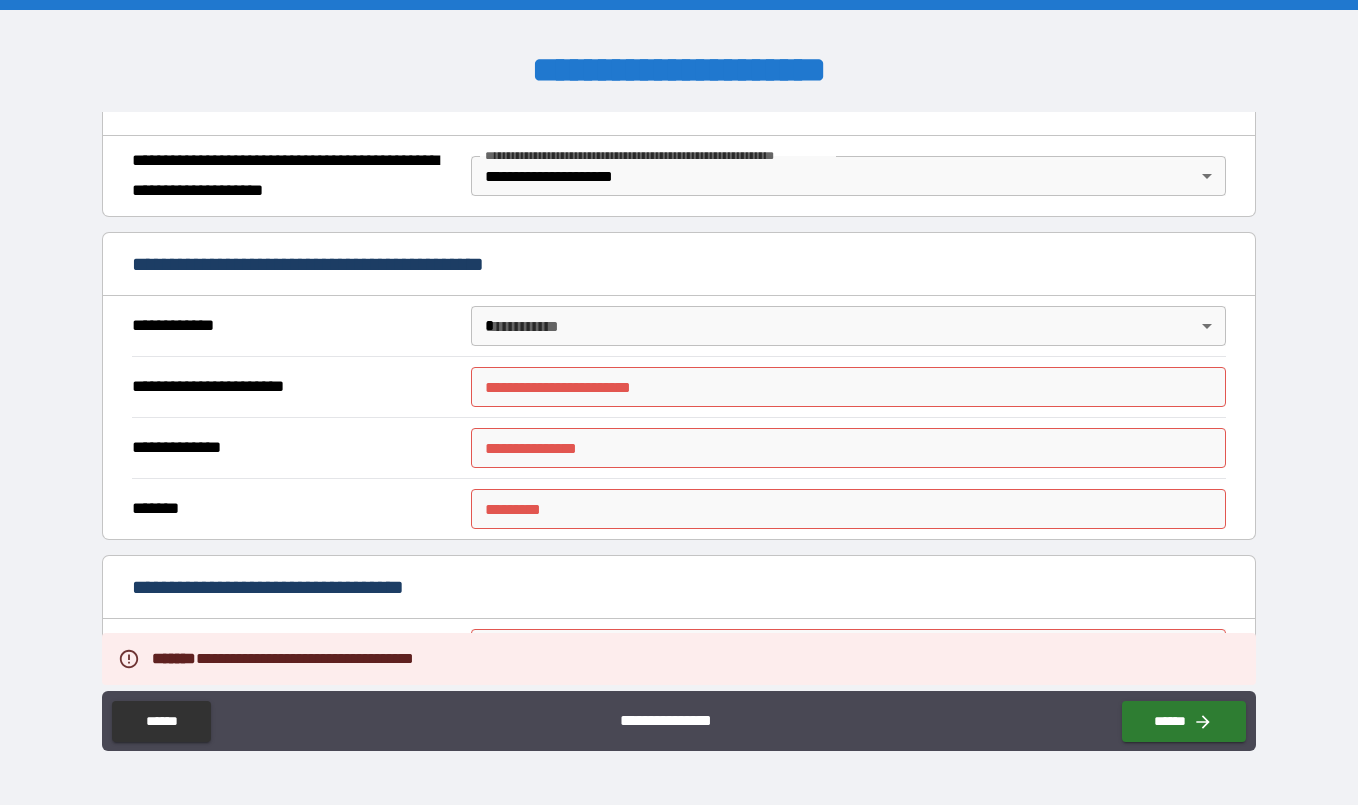 scroll, scrollTop: 225, scrollLeft: 0, axis: vertical 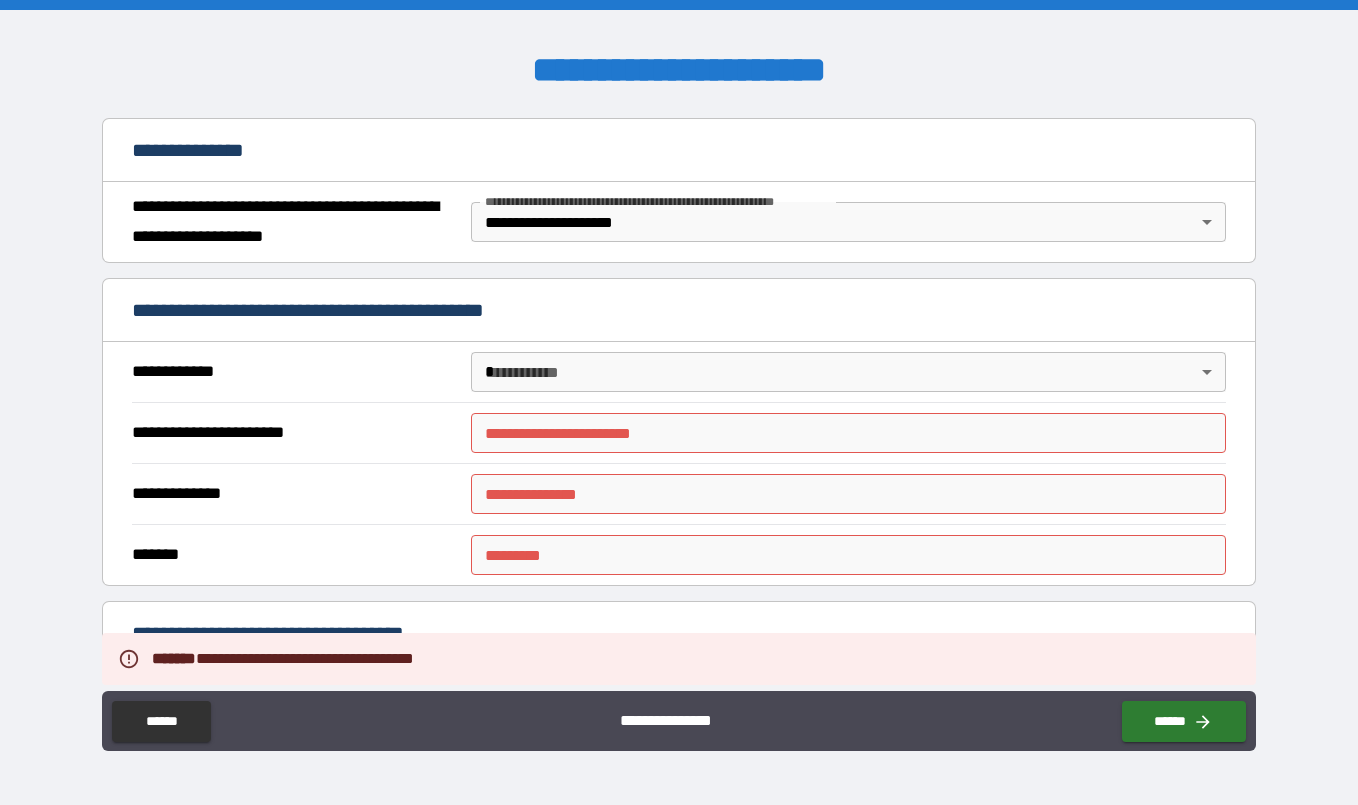 click on "**********" at bounding box center (848, 222) 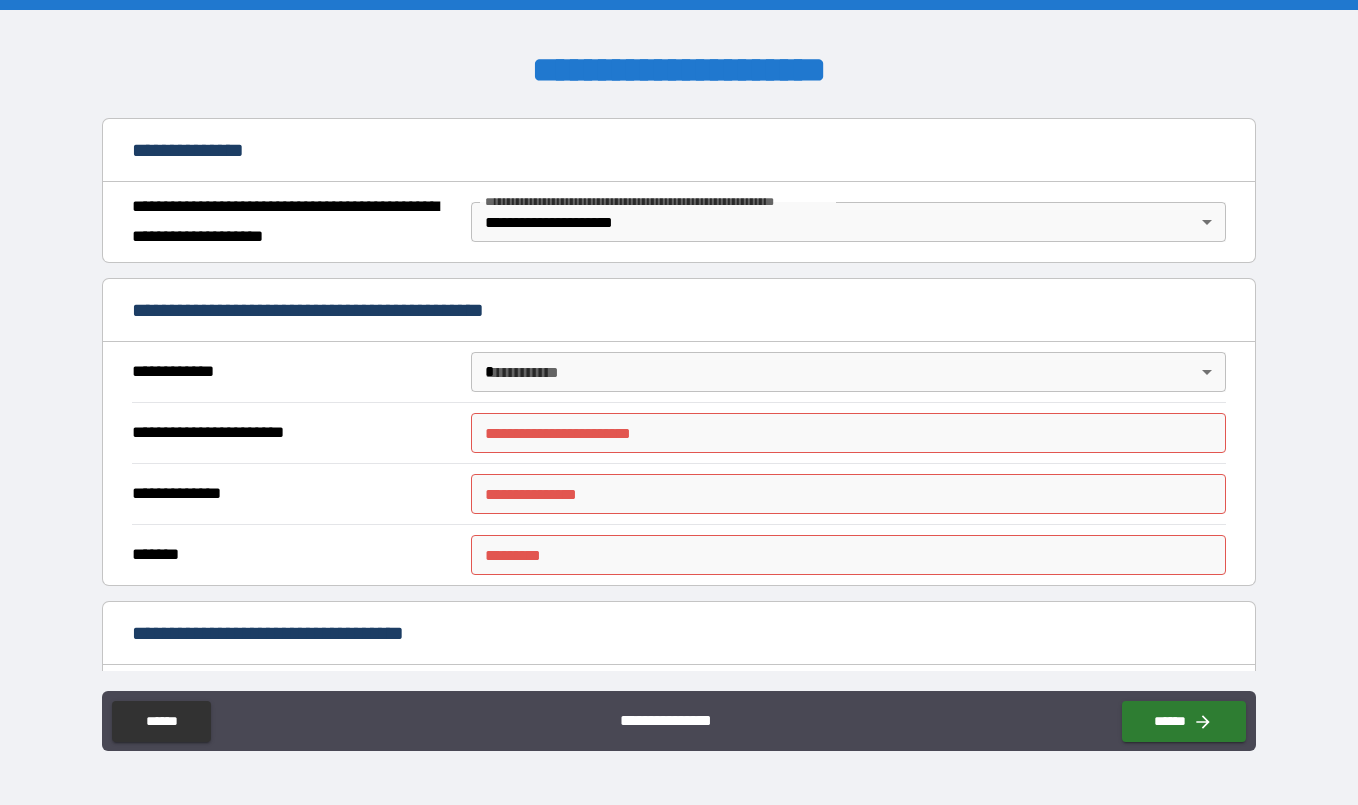 click on "**********" at bounding box center (679, 402) 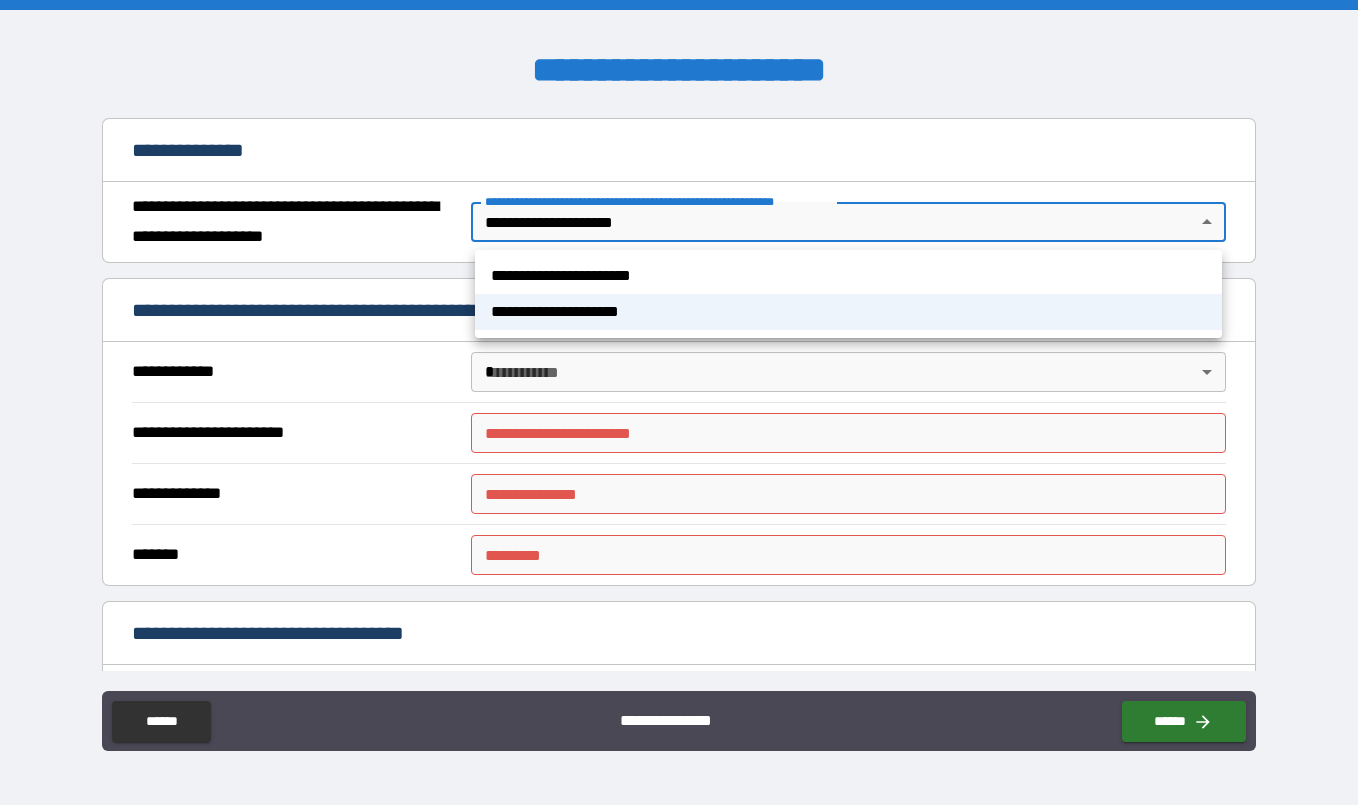 click on "**********" at bounding box center (848, 312) 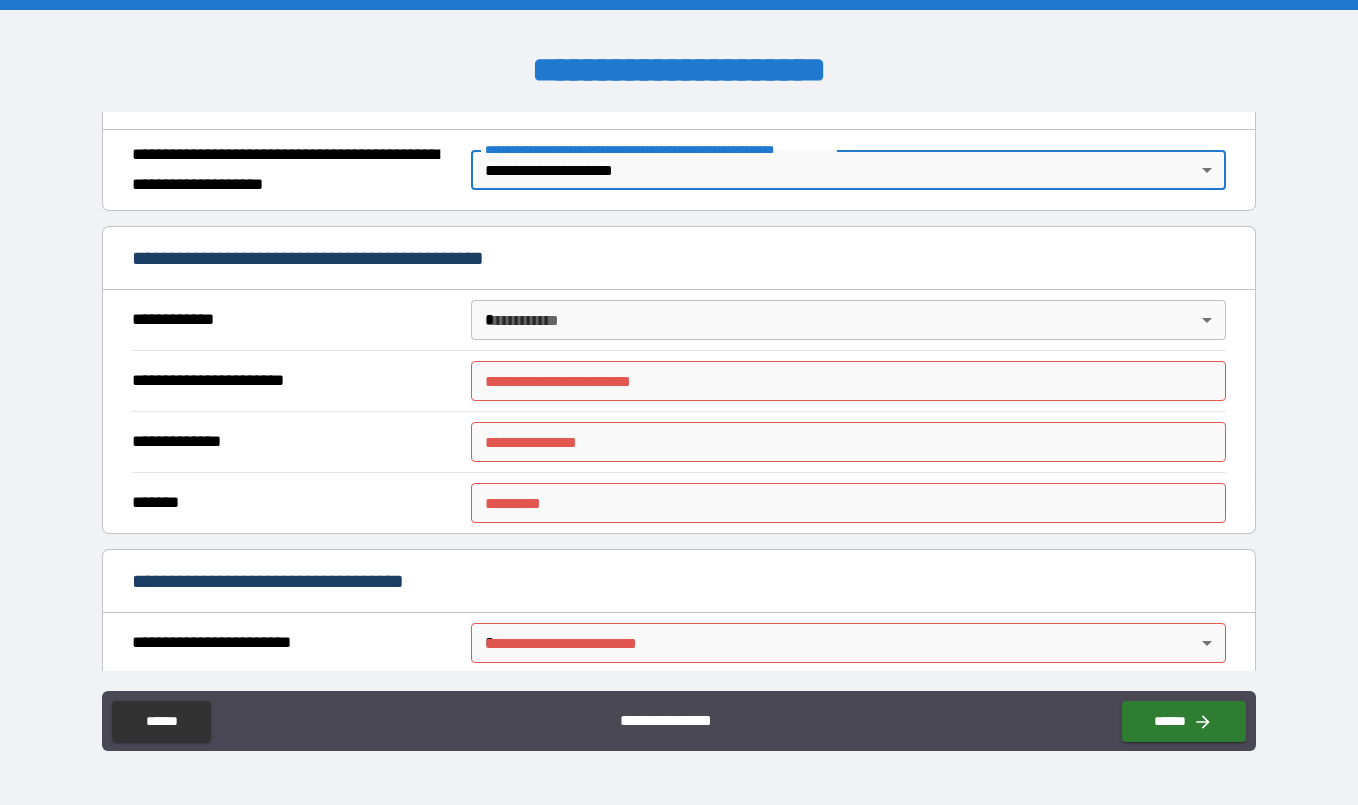 scroll, scrollTop: 155, scrollLeft: 0, axis: vertical 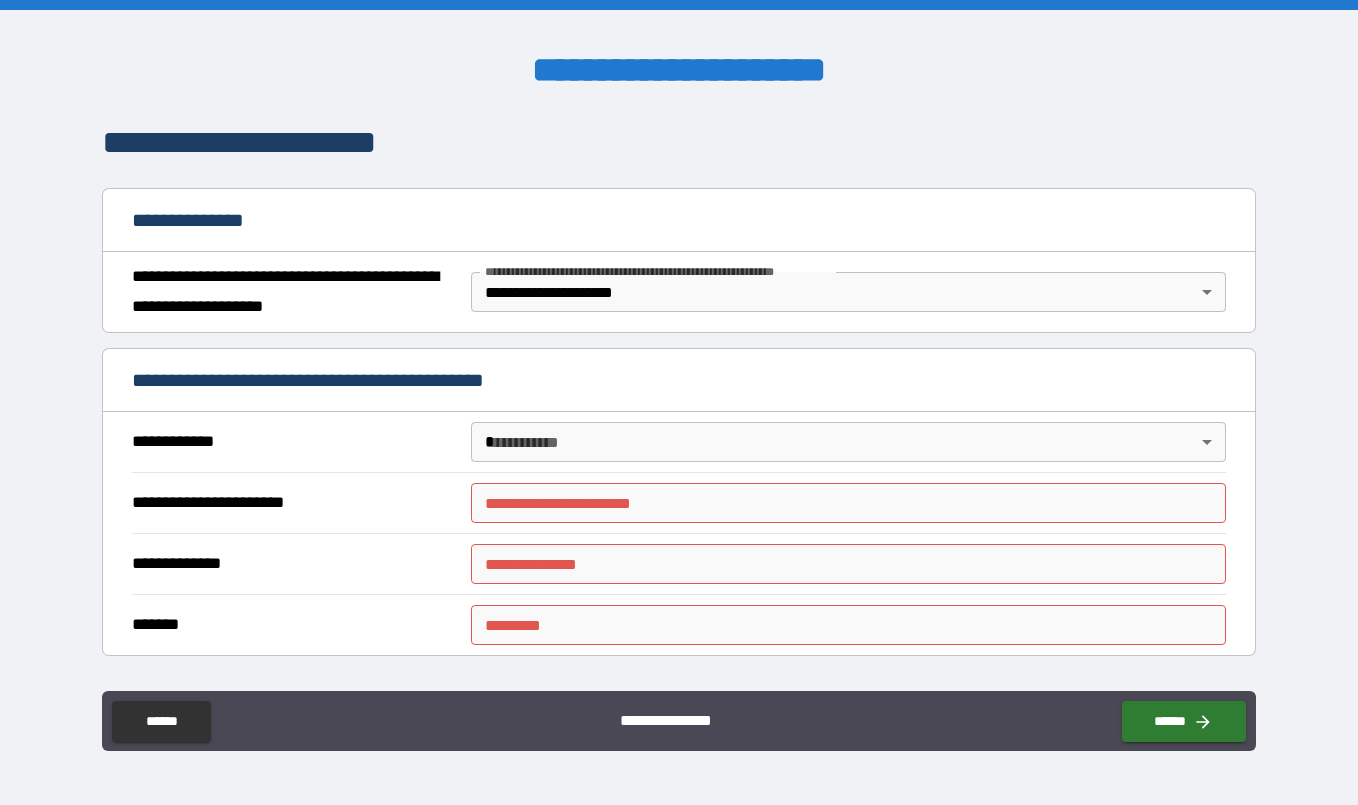 click on "**********" at bounding box center [271, 143] 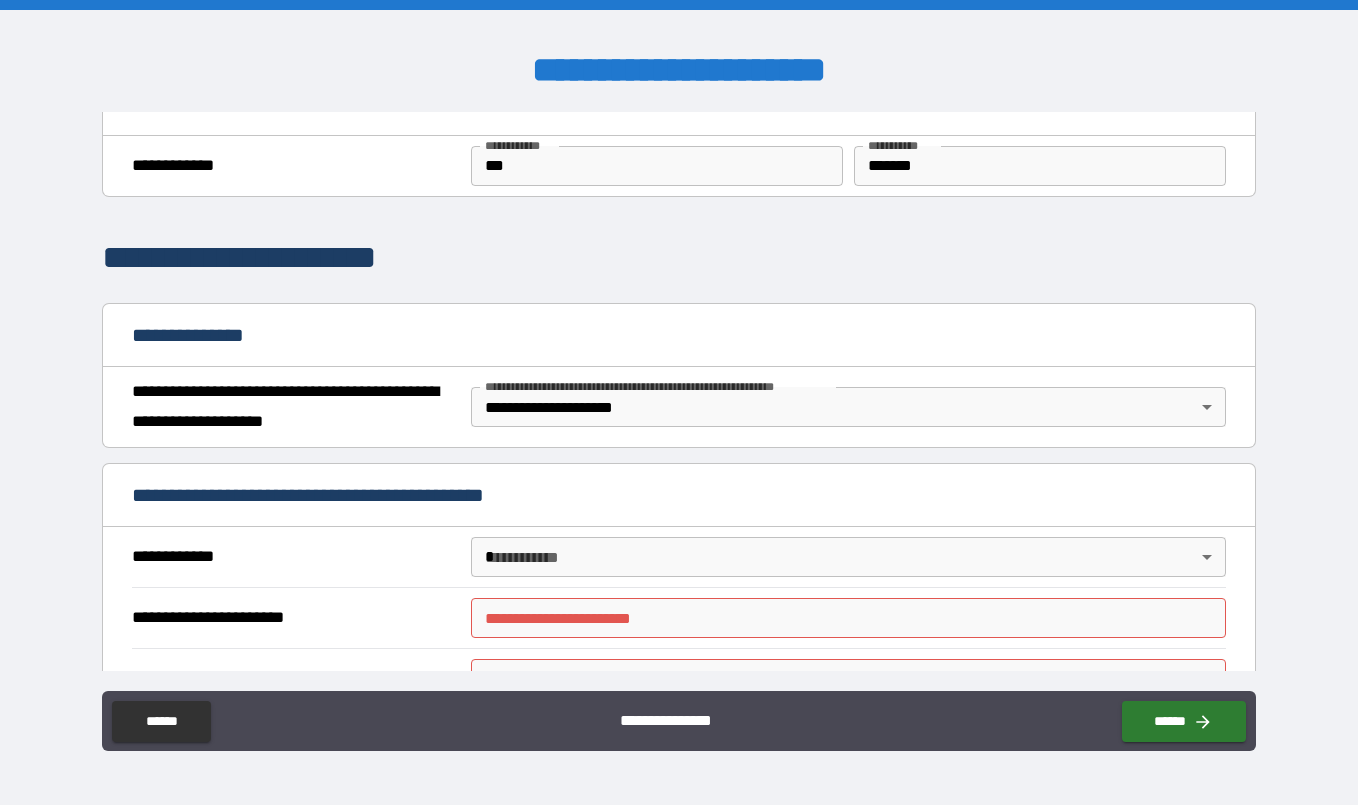 scroll, scrollTop: 0, scrollLeft: 0, axis: both 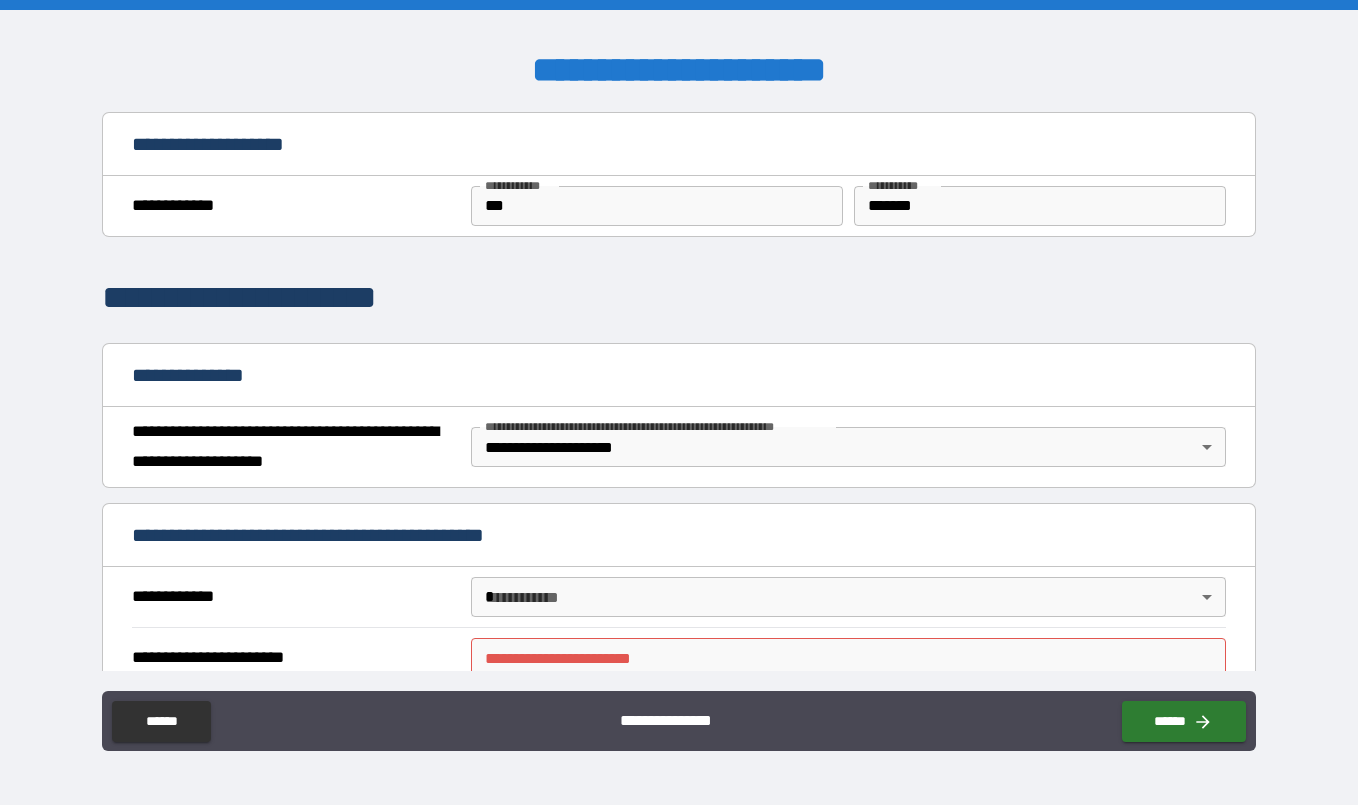 click on "**********" at bounding box center (679, 71) 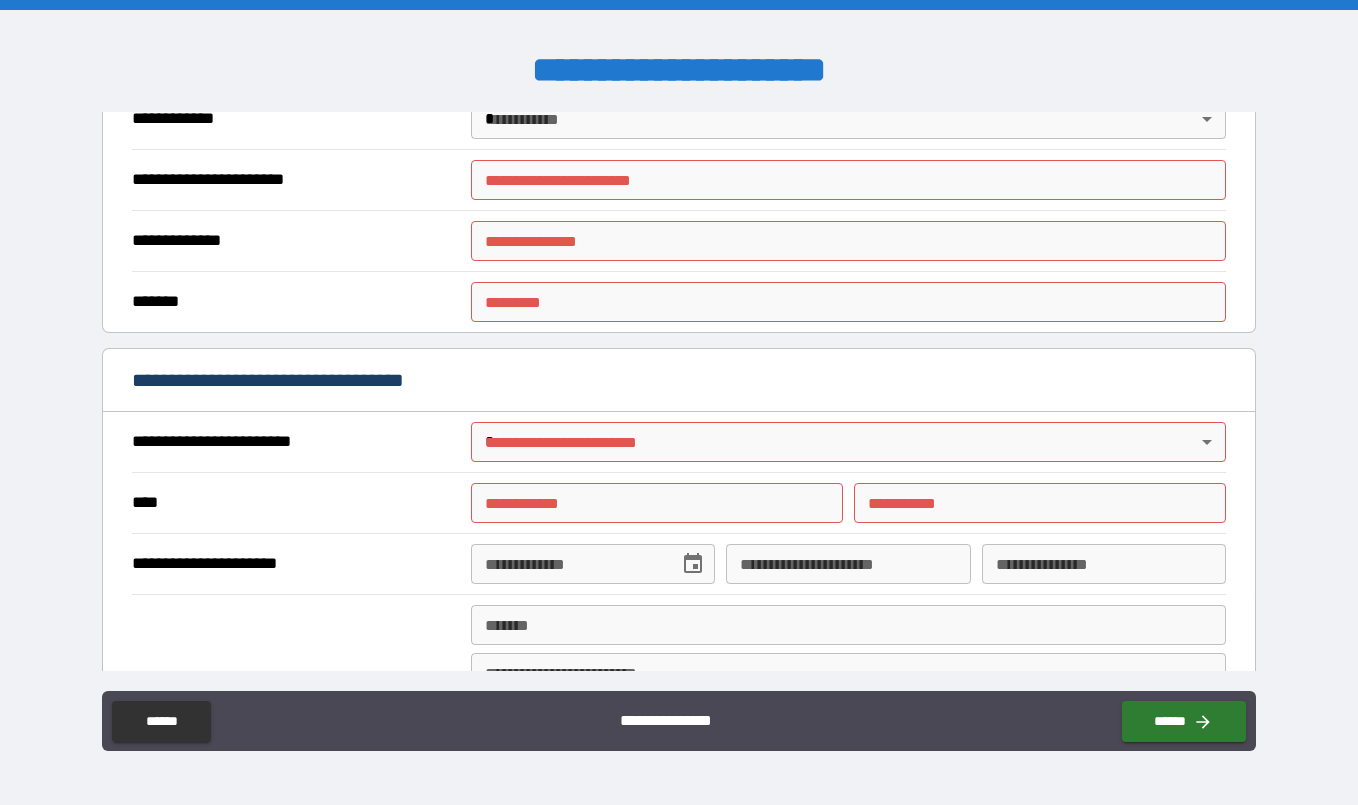 scroll, scrollTop: 567, scrollLeft: 0, axis: vertical 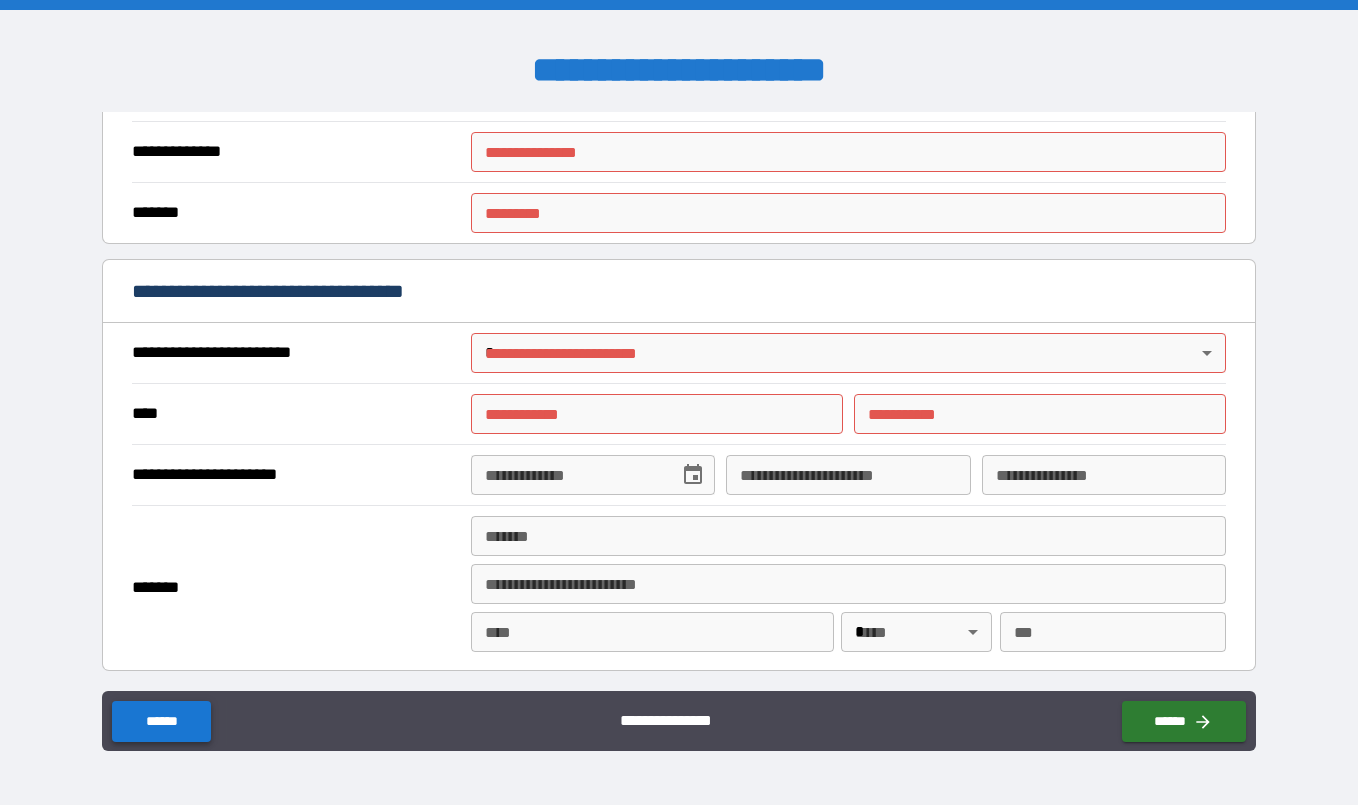 click on "******" at bounding box center [161, 721] 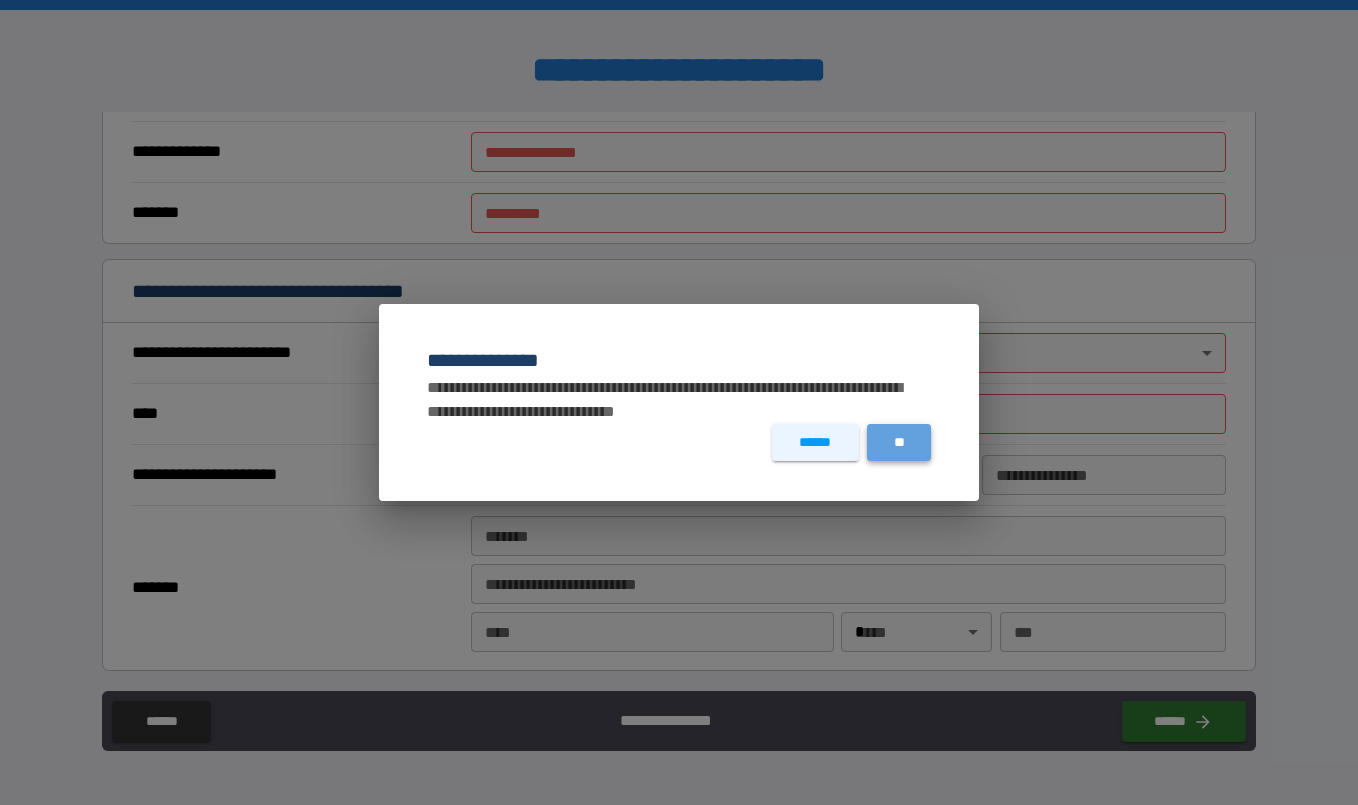 click on "**" at bounding box center [899, 442] 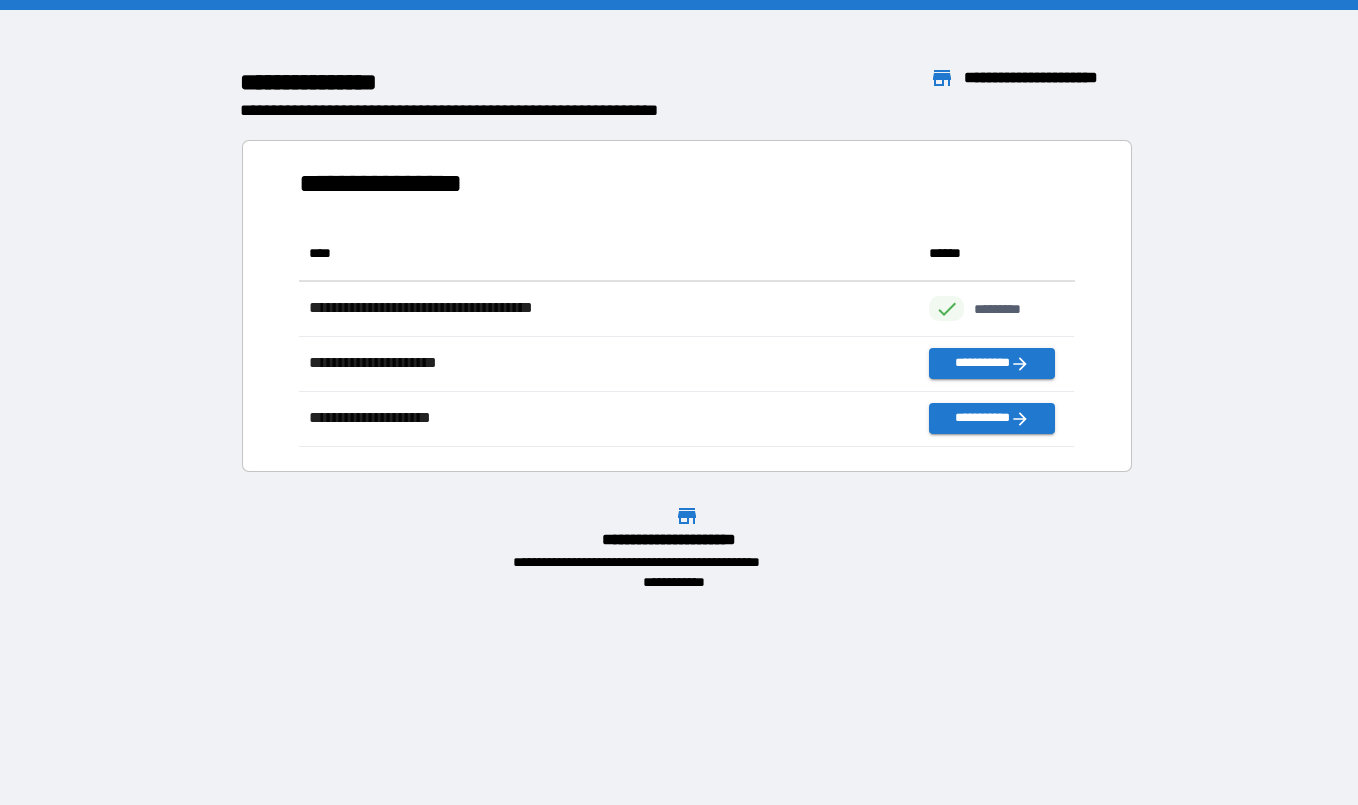scroll, scrollTop: 1, scrollLeft: 0, axis: vertical 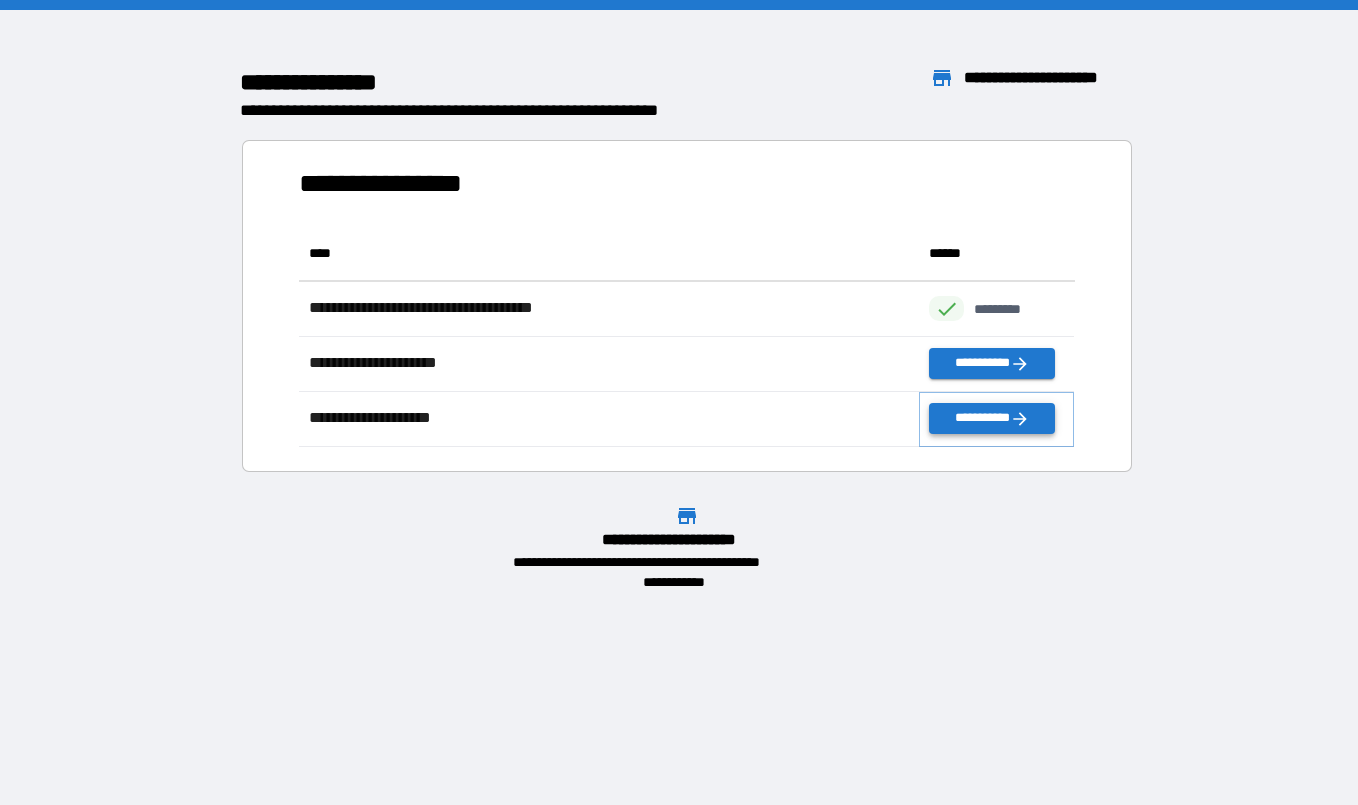 click on "**********" at bounding box center [991, 418] 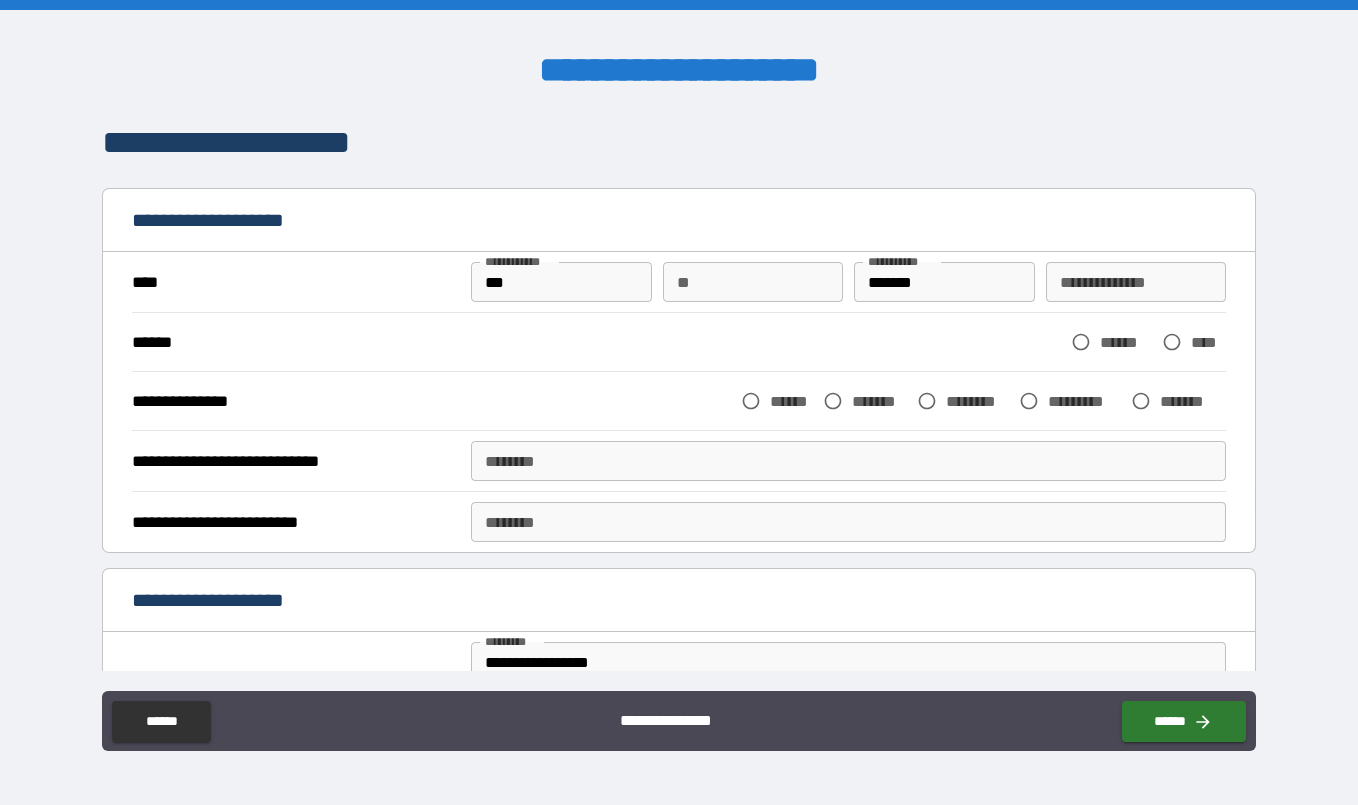type on "*" 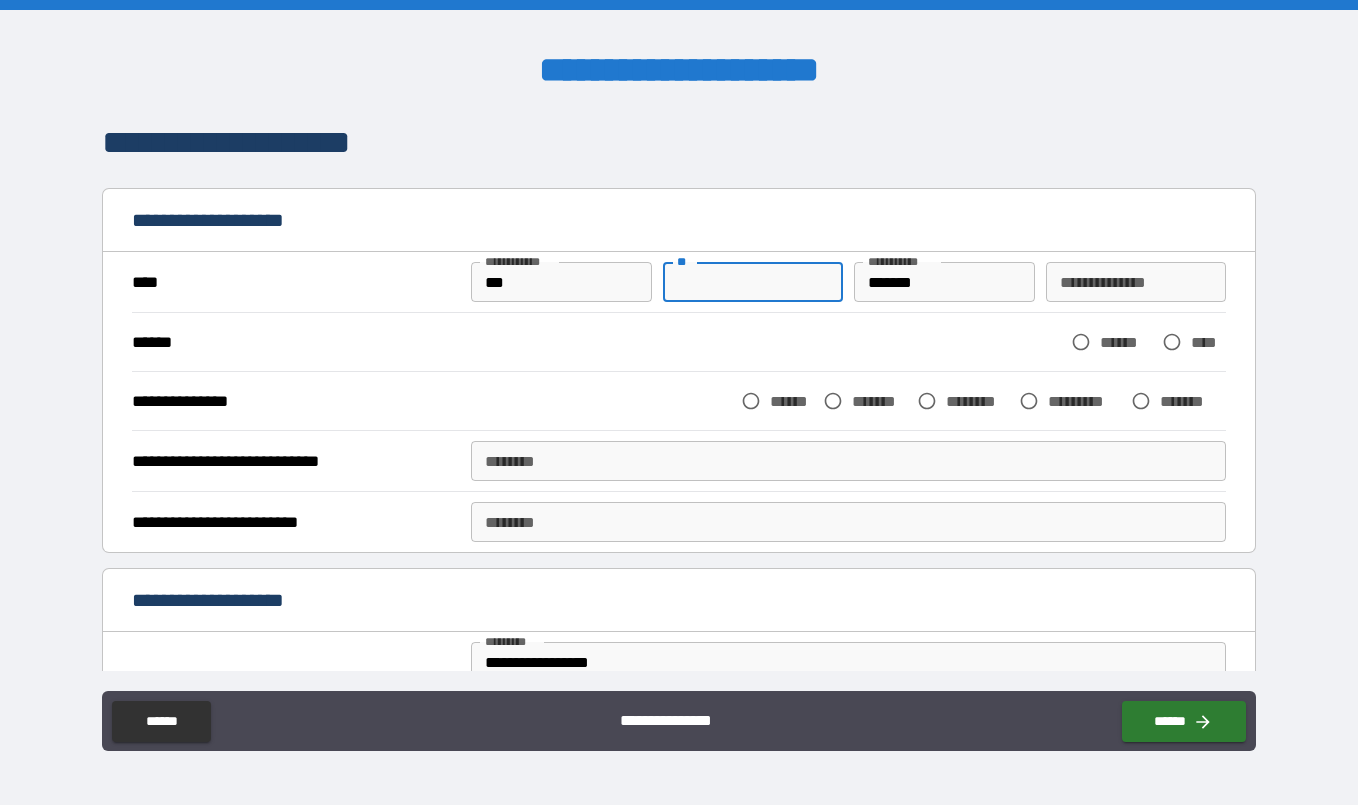 click on "**" at bounding box center [753, 282] 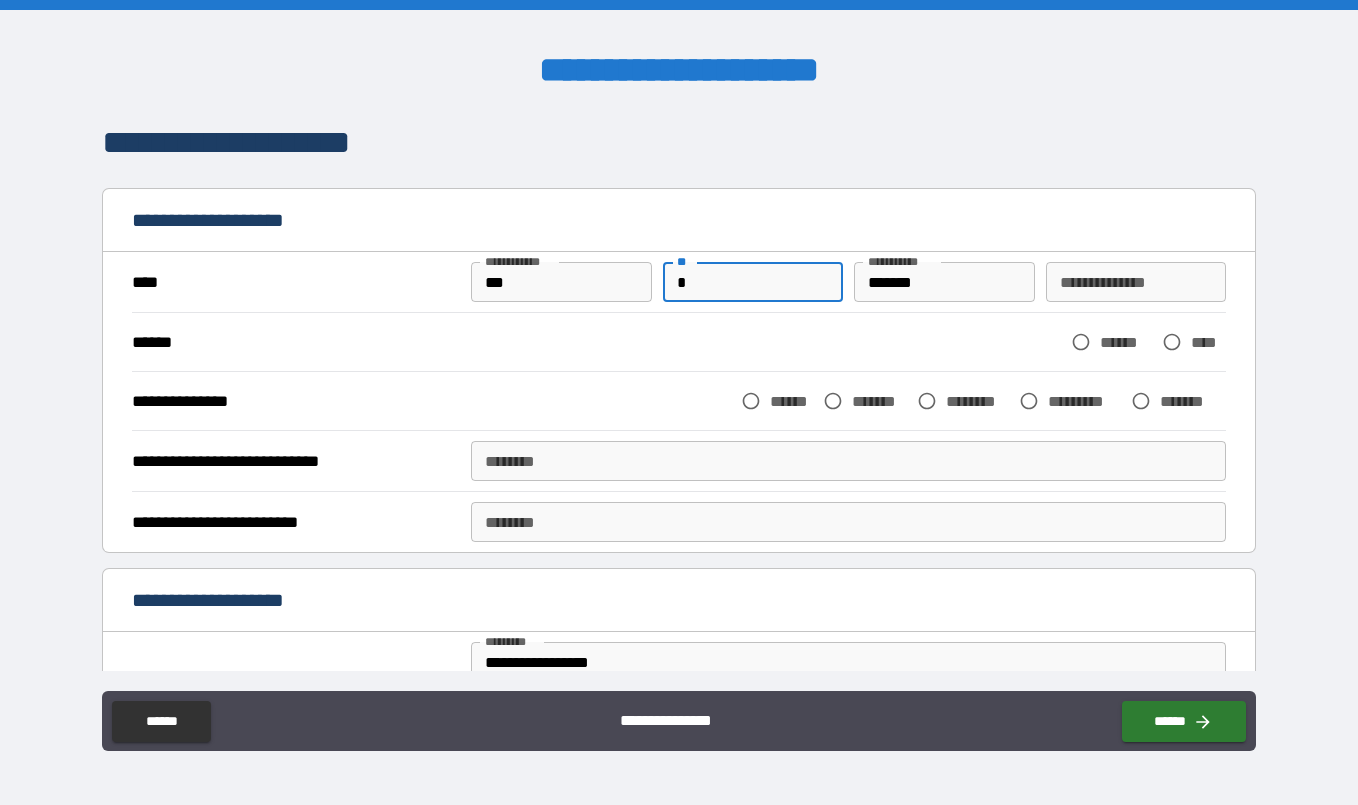 type on "*" 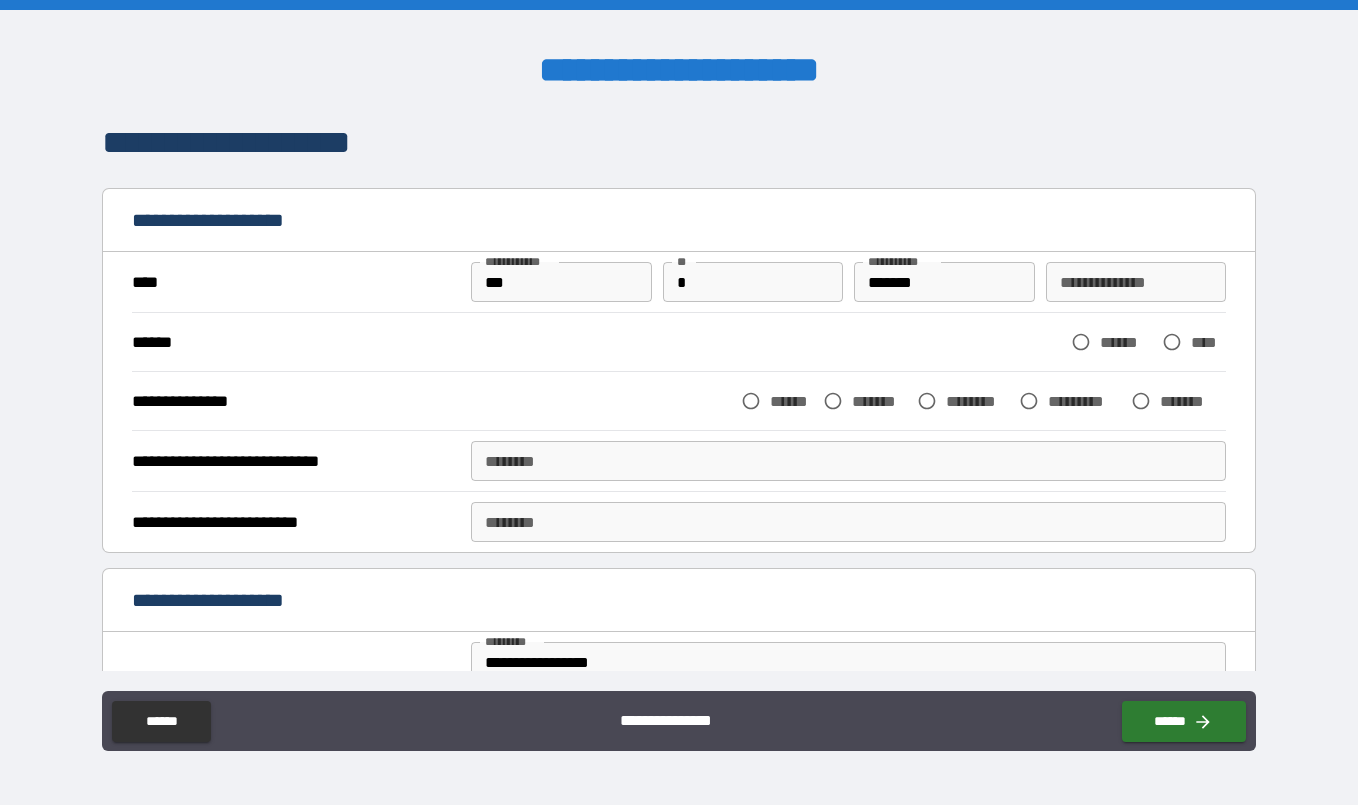 click on "**********" at bounding box center [679, 287] 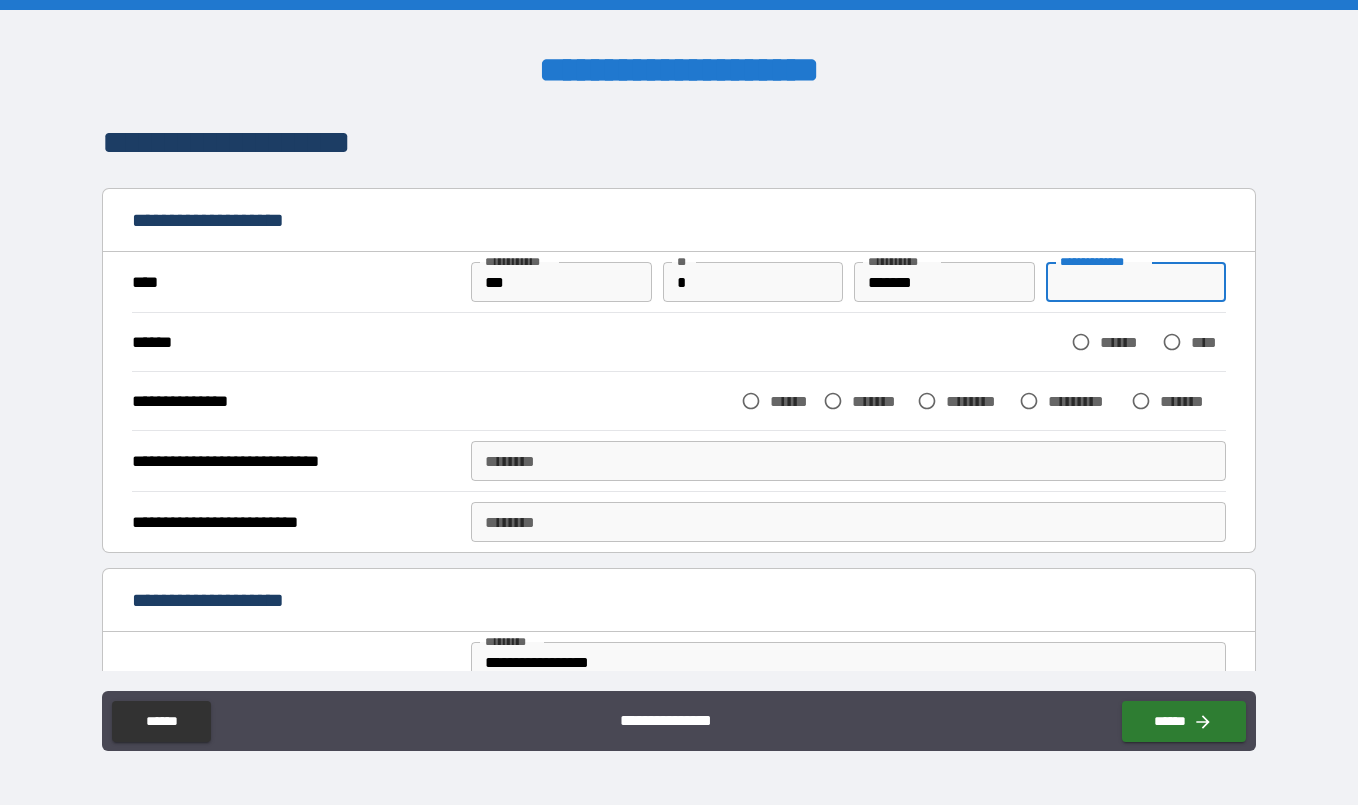 click on "**********" at bounding box center [1136, 282] 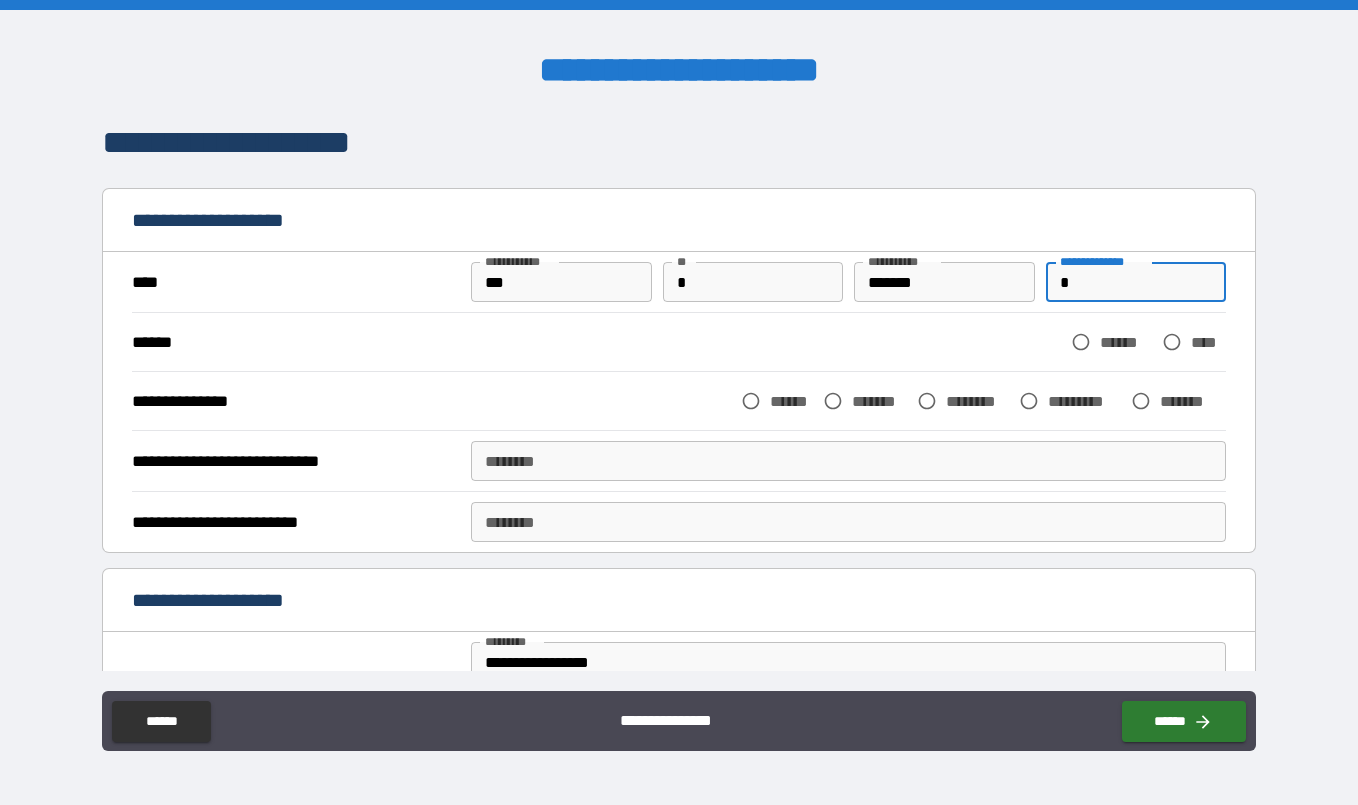 type on "**" 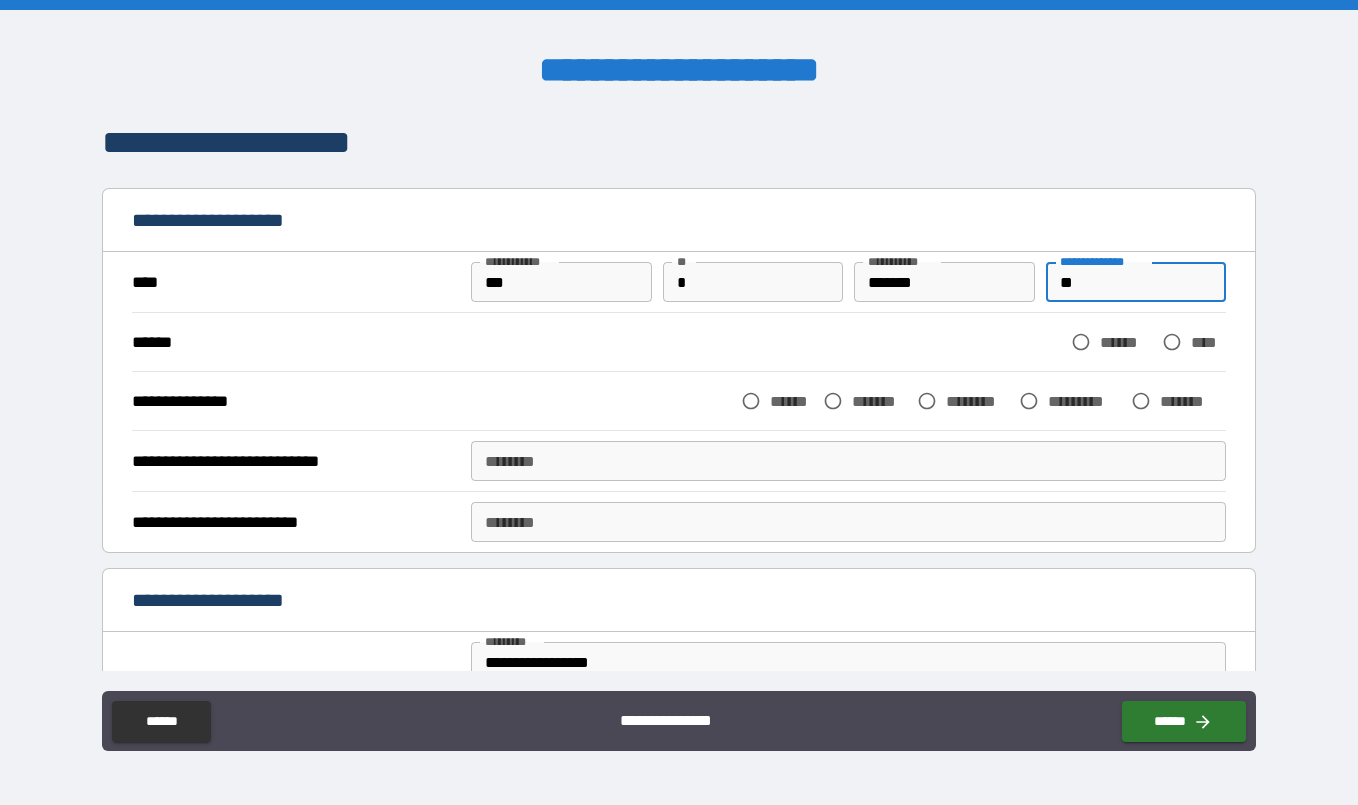 type on "*" 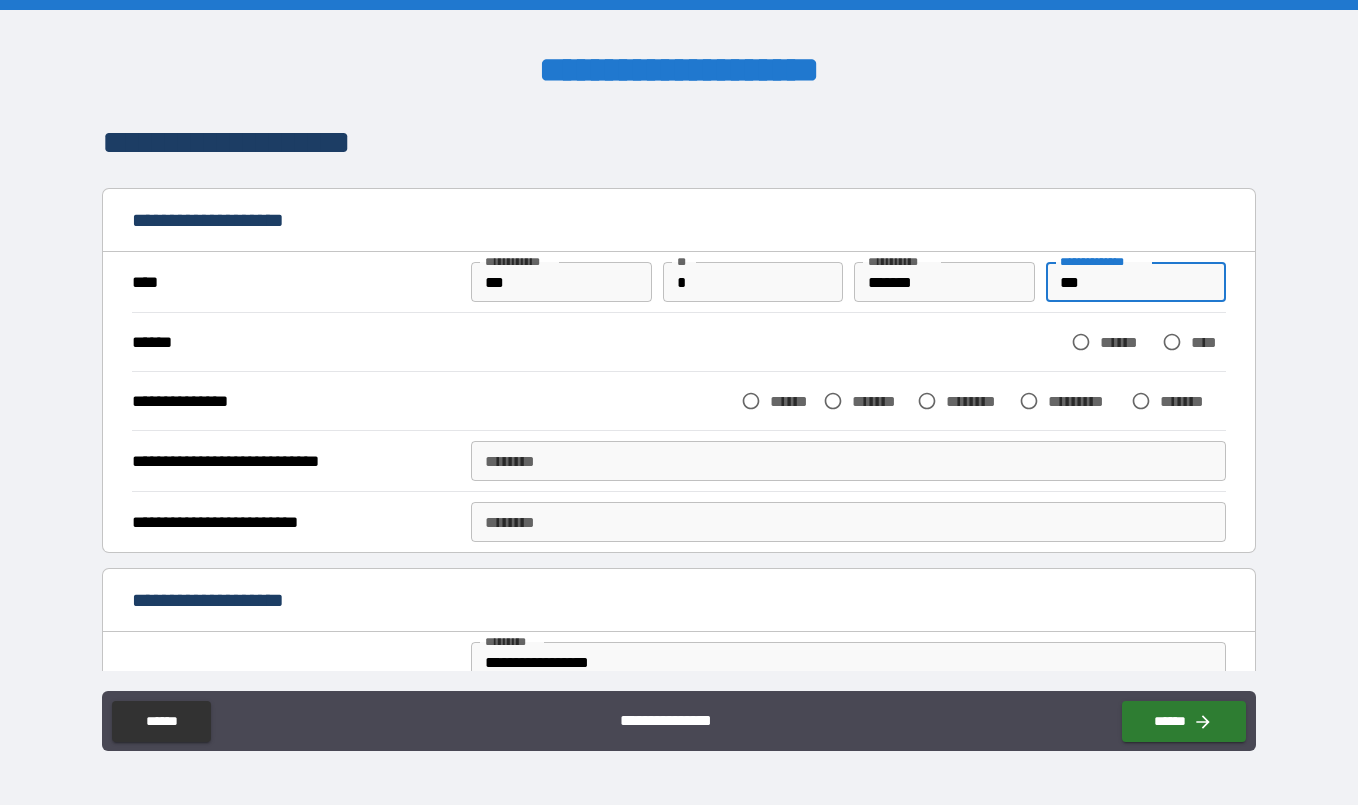 type on "***" 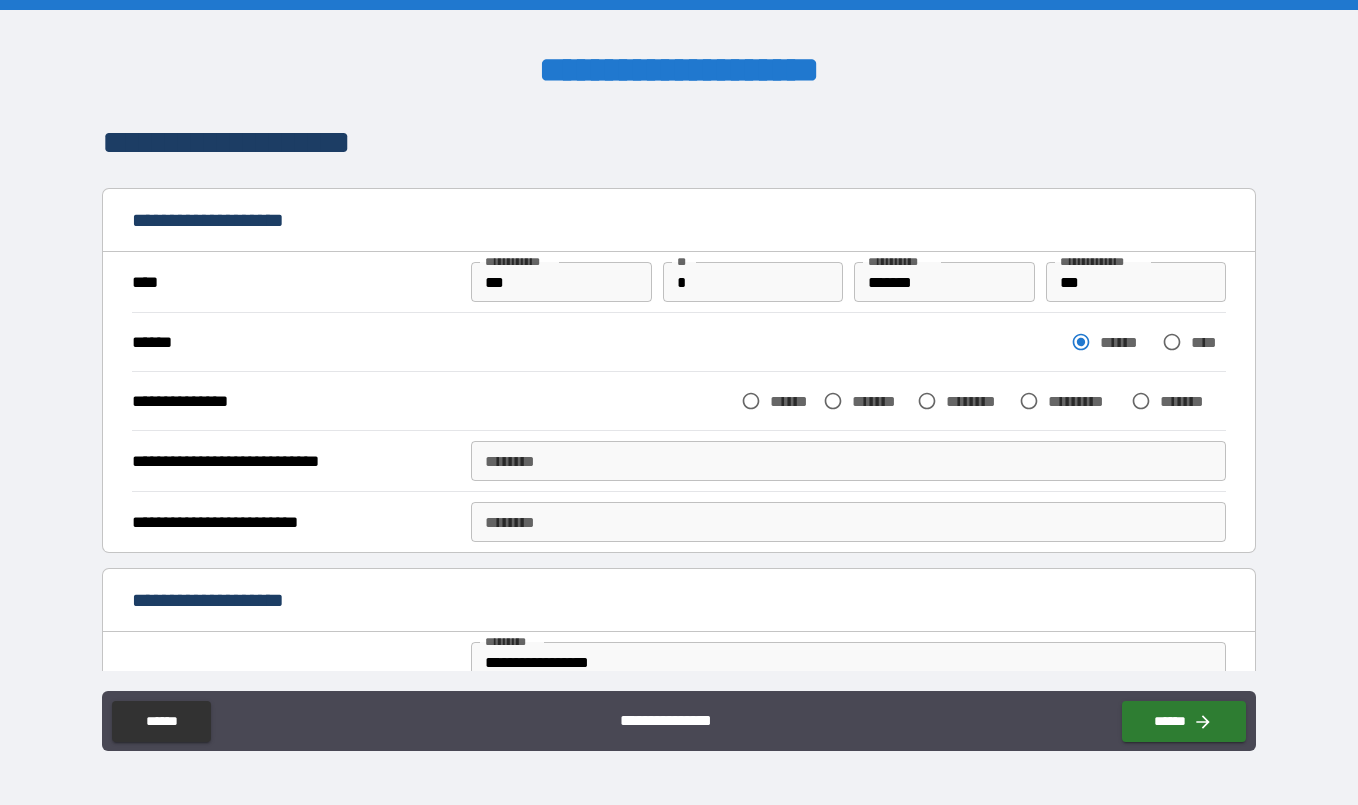 click on "*******" at bounding box center [880, 401] 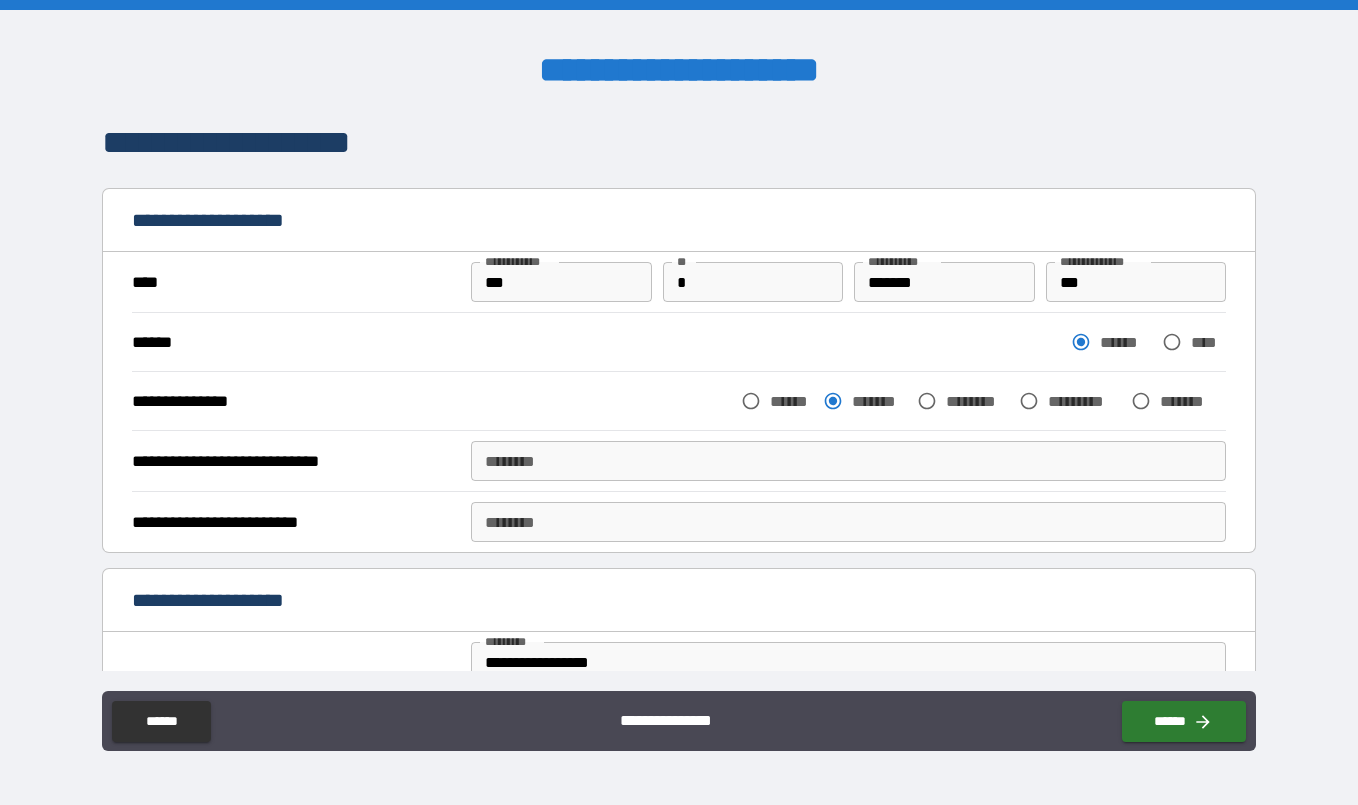 type on "*" 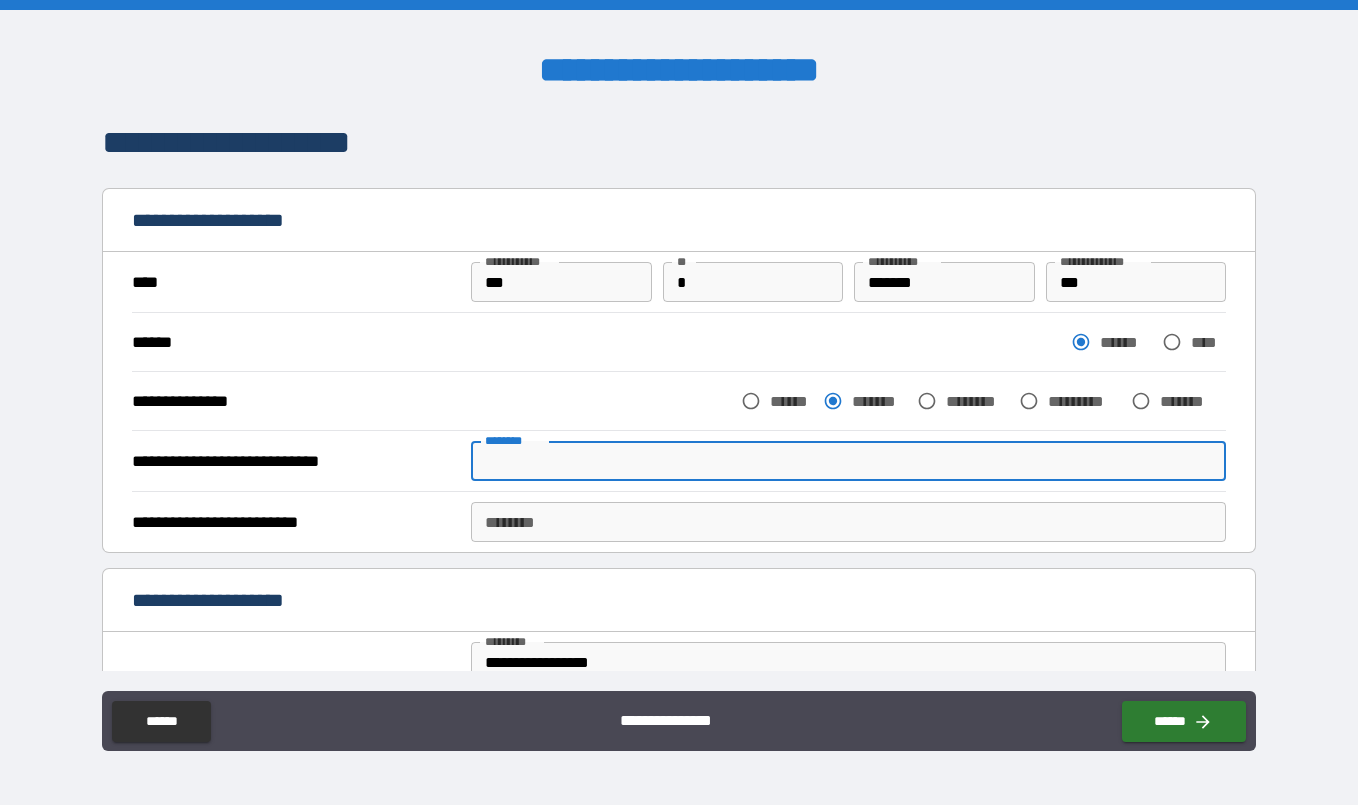 click on "******   *" at bounding box center [848, 461] 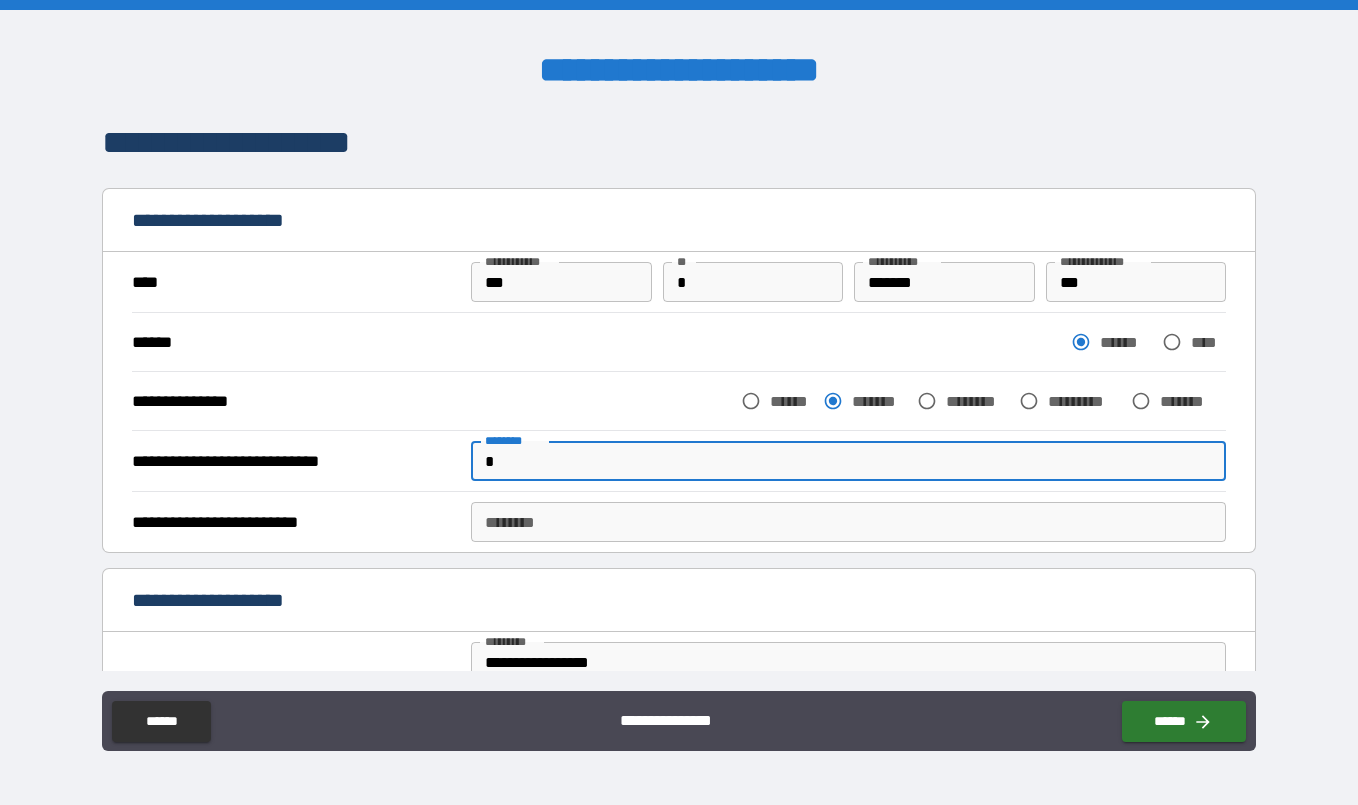 type on "**" 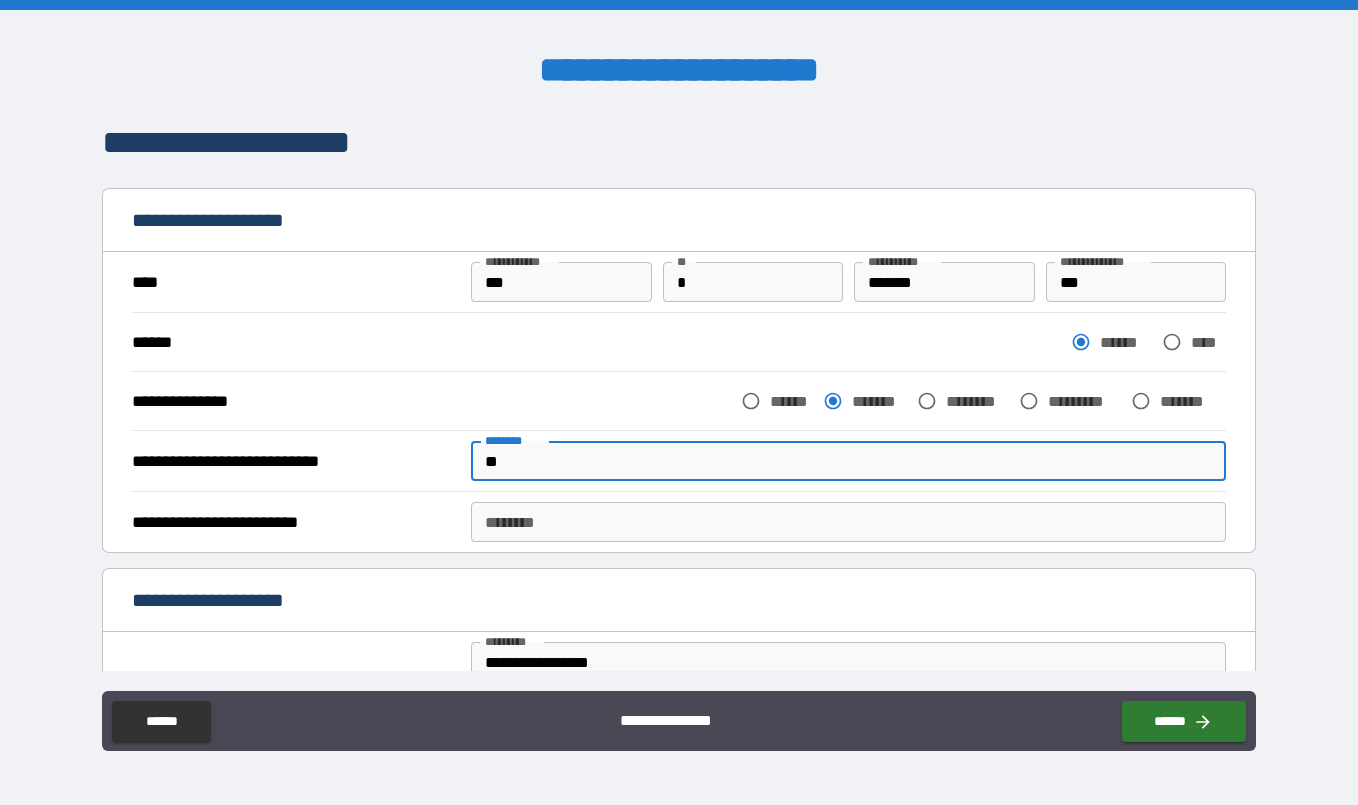 type on "***" 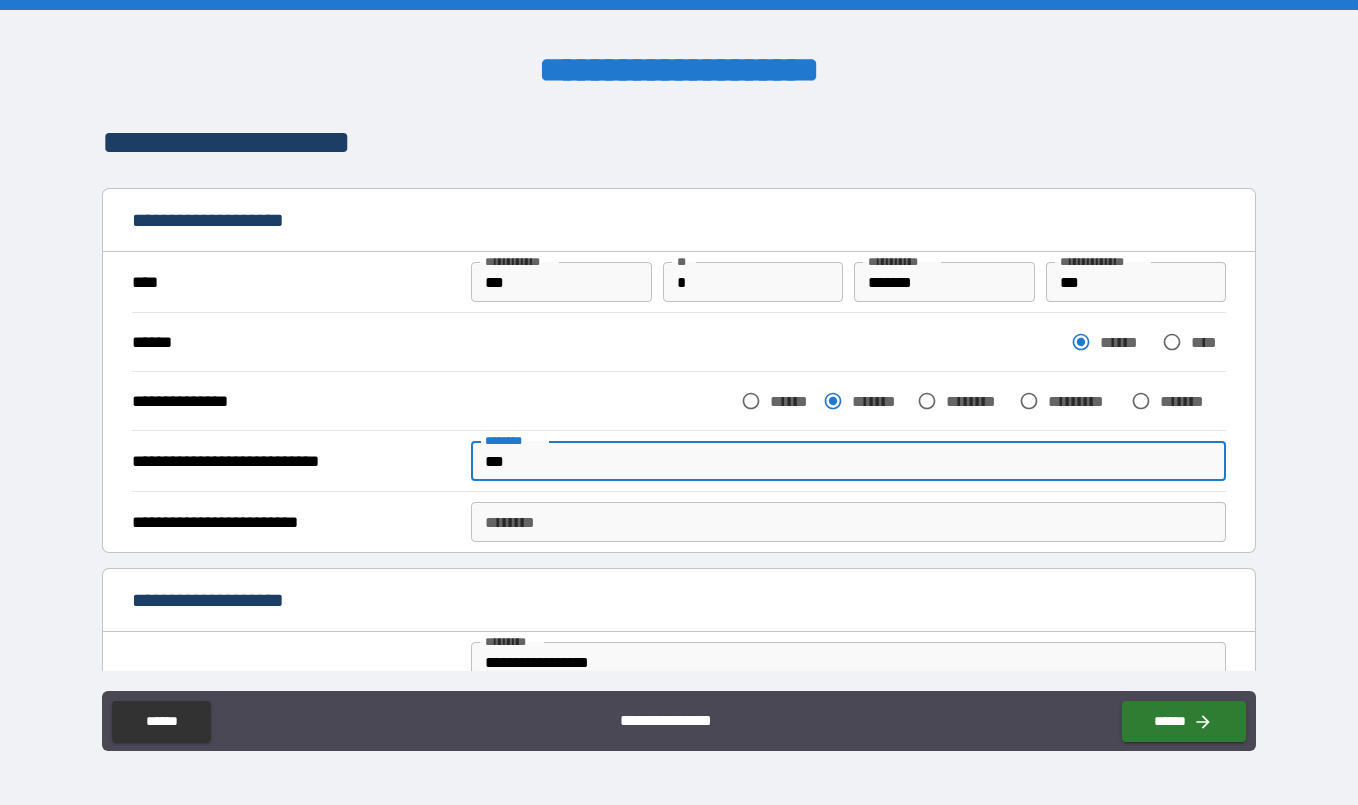type on "****" 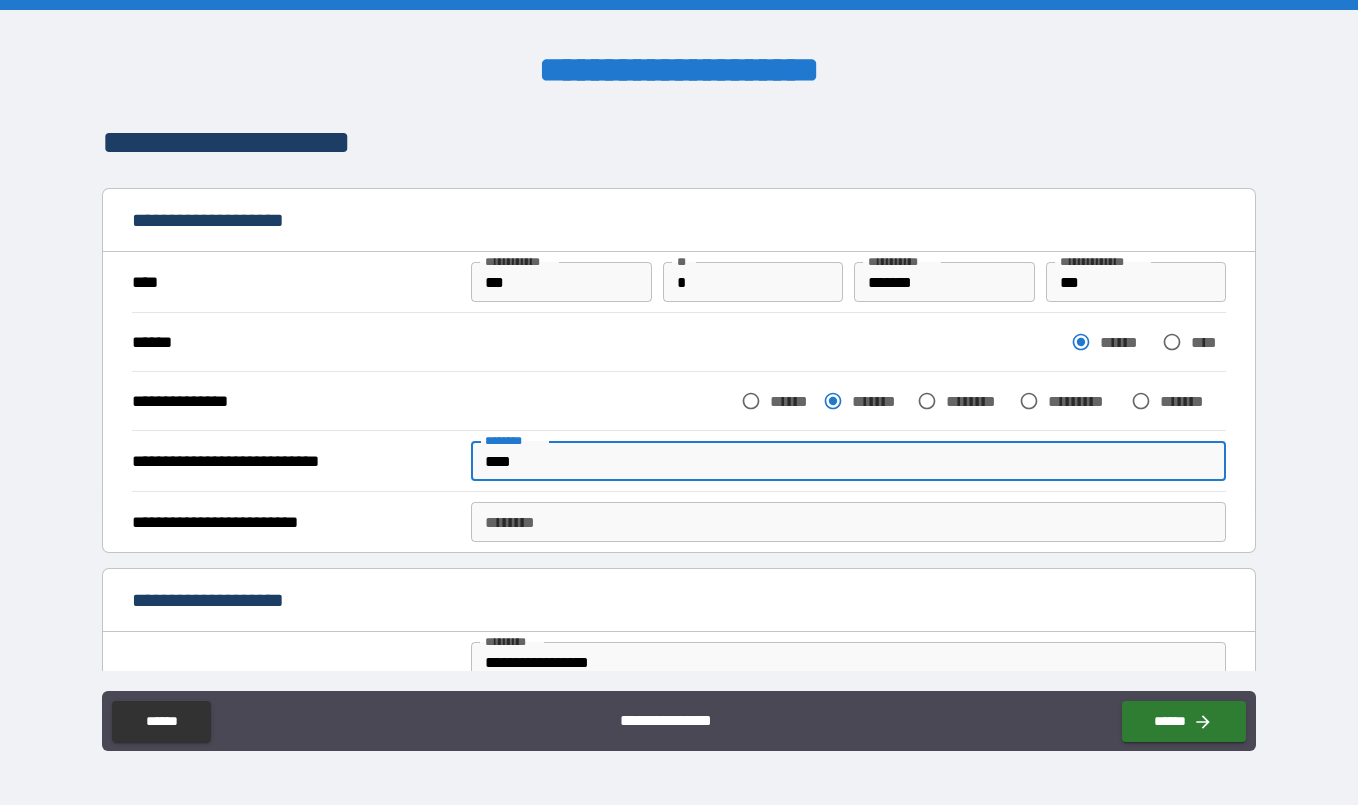type on "*" 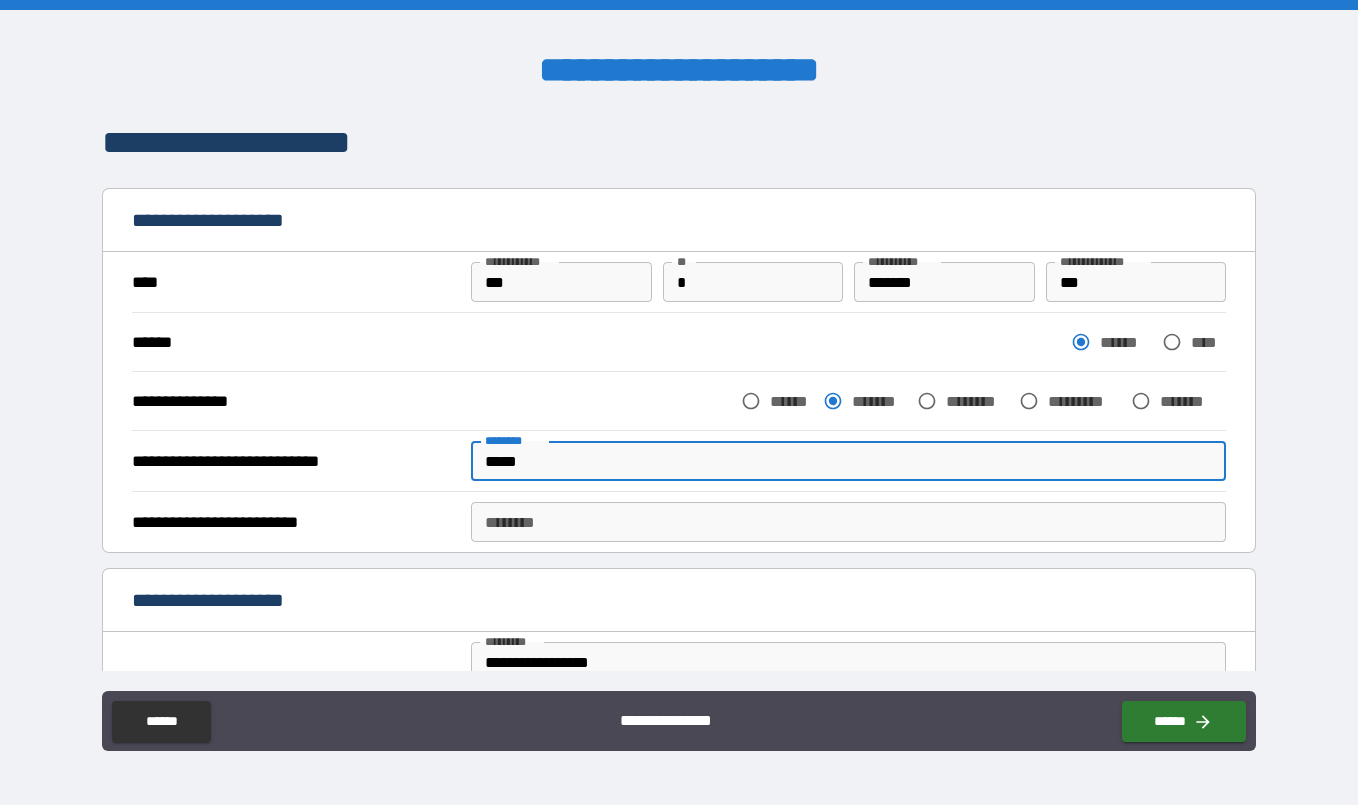 type on "*" 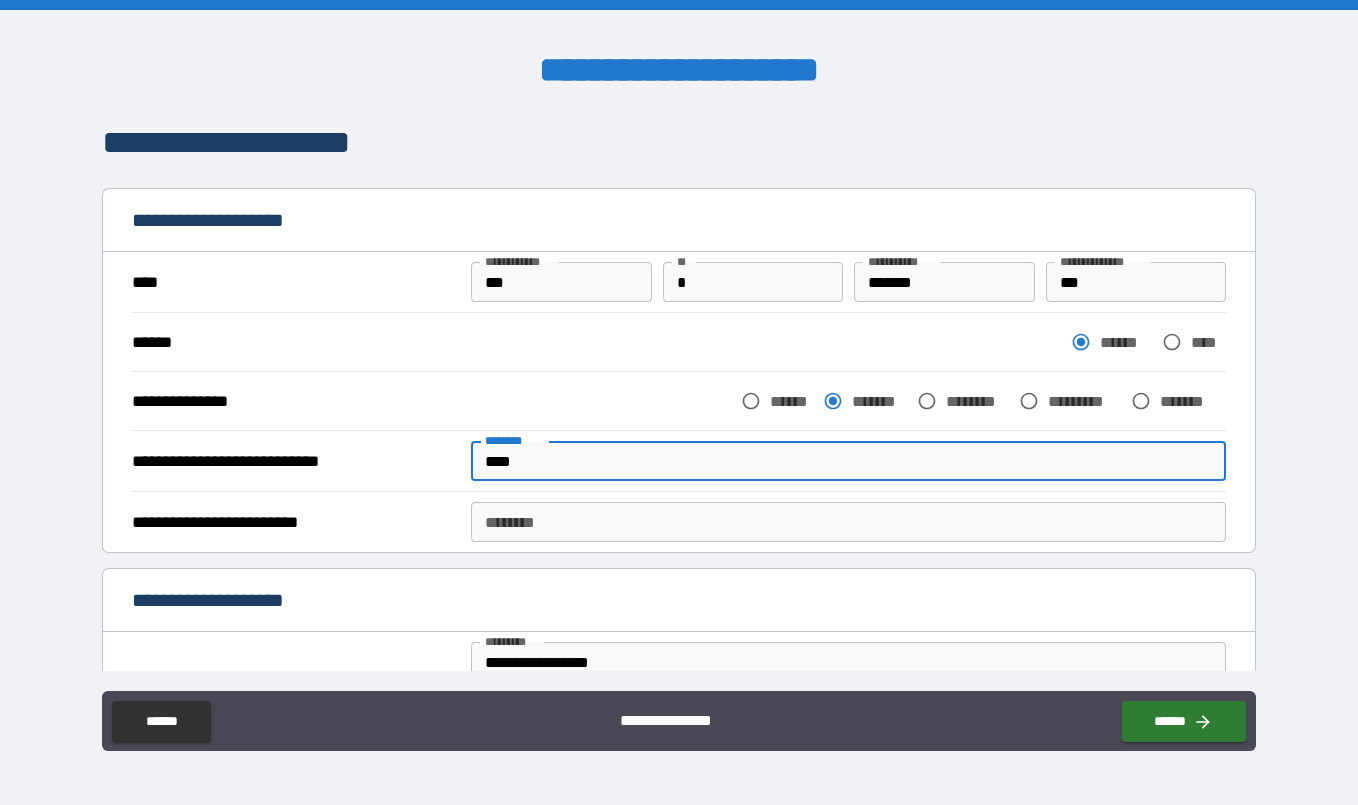 type on "***" 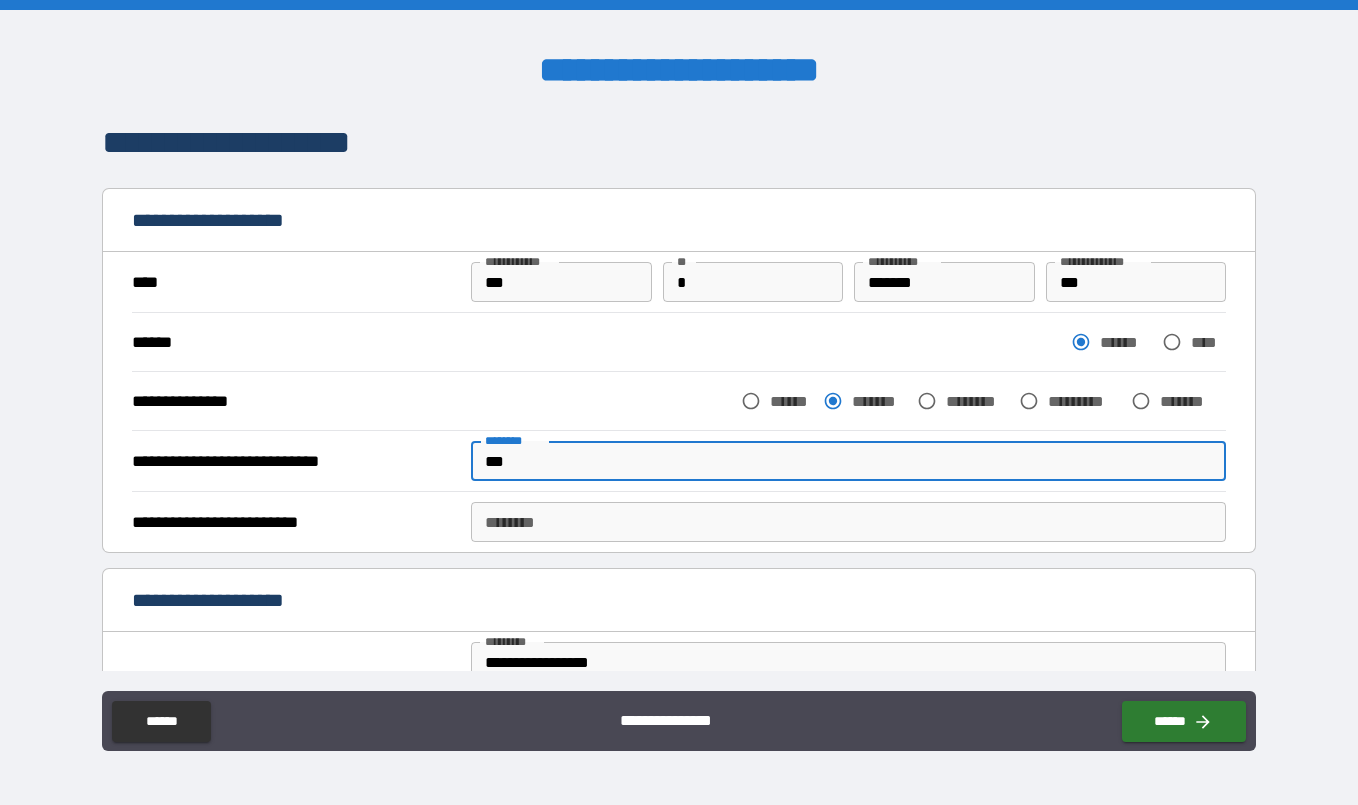 type on "**" 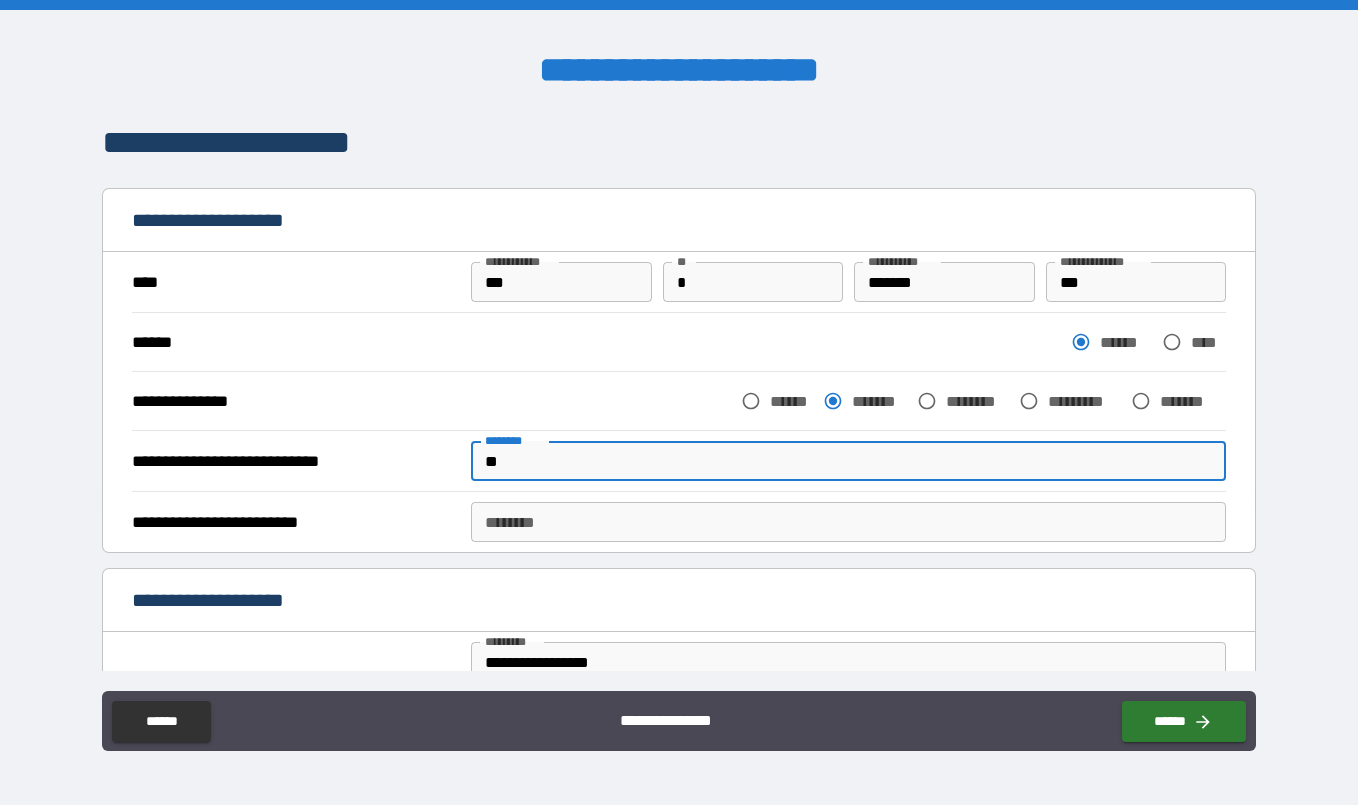 type on "*" 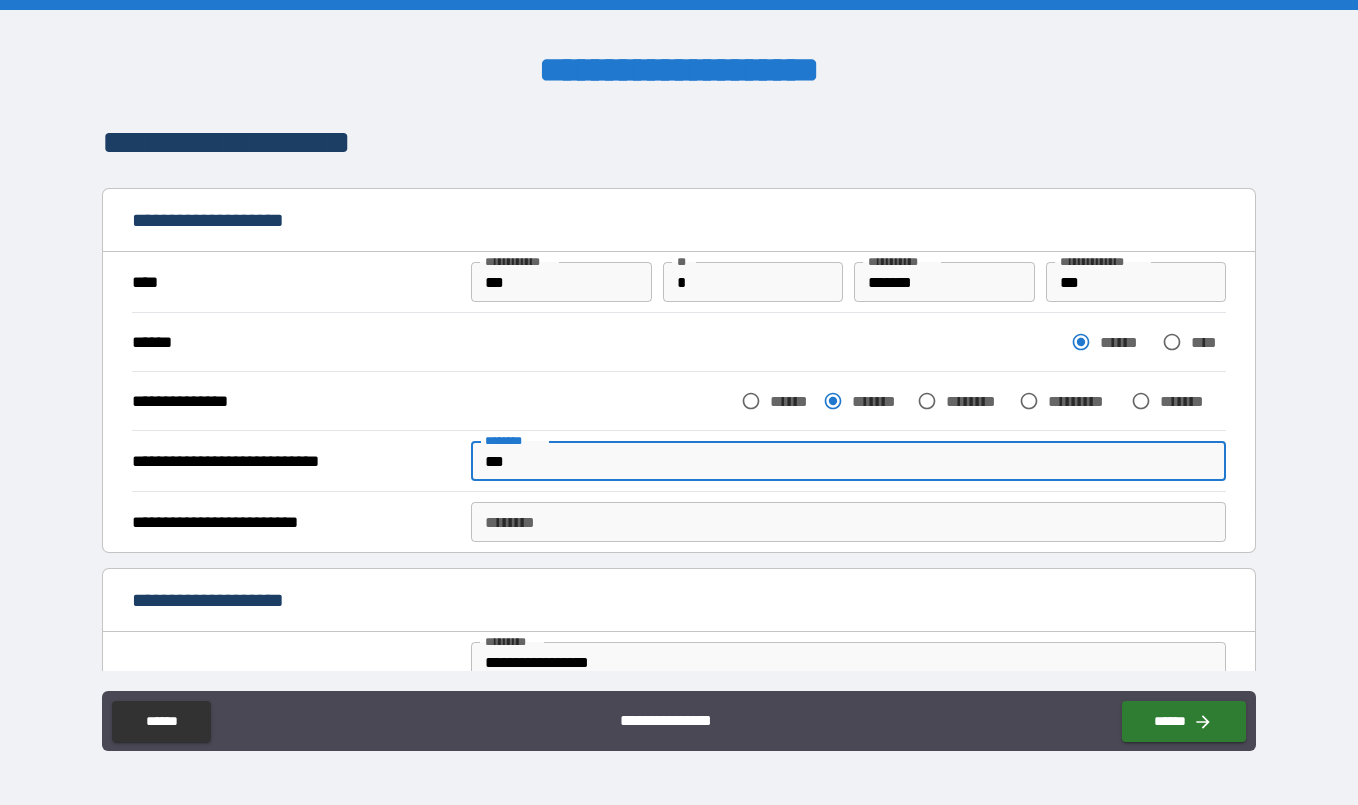 type on "*" 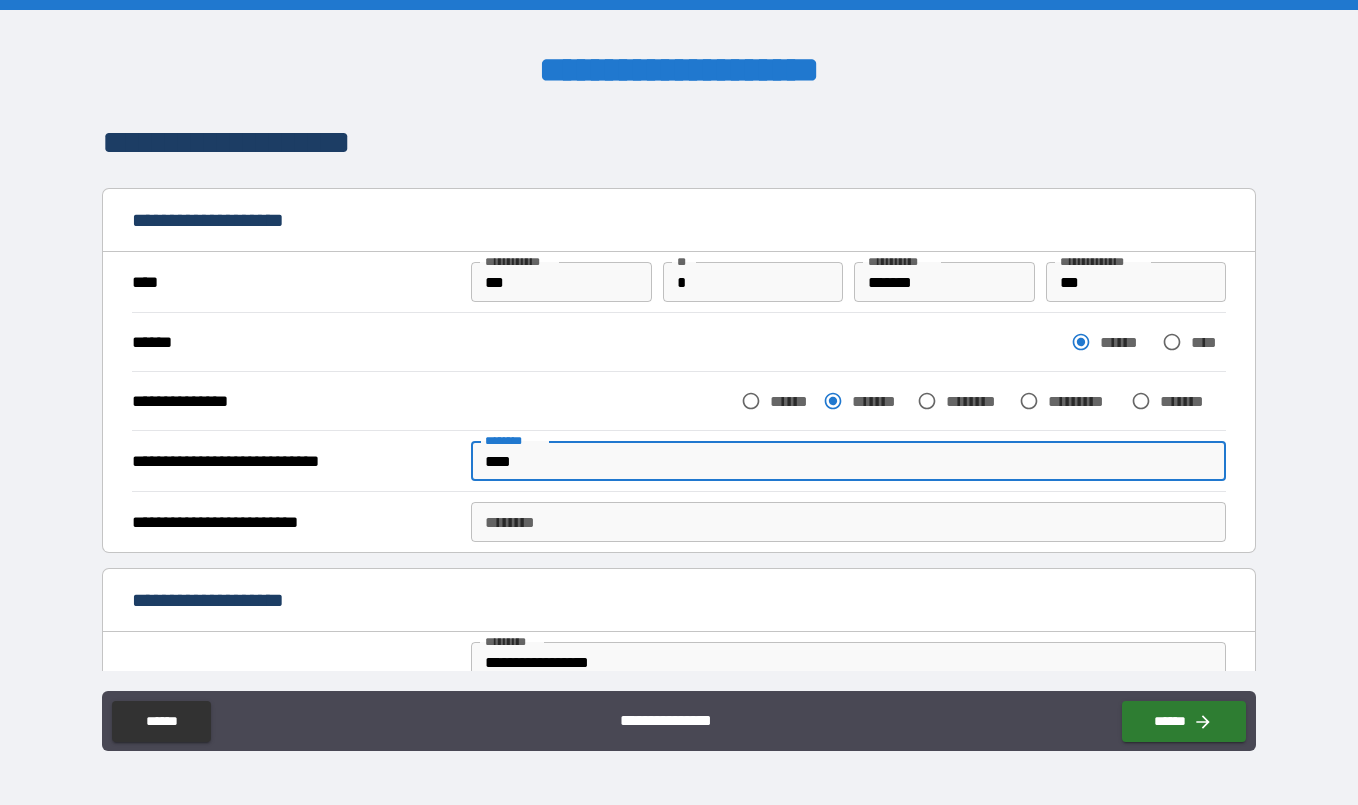 type on "*" 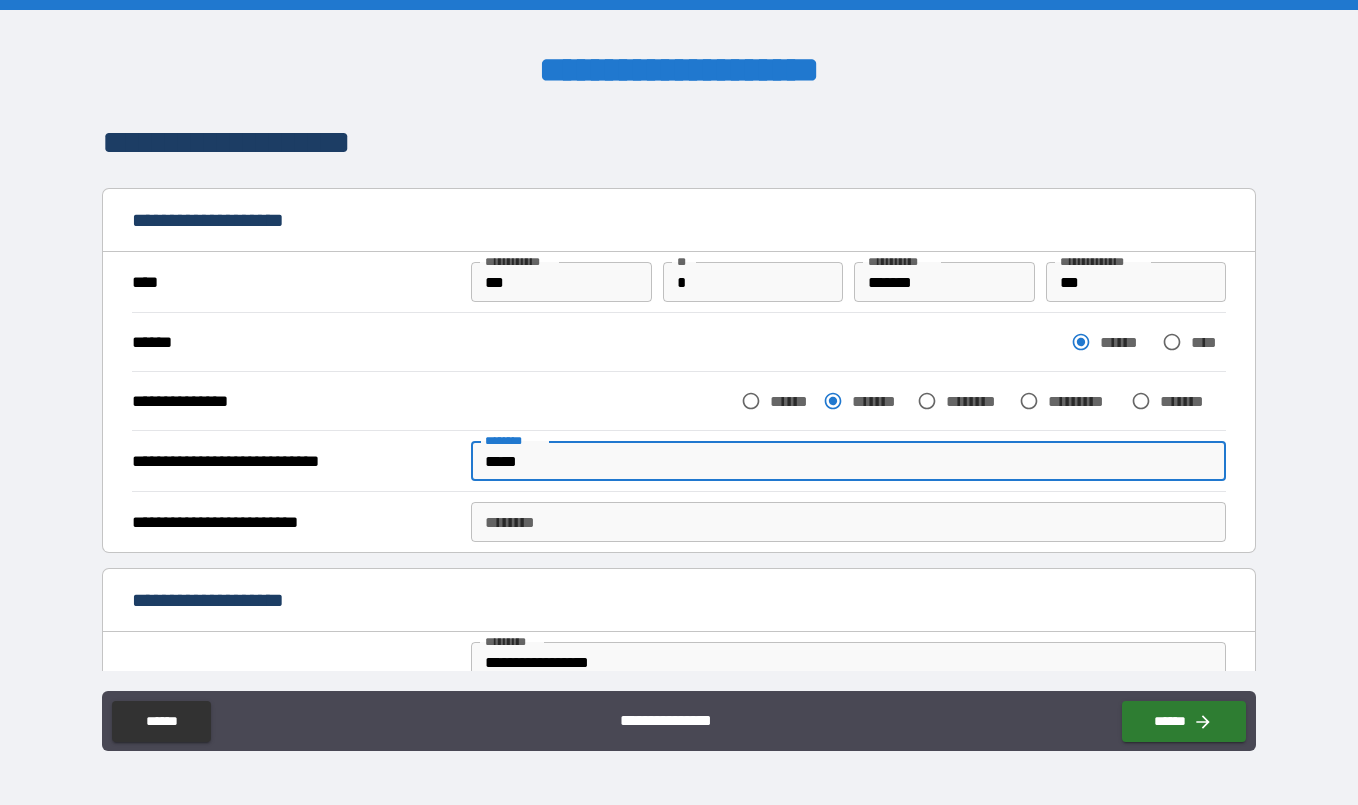 type on "******" 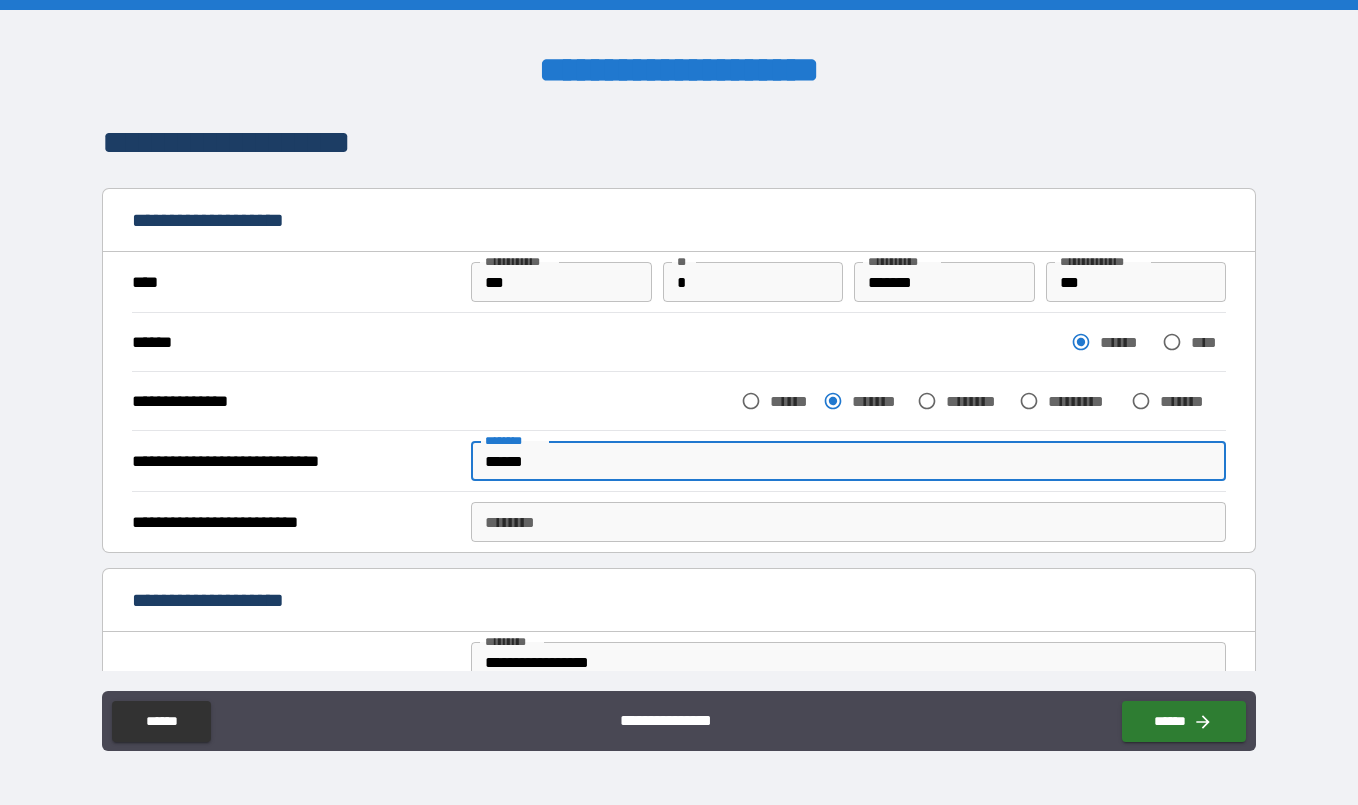 type on "*******" 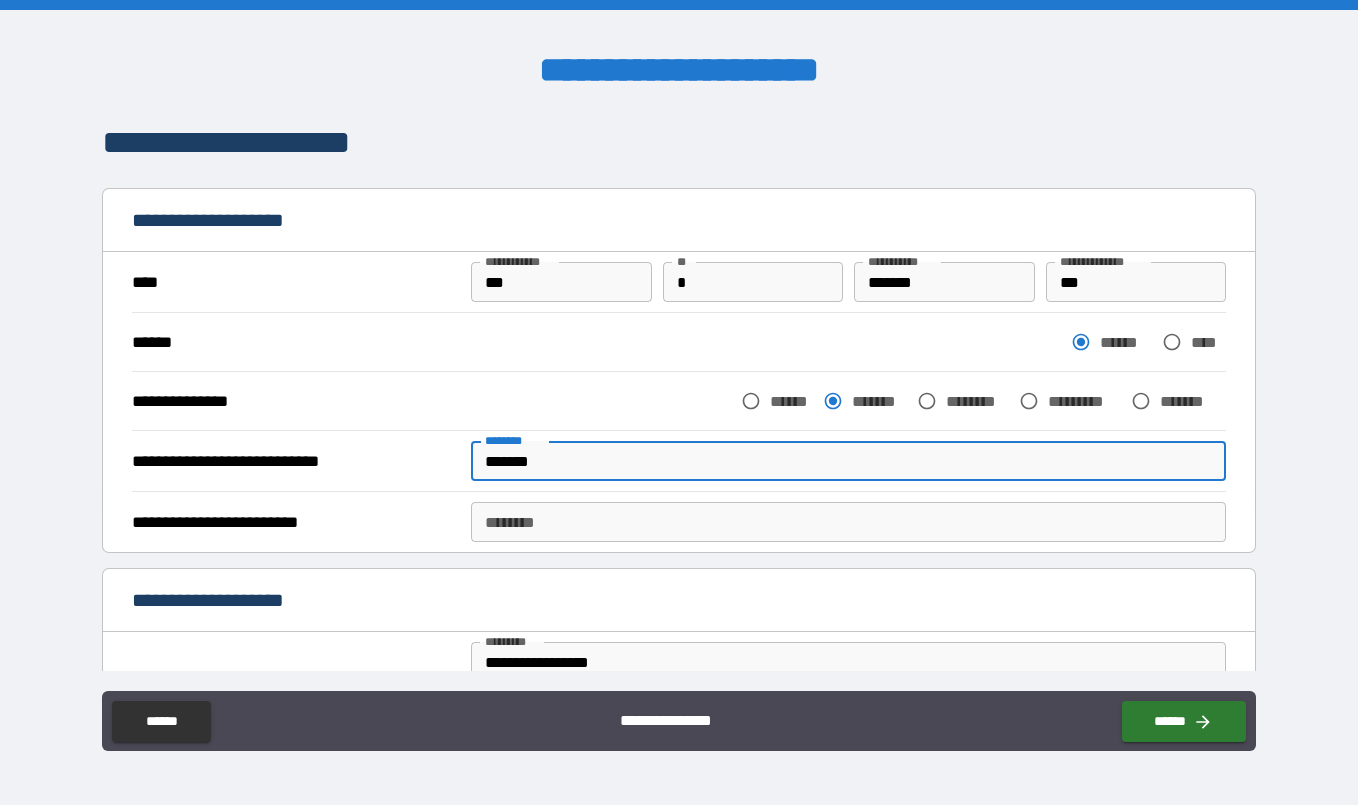 type on "********" 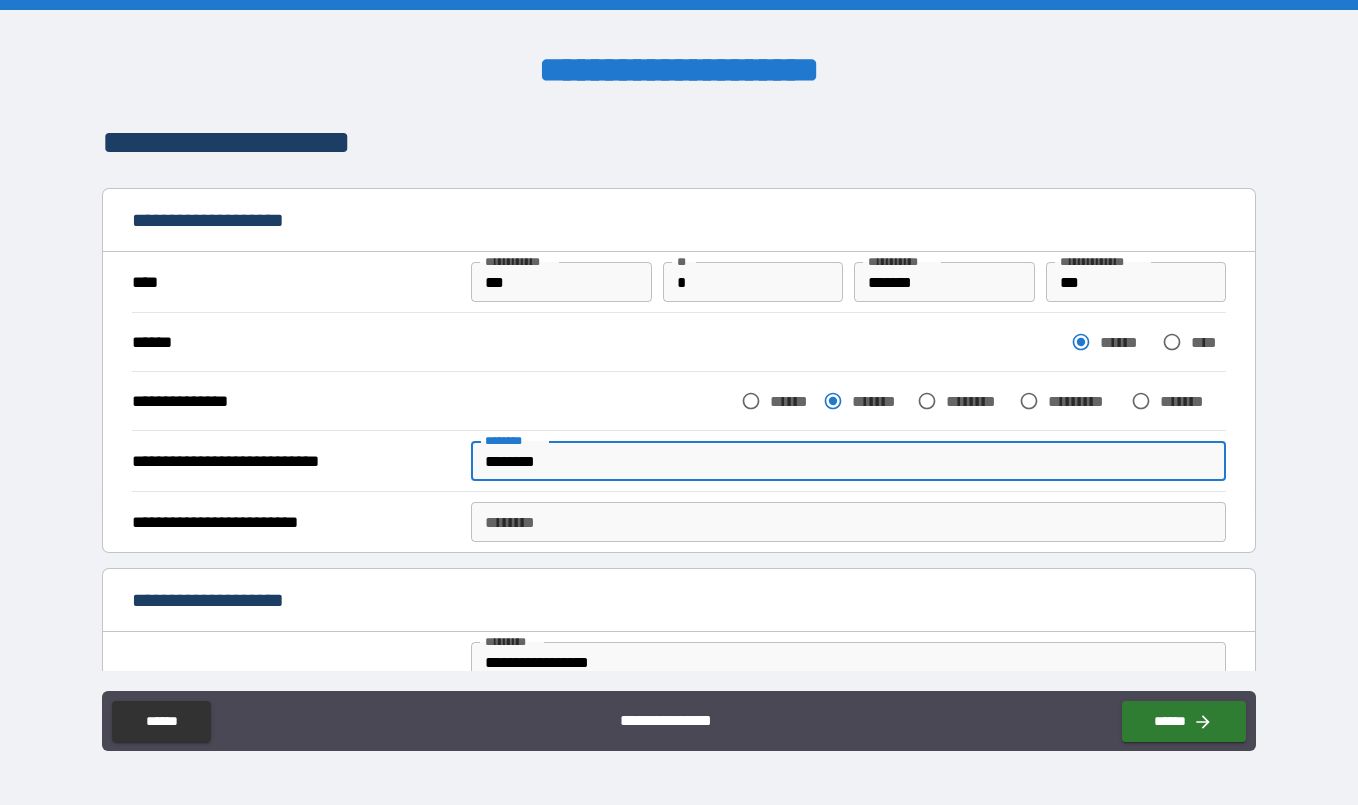 type on "*********" 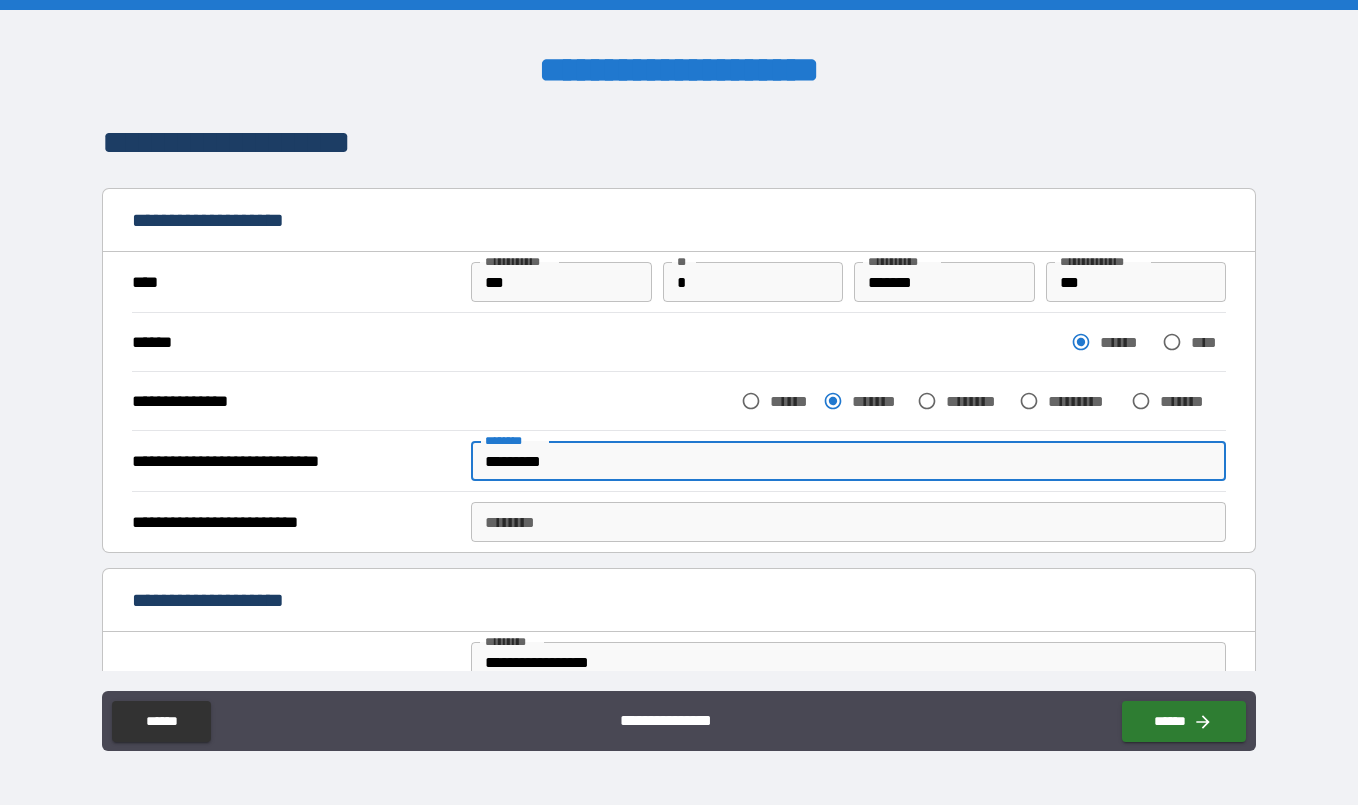type on "**********" 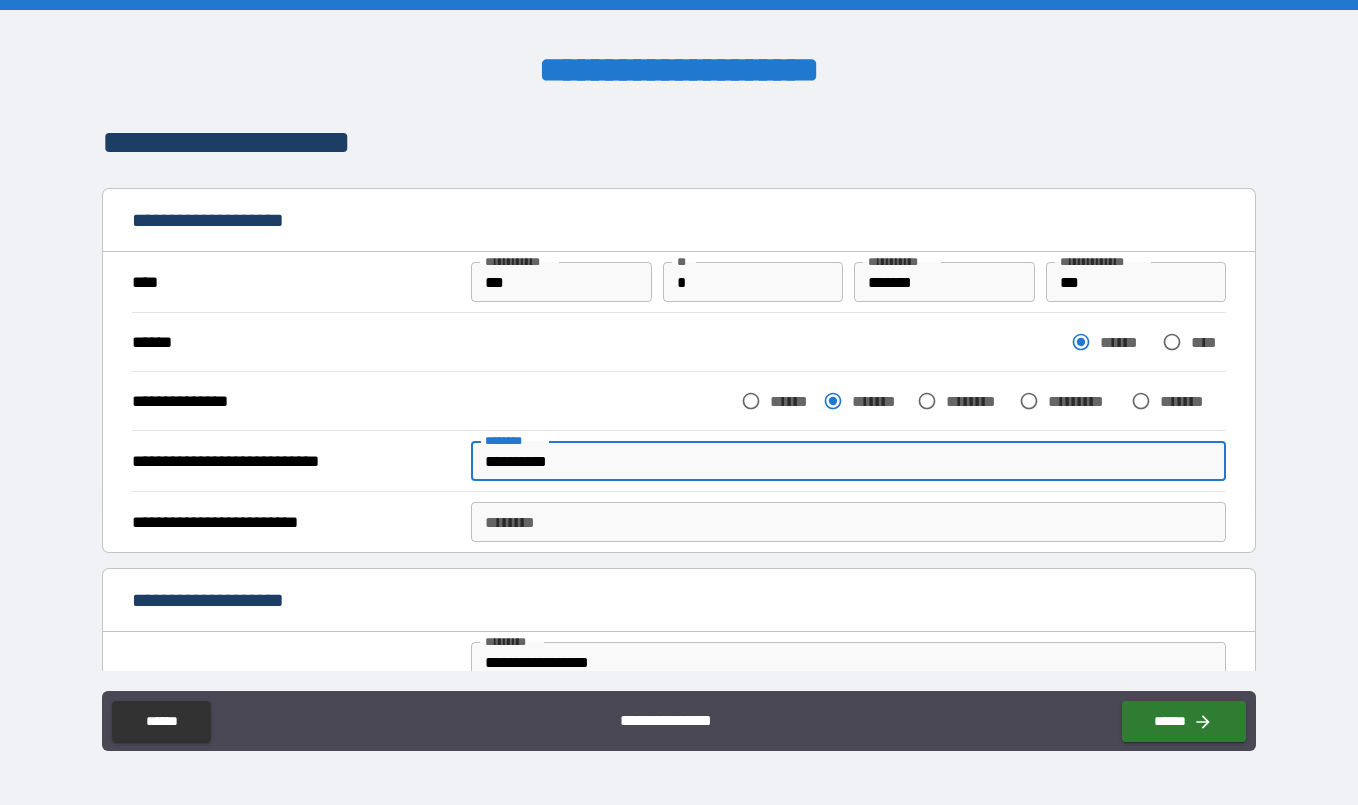 type on "**********" 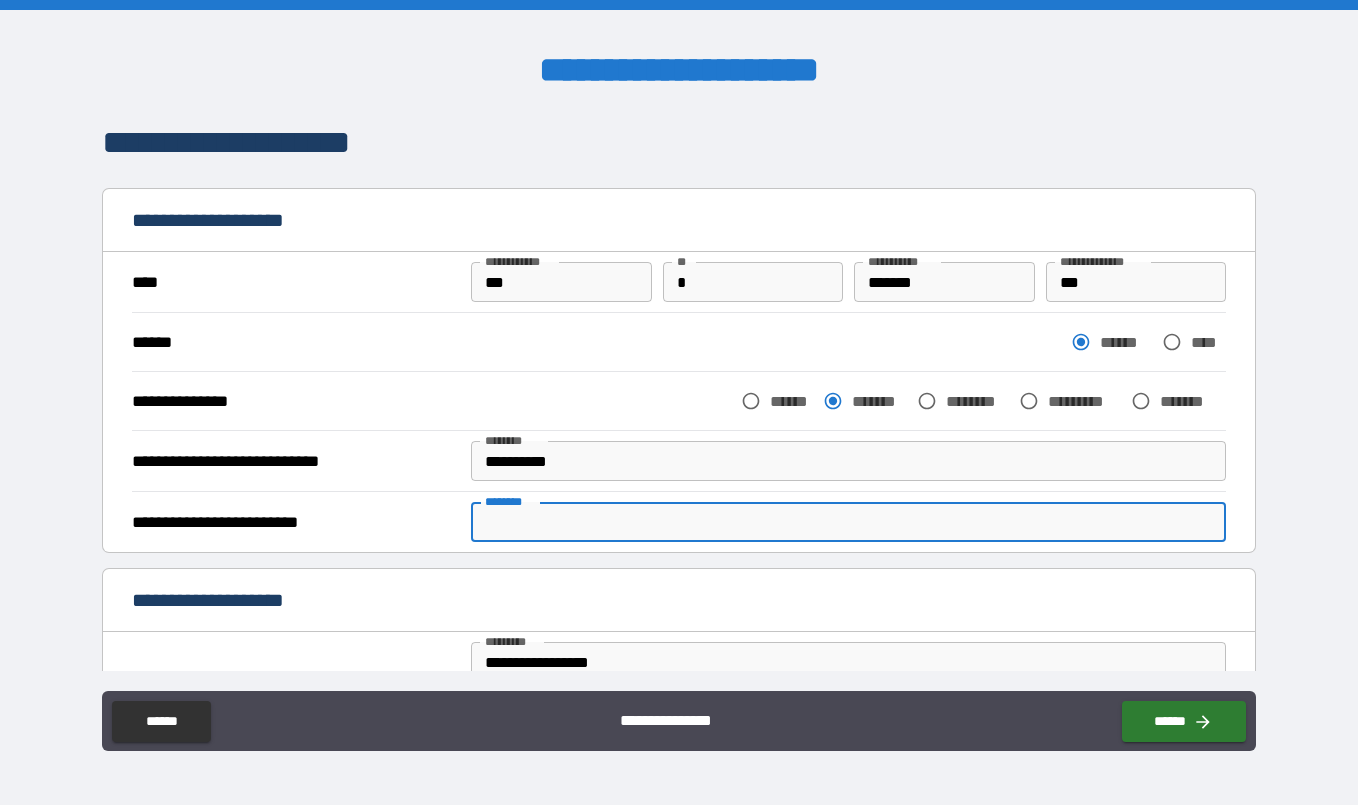 type on "*" 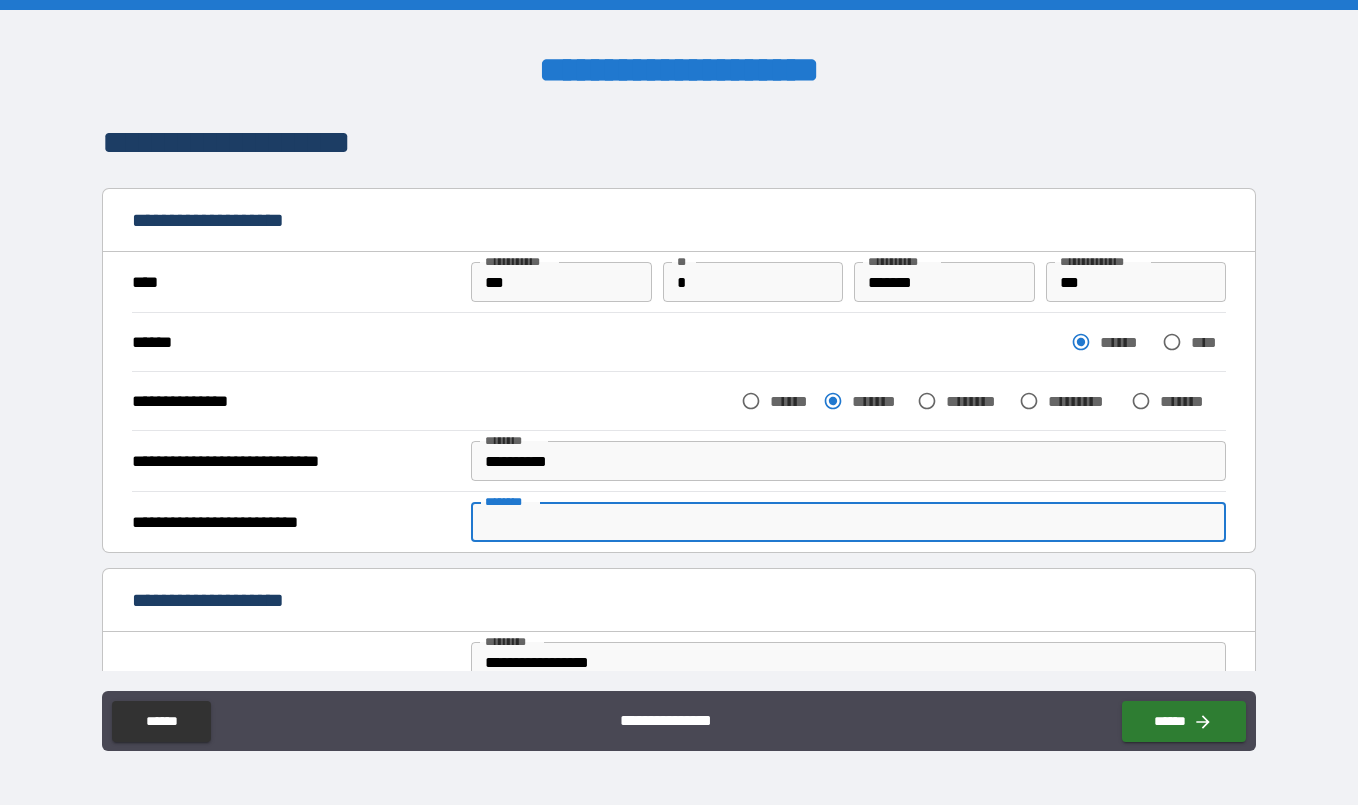 type on "*" 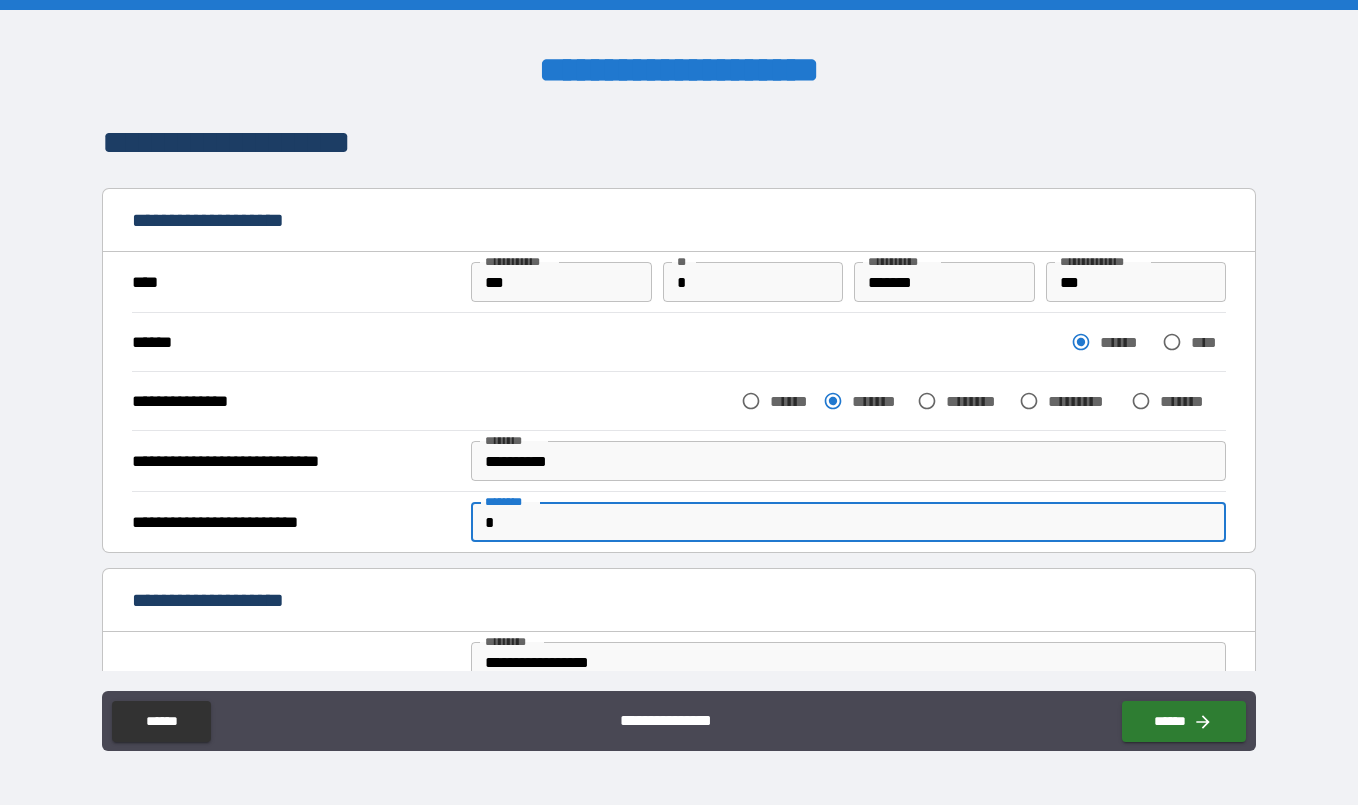 type on "**" 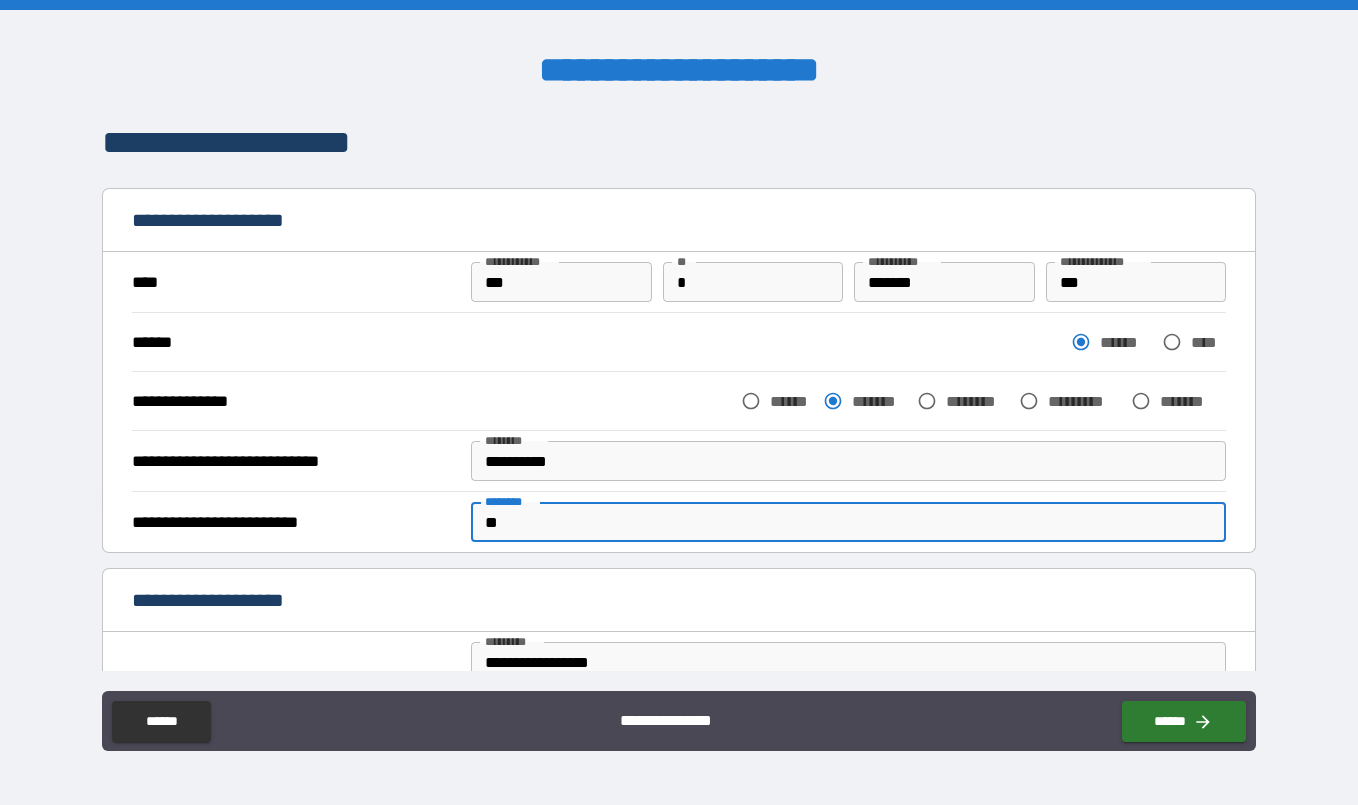 type on "***" 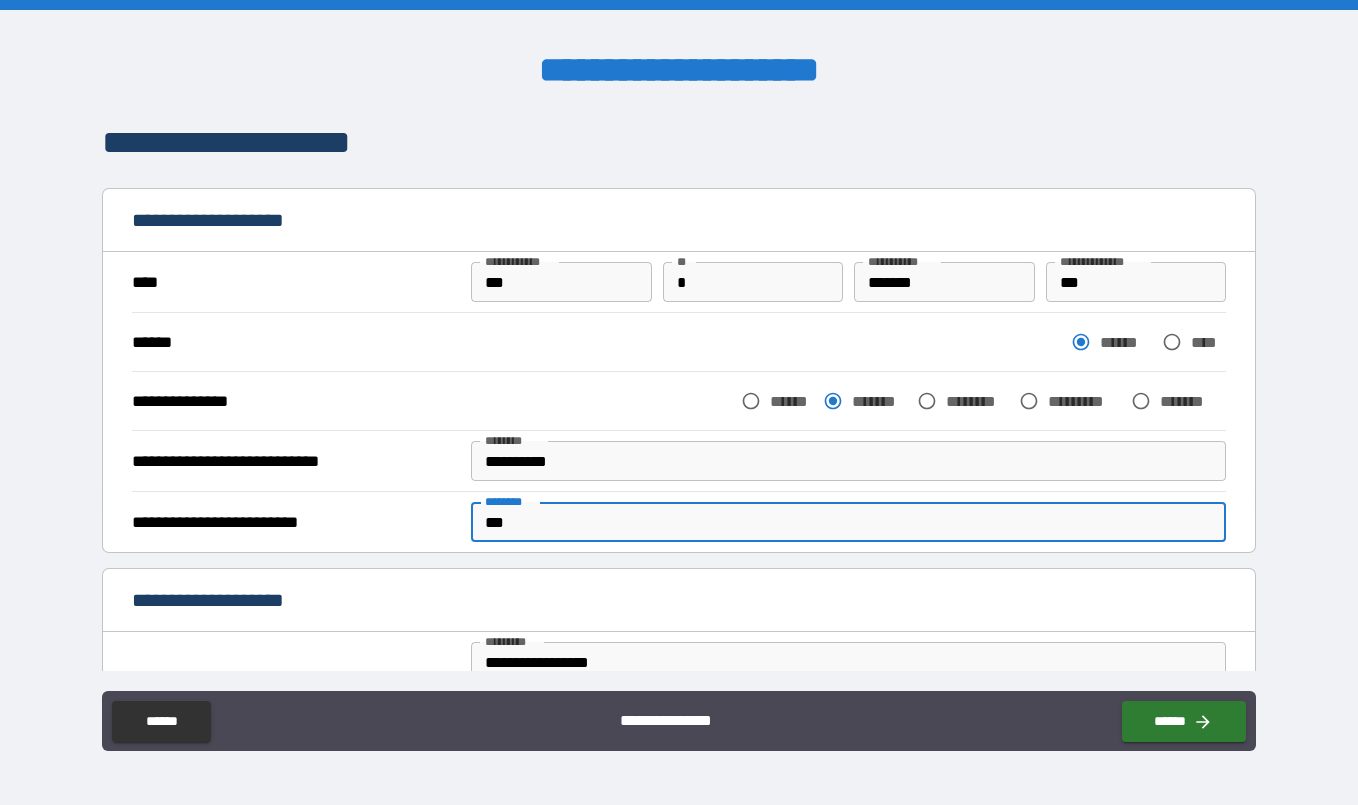 type on "****" 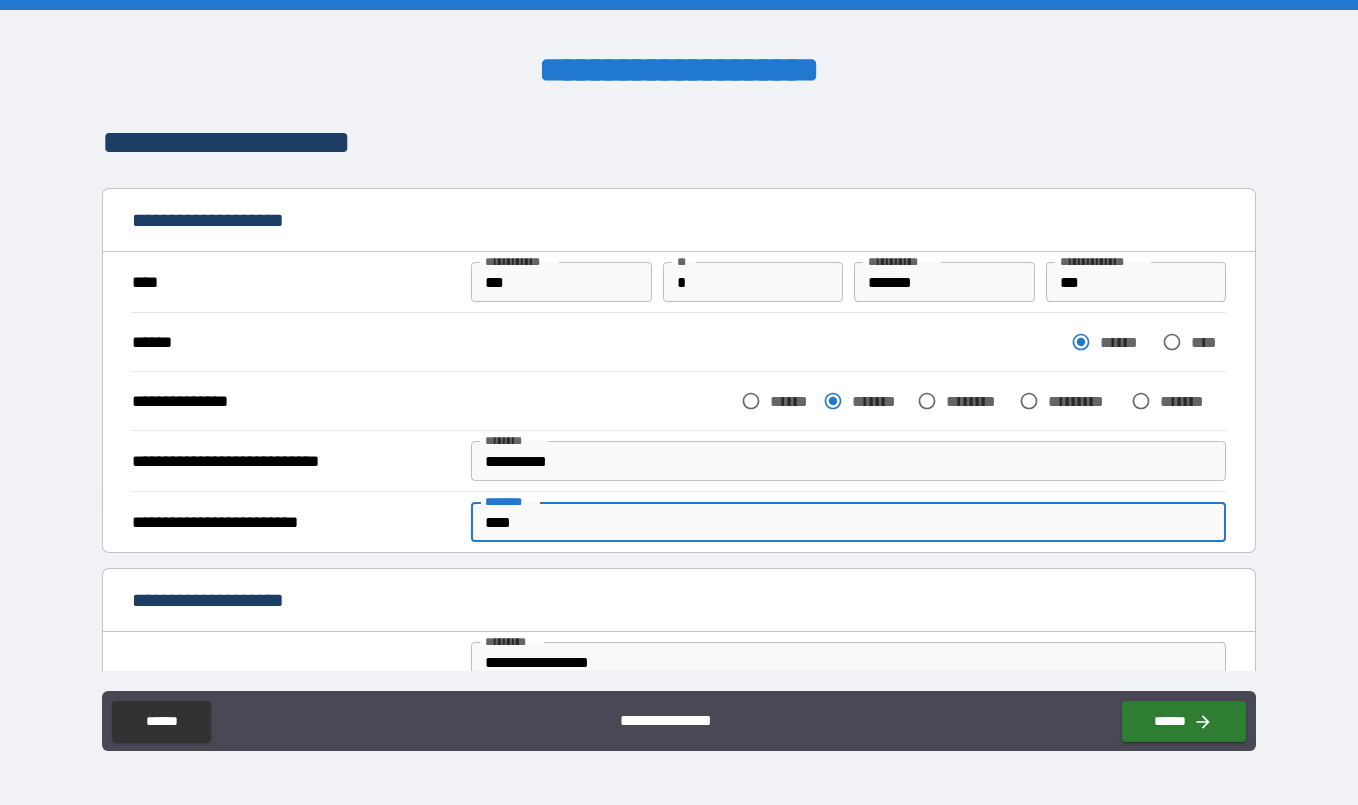 type on "*" 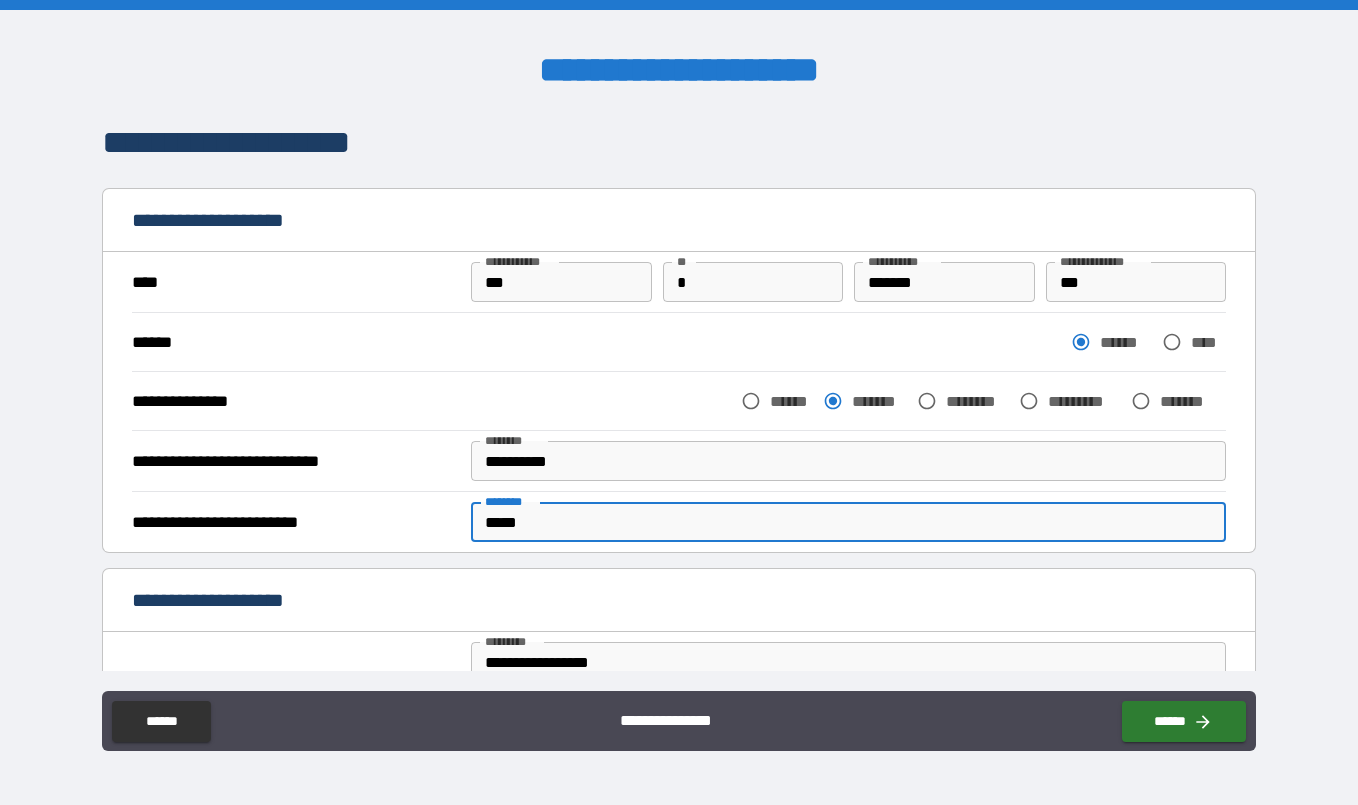 type on "*" 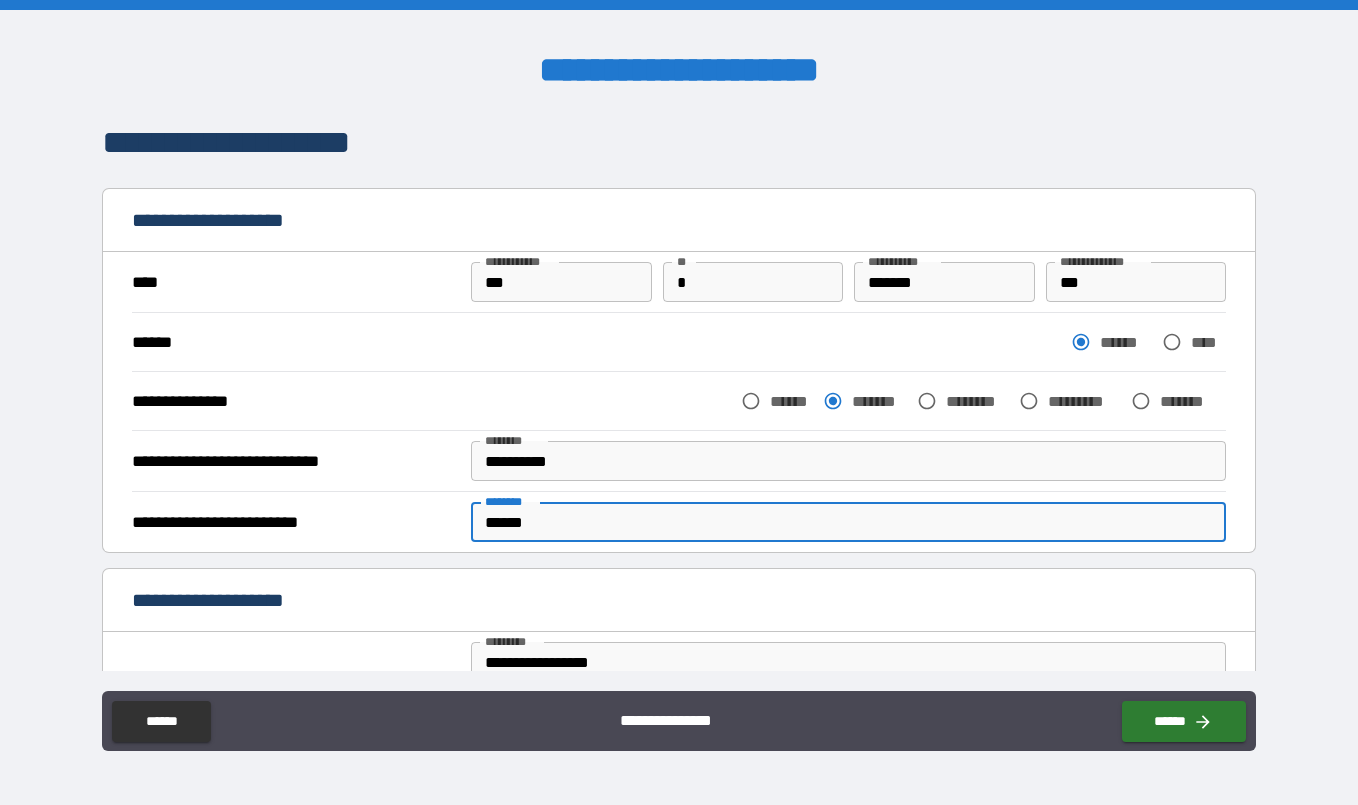 type on "*******" 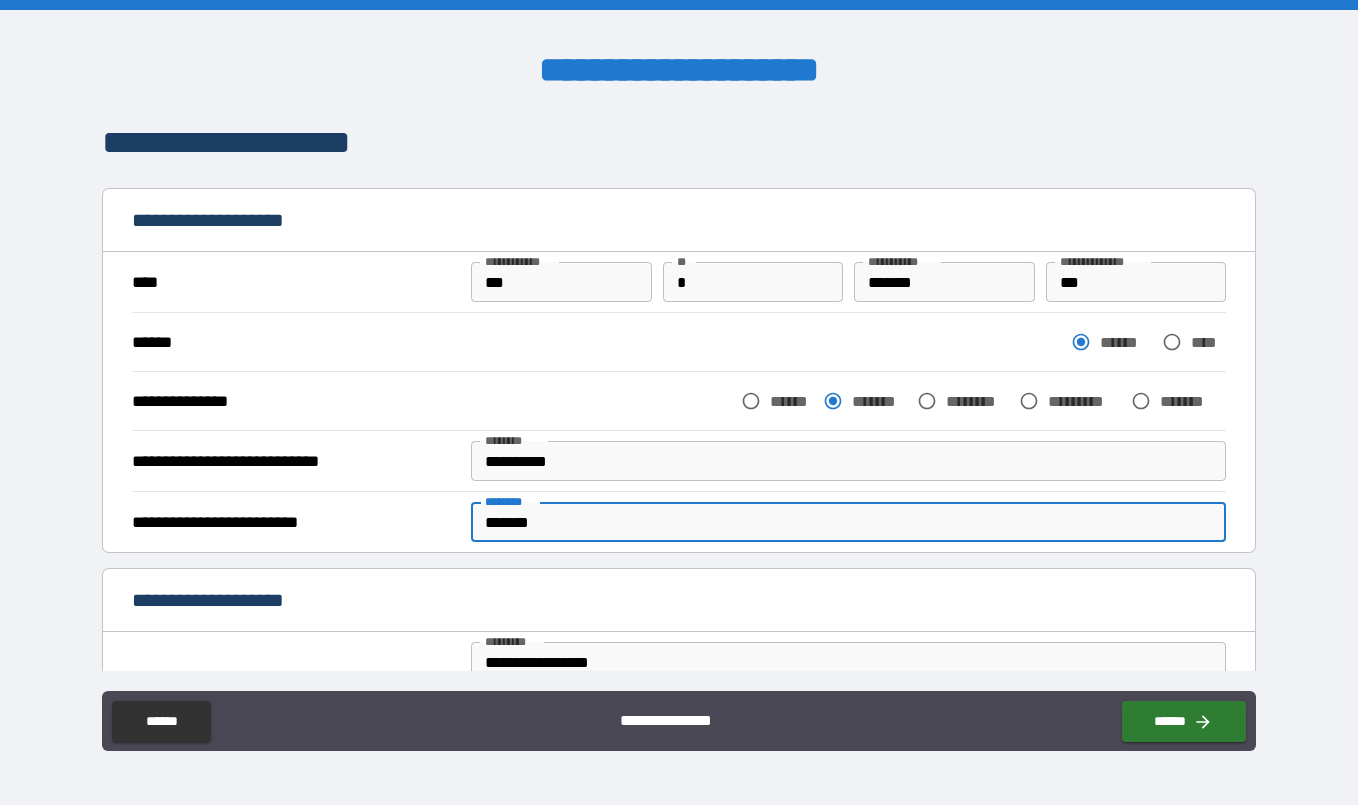 type on "*******" 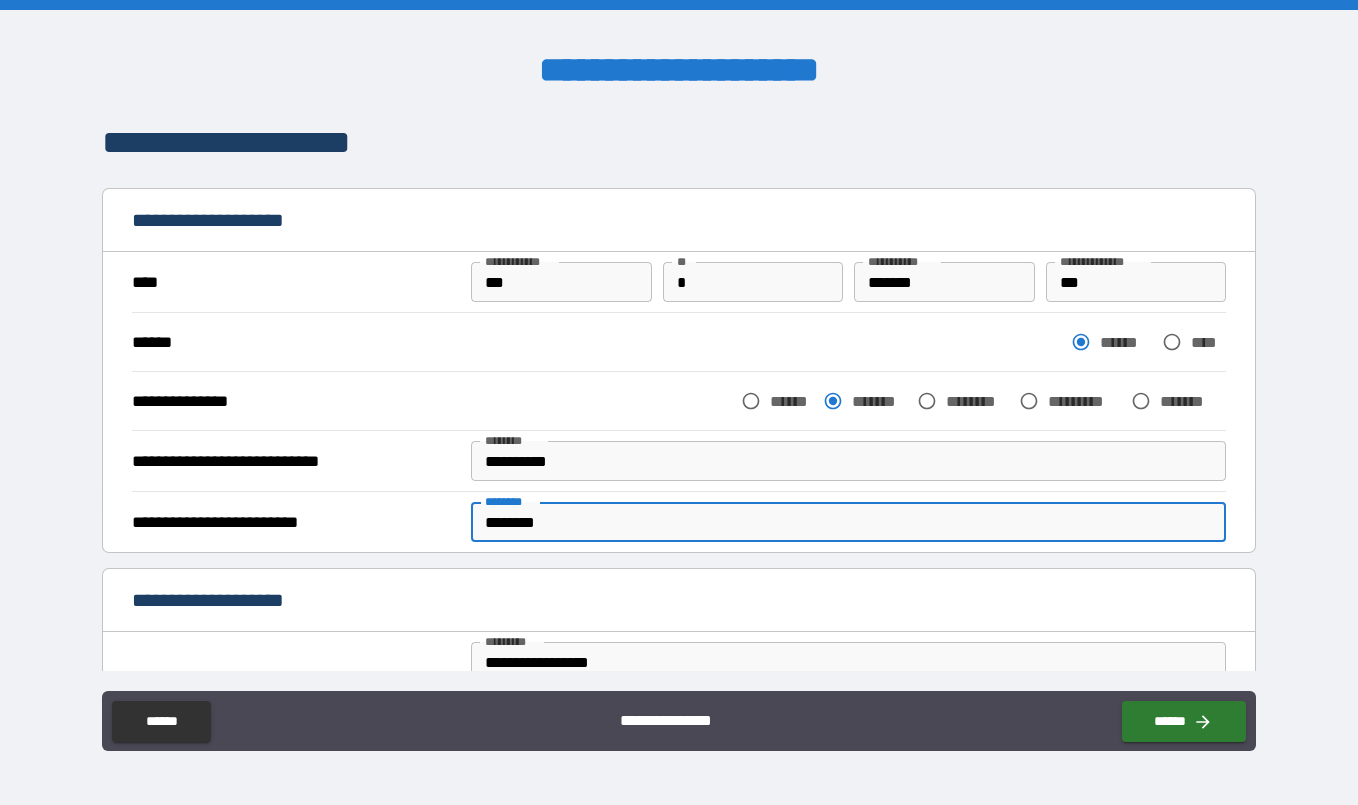 type on "*******" 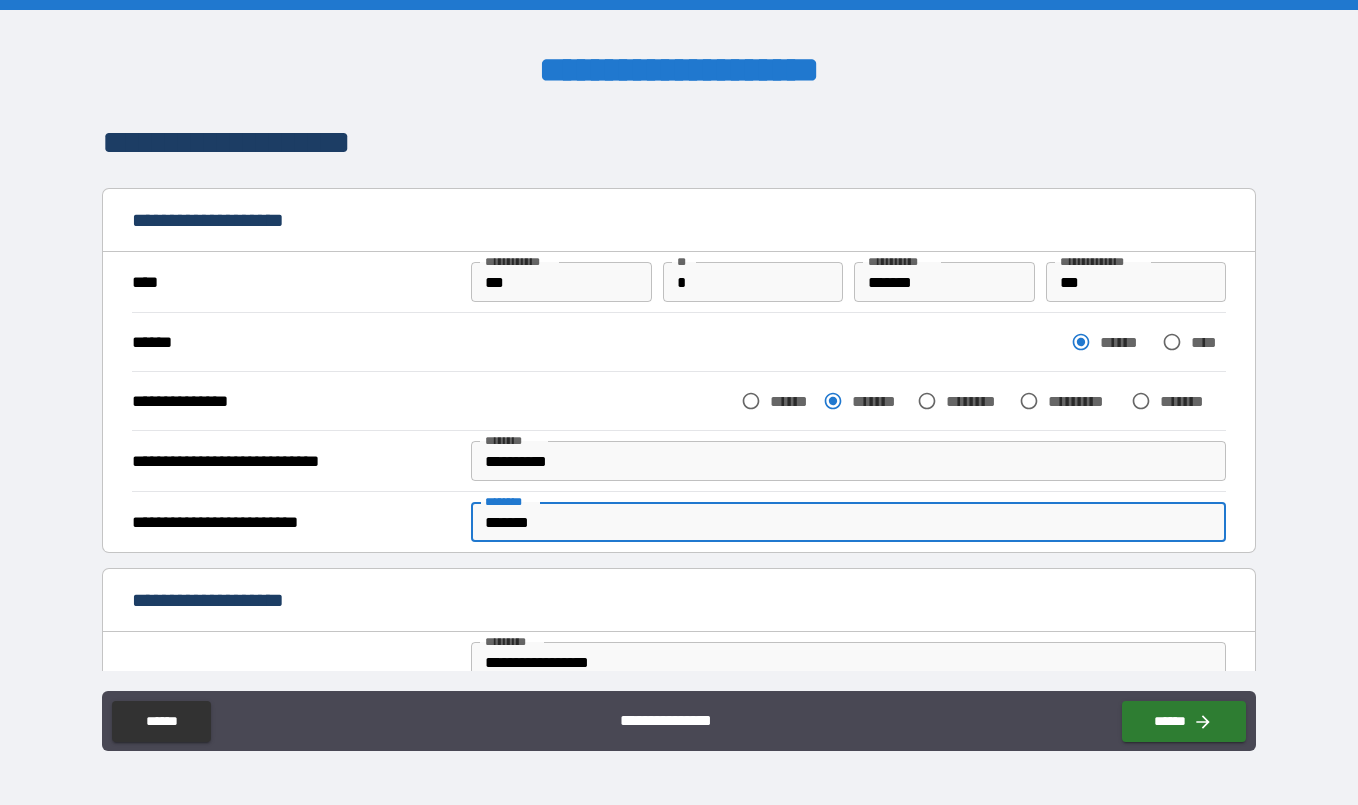type on "*" 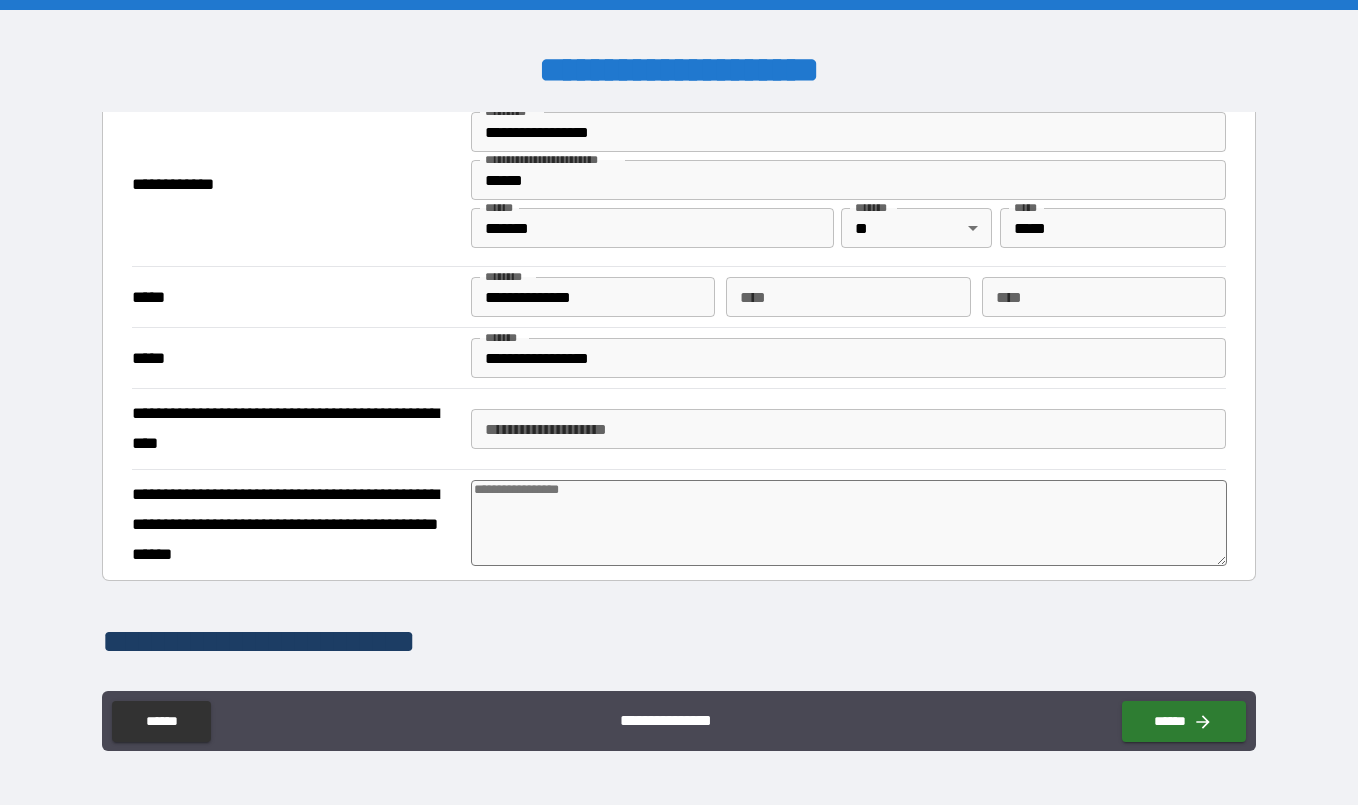 scroll, scrollTop: 535, scrollLeft: 0, axis: vertical 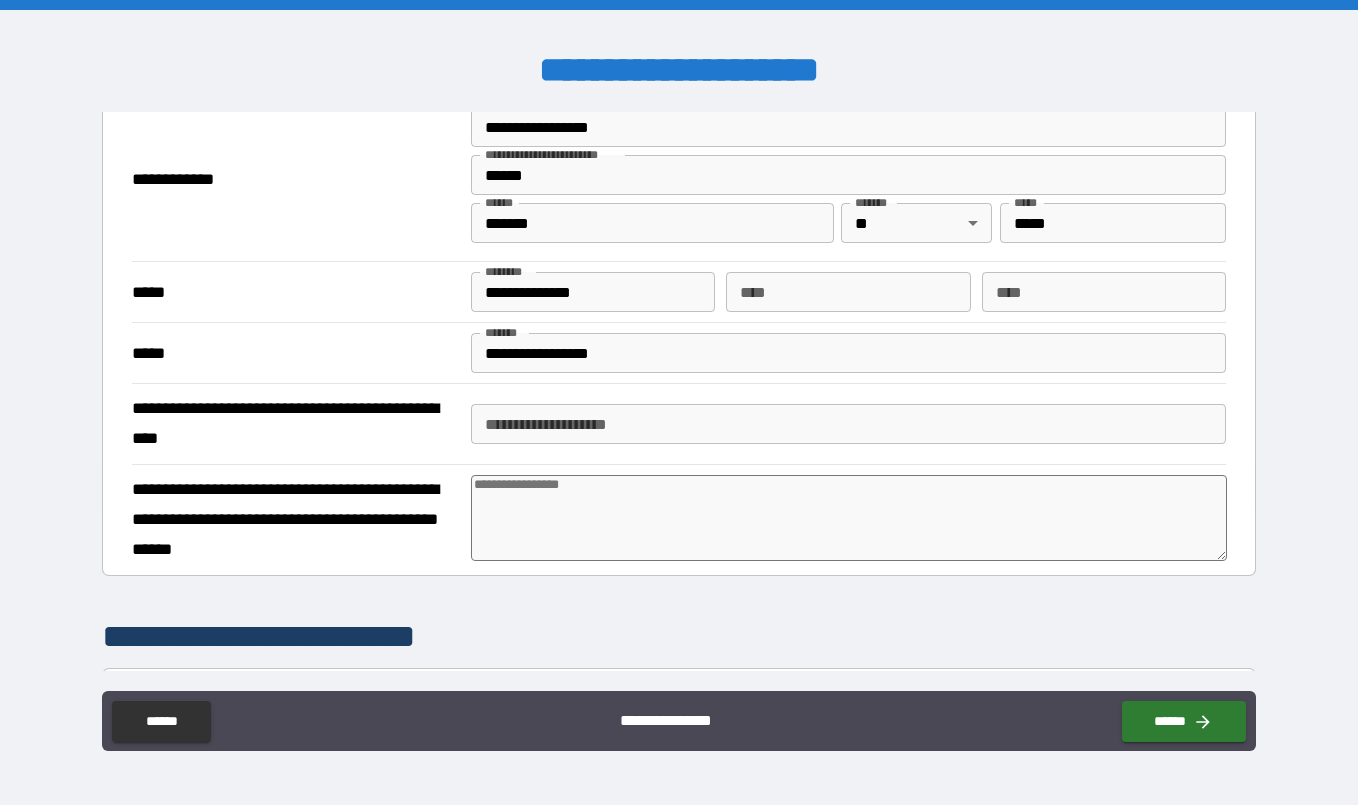 type on "*******" 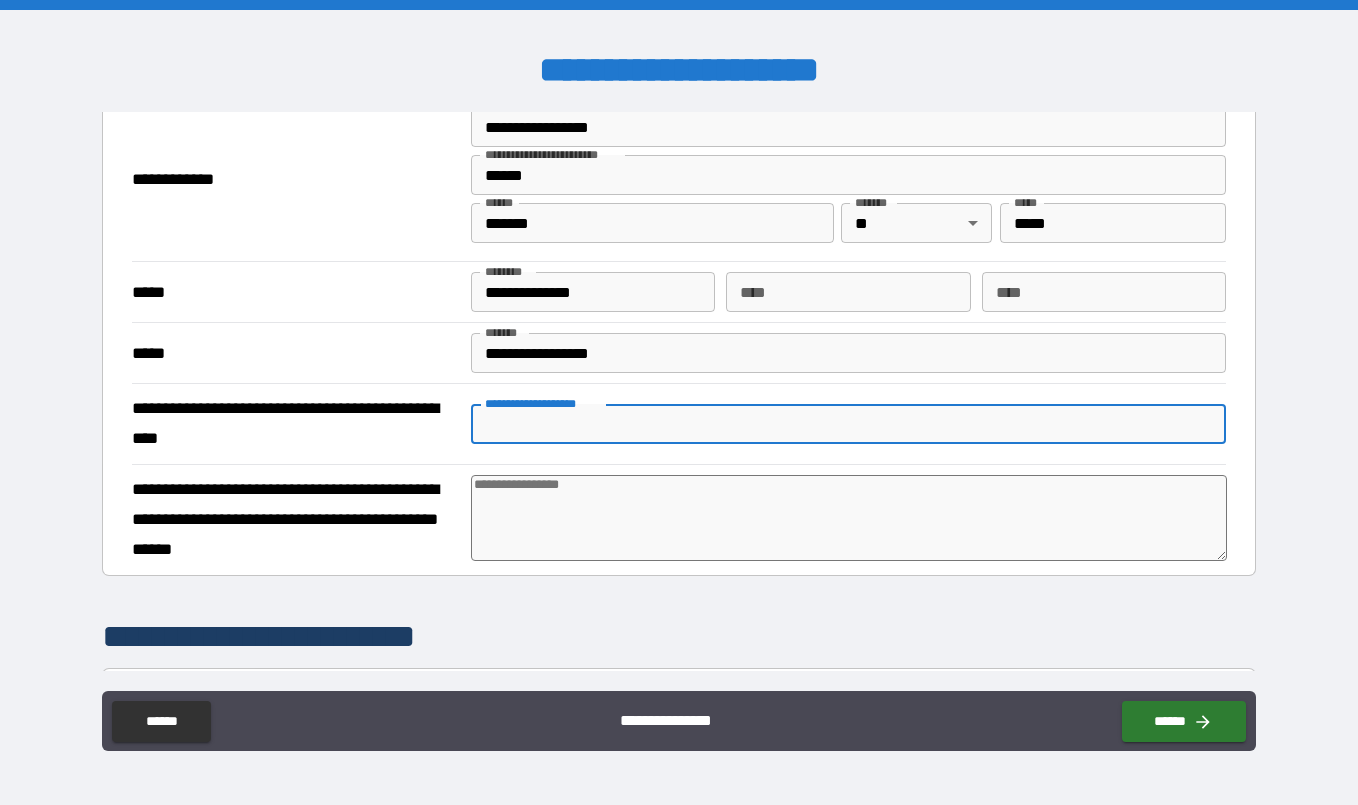 click on "**********" at bounding box center [848, 424] 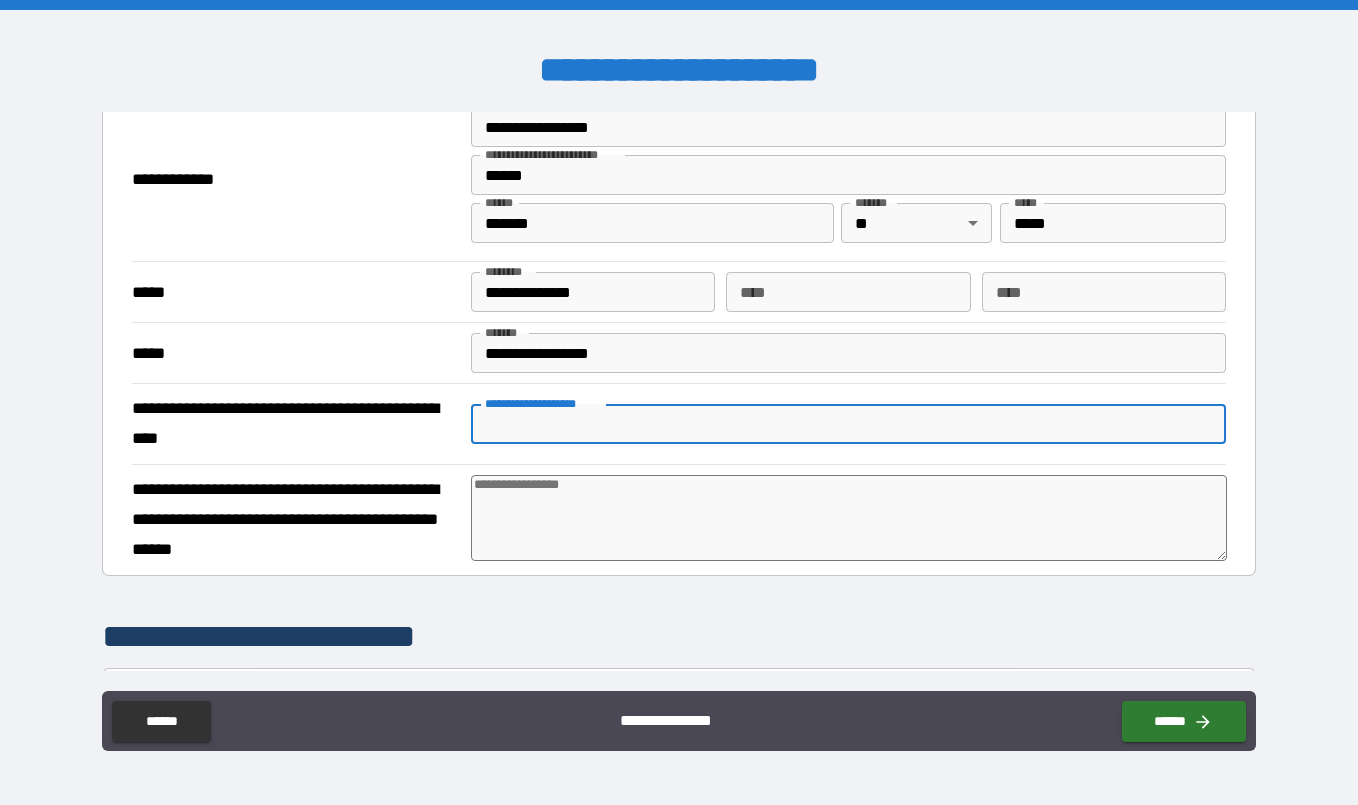 type on "*" 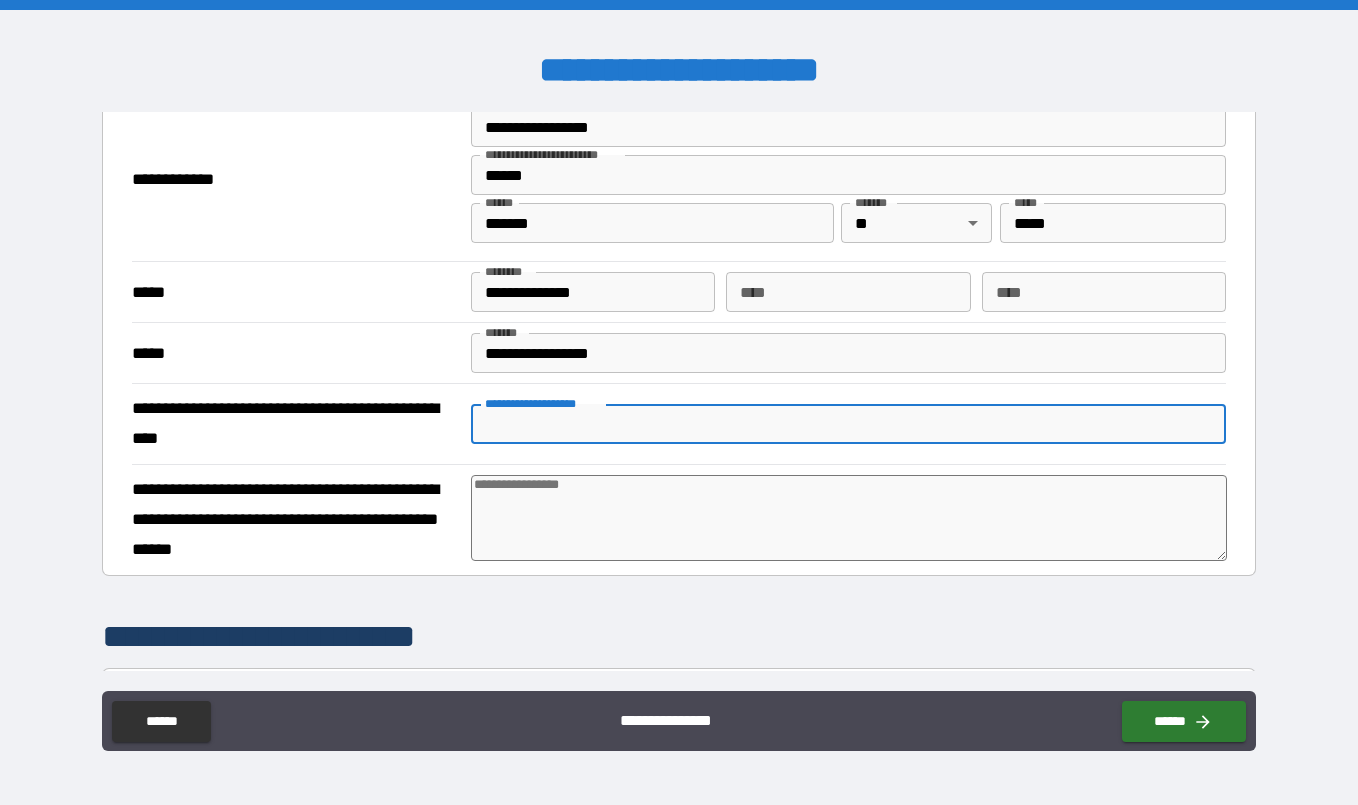 type on "*" 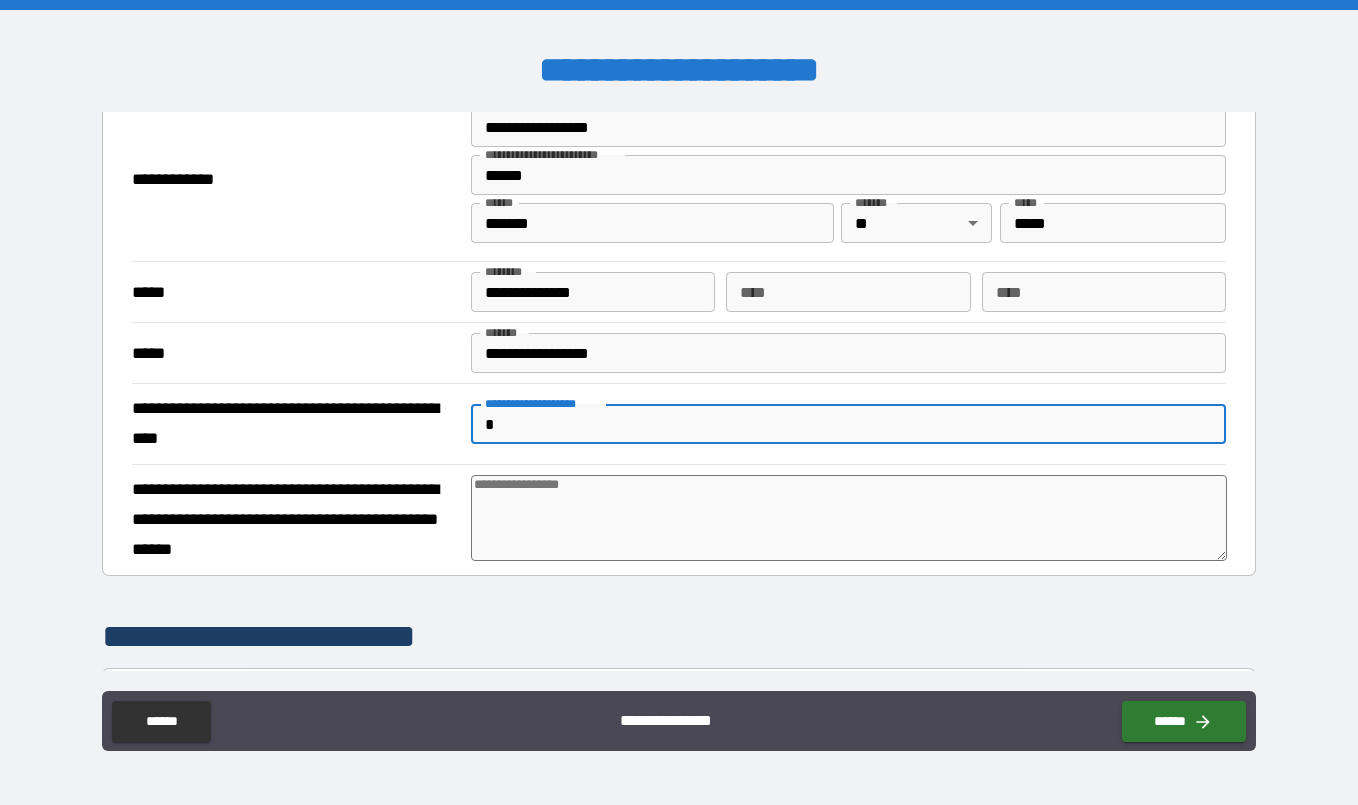 type on "**" 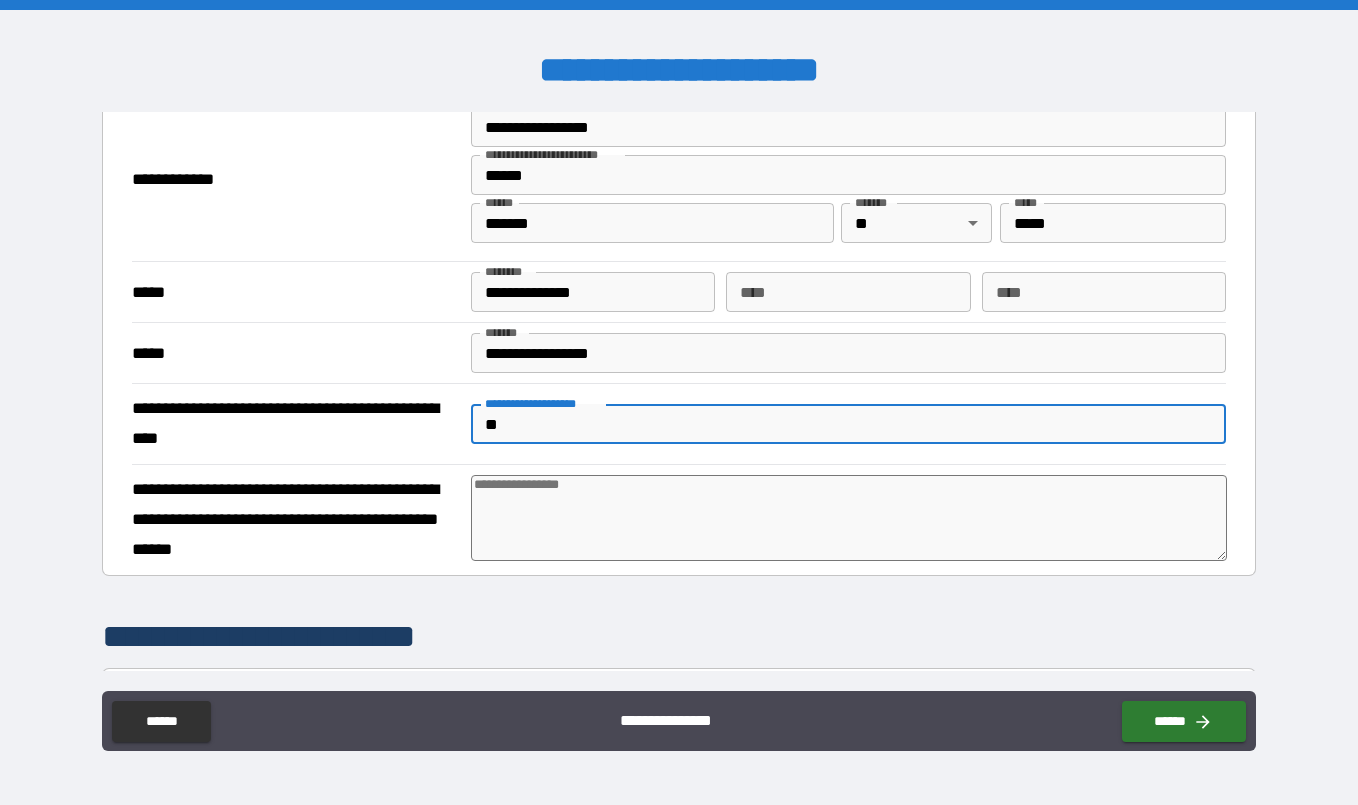 type on "*" 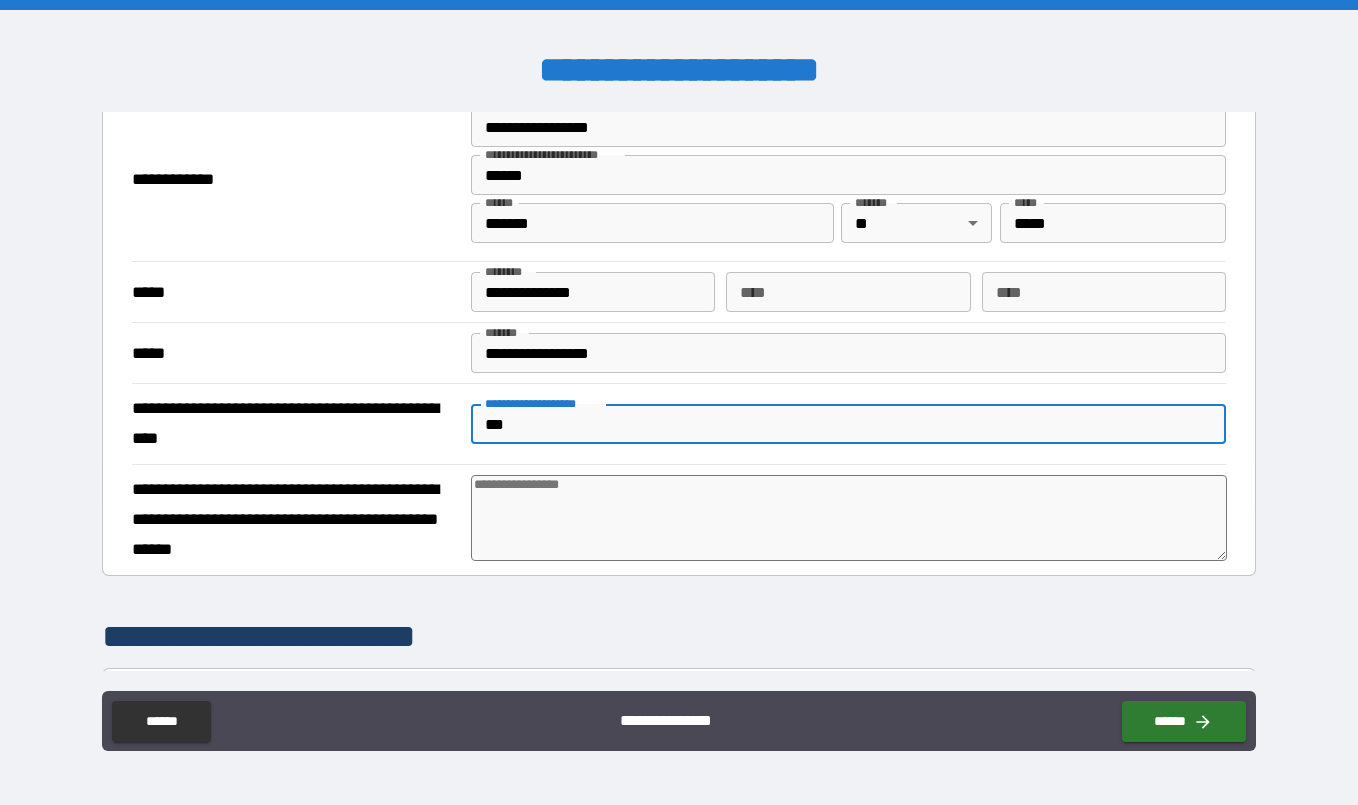 type on "***" 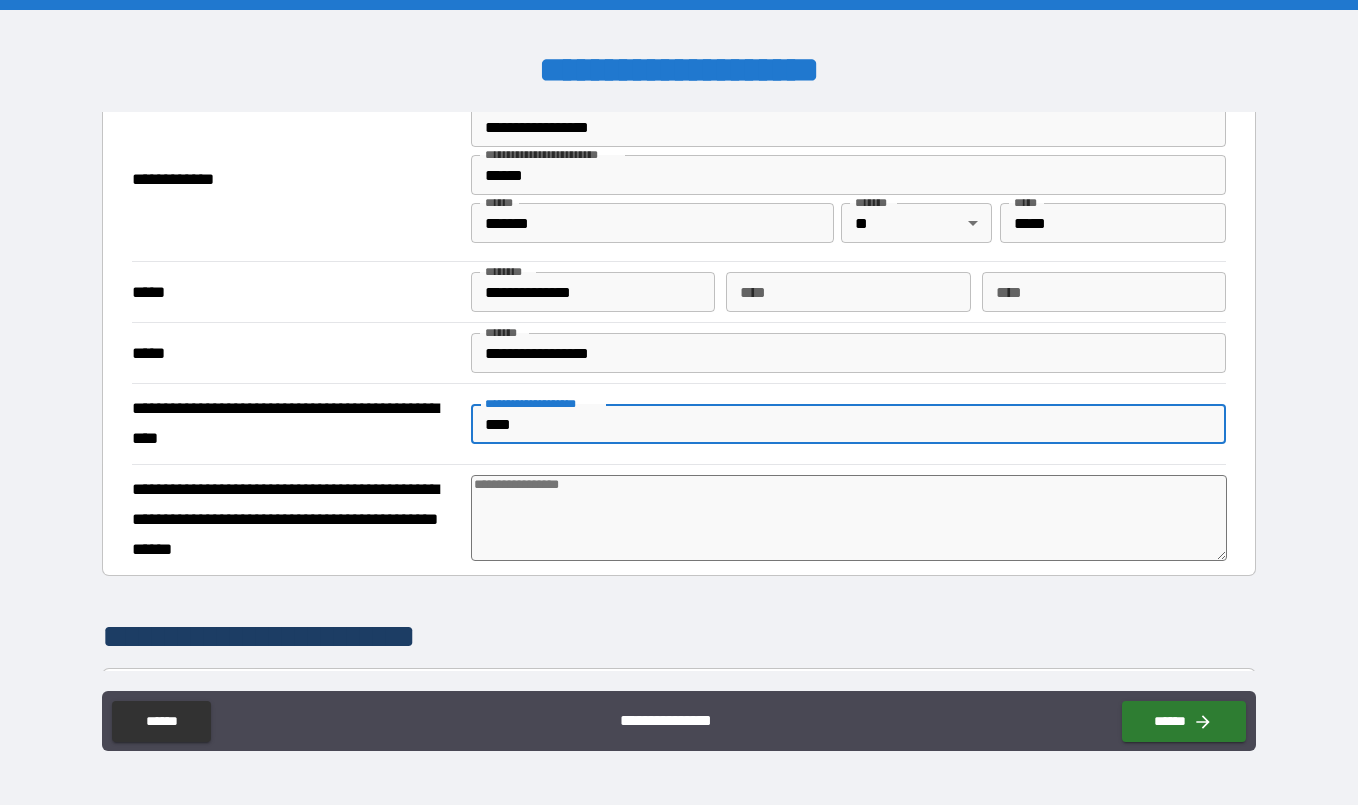 type on "*" 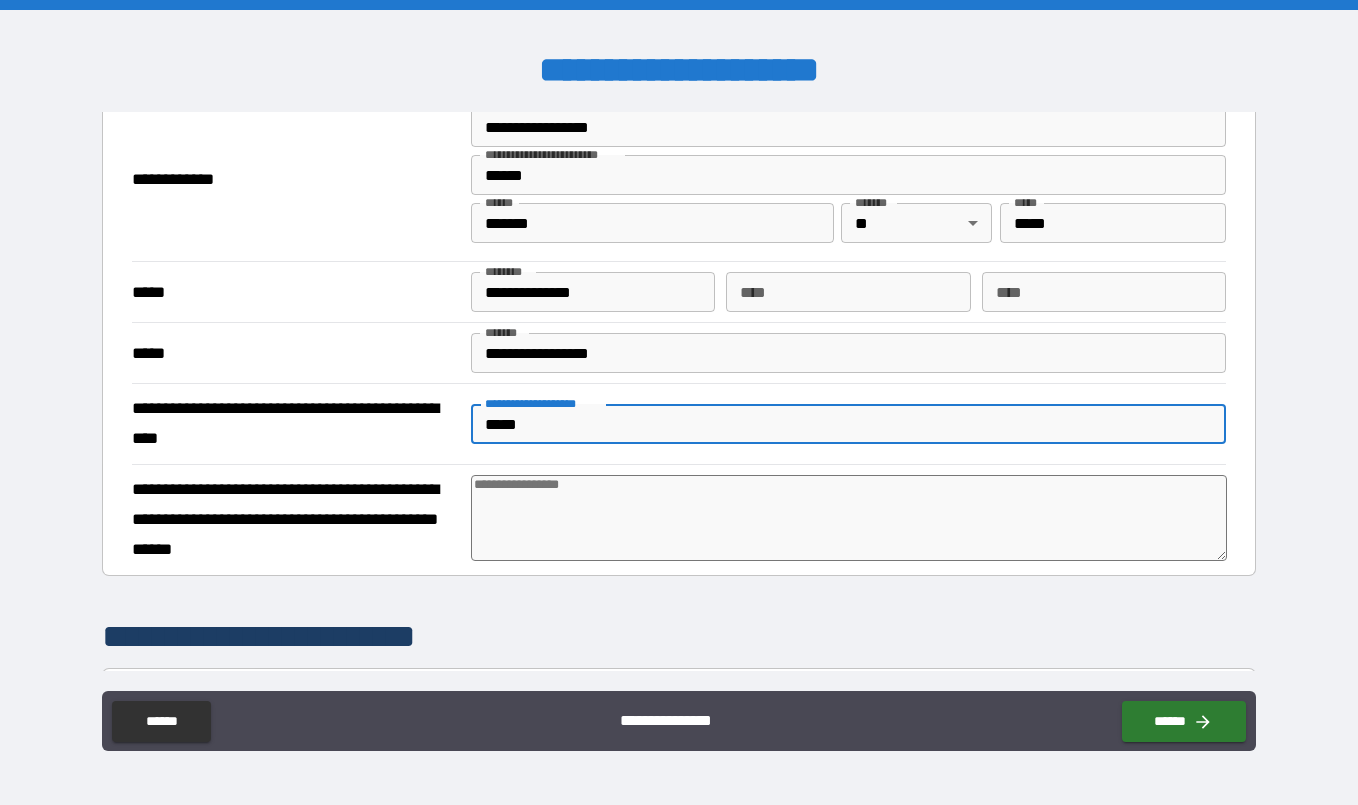 type on "*" 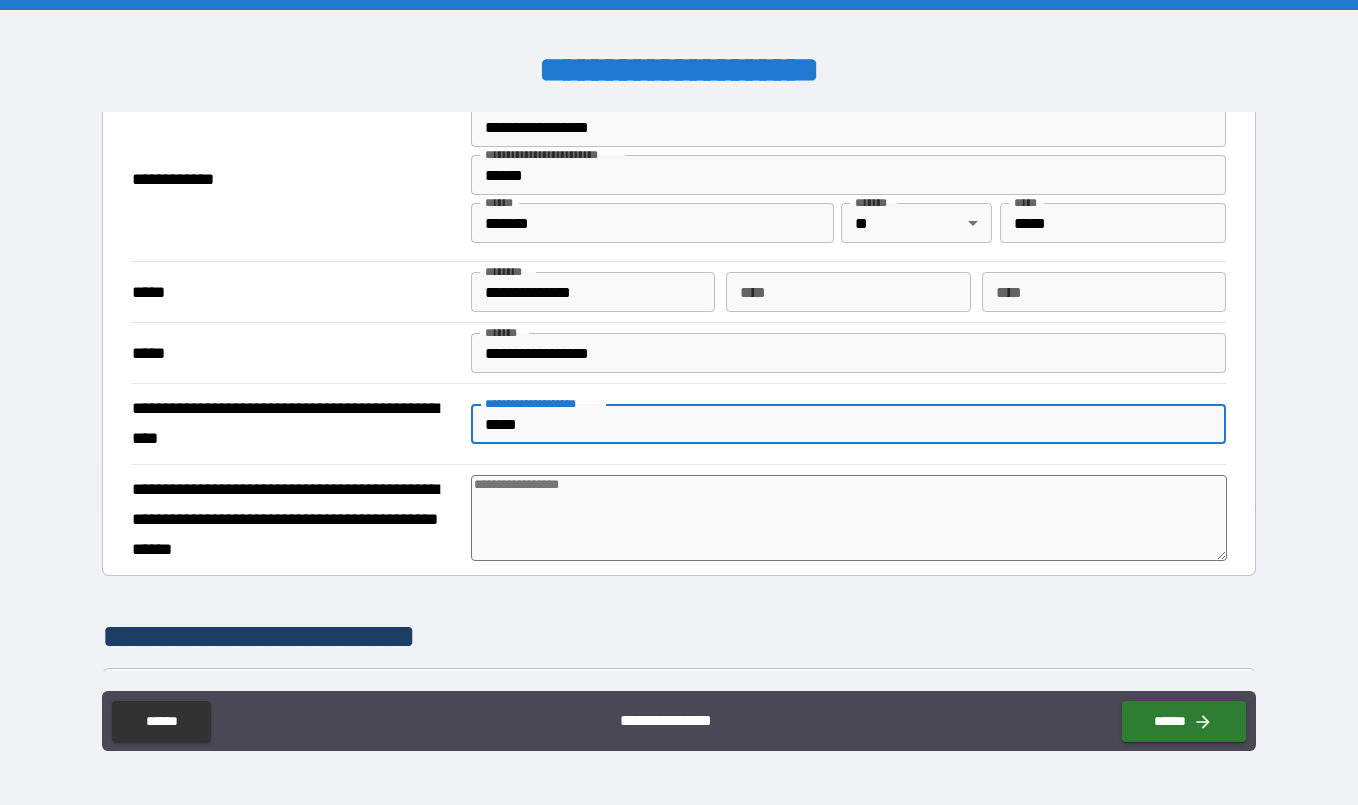 type on "******" 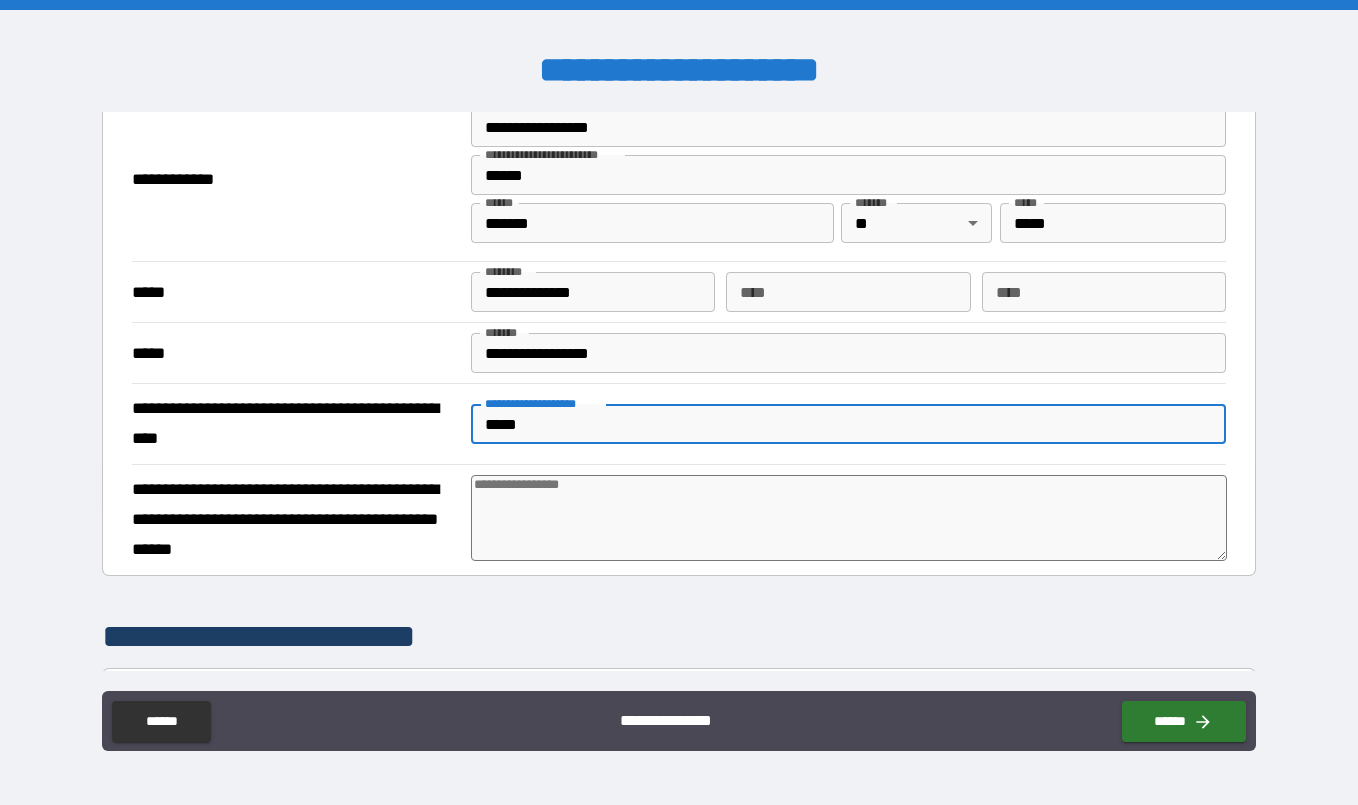 type on "*" 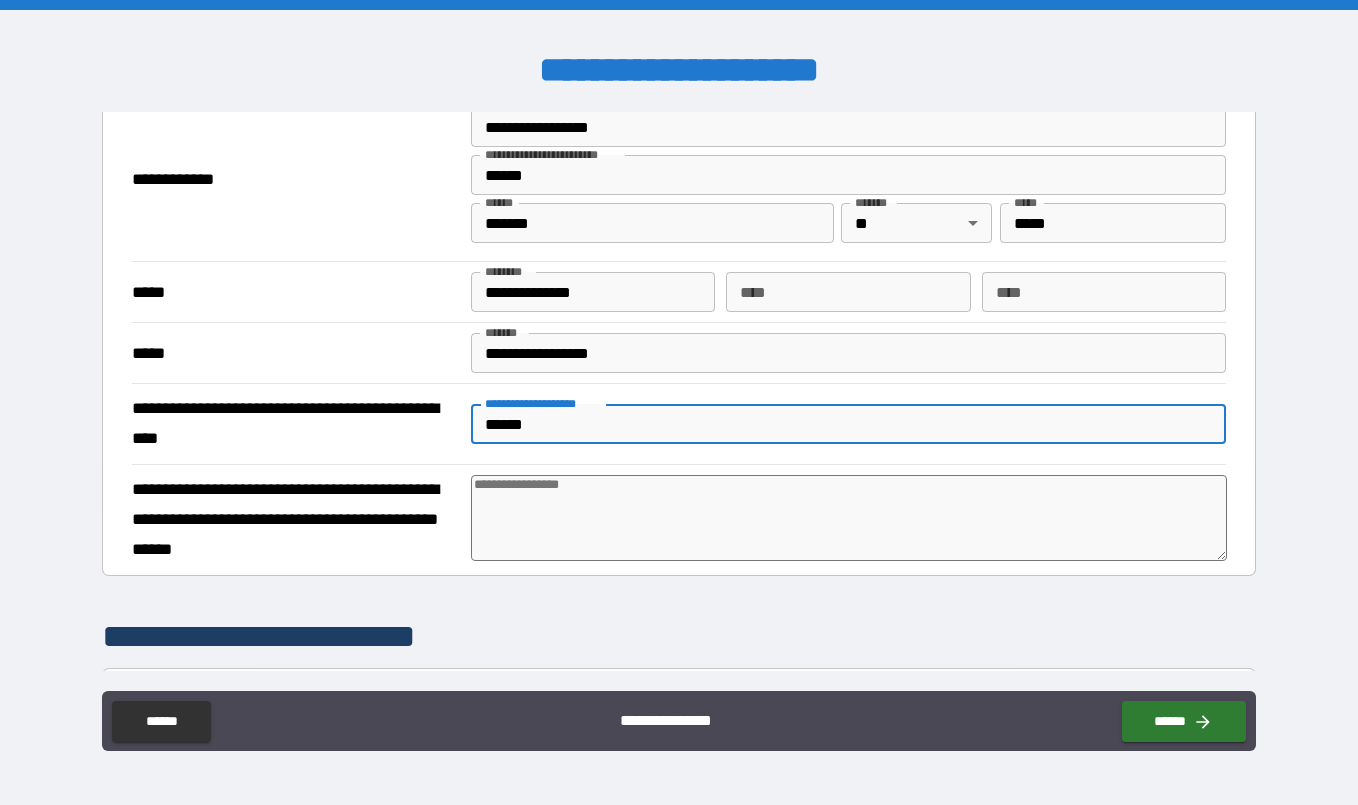 type on "*******" 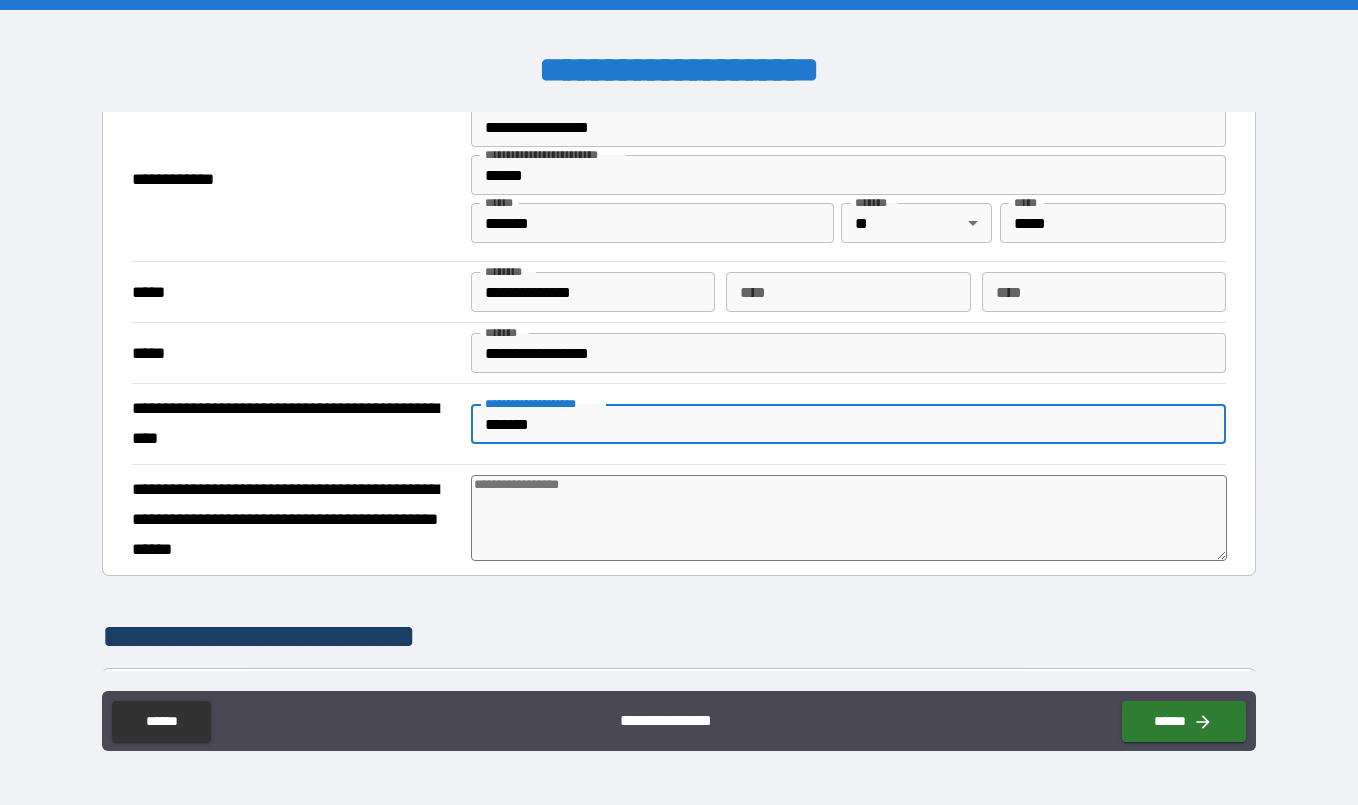 type on "********" 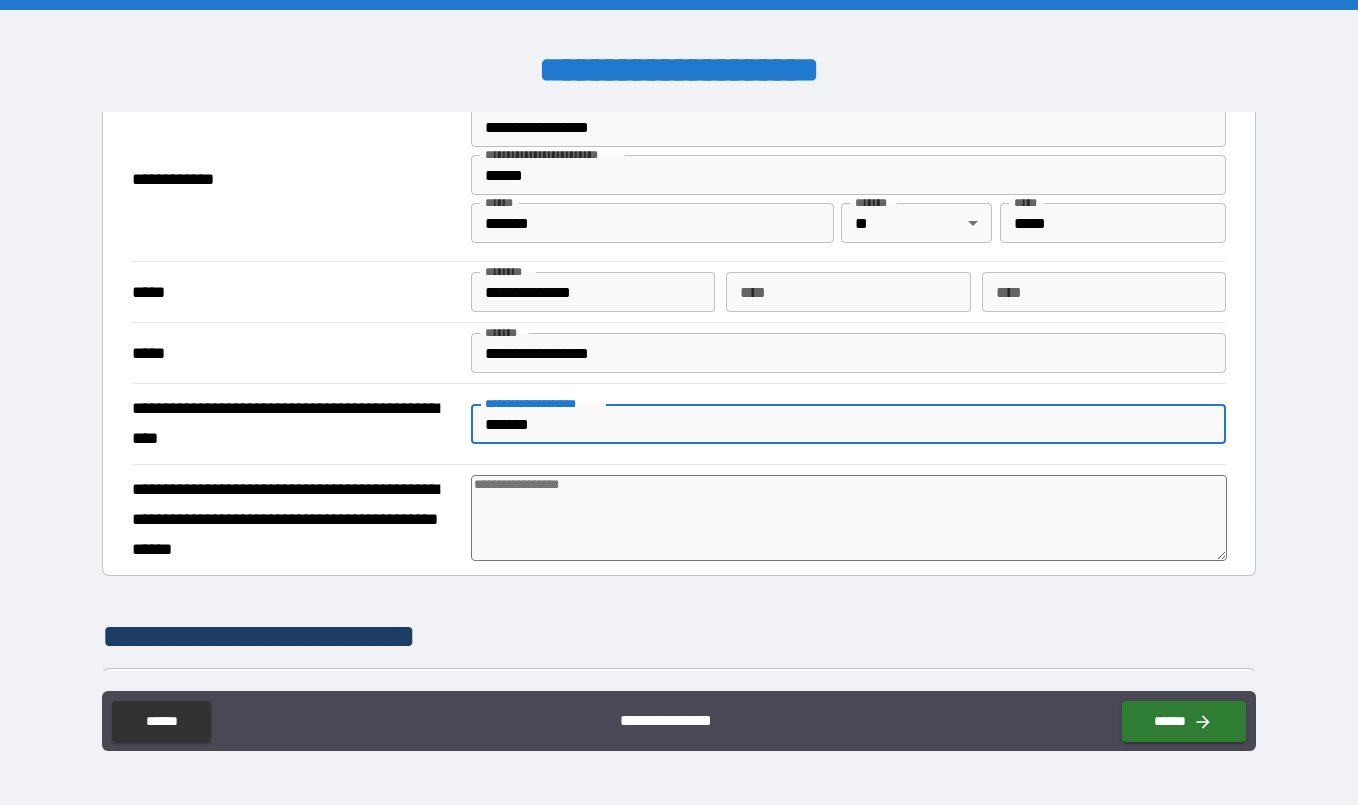 type on "*" 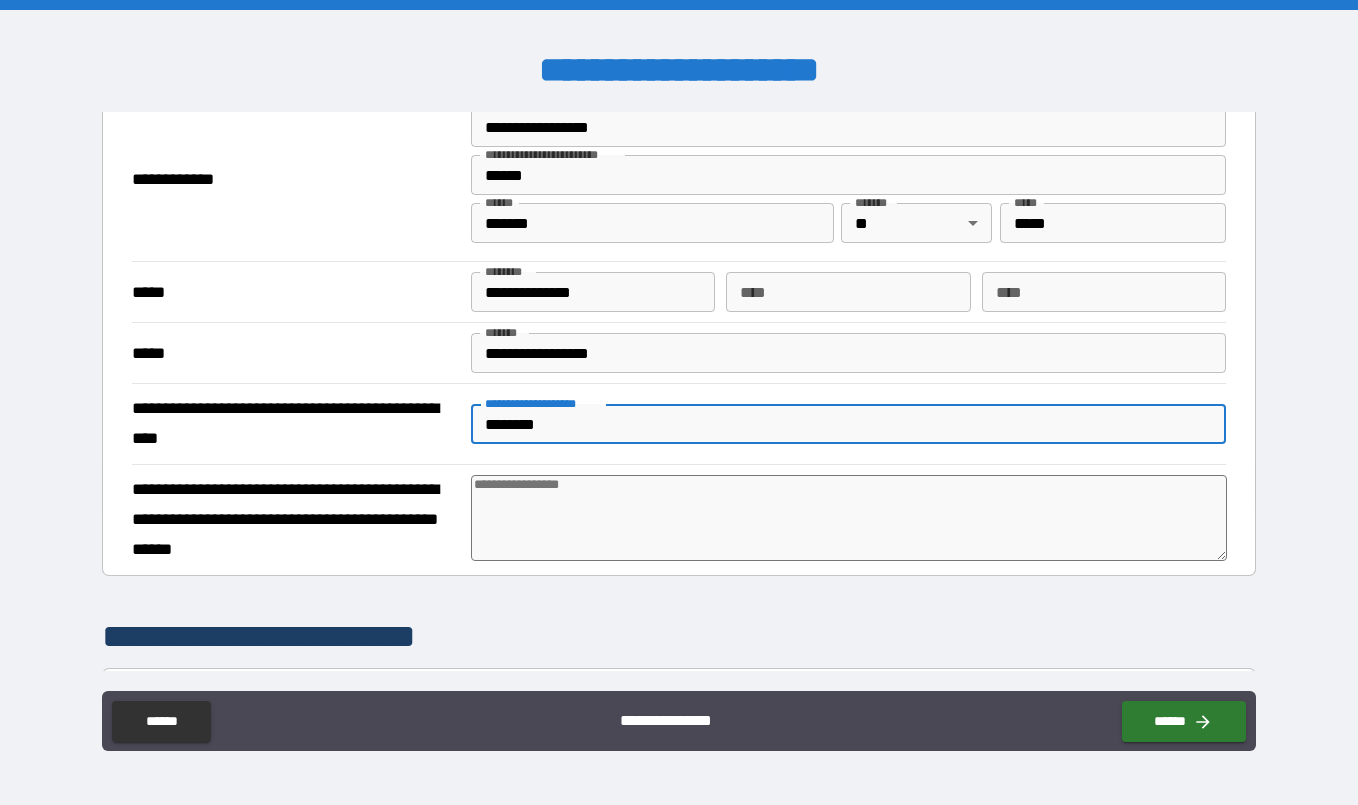 type on "*********" 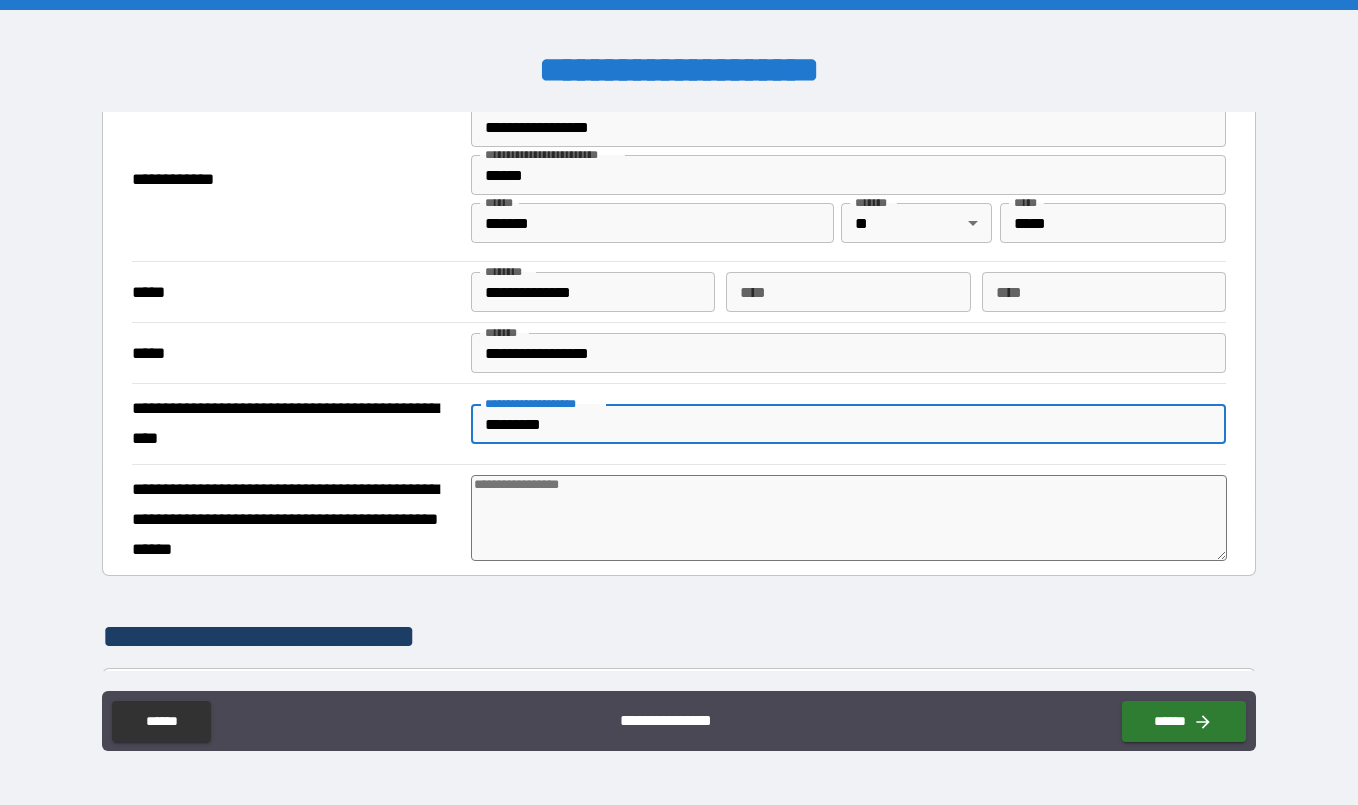 type on "**********" 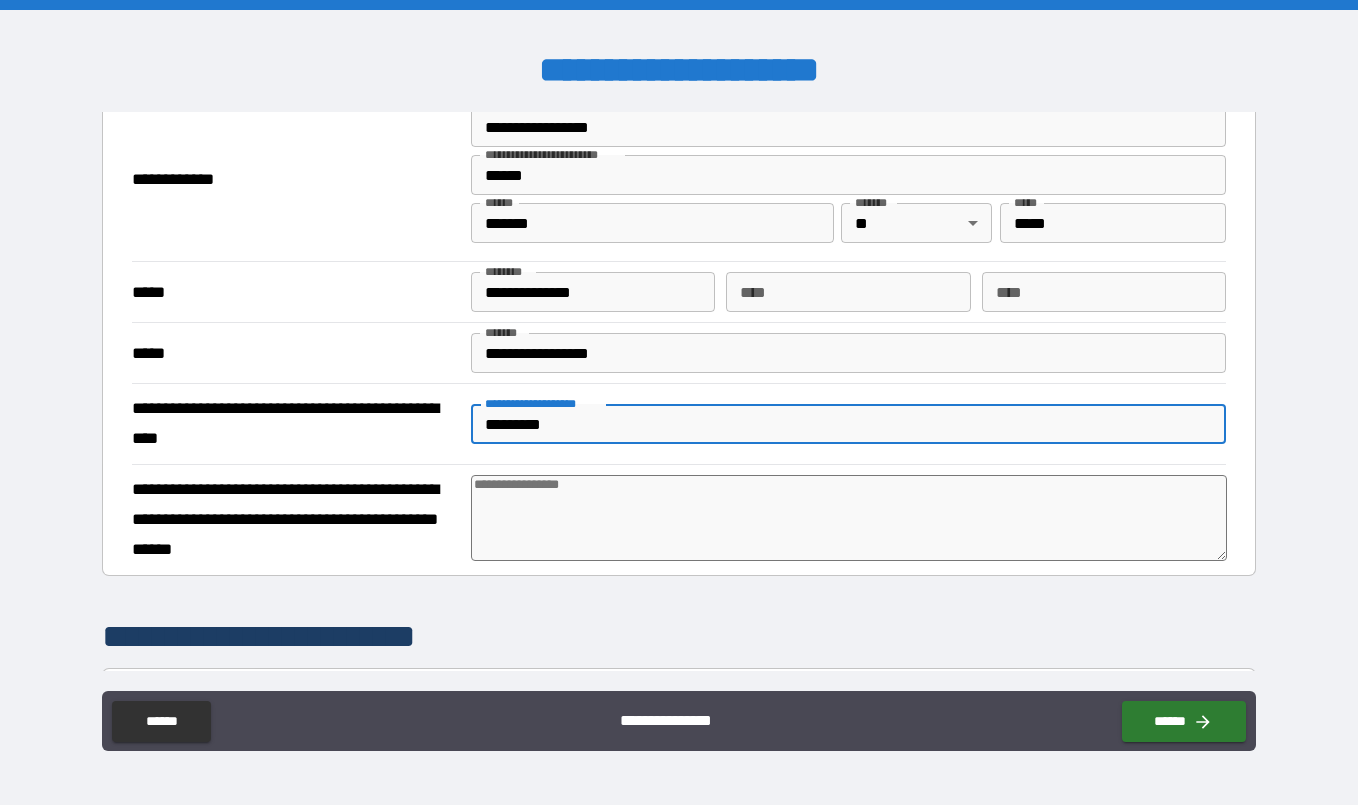 type on "*" 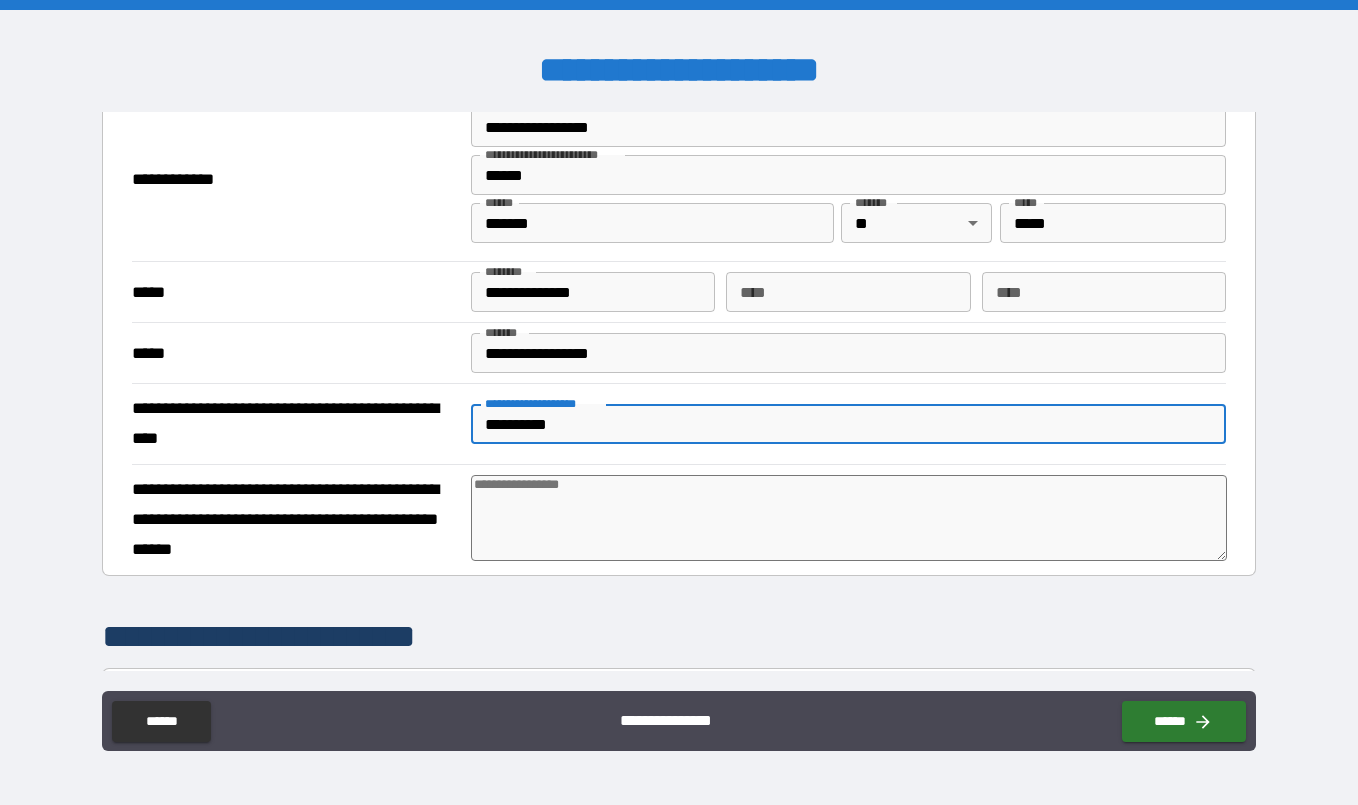 type on "**********" 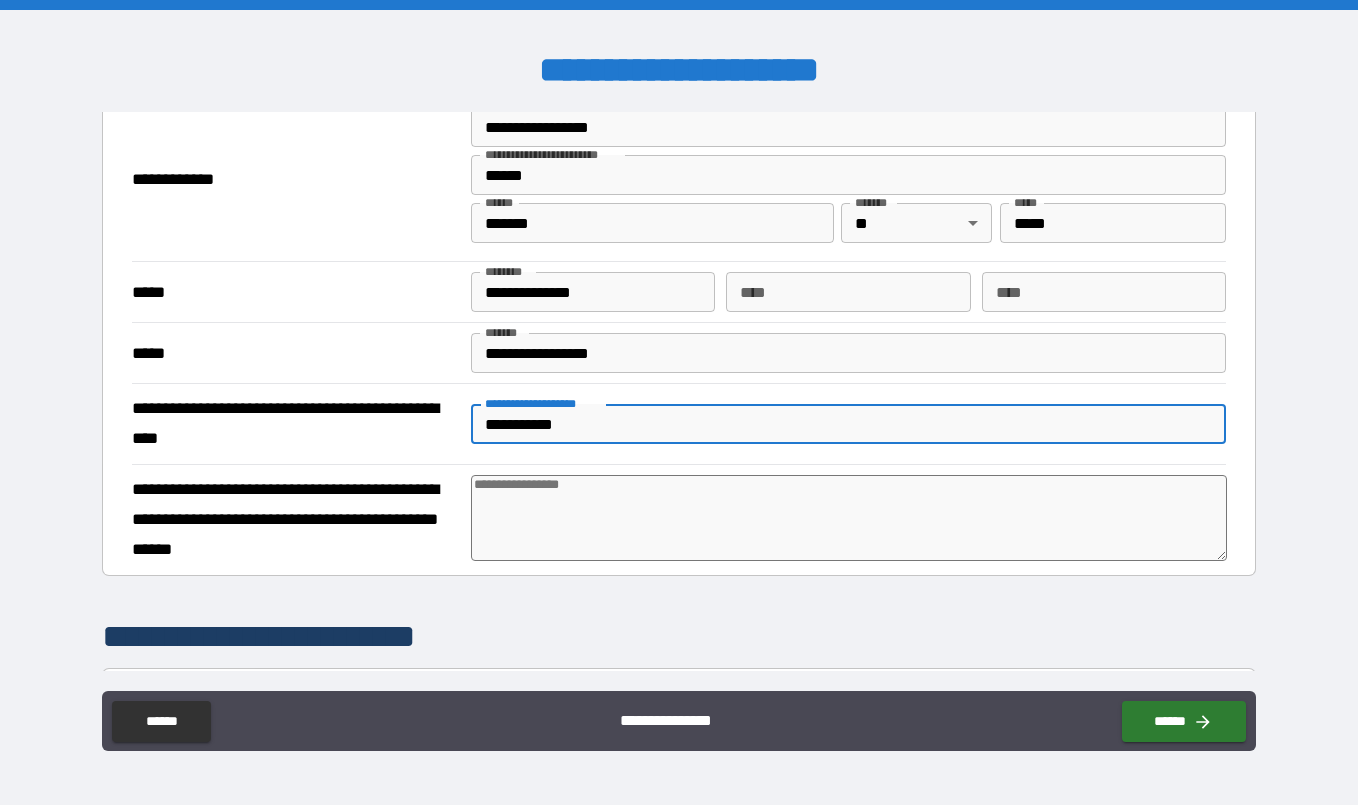 type on "*" 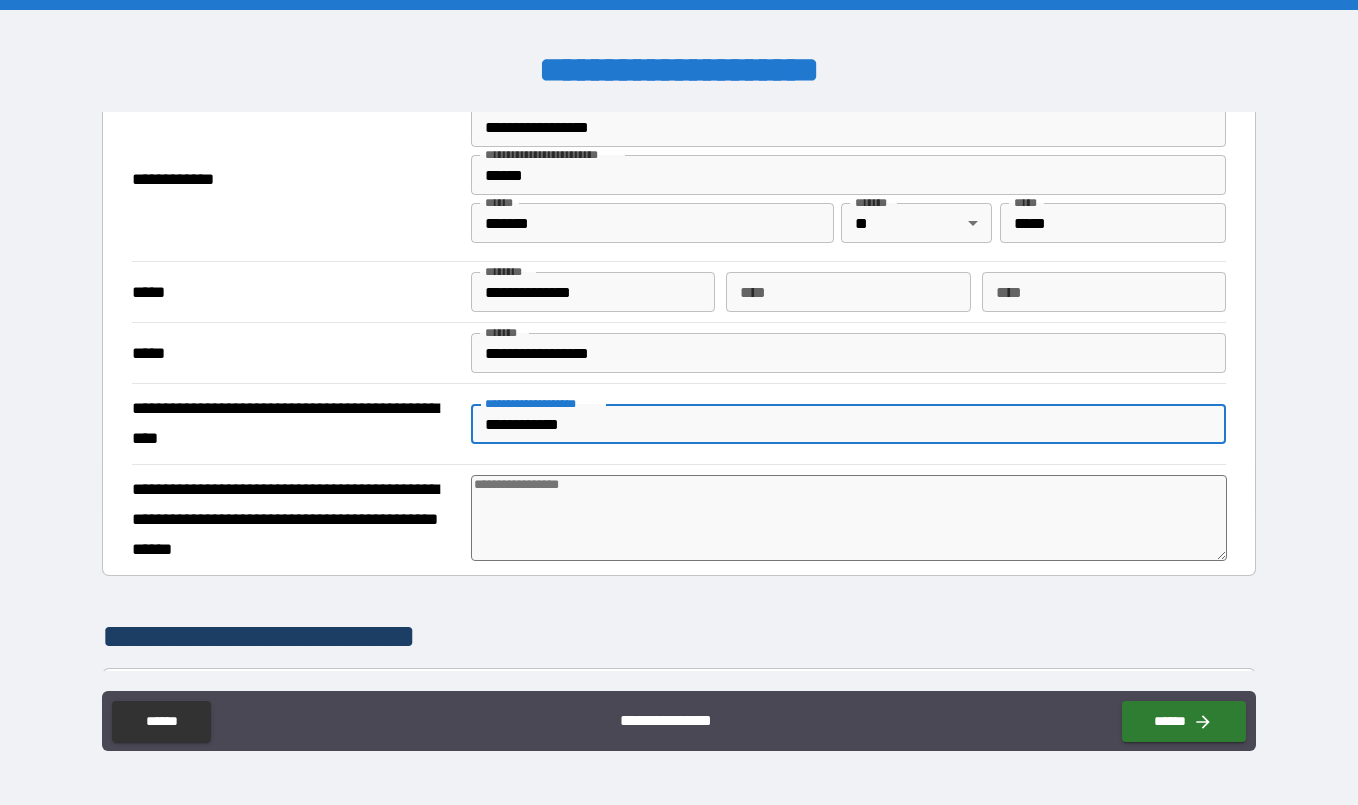 type on "*" 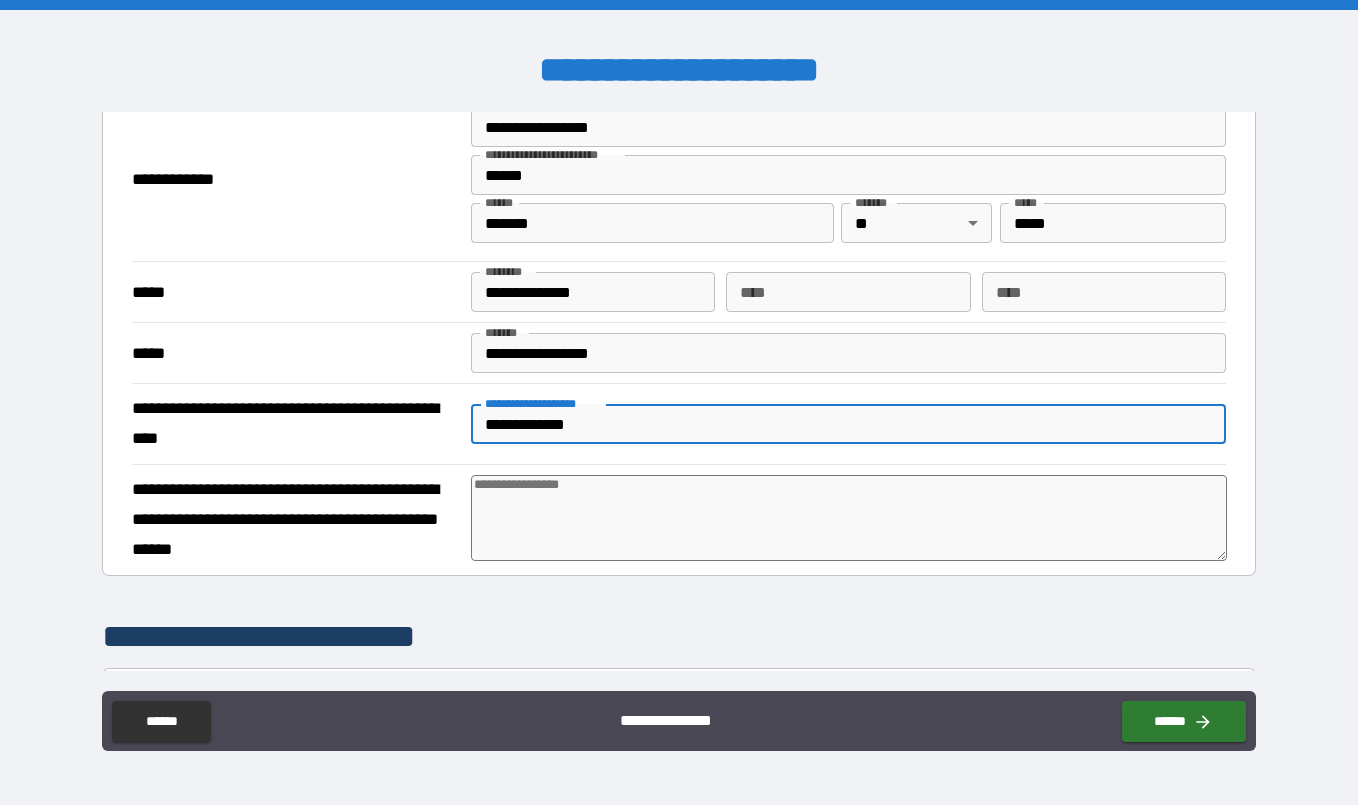 type on "*" 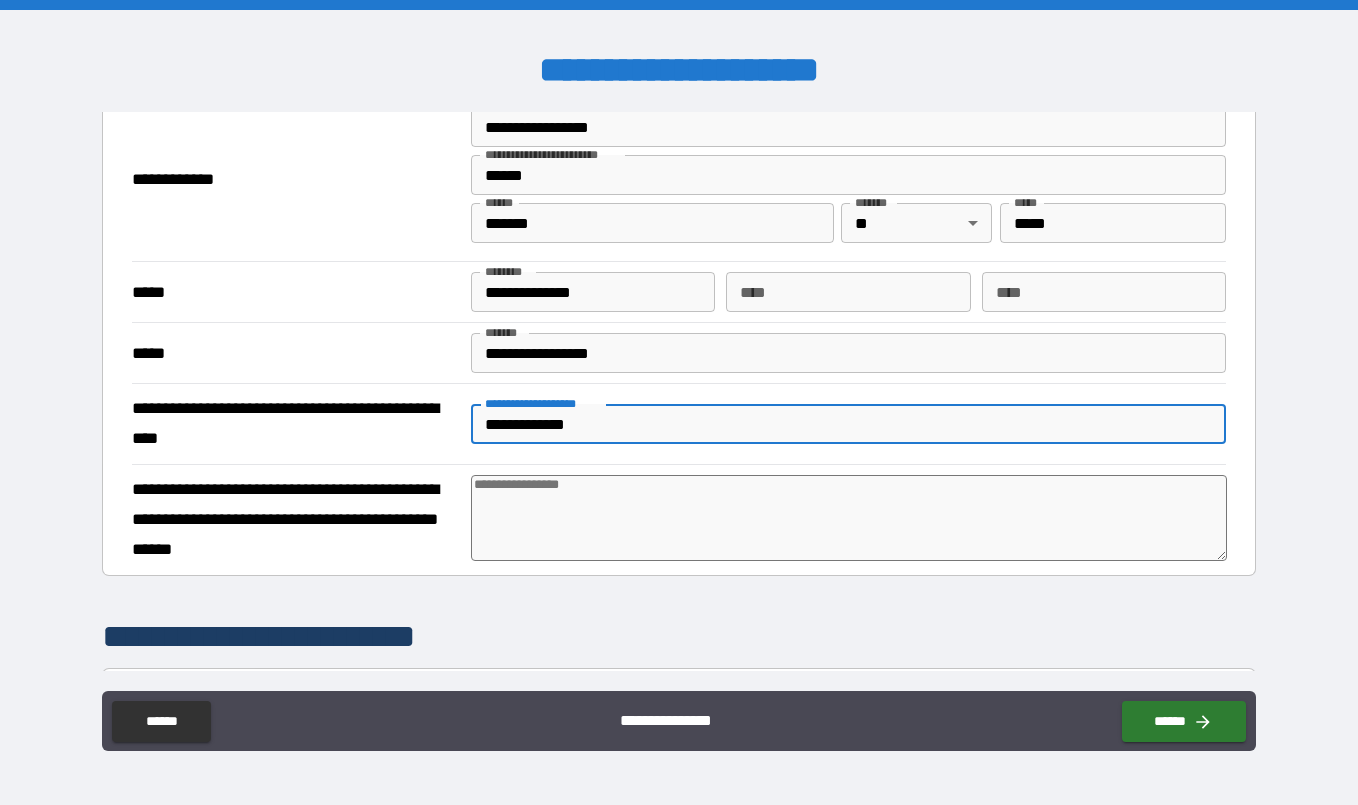 type on "**********" 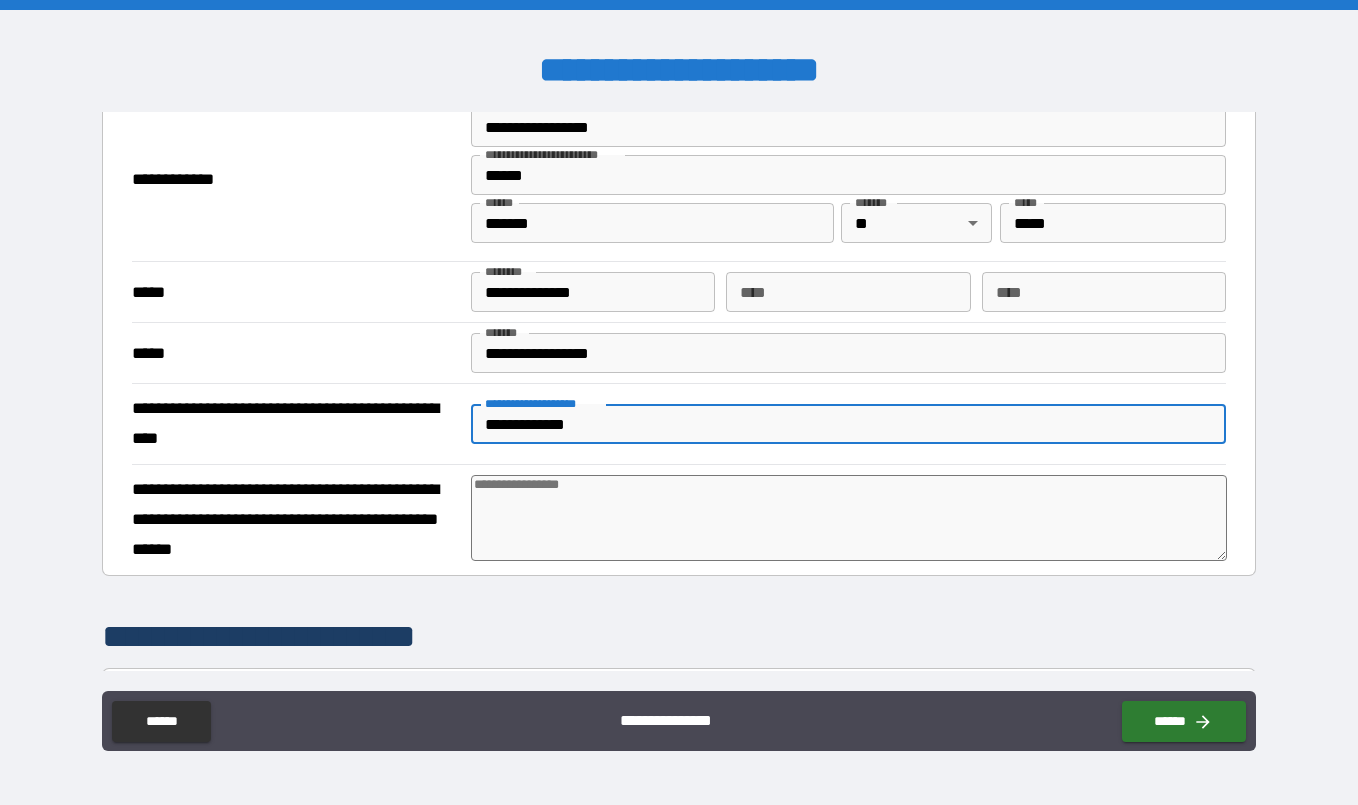 type on "*" 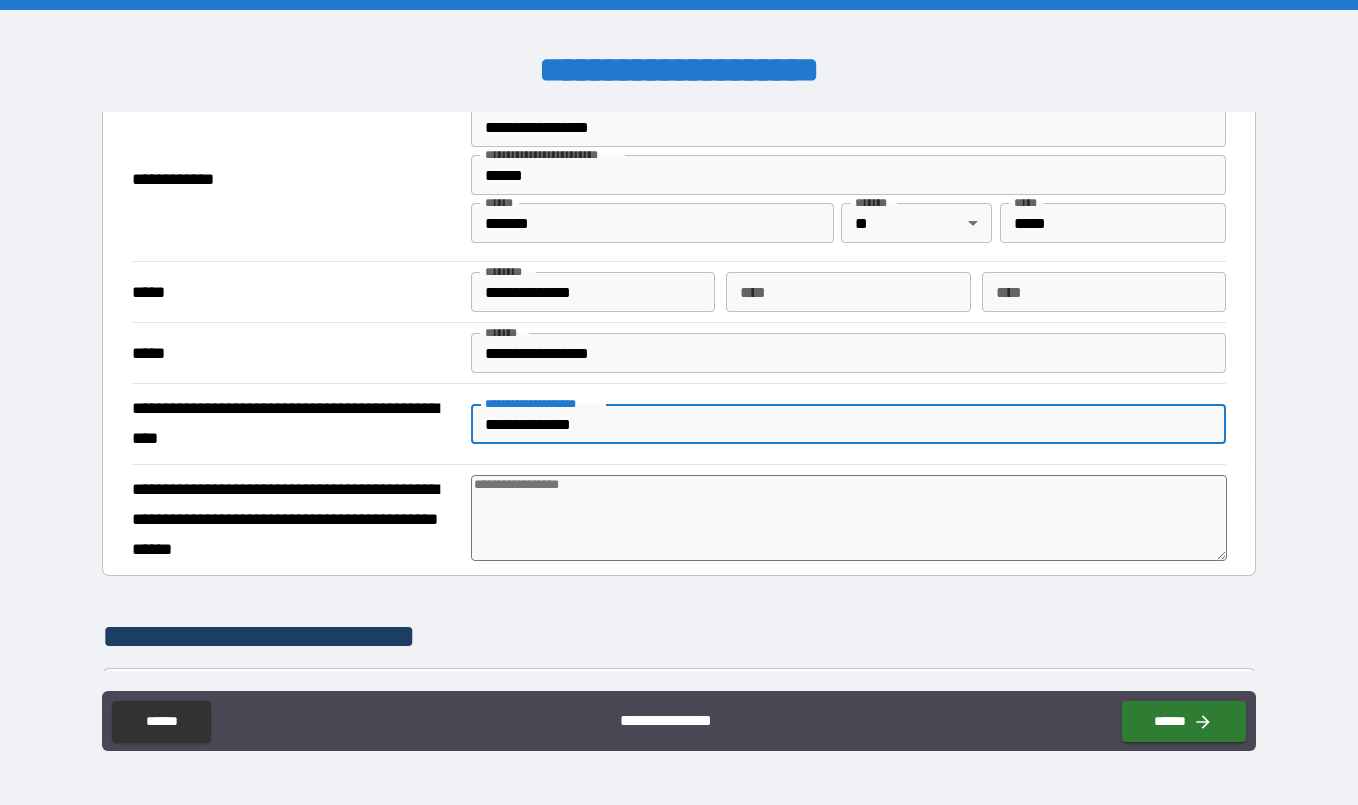 type on "**********" 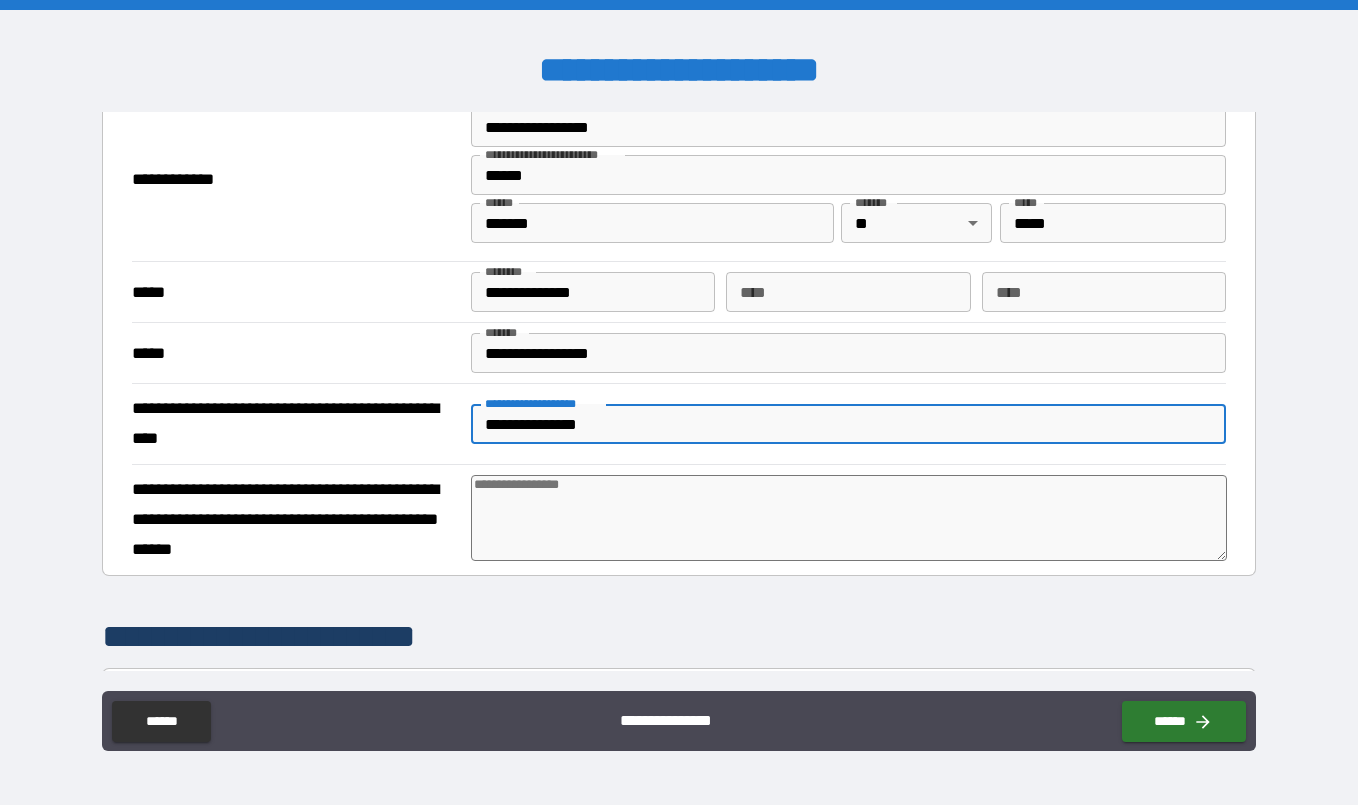 type on "*" 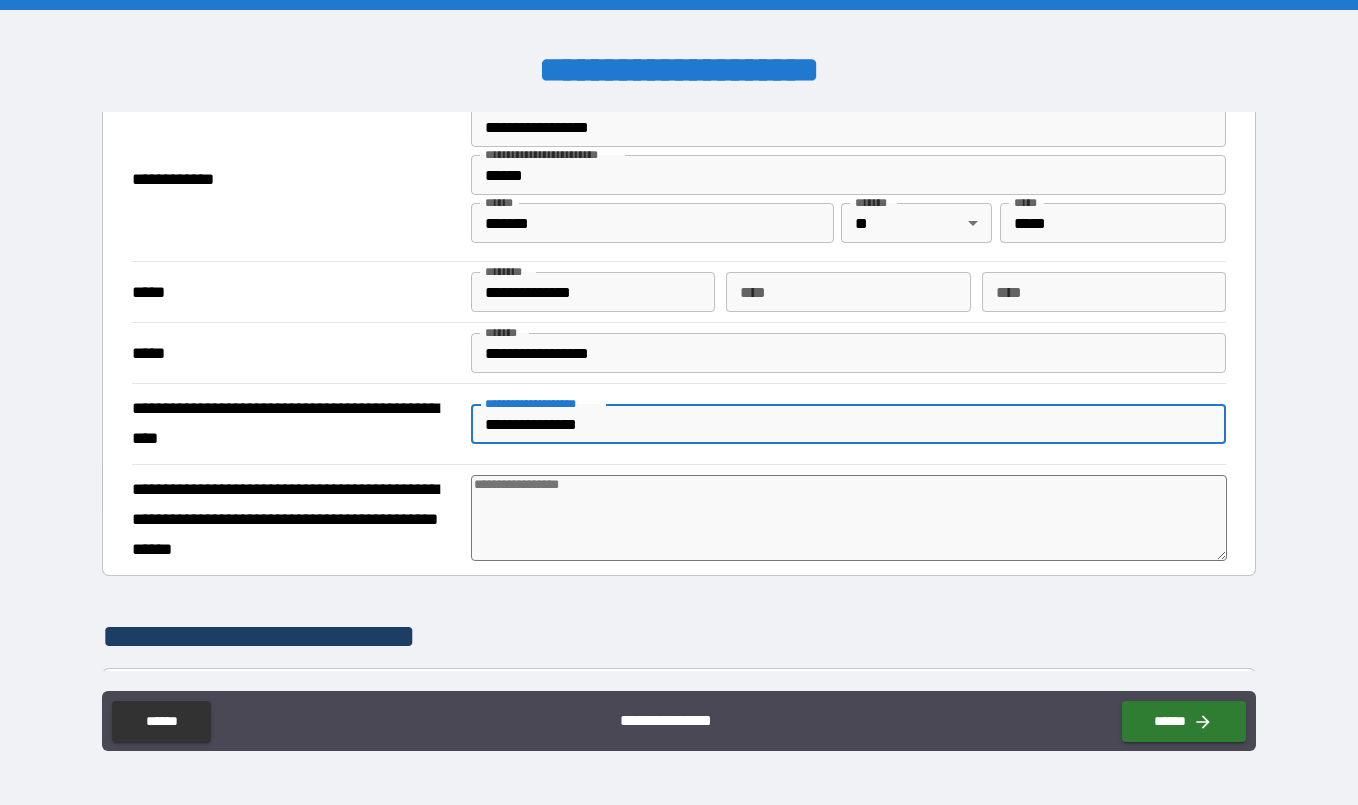 type on "**********" 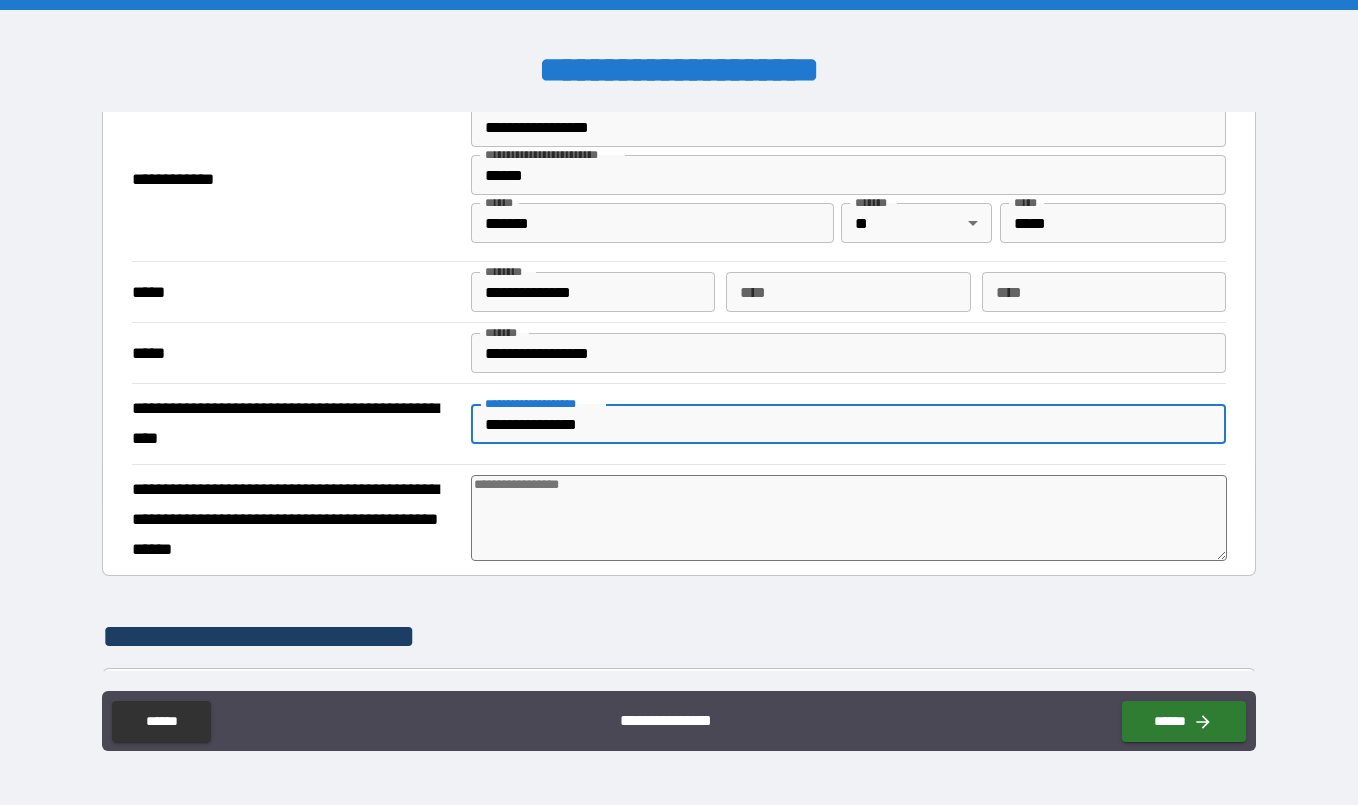 type on "*" 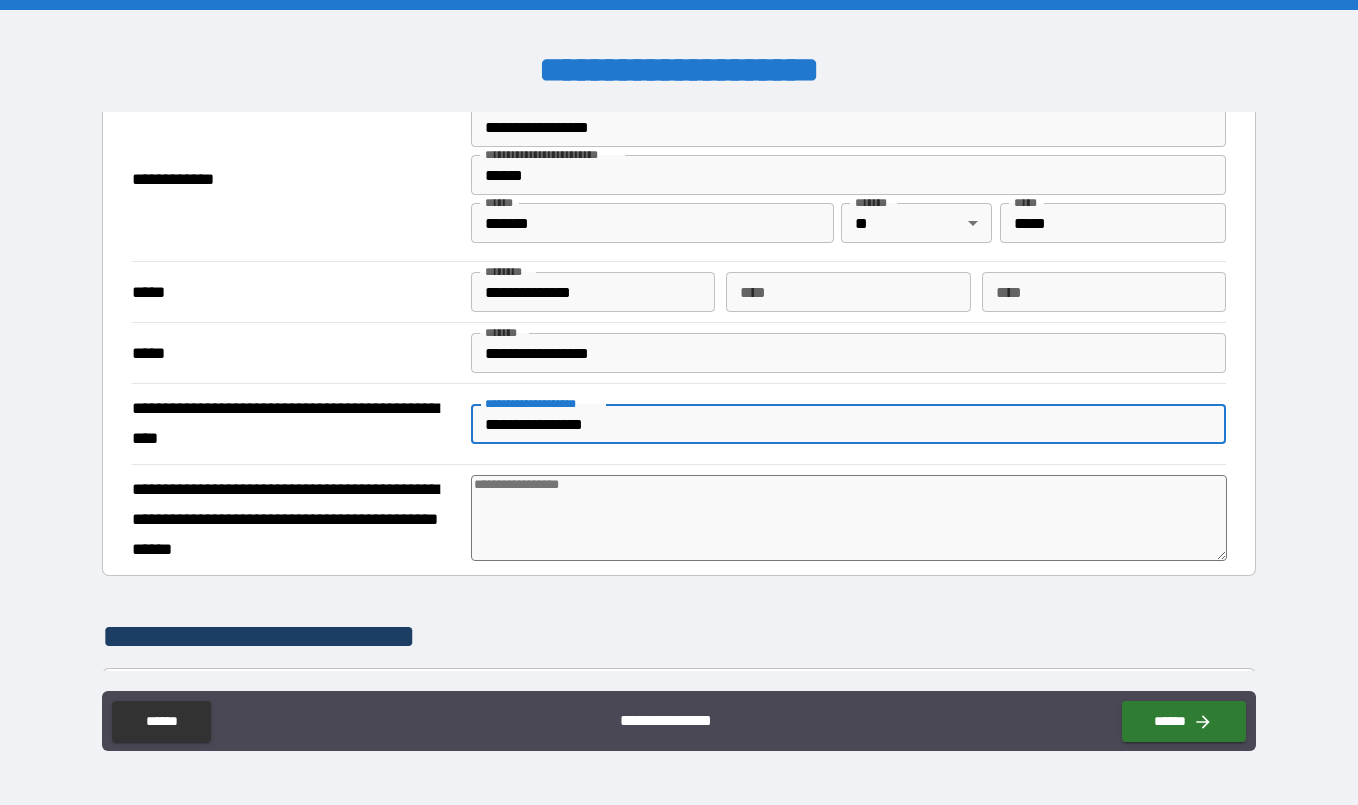 type on "**********" 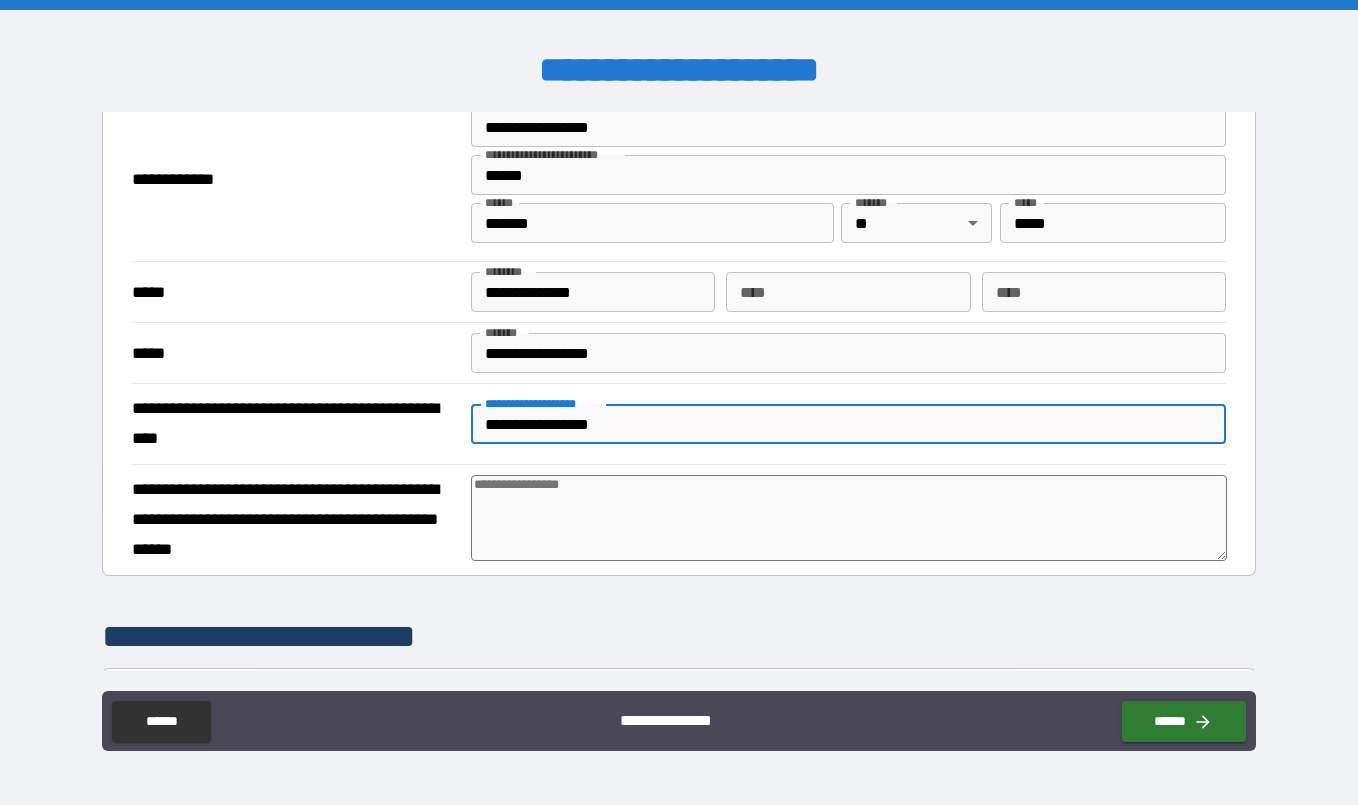 type on "*" 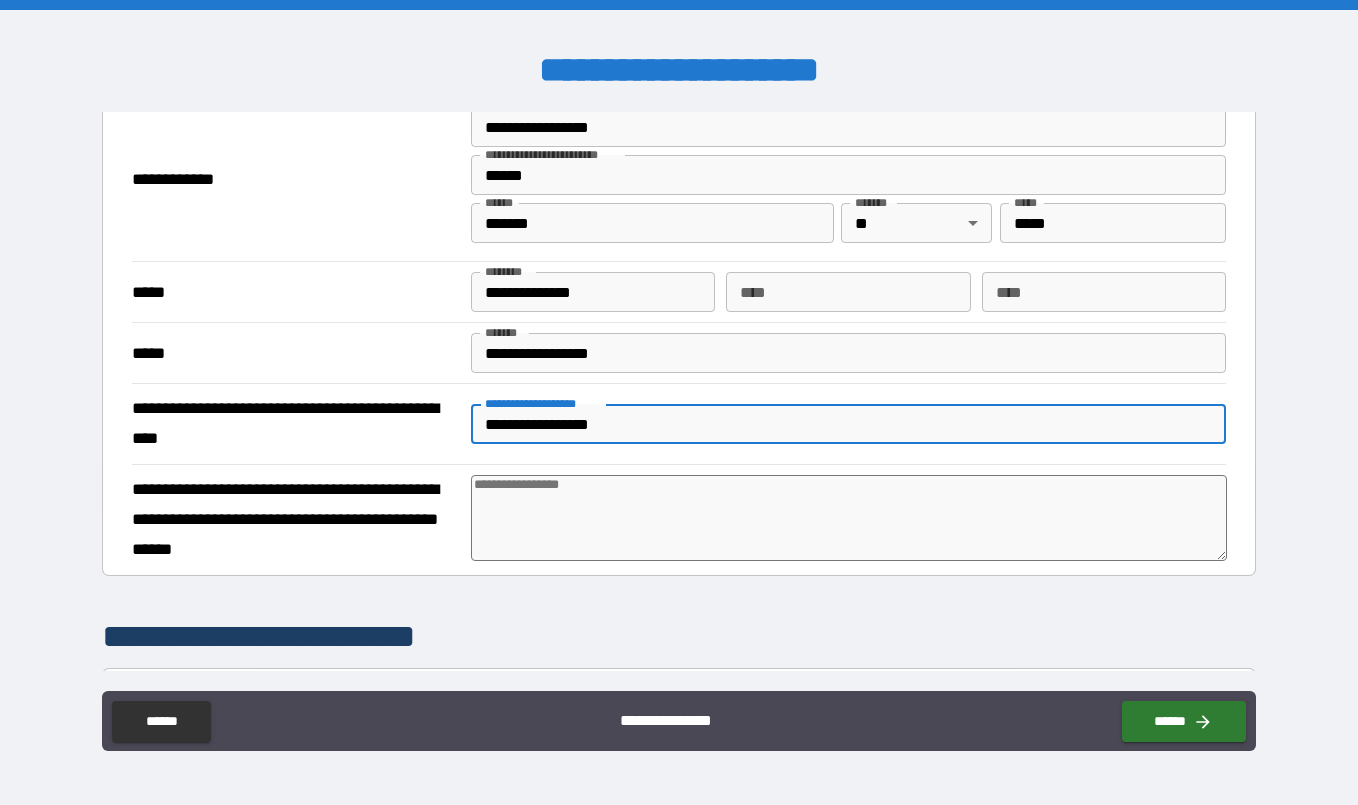 type on "**********" 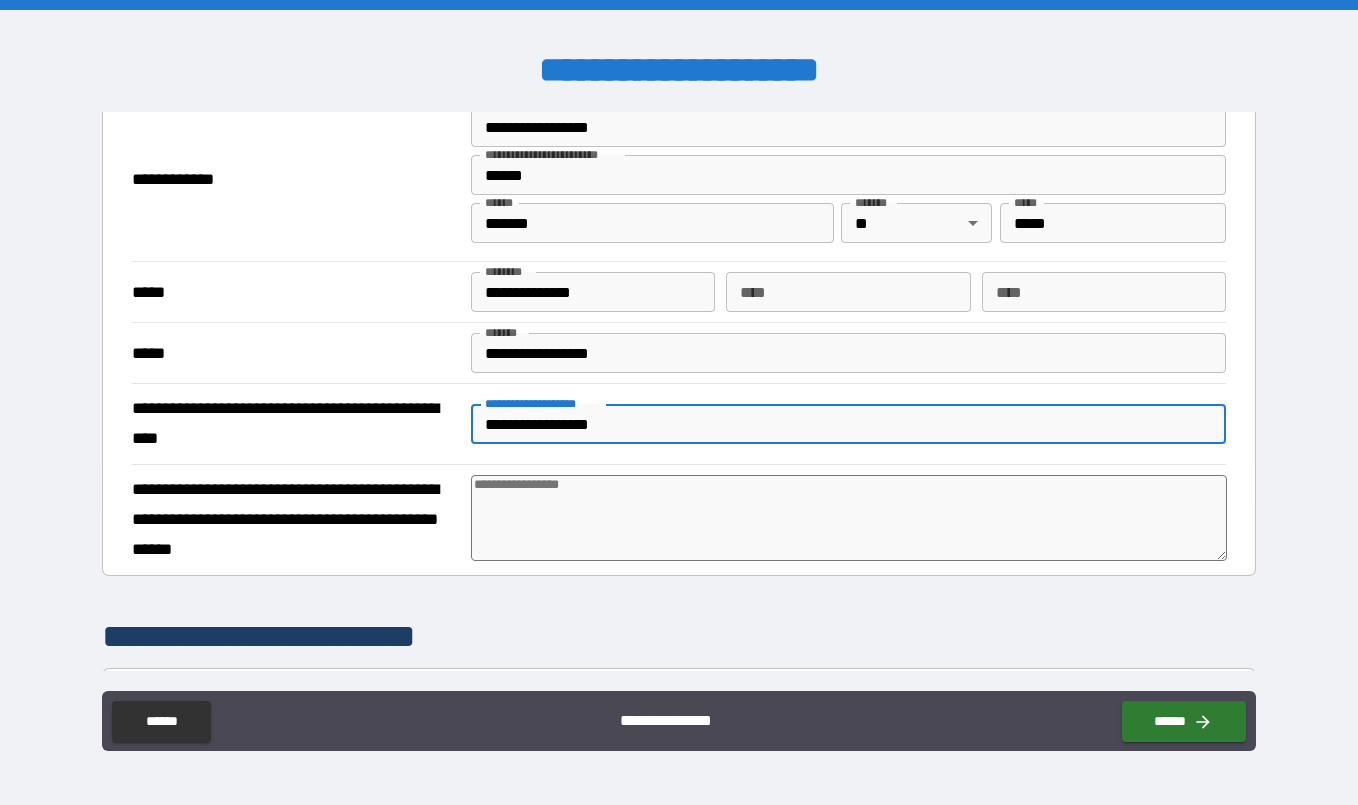 type on "*" 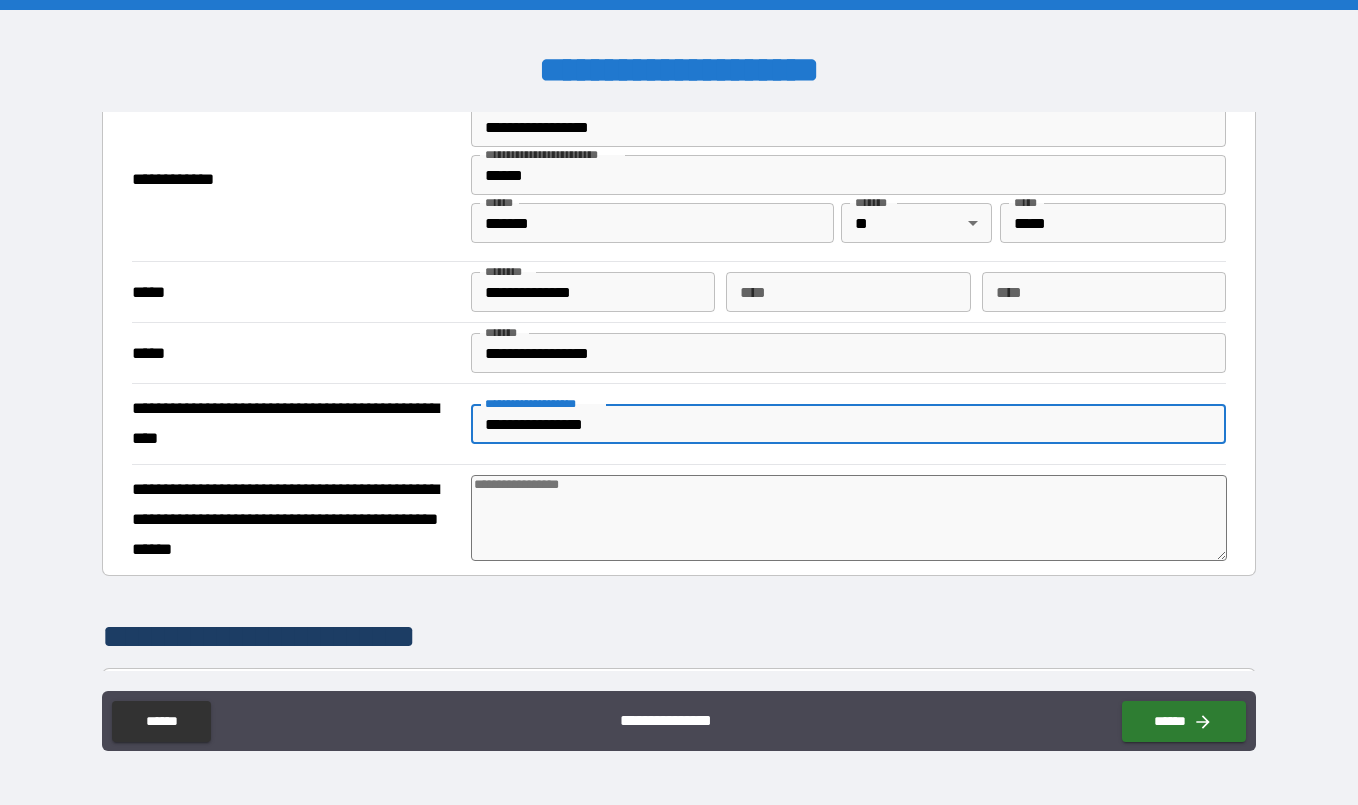 type on "**********" 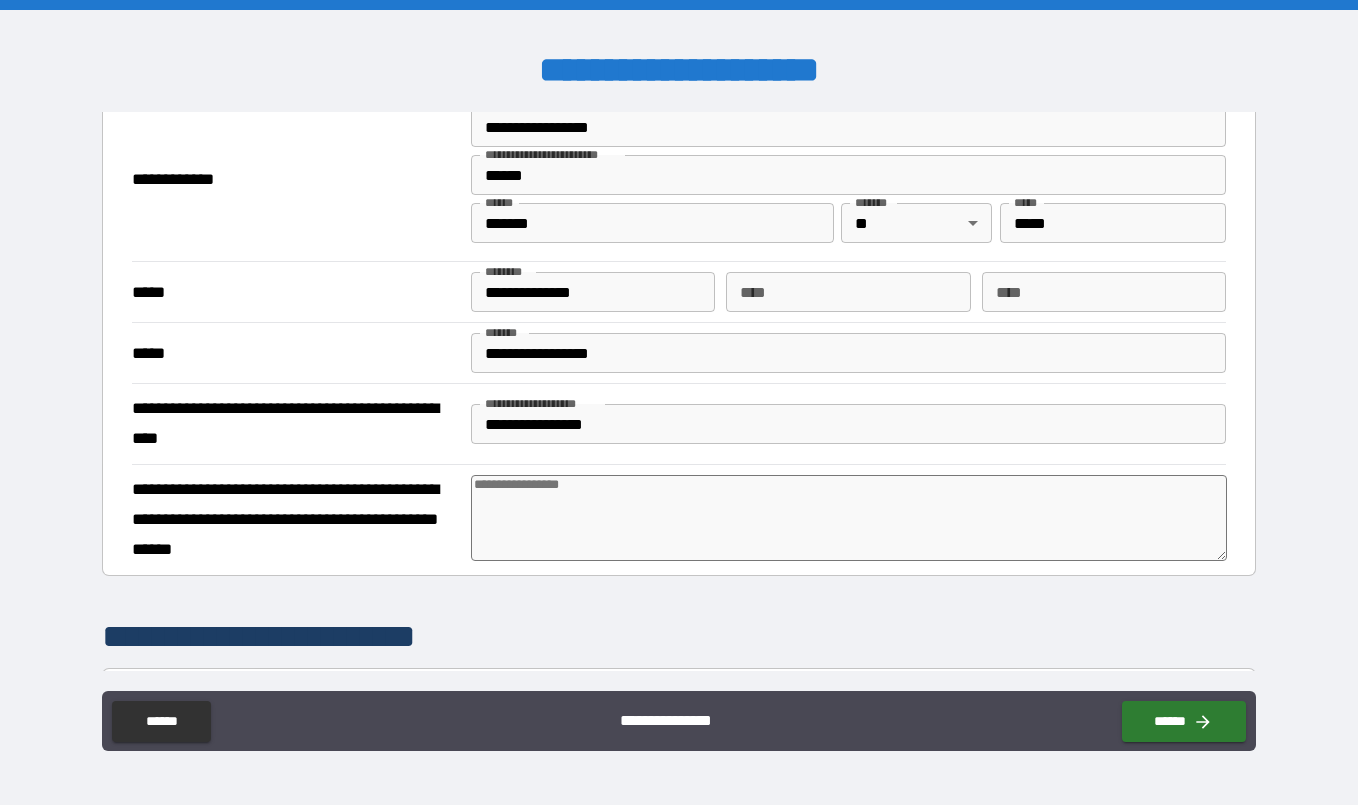click at bounding box center (849, 518) 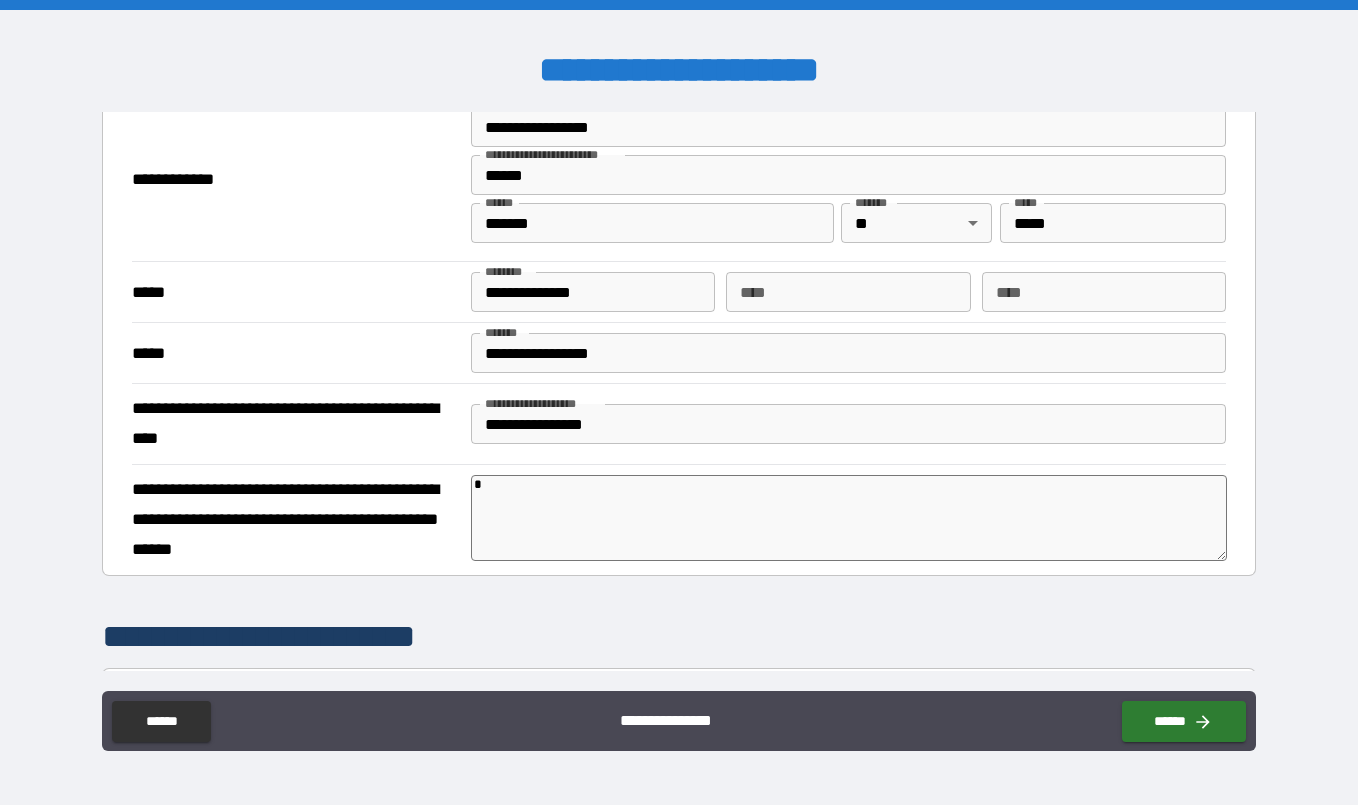 type on "**" 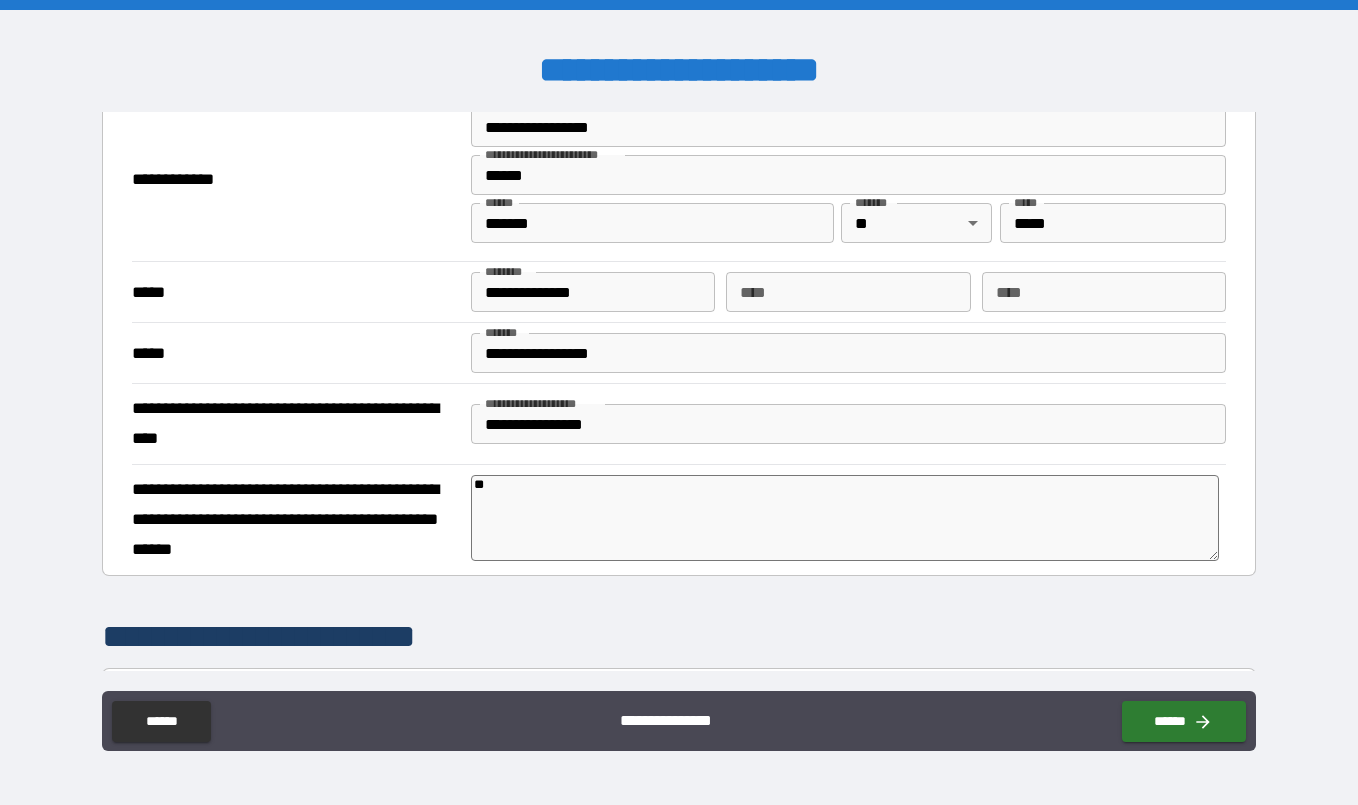 type on "***" 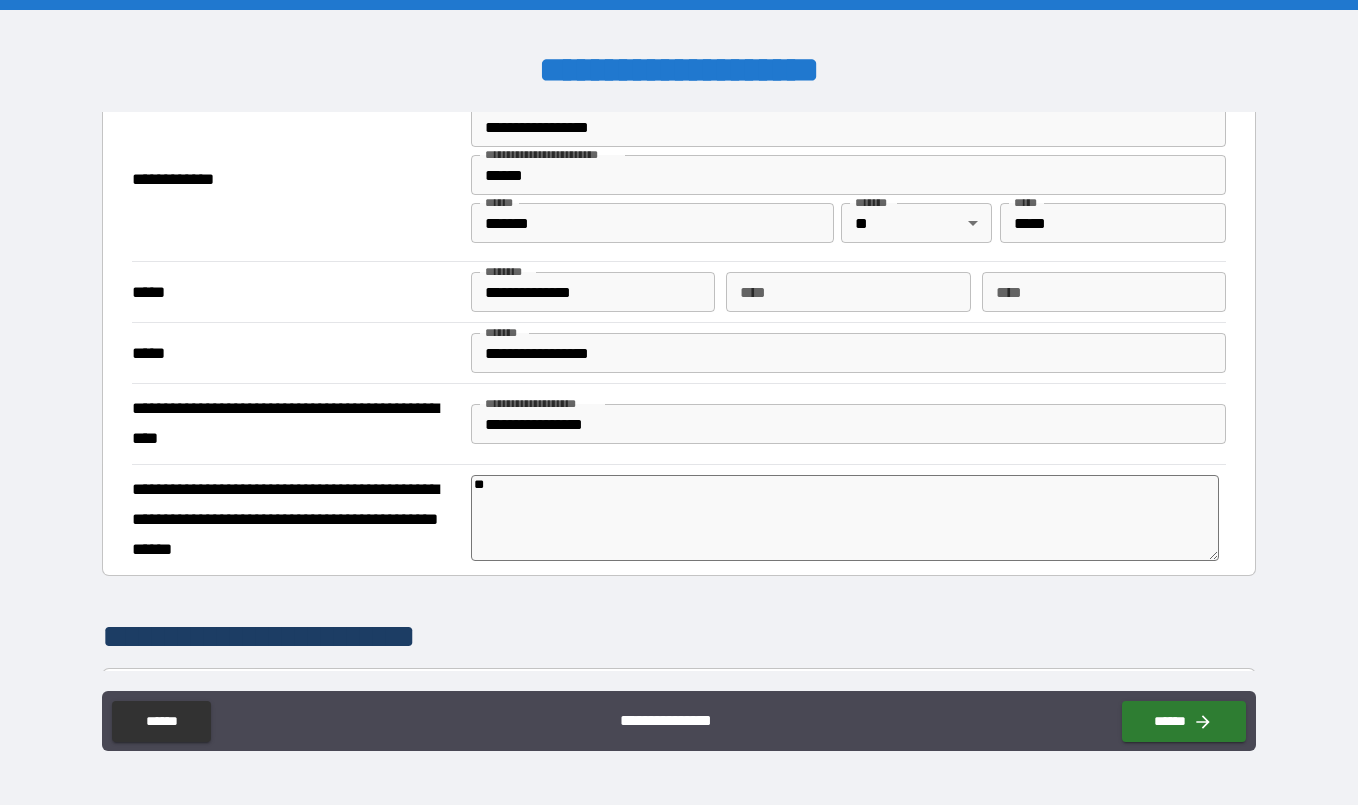 type on "*" 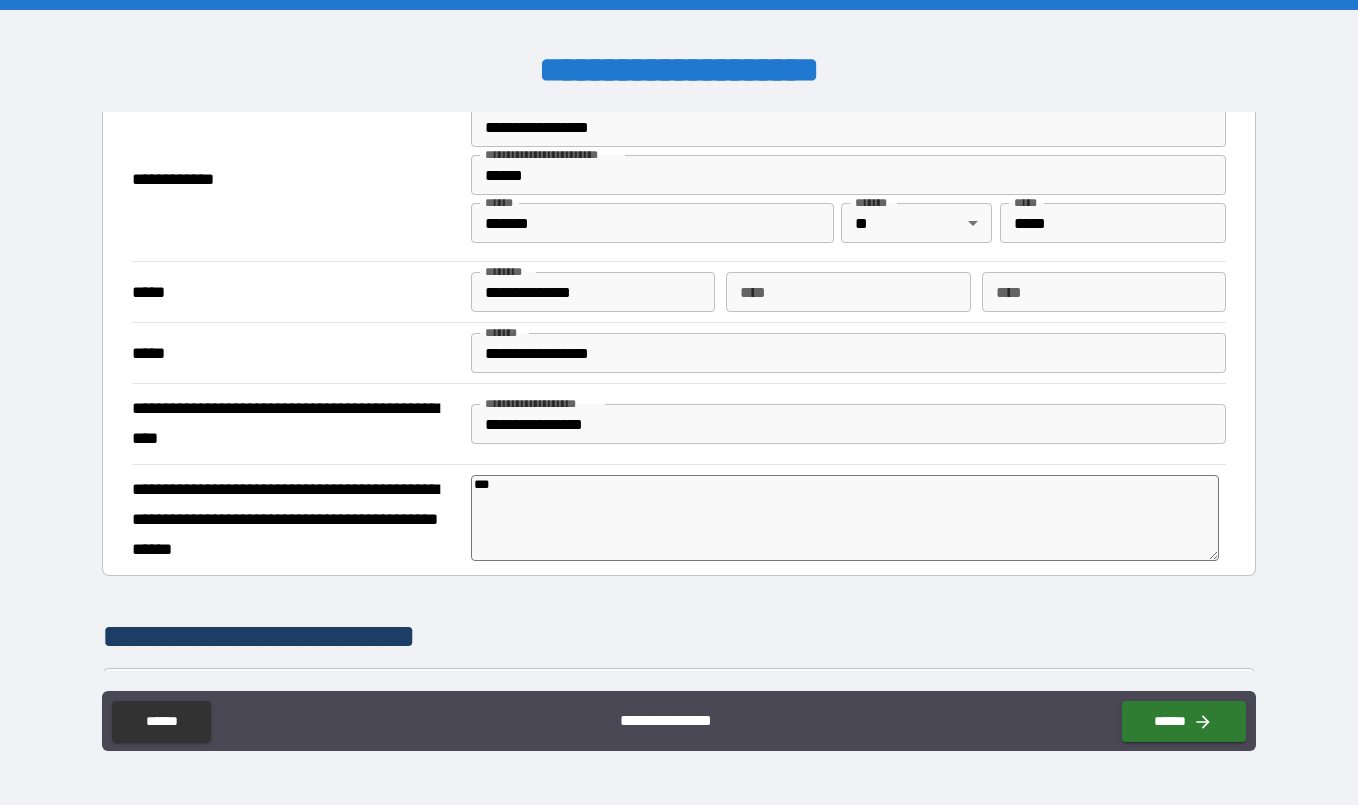 type on "***" 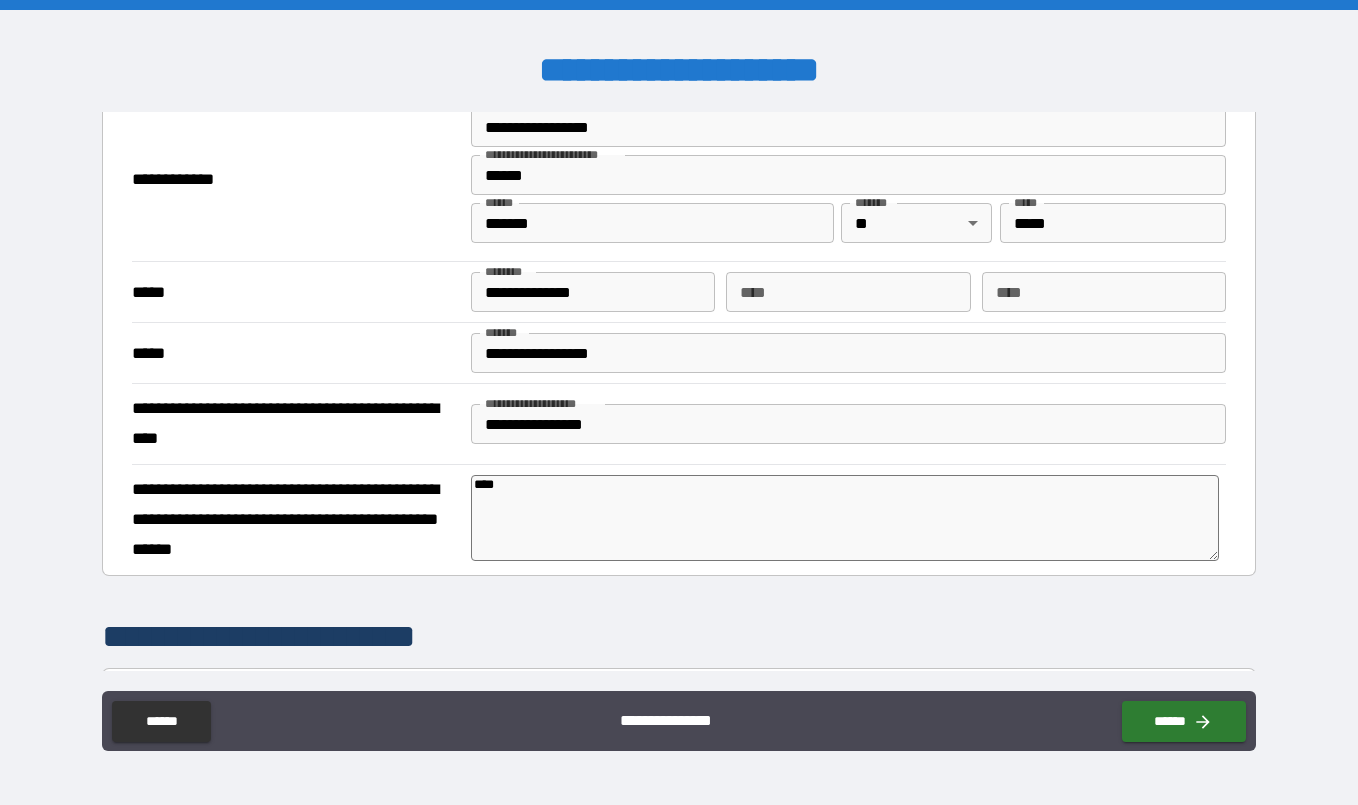 type on "*" 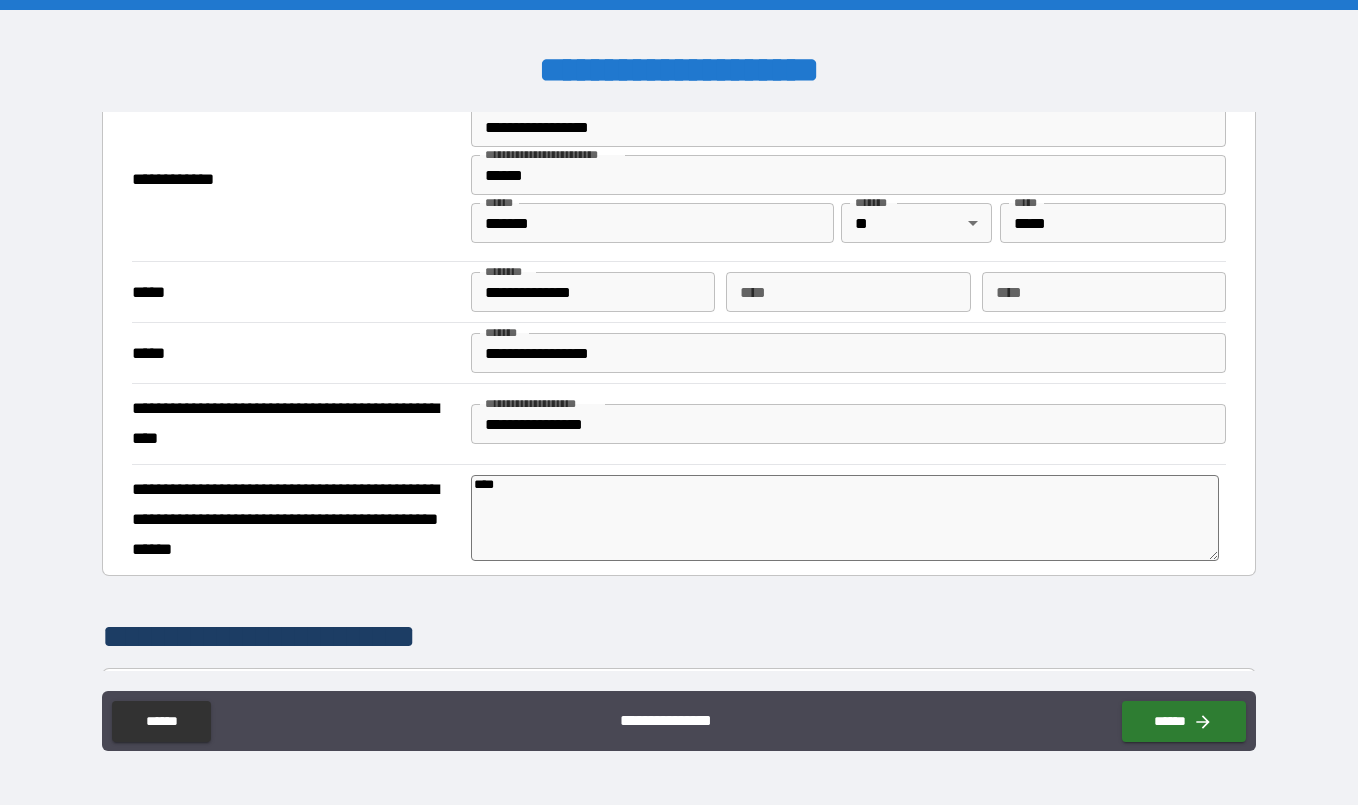 type on "*****" 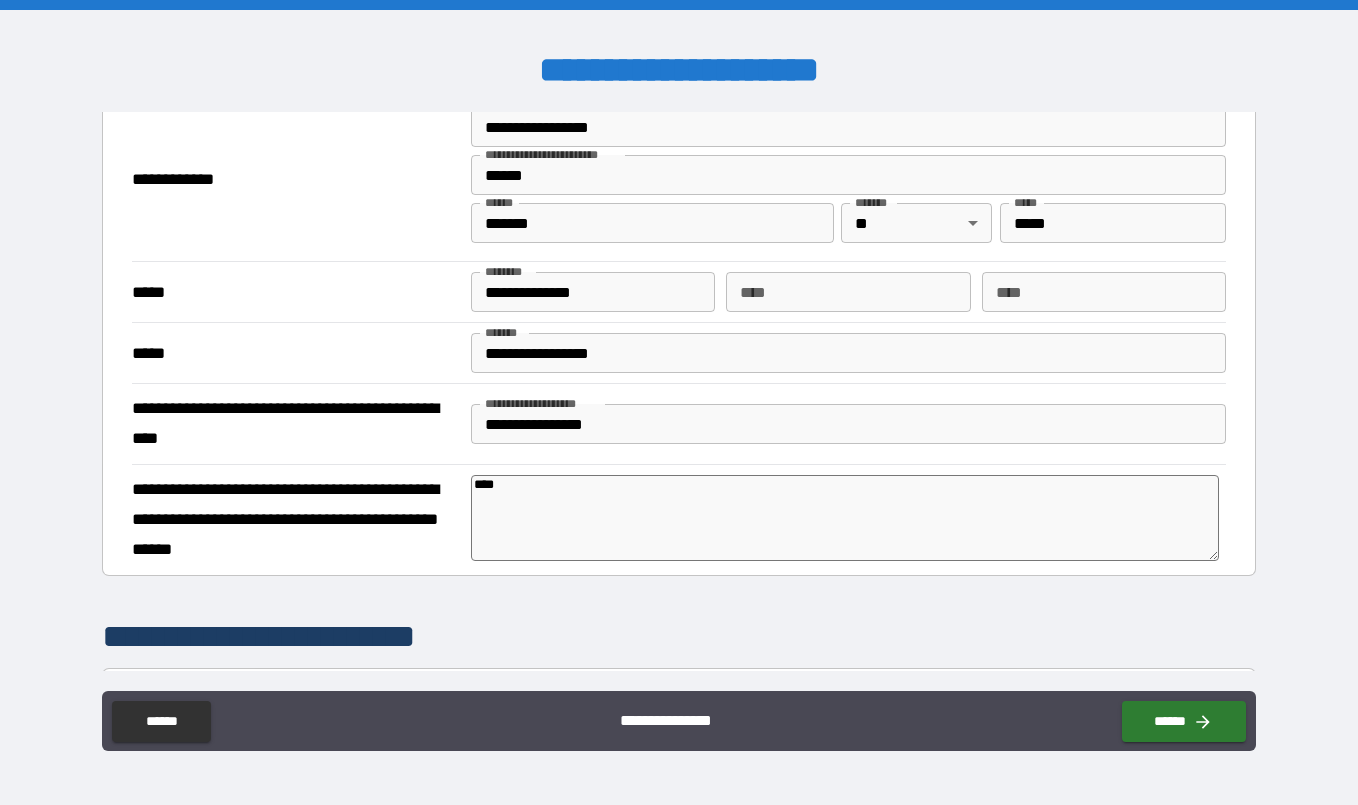 type on "*" 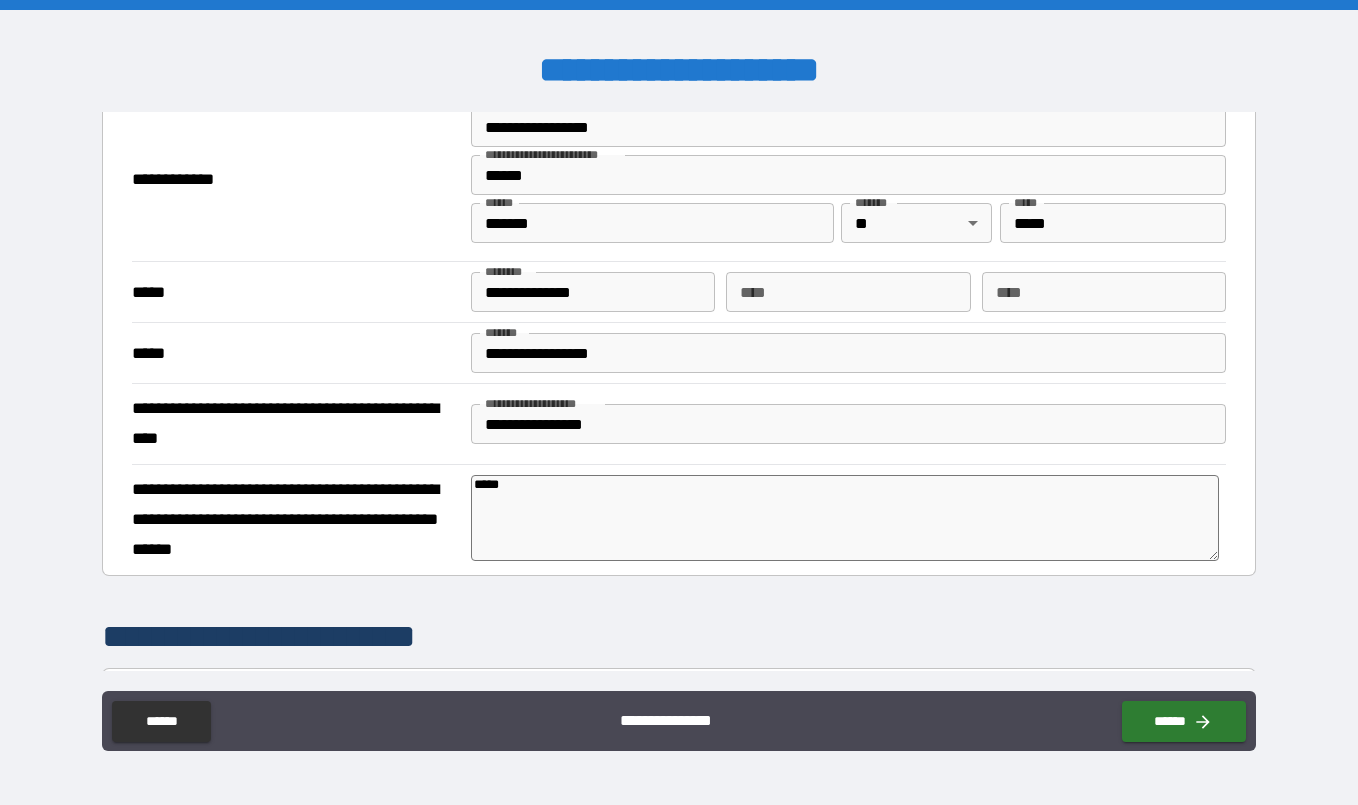 type on "******" 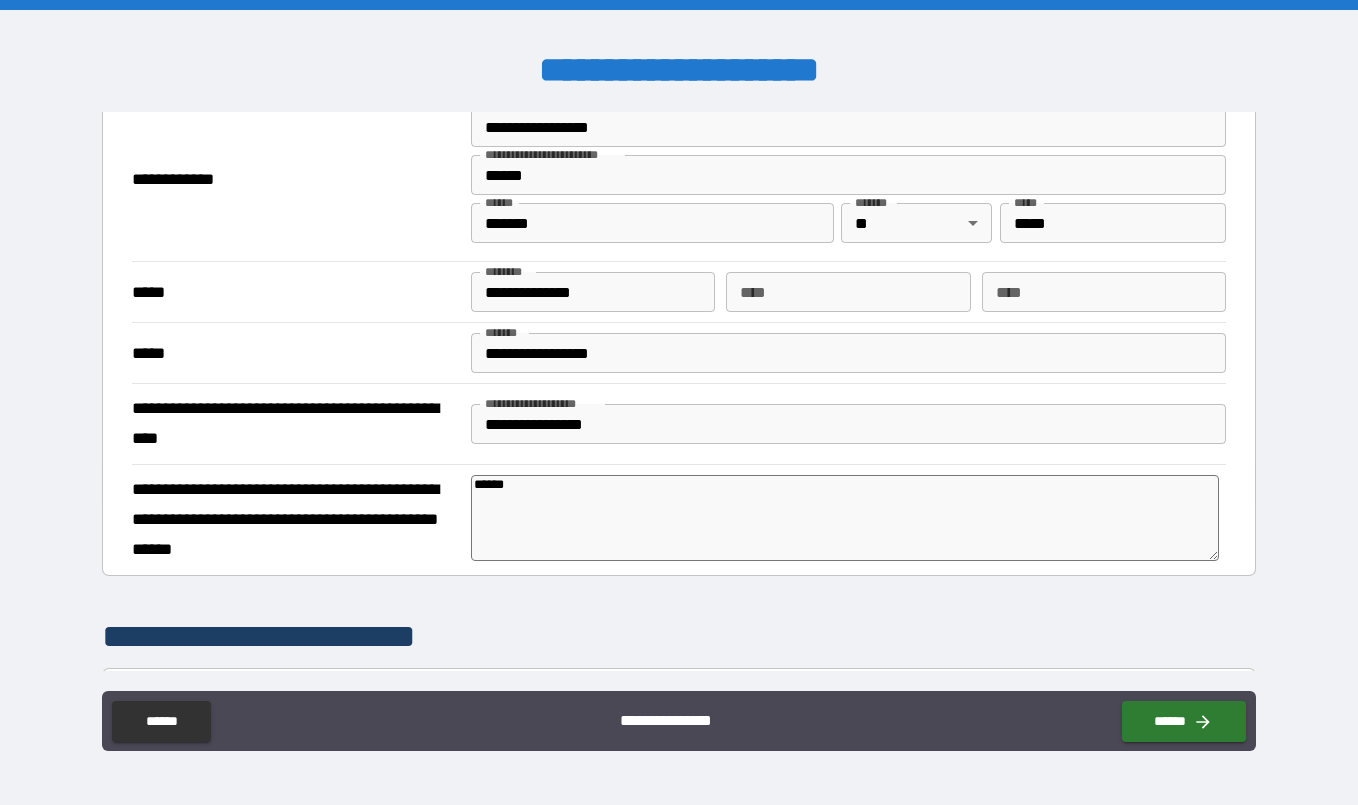 type on "*******" 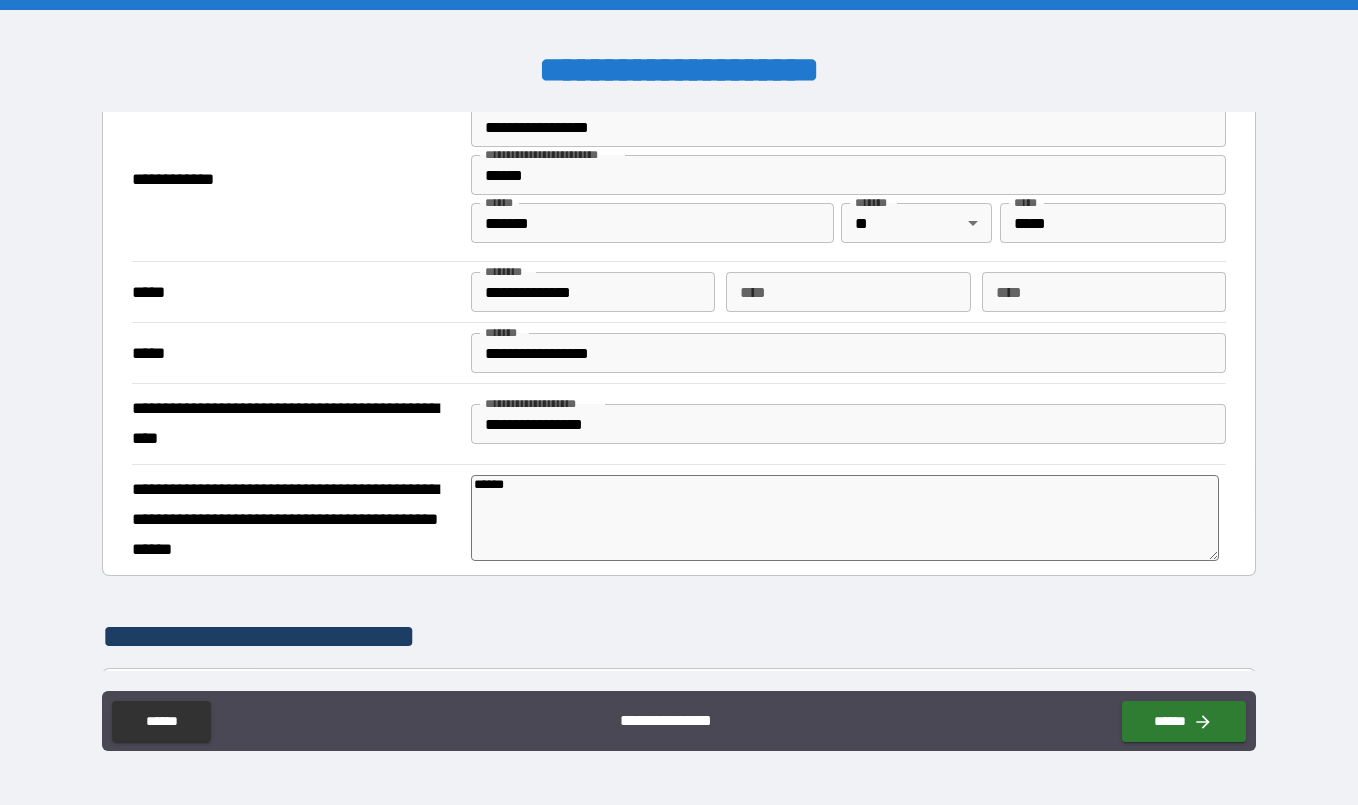 type on "*" 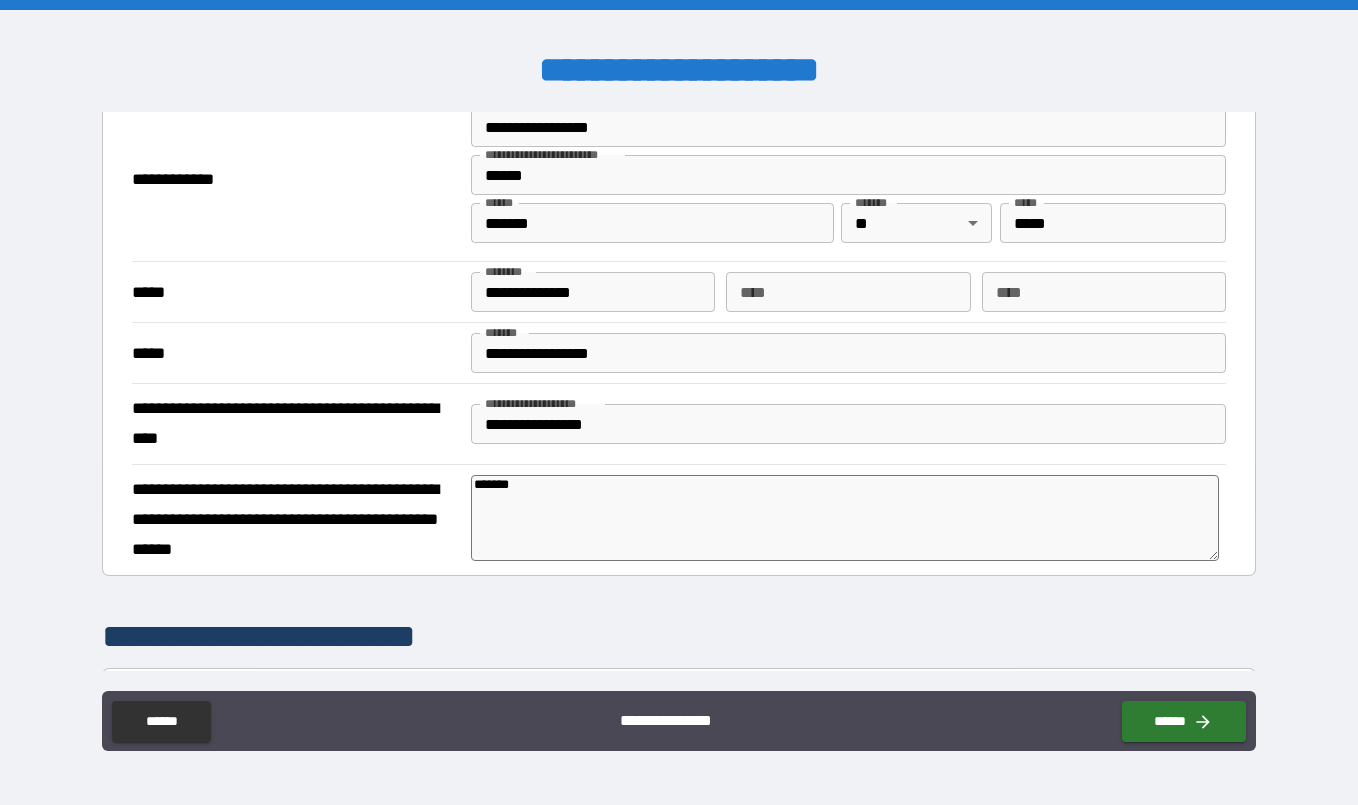 type on "********" 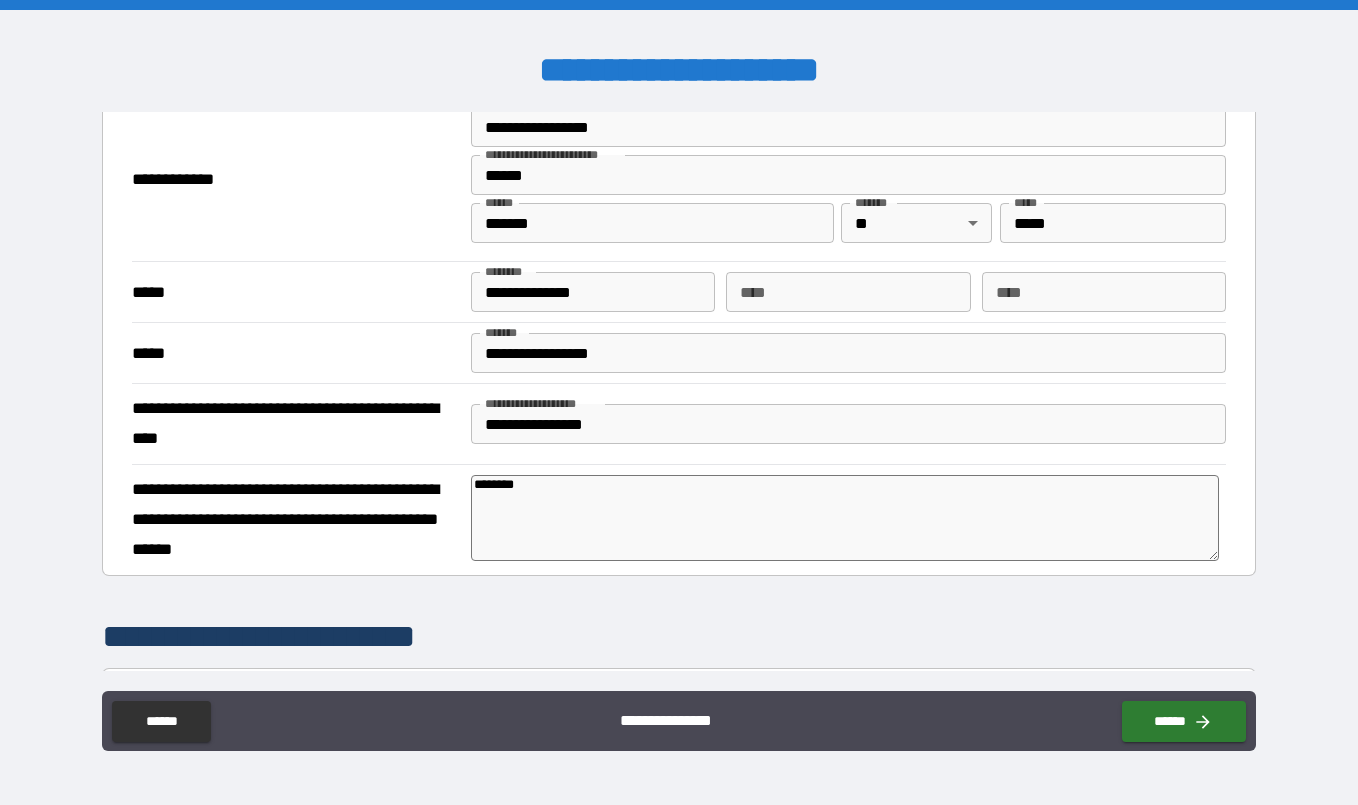 type on "*********" 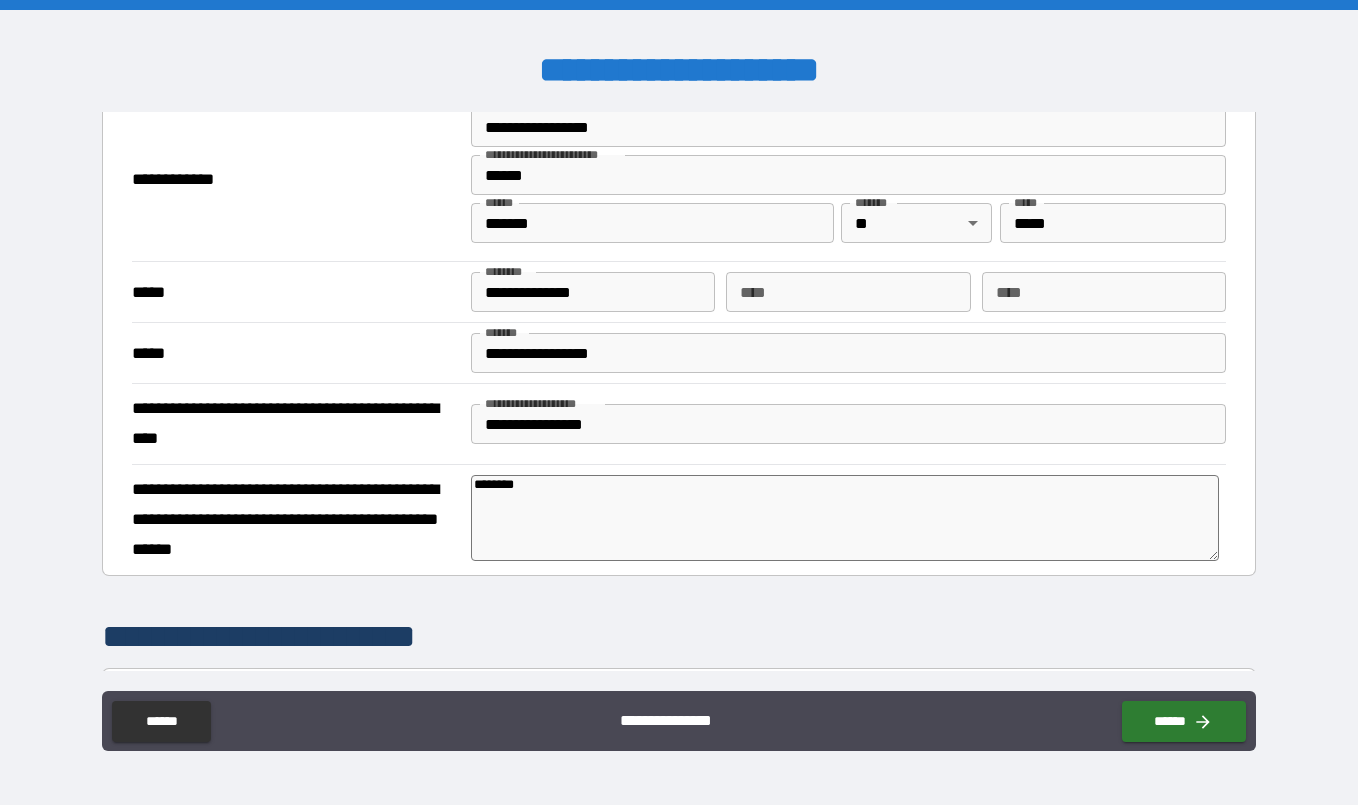 type on "*" 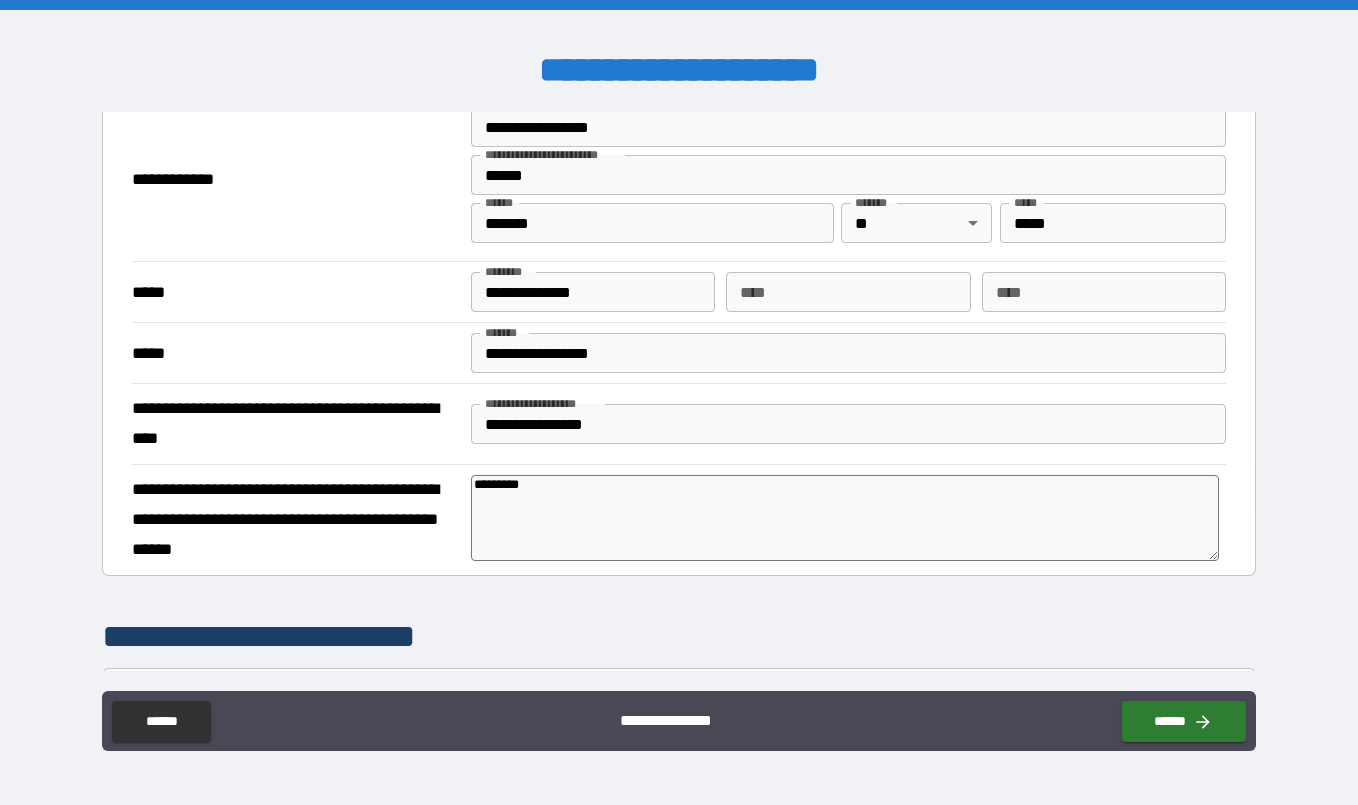 type on "**********" 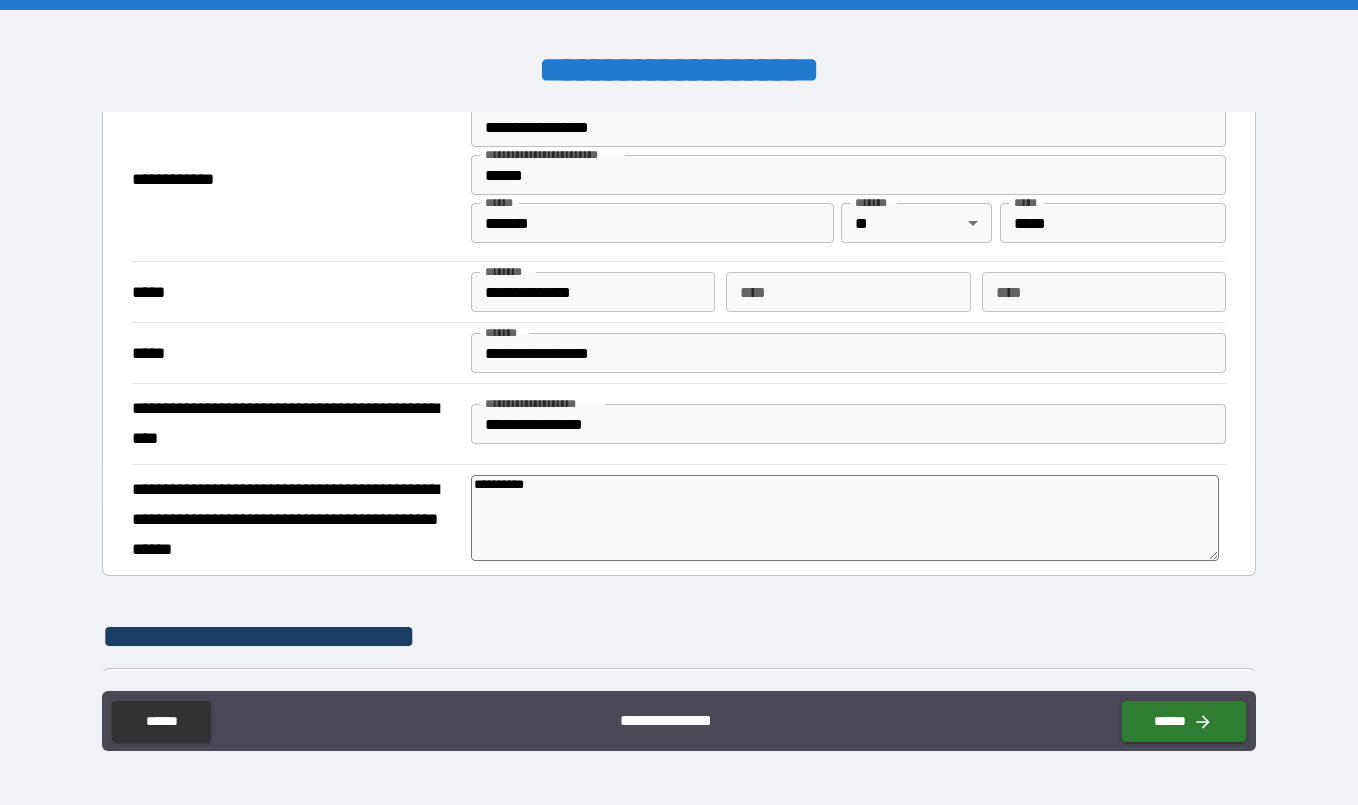 type on "**********" 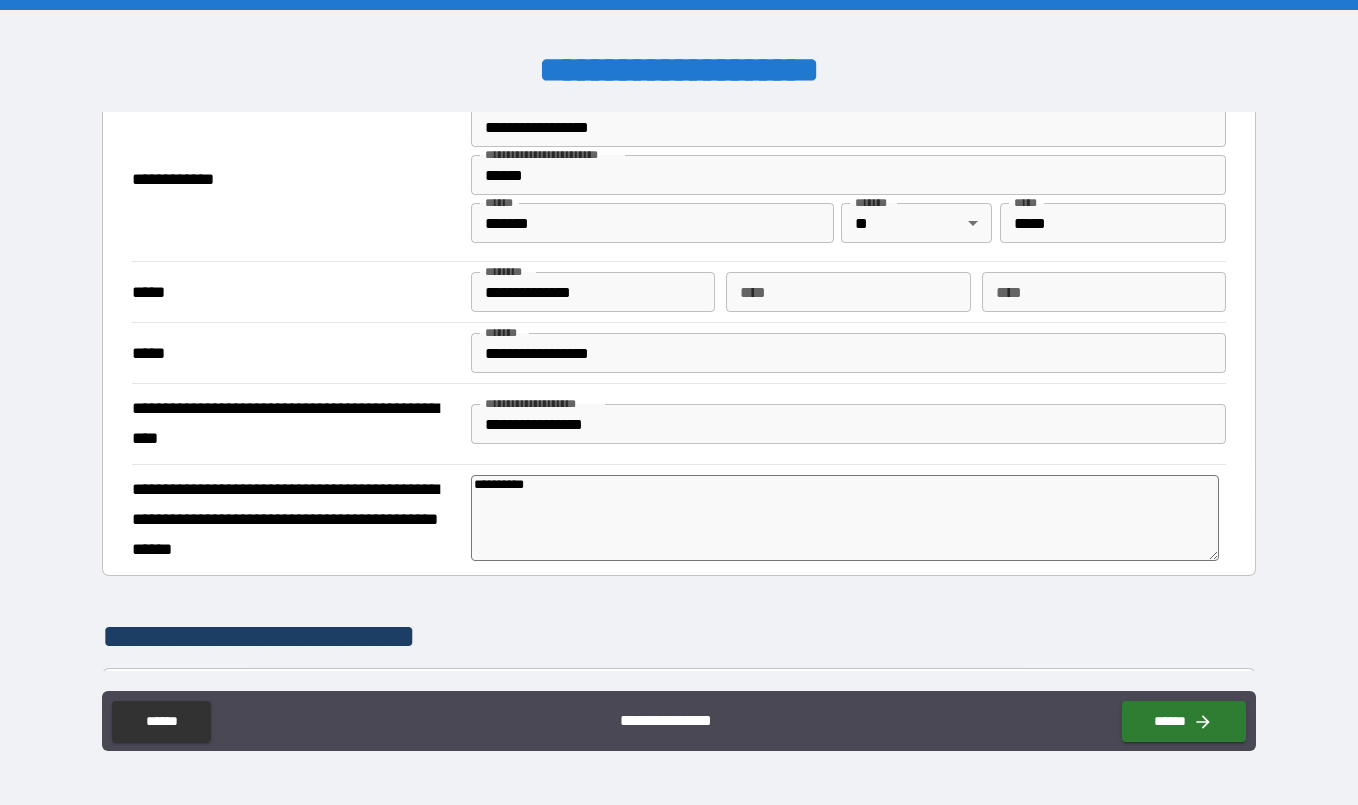 type on "*" 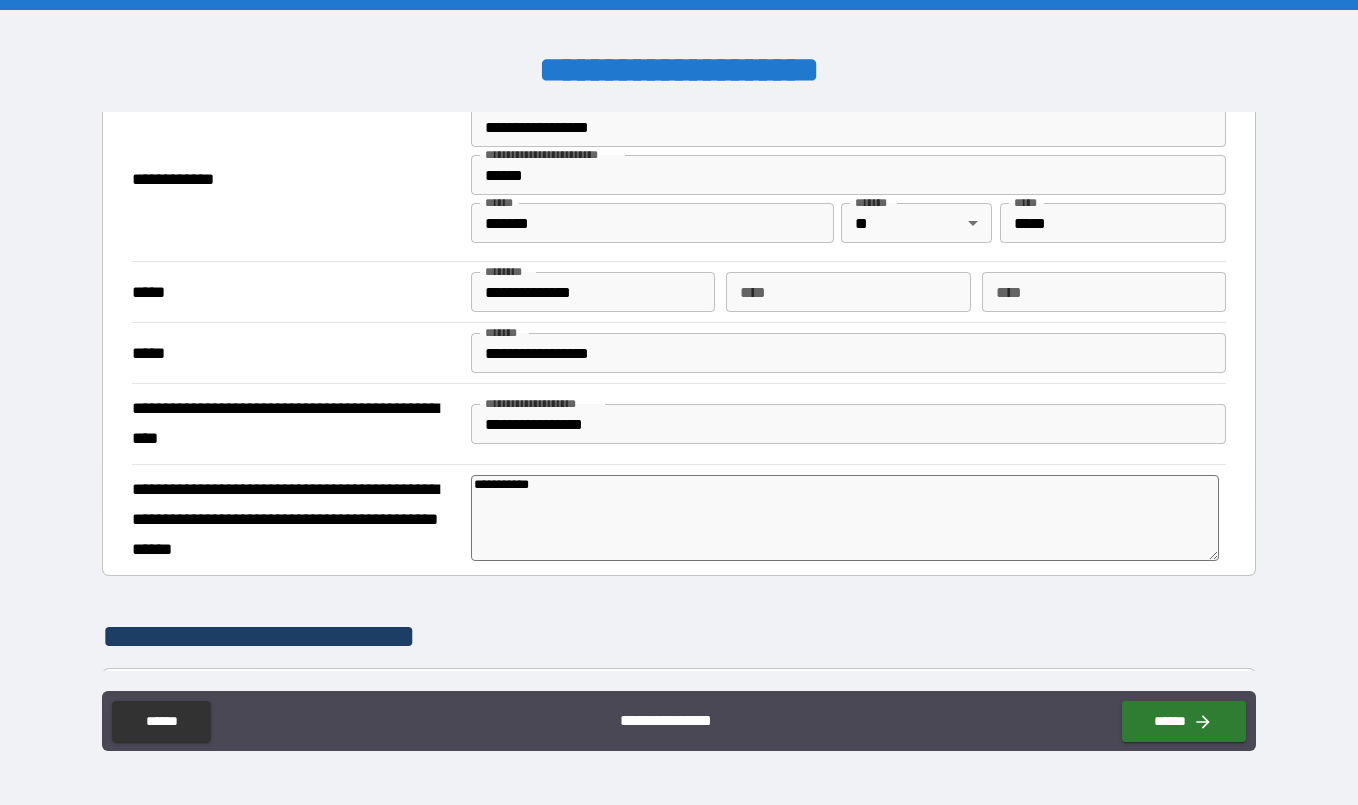 type 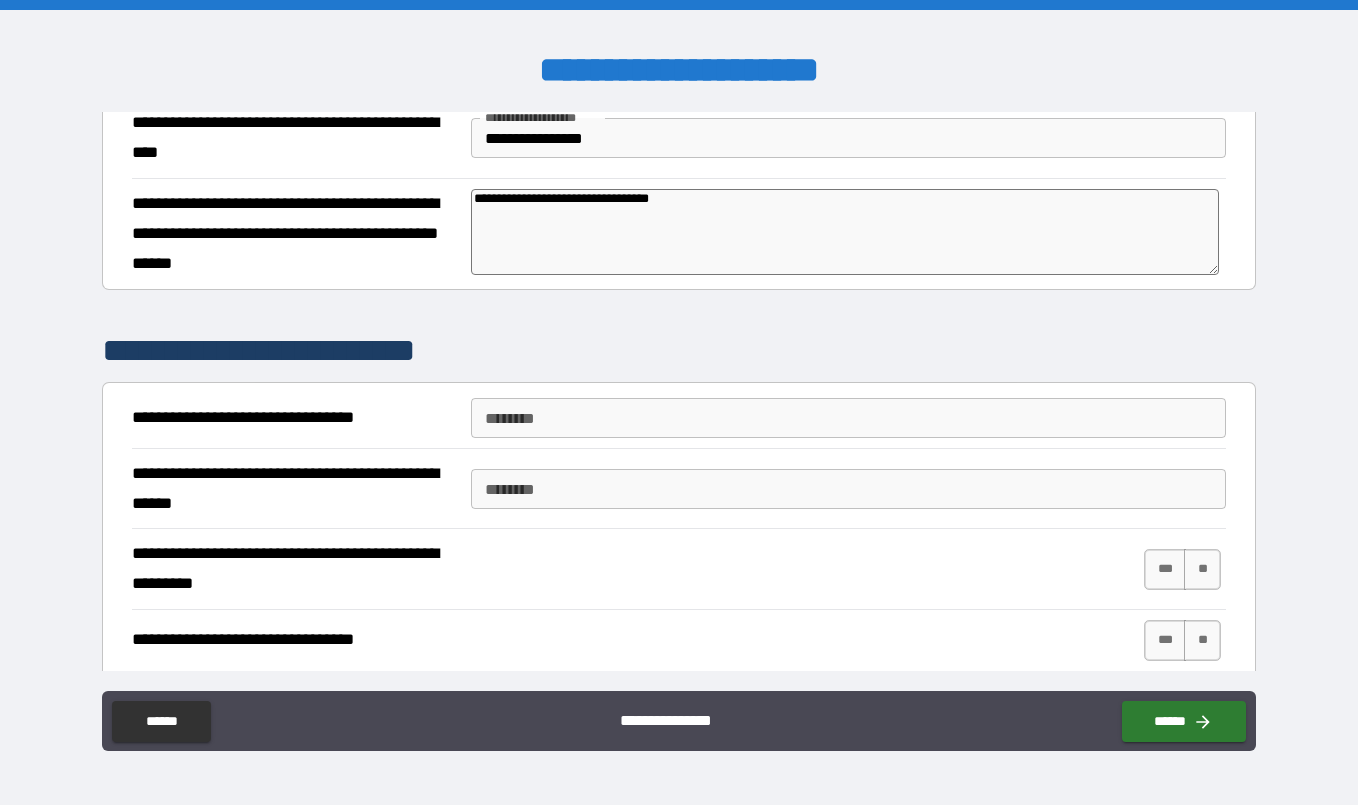 scroll, scrollTop: 894, scrollLeft: 0, axis: vertical 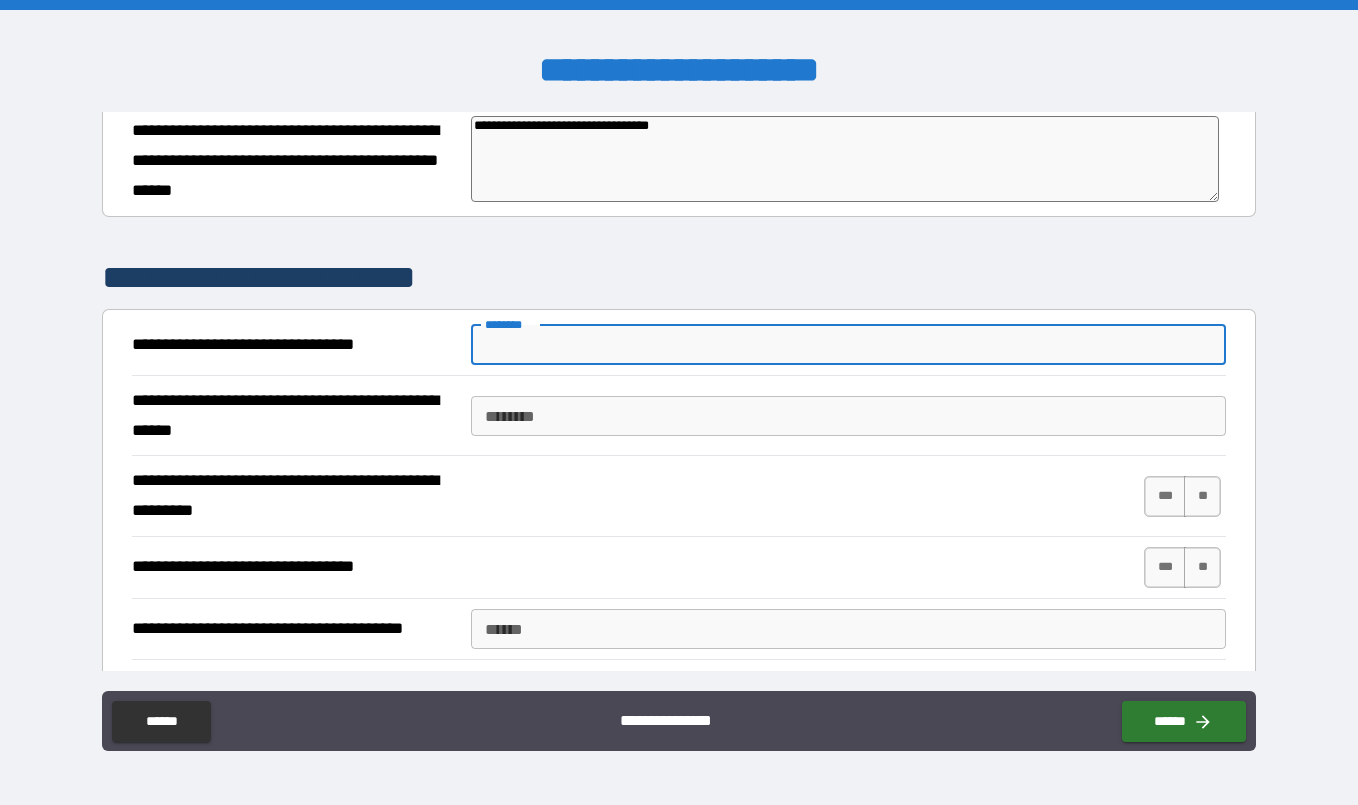 click on "******   *" at bounding box center (848, 345) 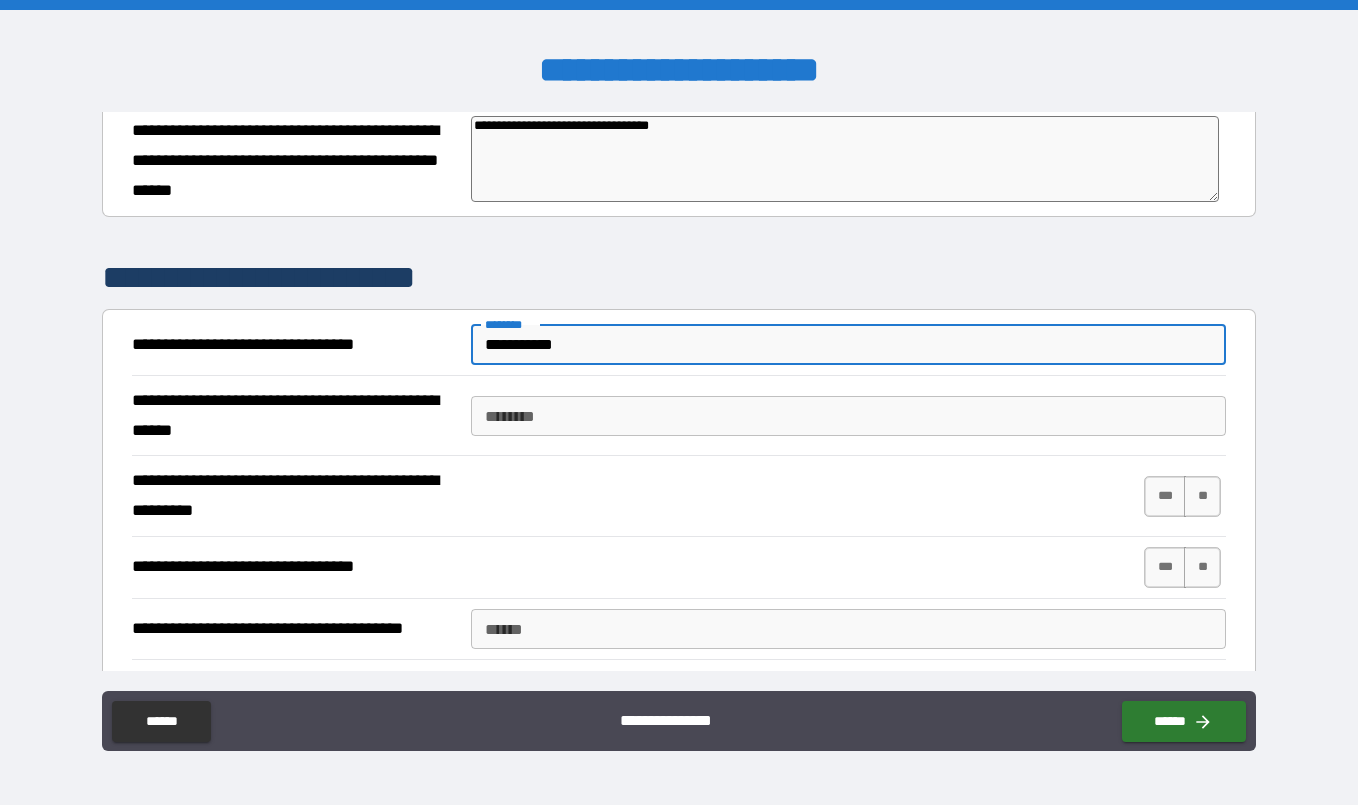 click on "******   *" at bounding box center [848, 416] 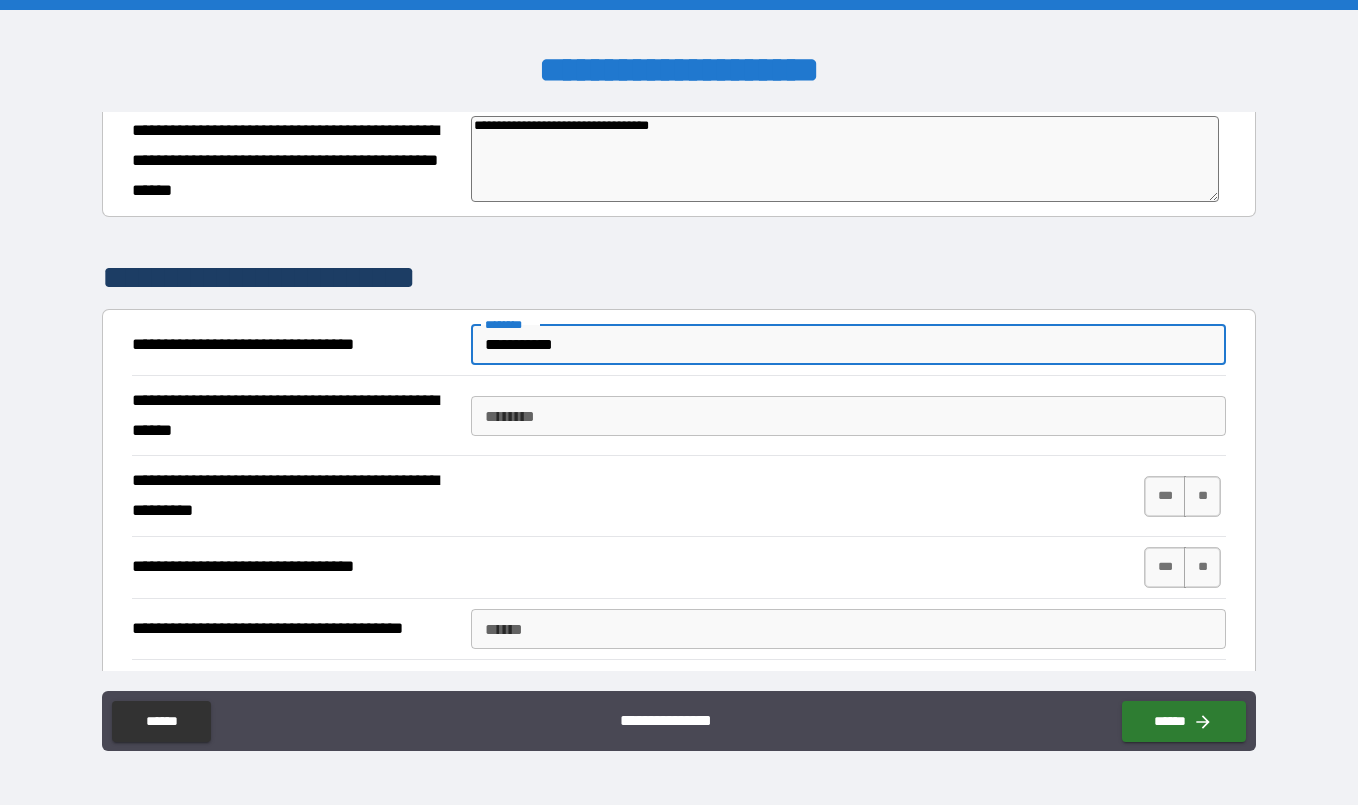 drag, startPoint x: 578, startPoint y: 354, endPoint x: 363, endPoint y: 354, distance: 215 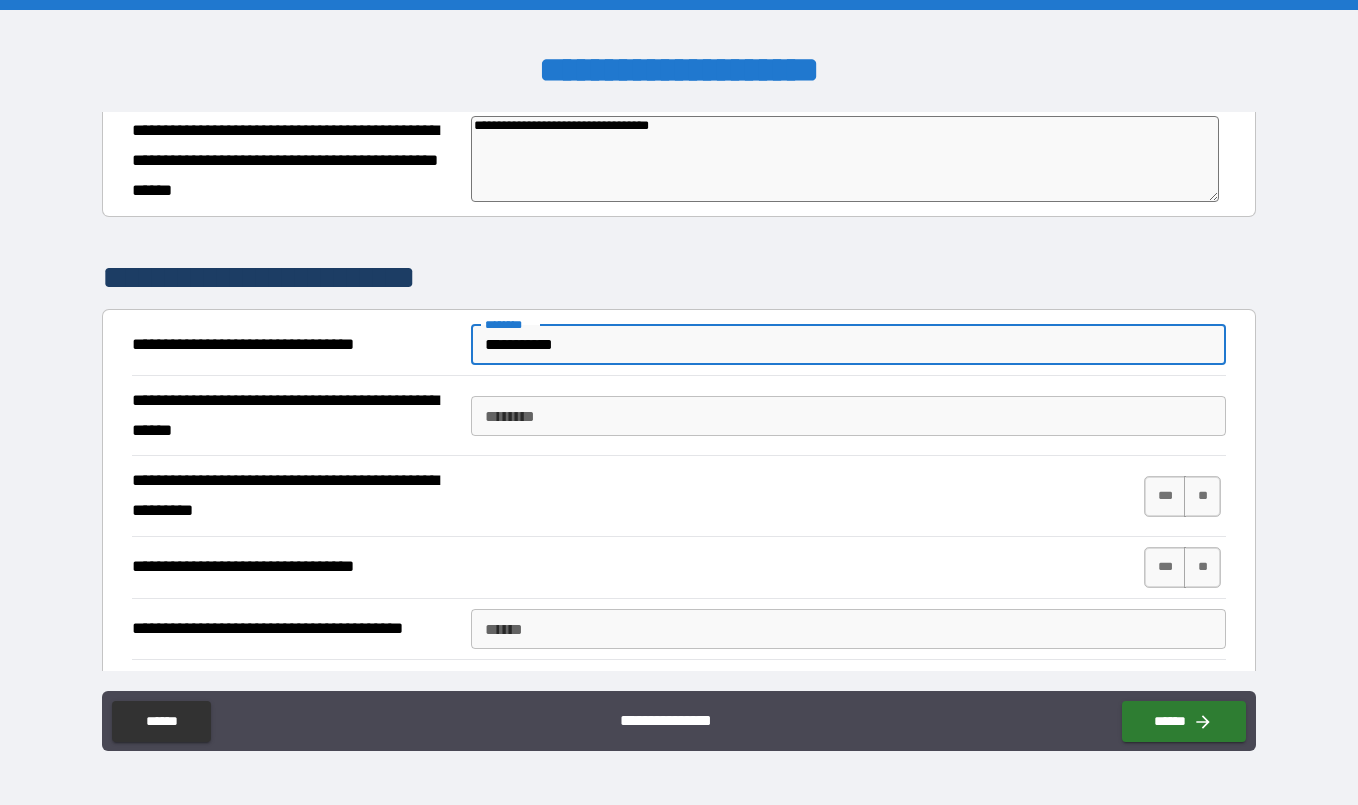 click on "******   *" at bounding box center [848, 416] 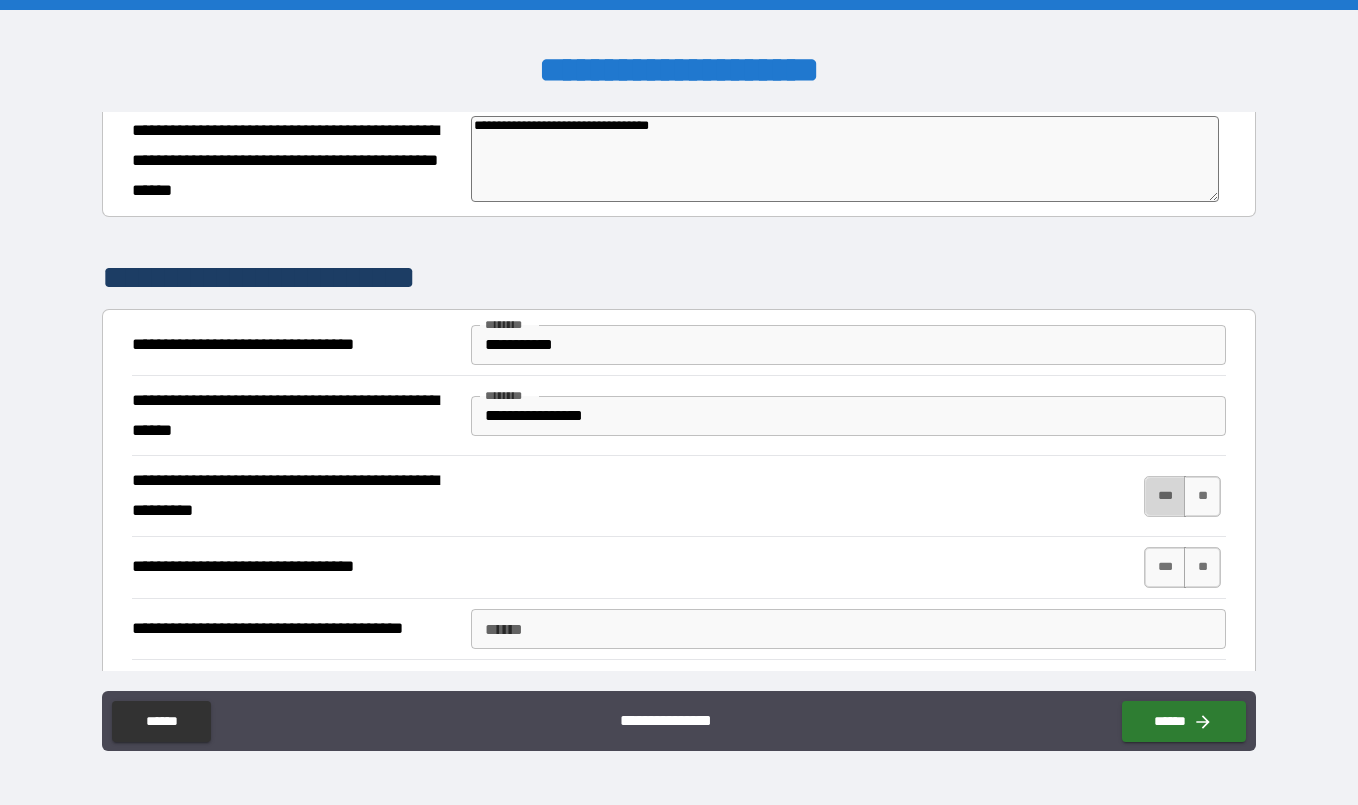 click on "***" at bounding box center [1165, 496] 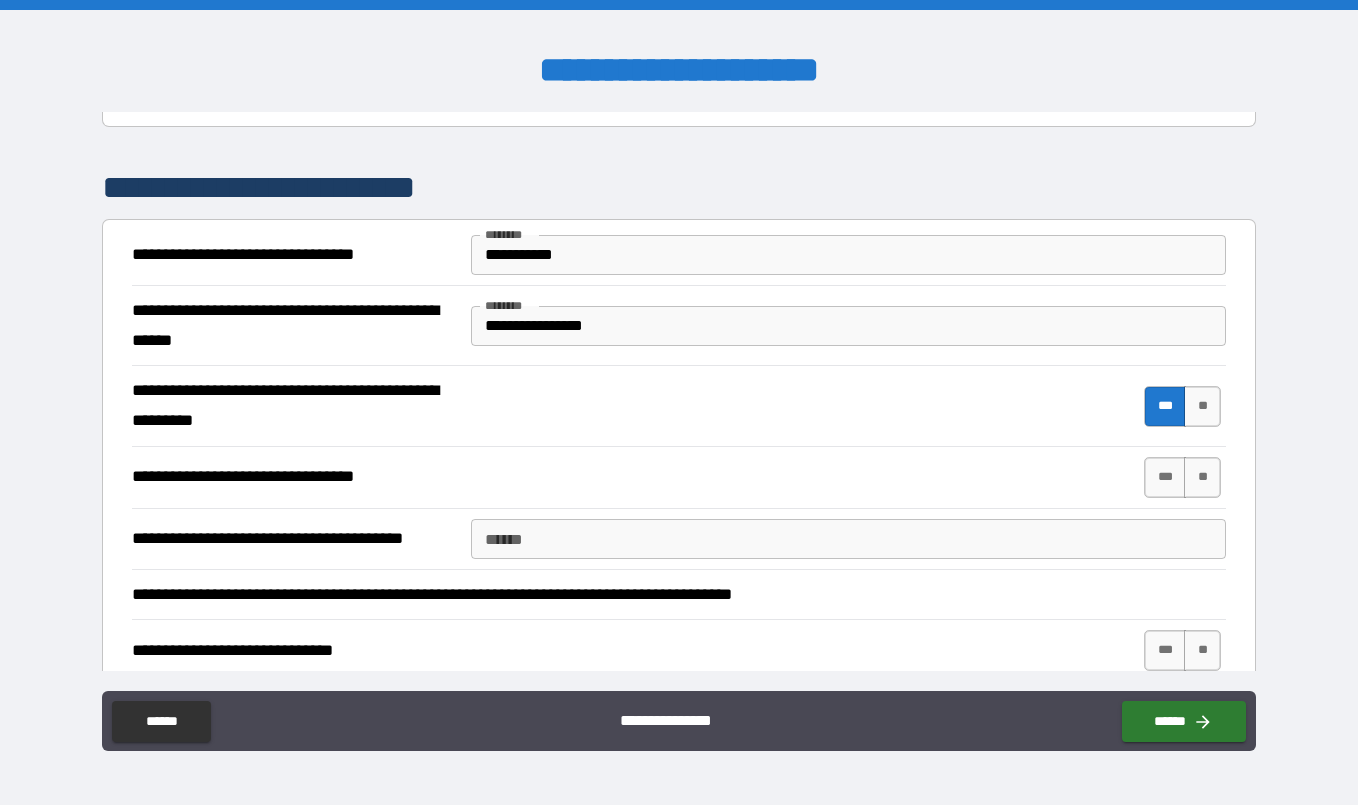 scroll, scrollTop: 992, scrollLeft: 0, axis: vertical 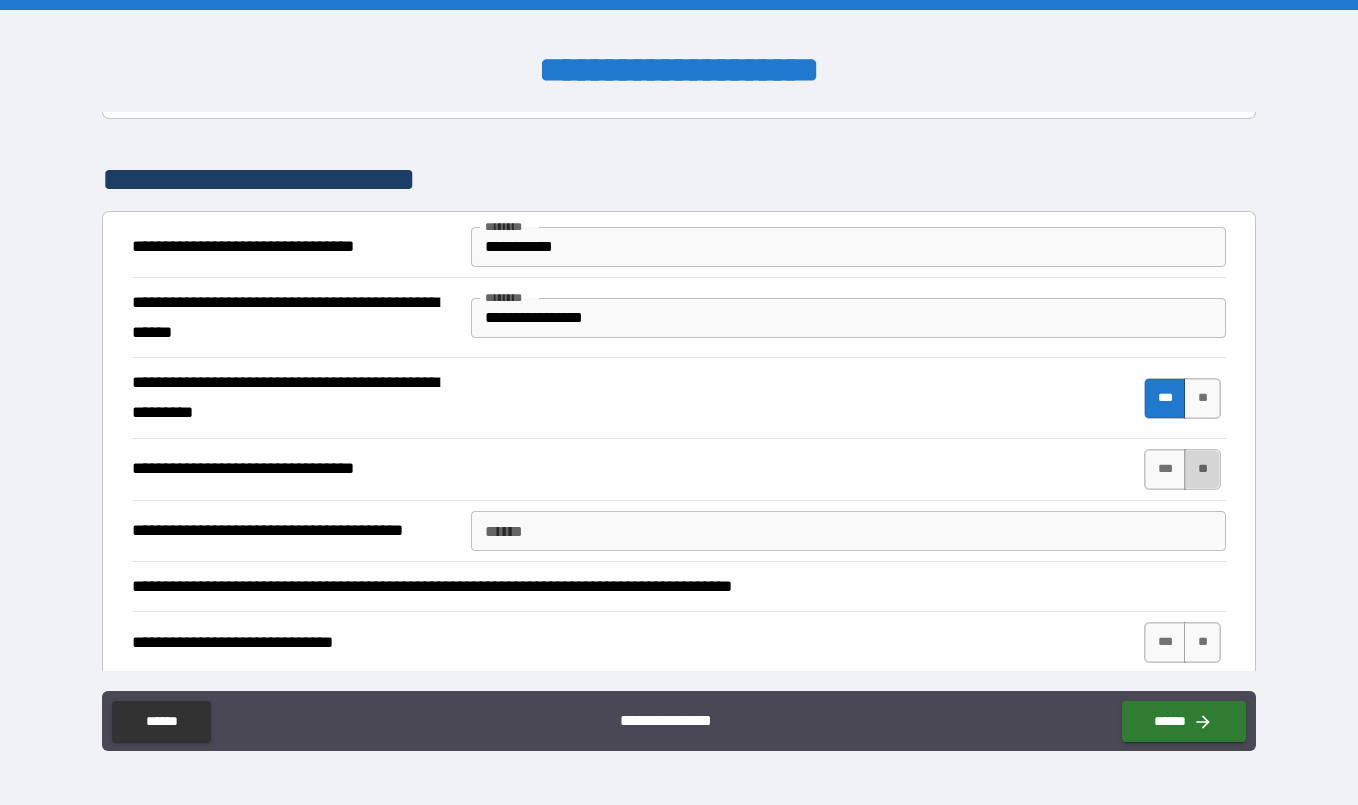 click on "**" at bounding box center [1202, 469] 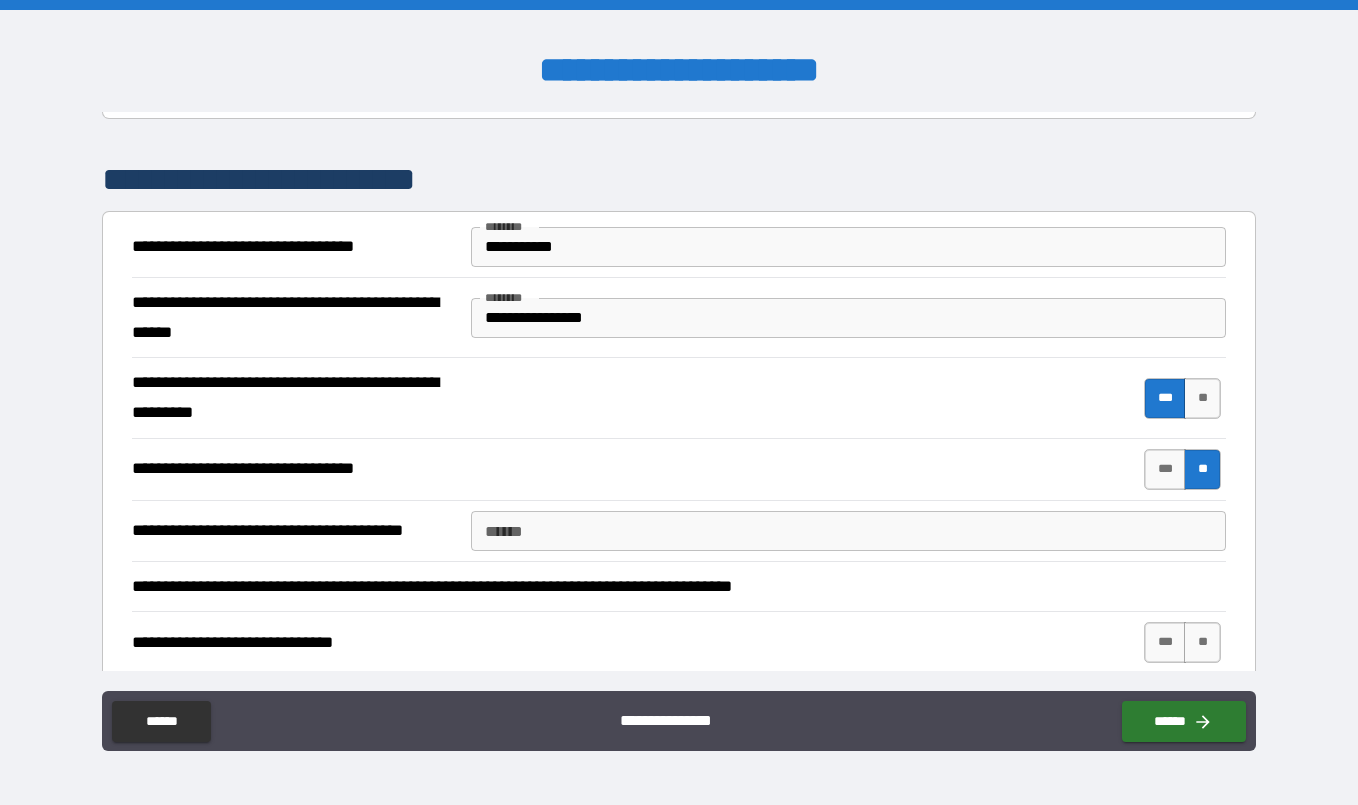 click on "******" at bounding box center (848, 531) 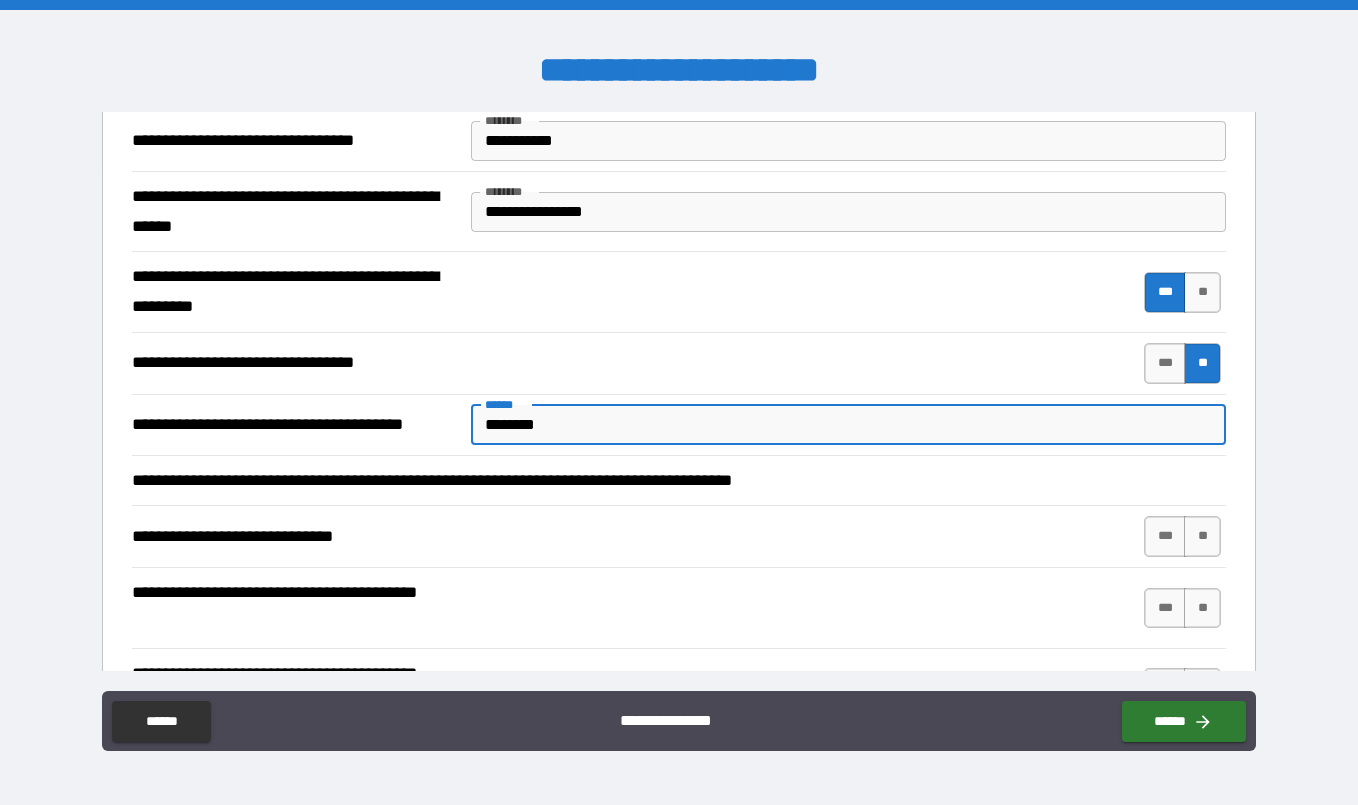 scroll, scrollTop: 1141, scrollLeft: 0, axis: vertical 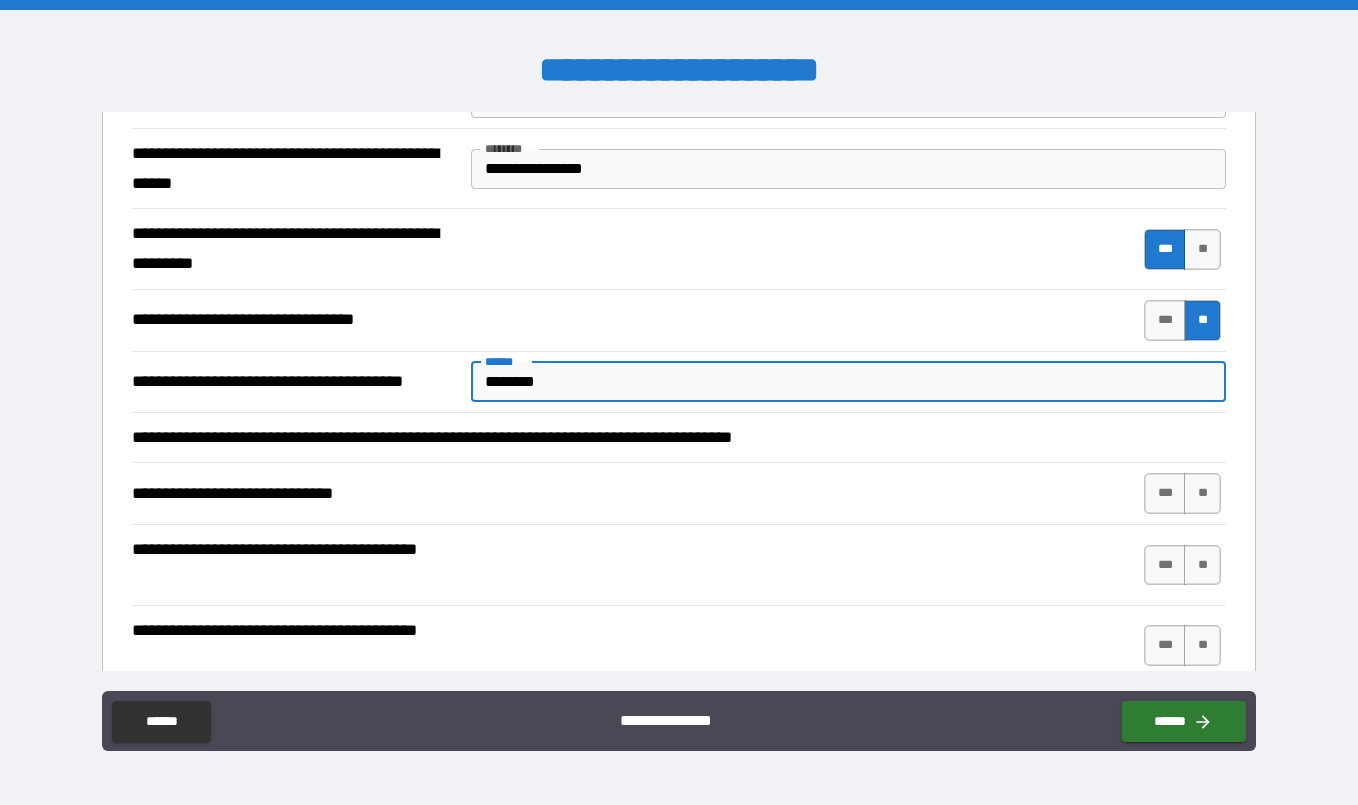 click on "**********" at bounding box center [673, 438] 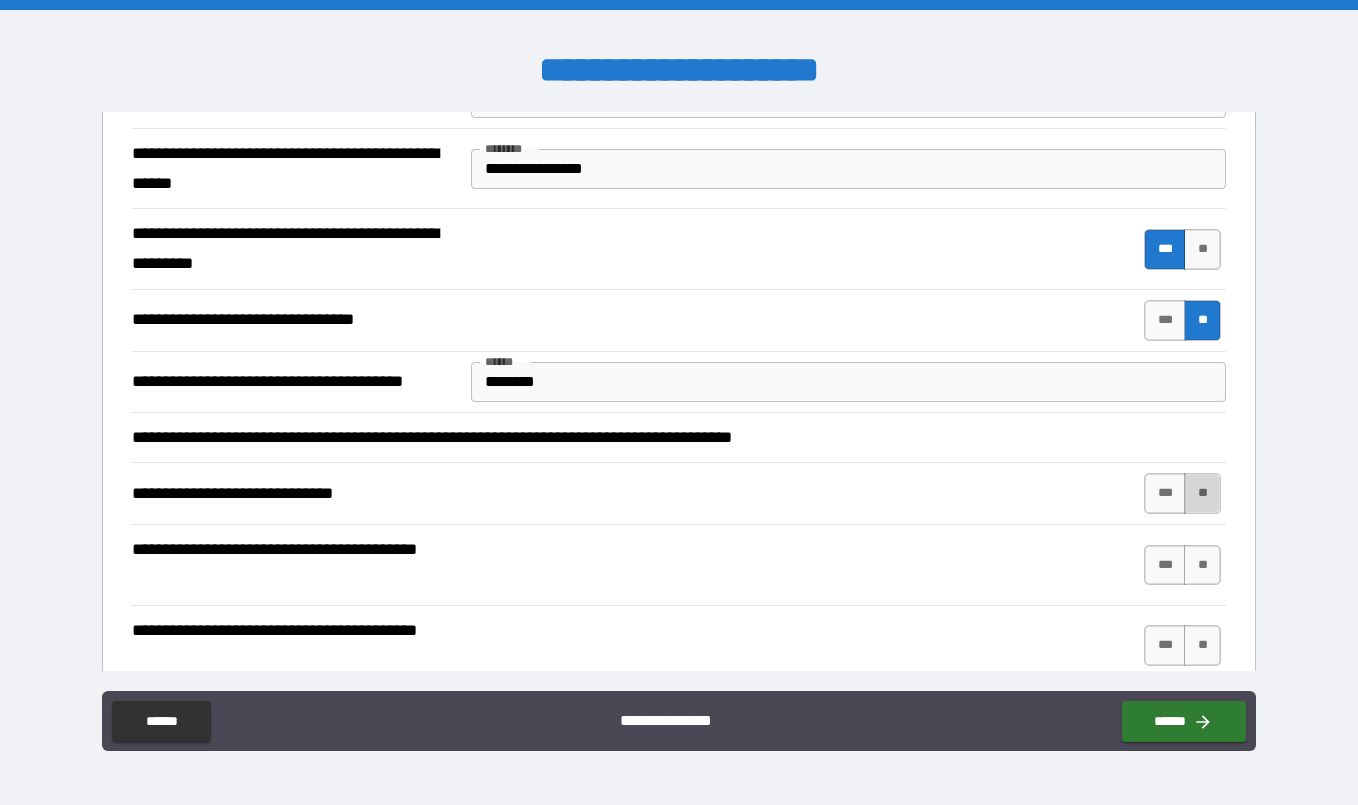 click on "**" at bounding box center [1202, 493] 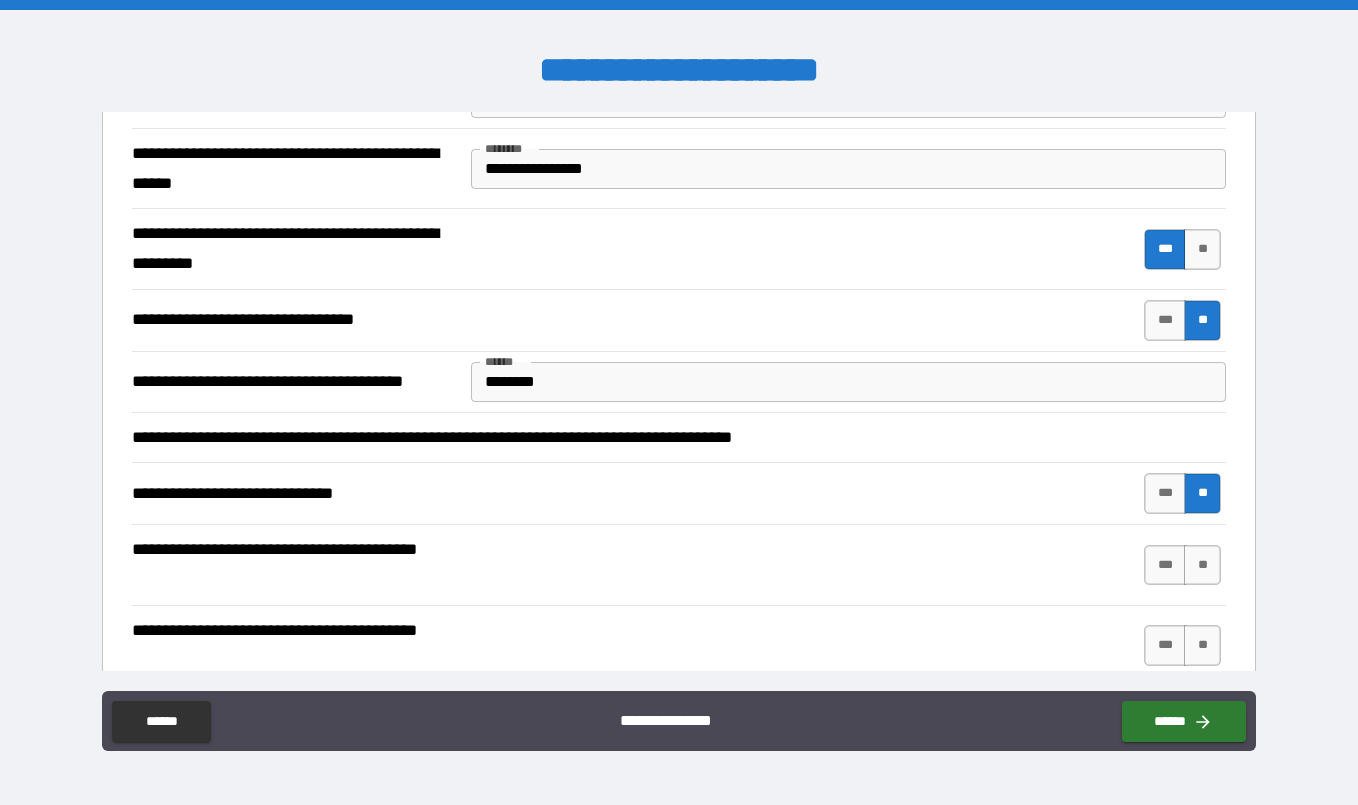 scroll, scrollTop: 1162, scrollLeft: 0, axis: vertical 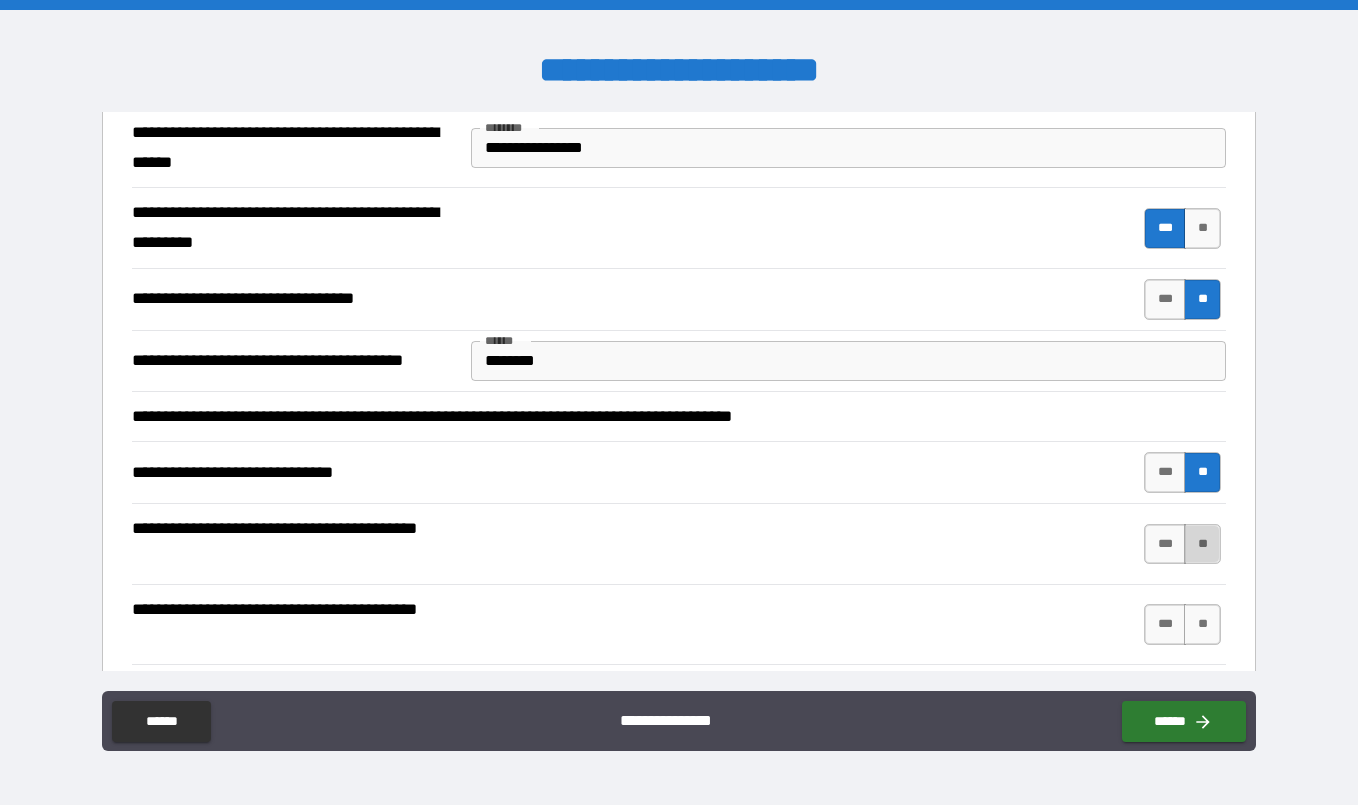 click on "**" at bounding box center (1202, 544) 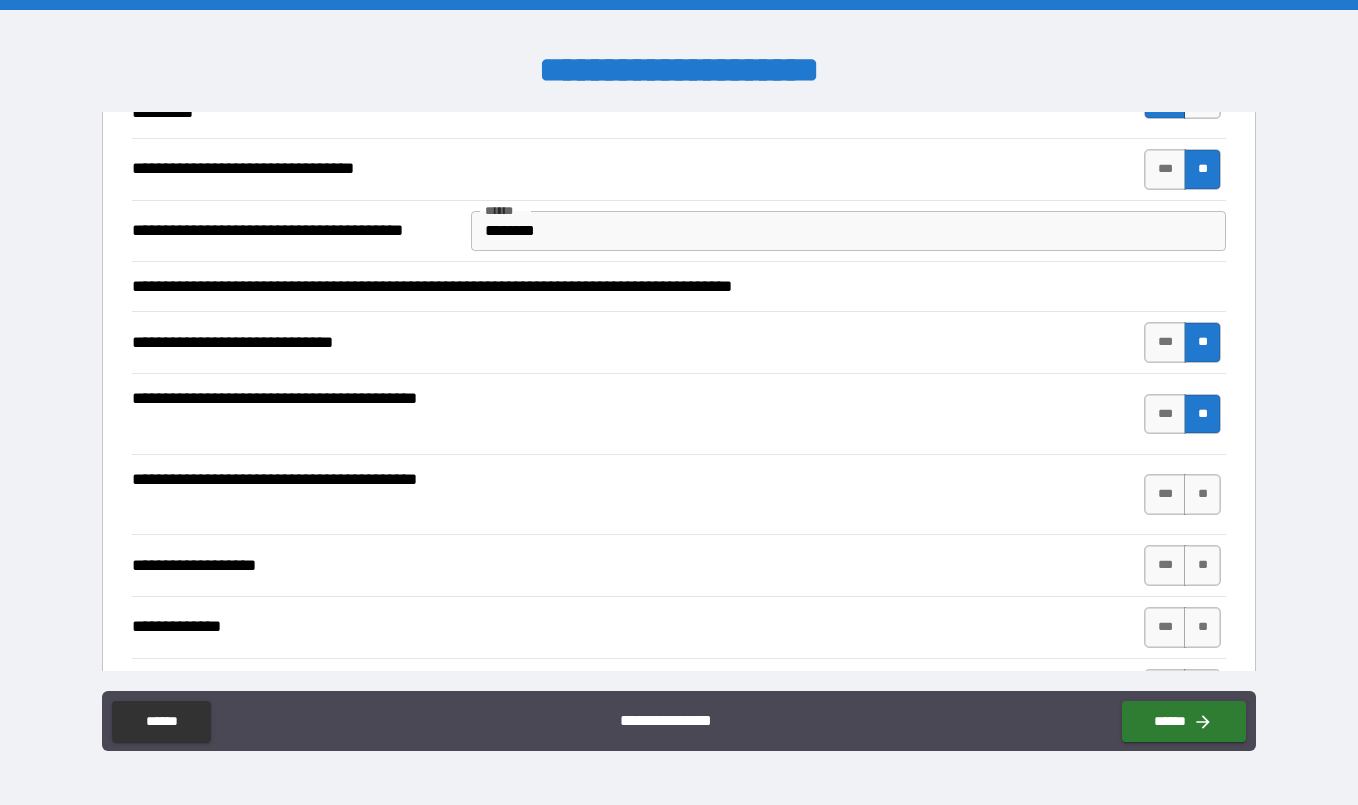 scroll, scrollTop: 1300, scrollLeft: 0, axis: vertical 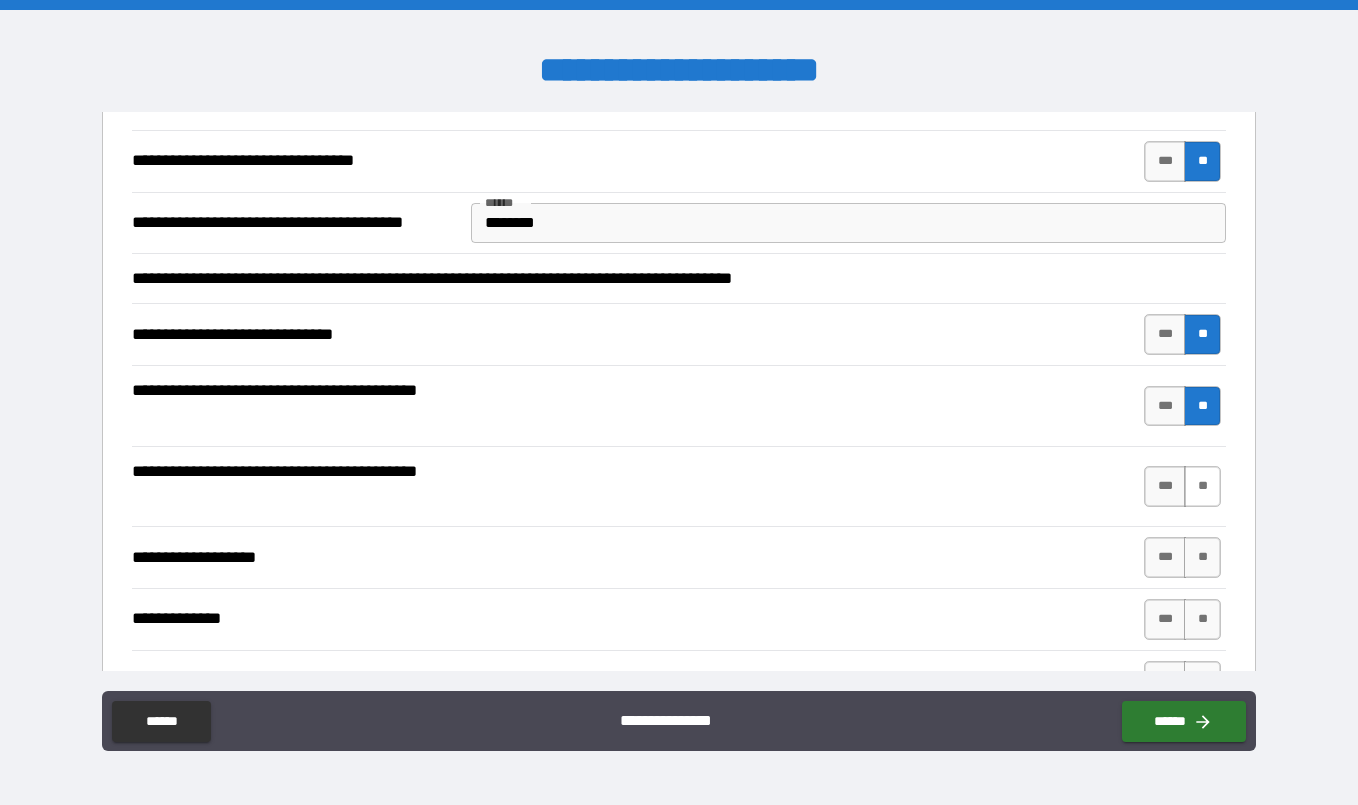 click on "**" at bounding box center (1202, 486) 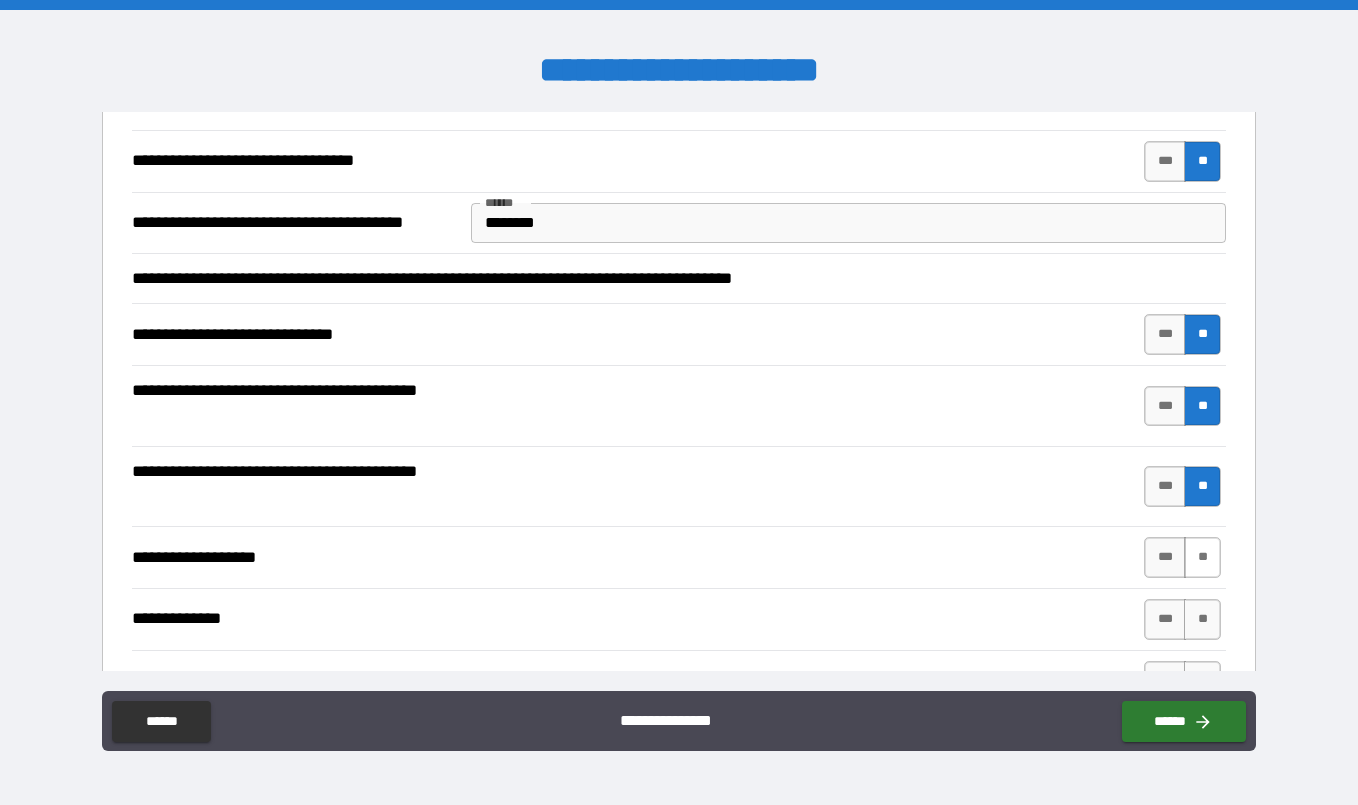 click on "**" at bounding box center [1202, 557] 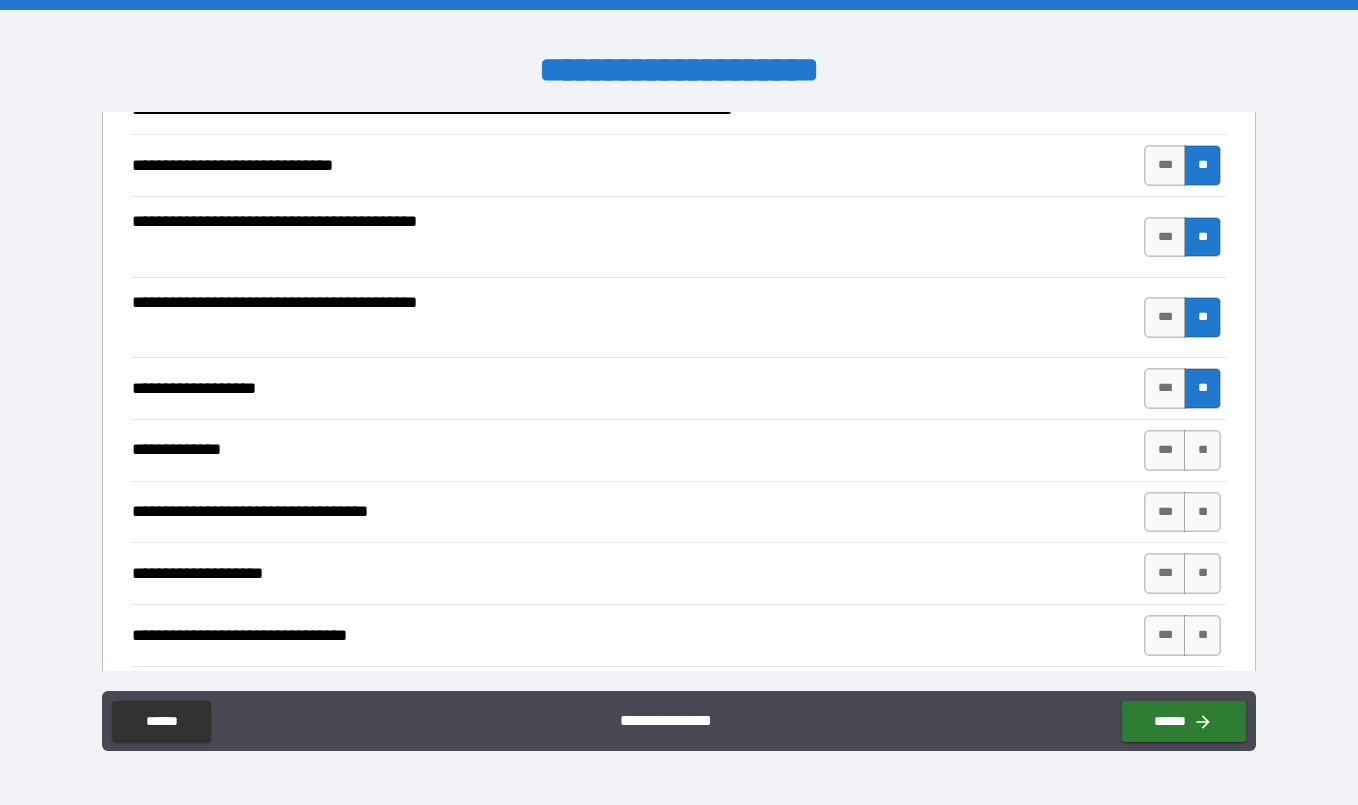 scroll, scrollTop: 1484, scrollLeft: 0, axis: vertical 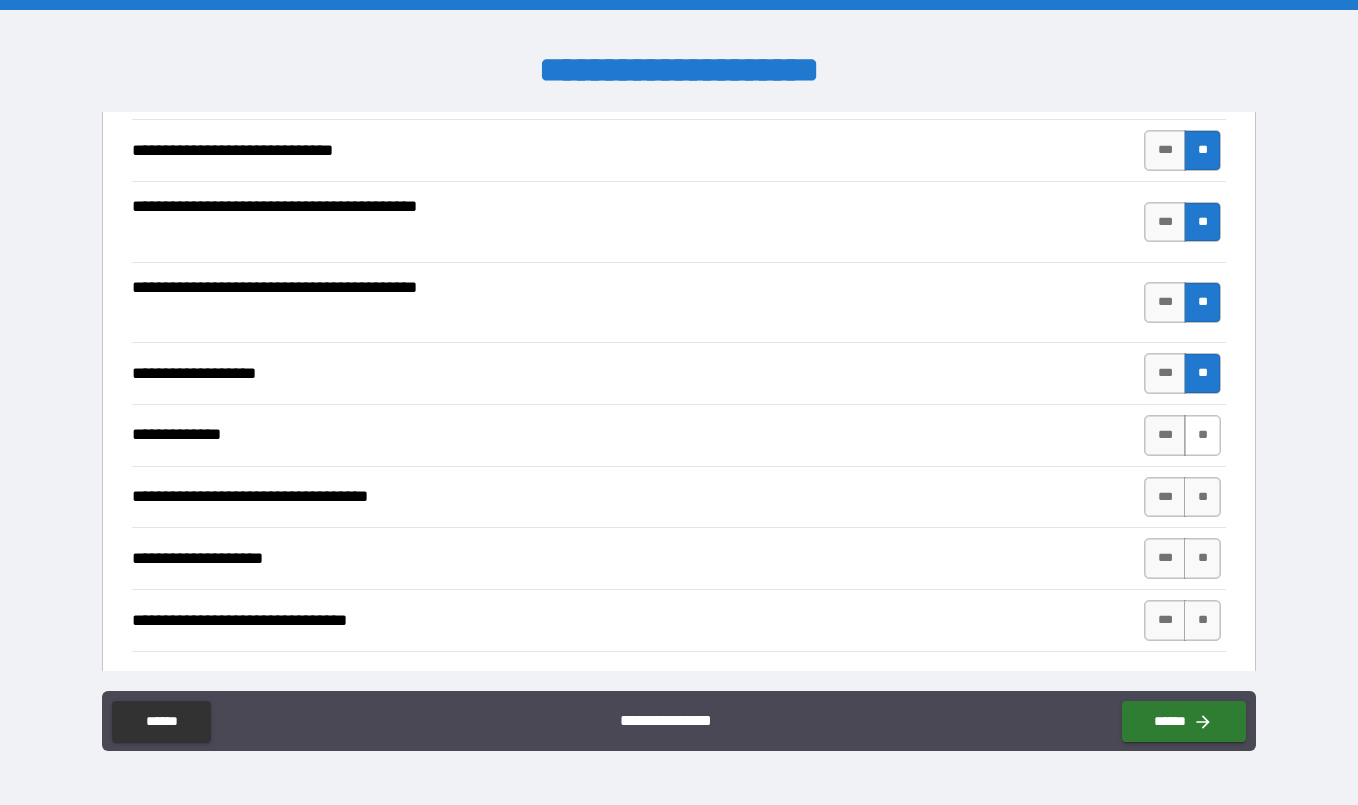 click on "**" at bounding box center [1202, 435] 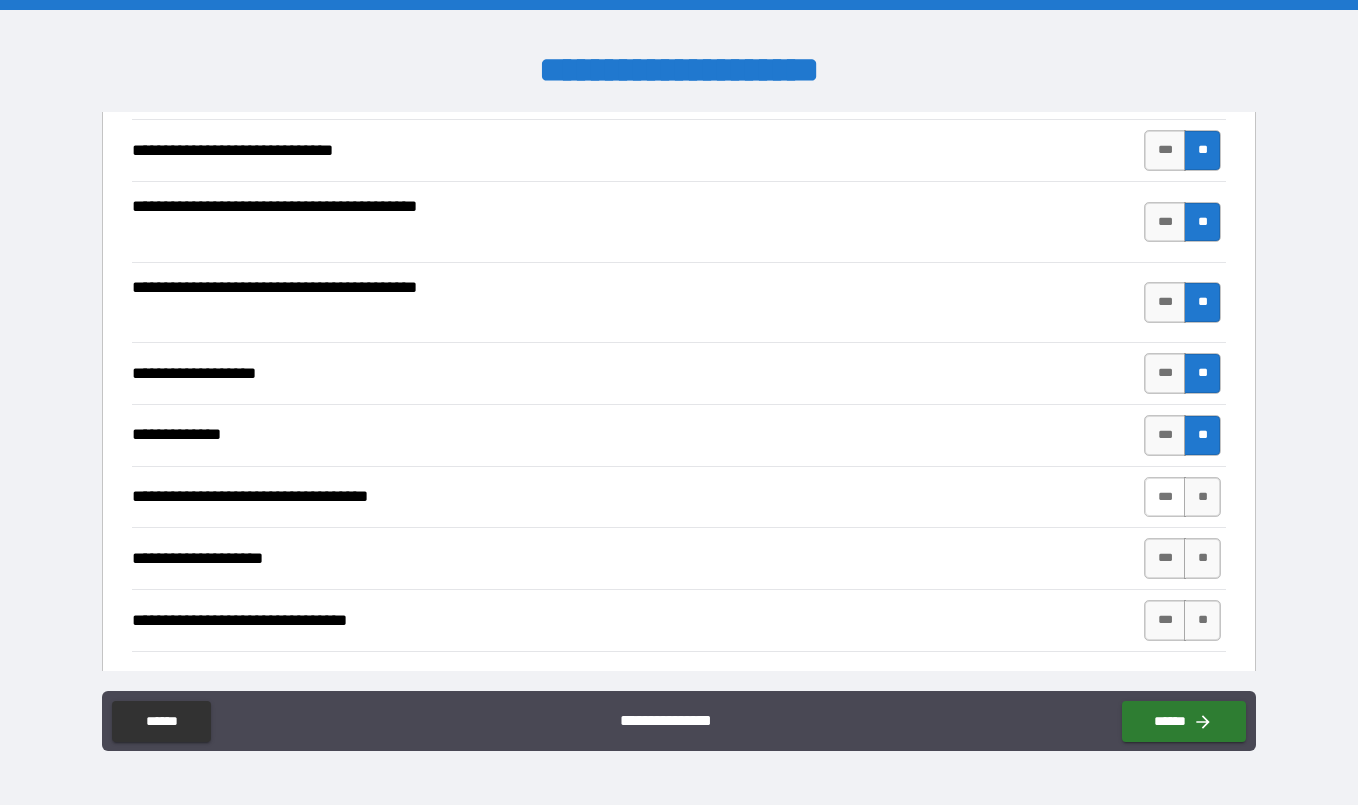 click on "***" at bounding box center [1165, 497] 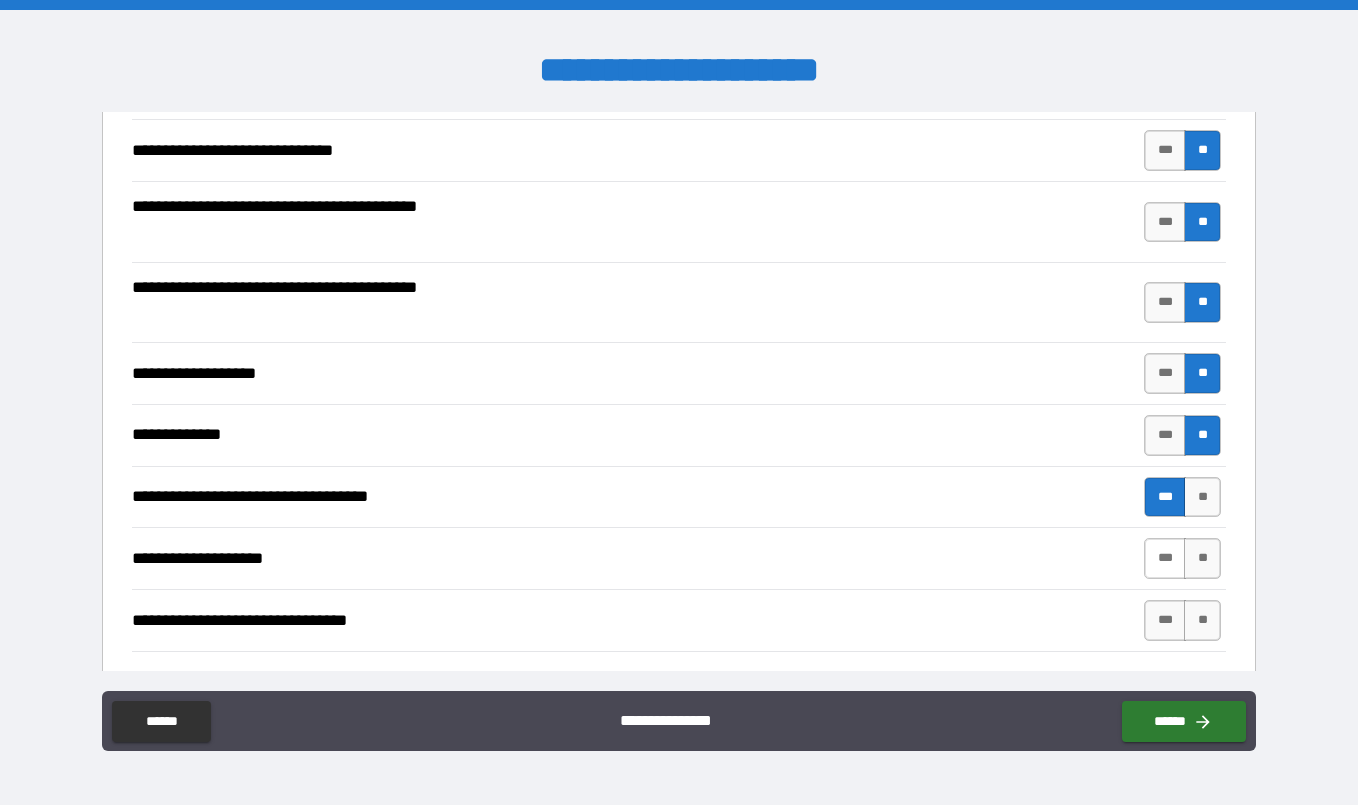 click on "***" at bounding box center [1165, 558] 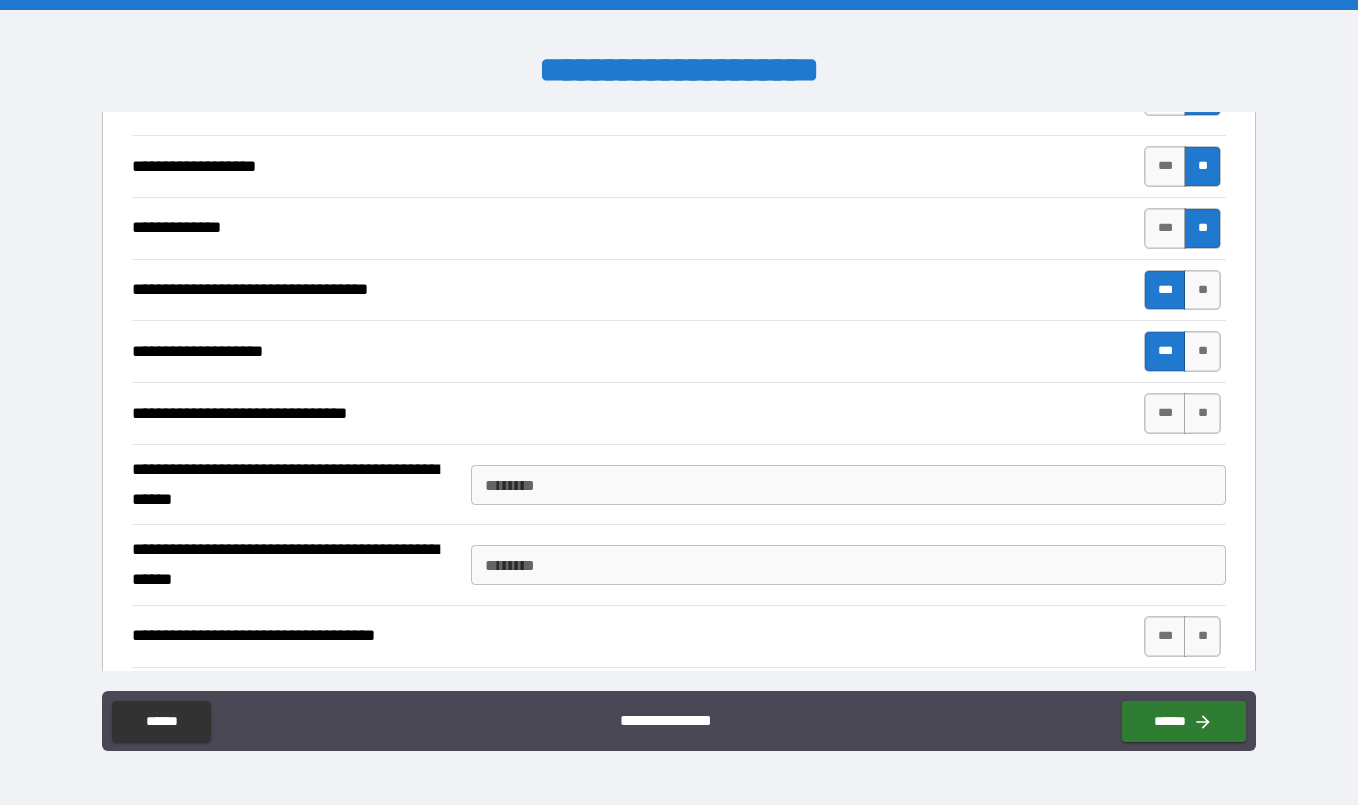 scroll, scrollTop: 1717, scrollLeft: 0, axis: vertical 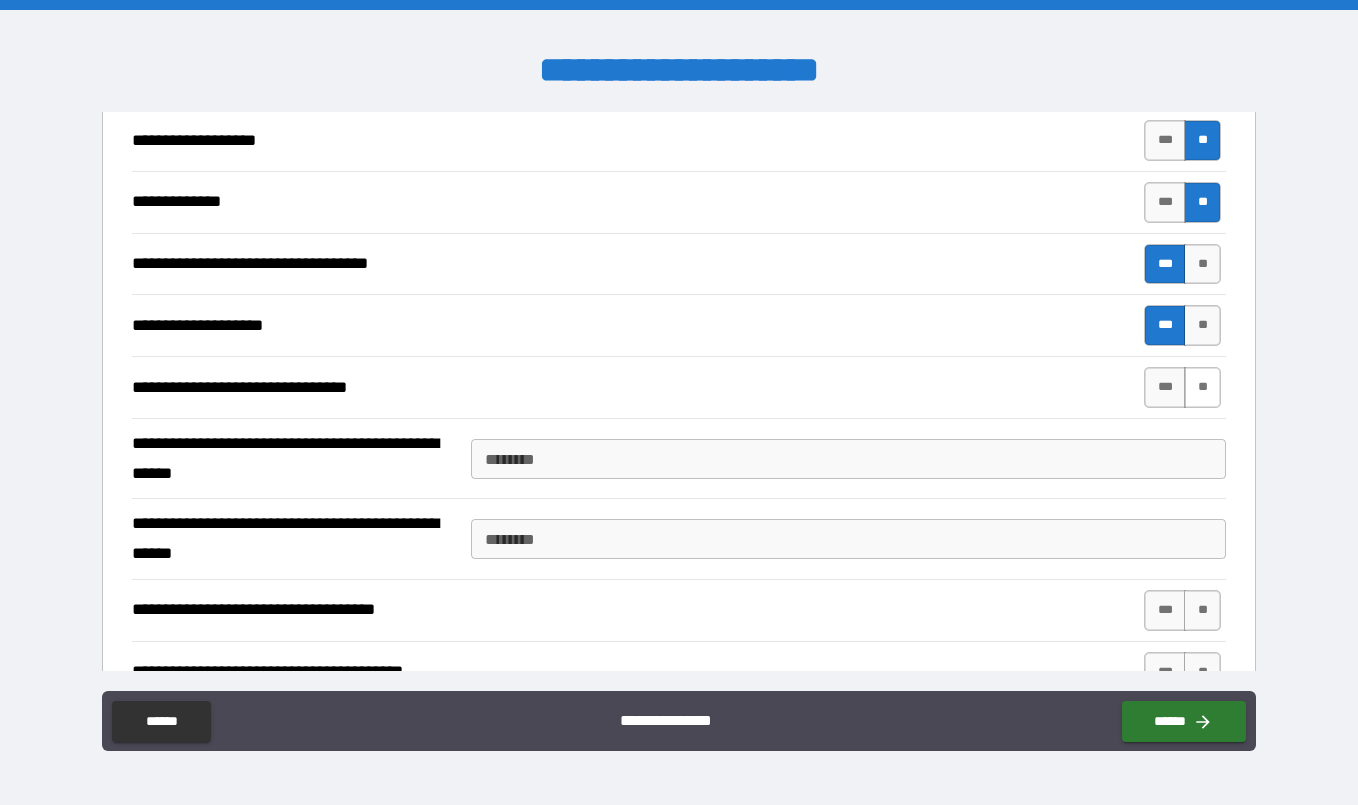 click on "**" at bounding box center [1202, 387] 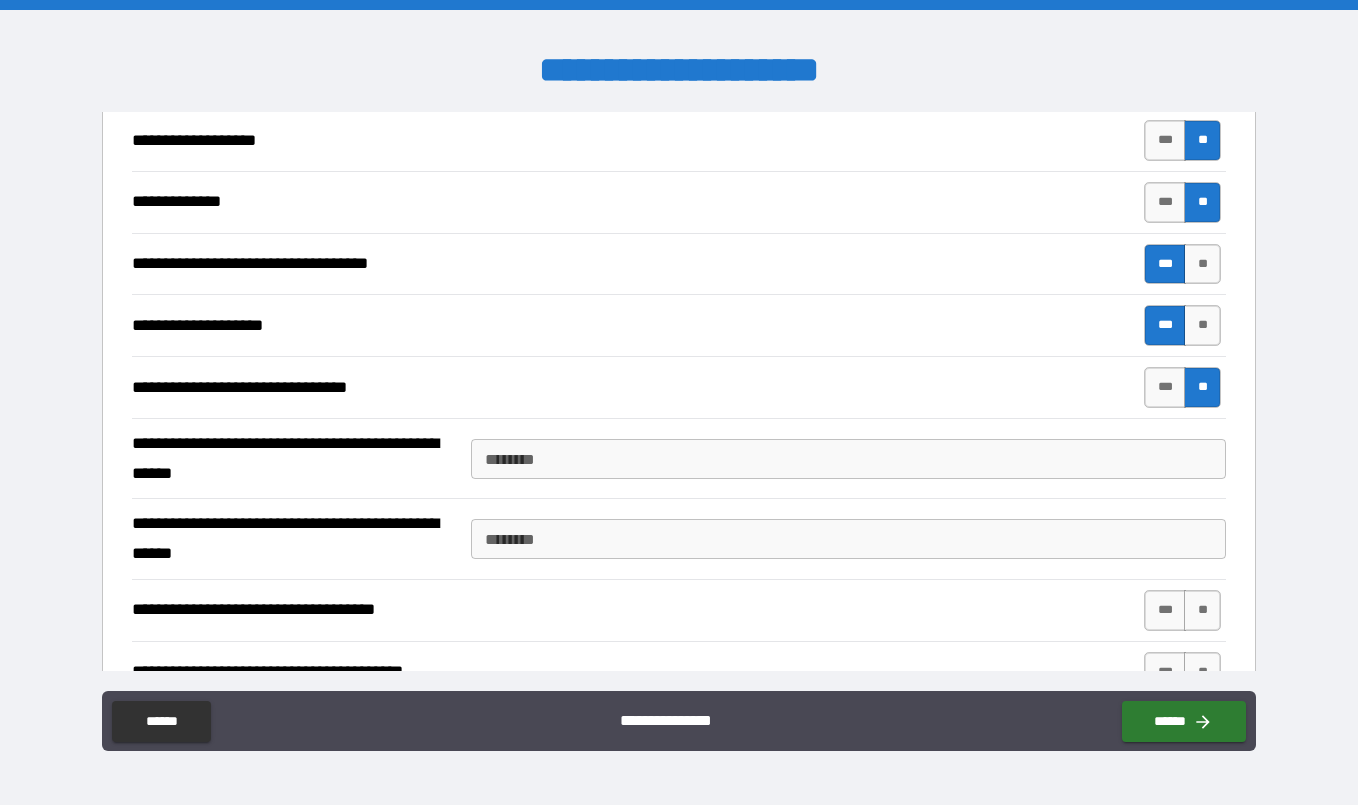 click on "******   * ******   *" at bounding box center [848, 459] 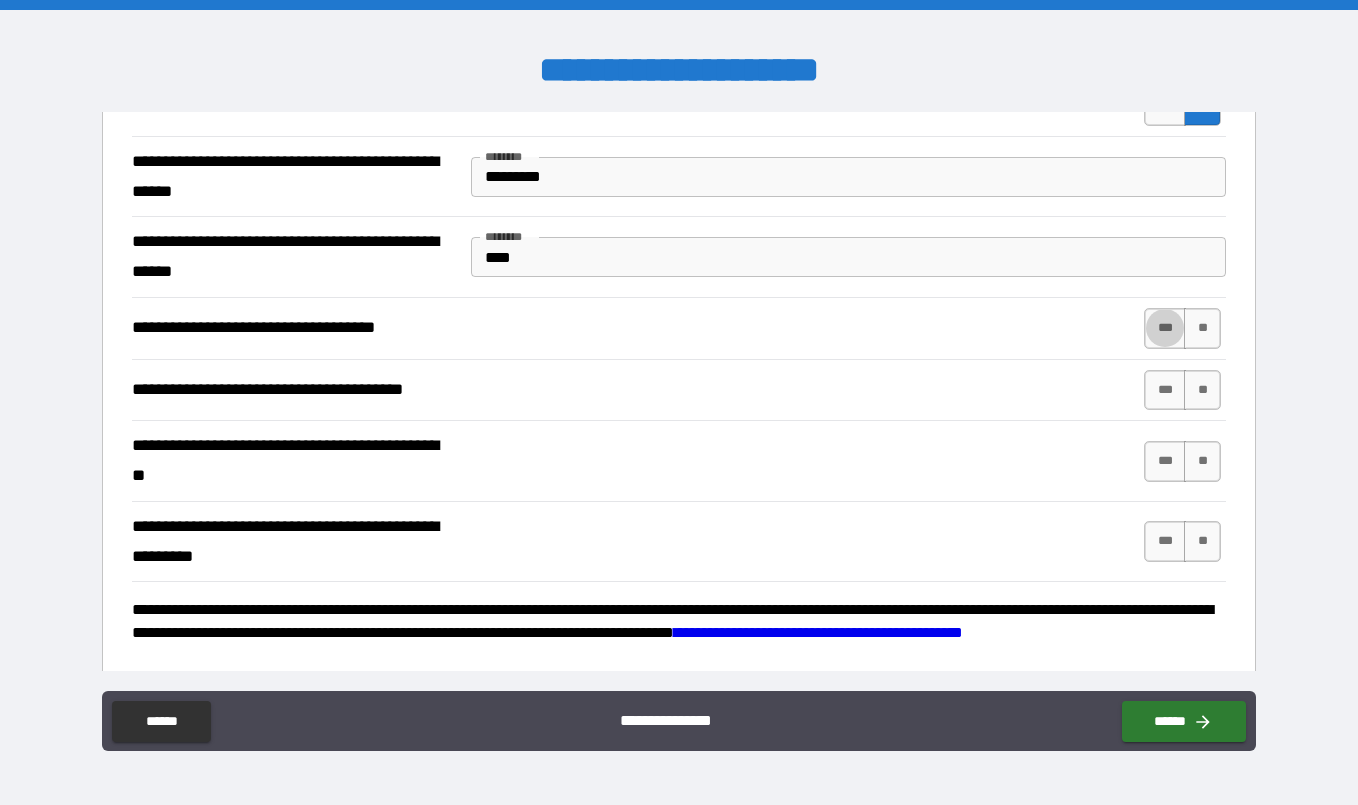 scroll, scrollTop: 2005, scrollLeft: 0, axis: vertical 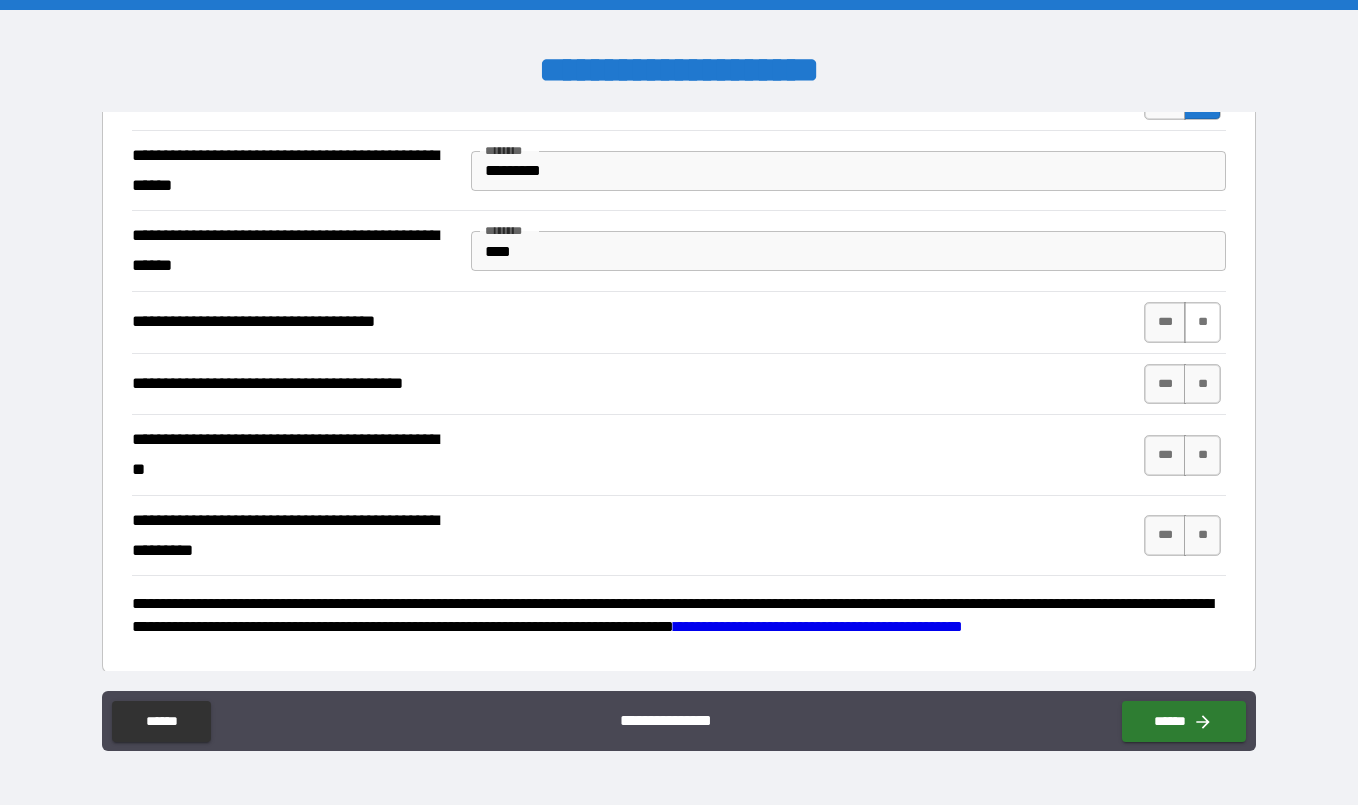 click on "**" at bounding box center [1202, 322] 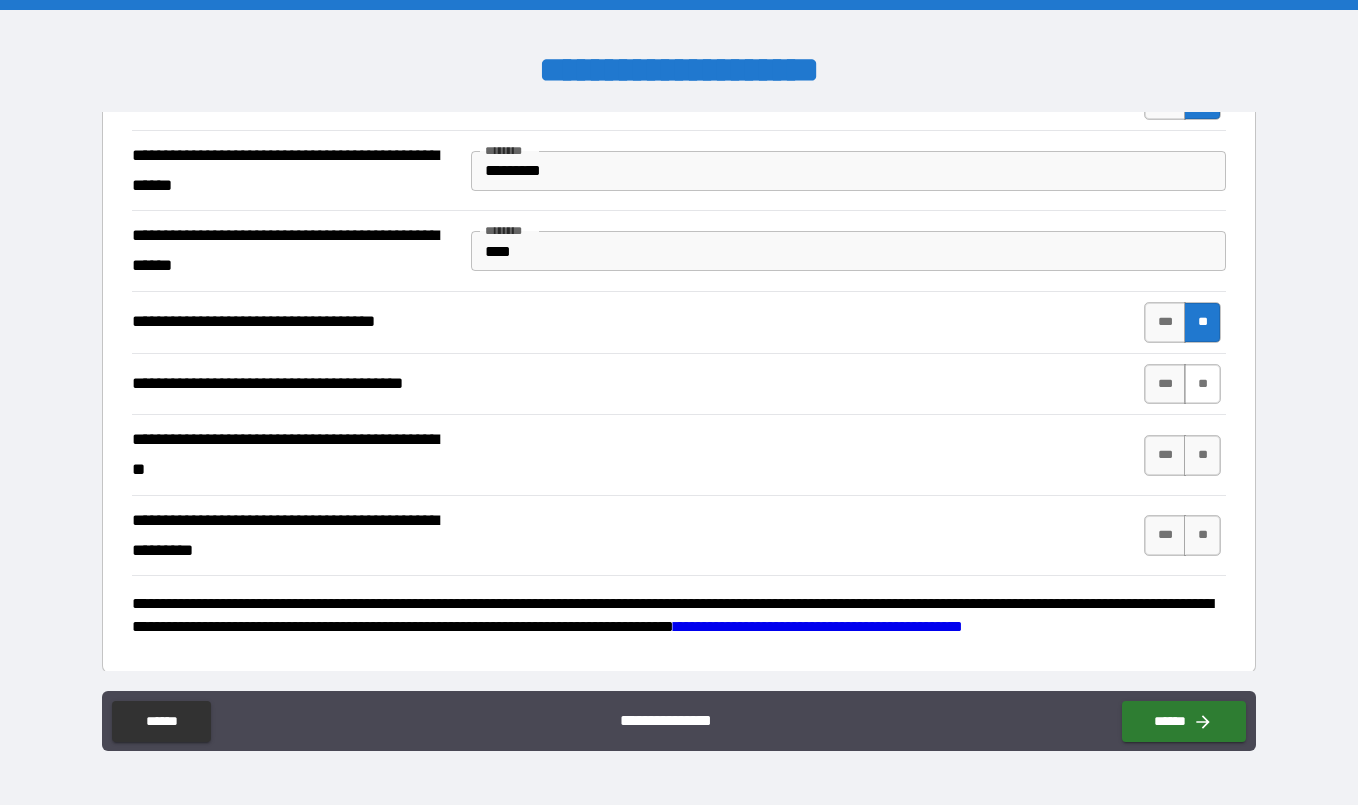 click on "**" at bounding box center (1202, 384) 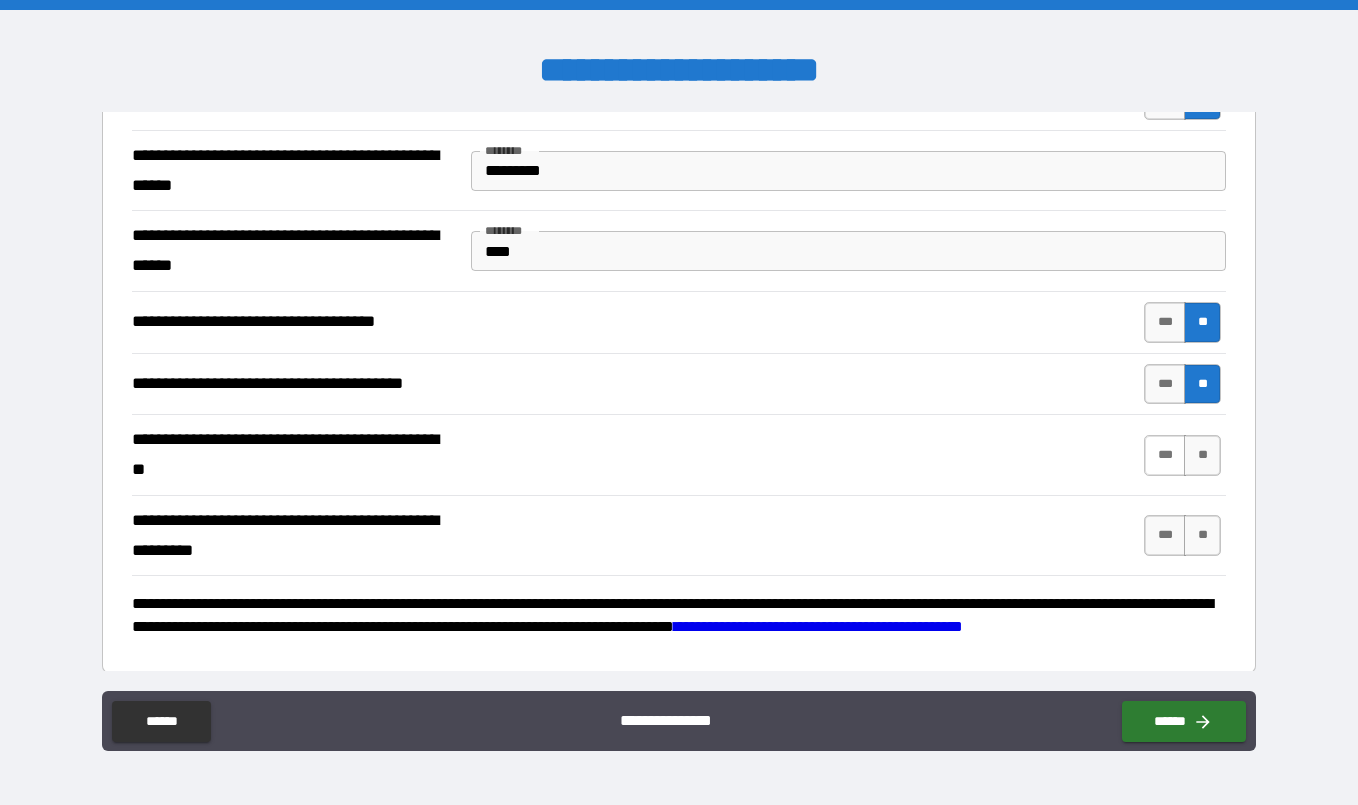 click on "***" at bounding box center (1165, 455) 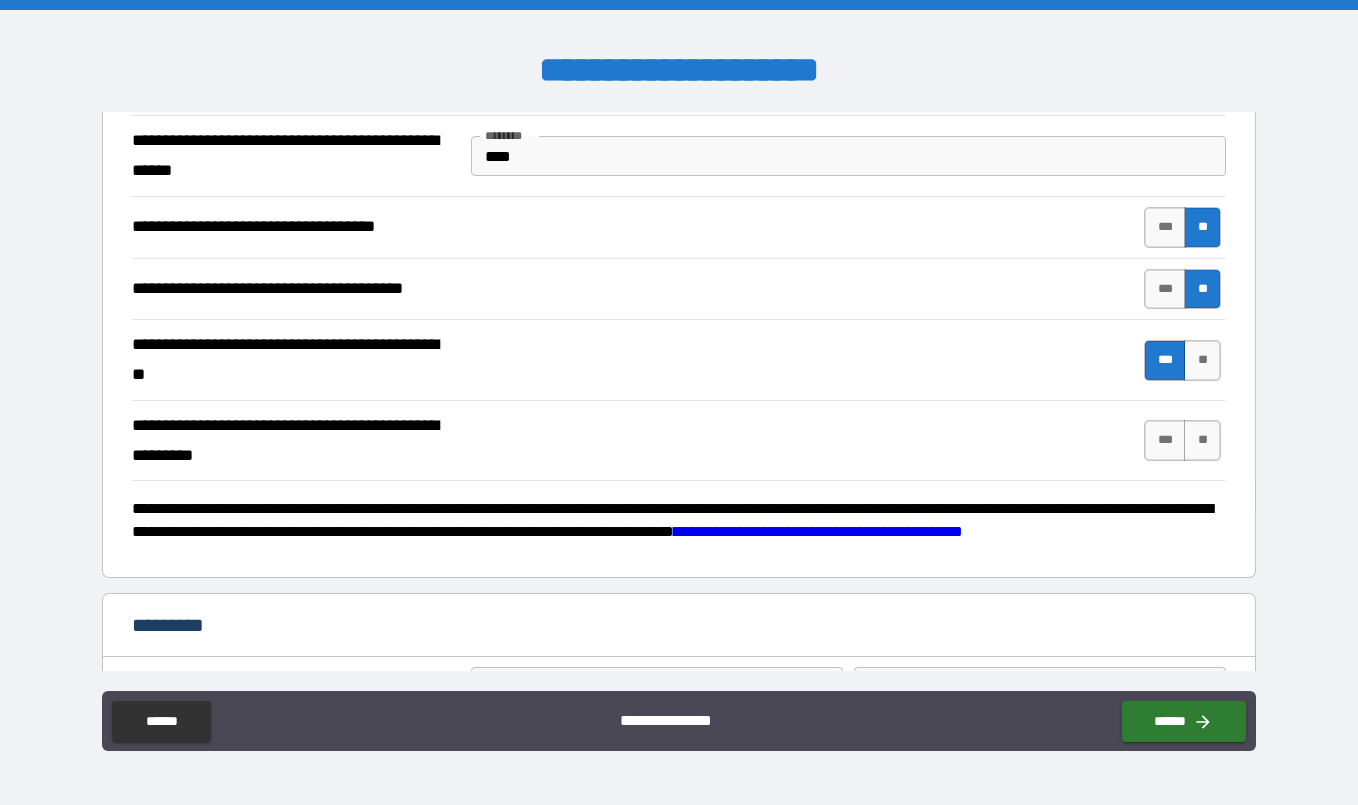 scroll, scrollTop: 2161, scrollLeft: 0, axis: vertical 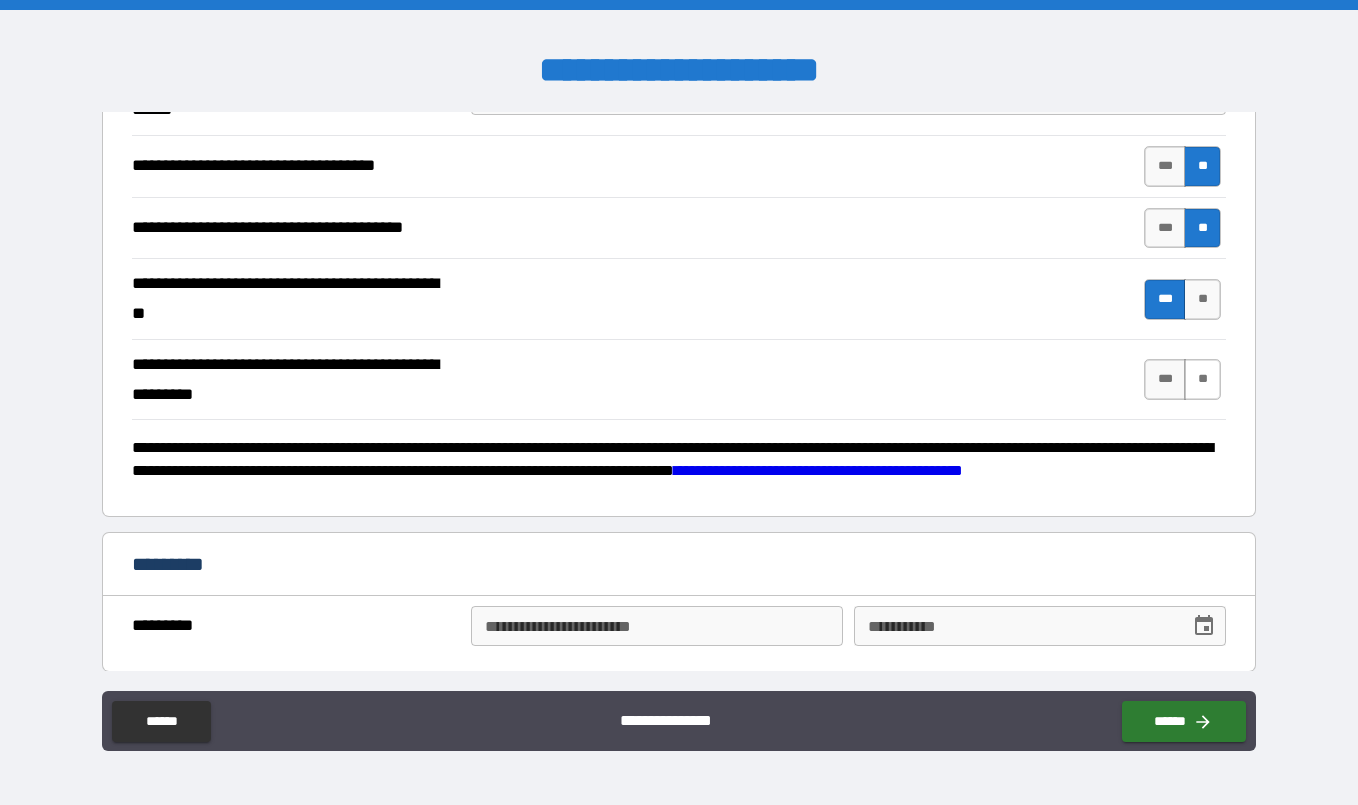 click on "**" at bounding box center (1202, 379) 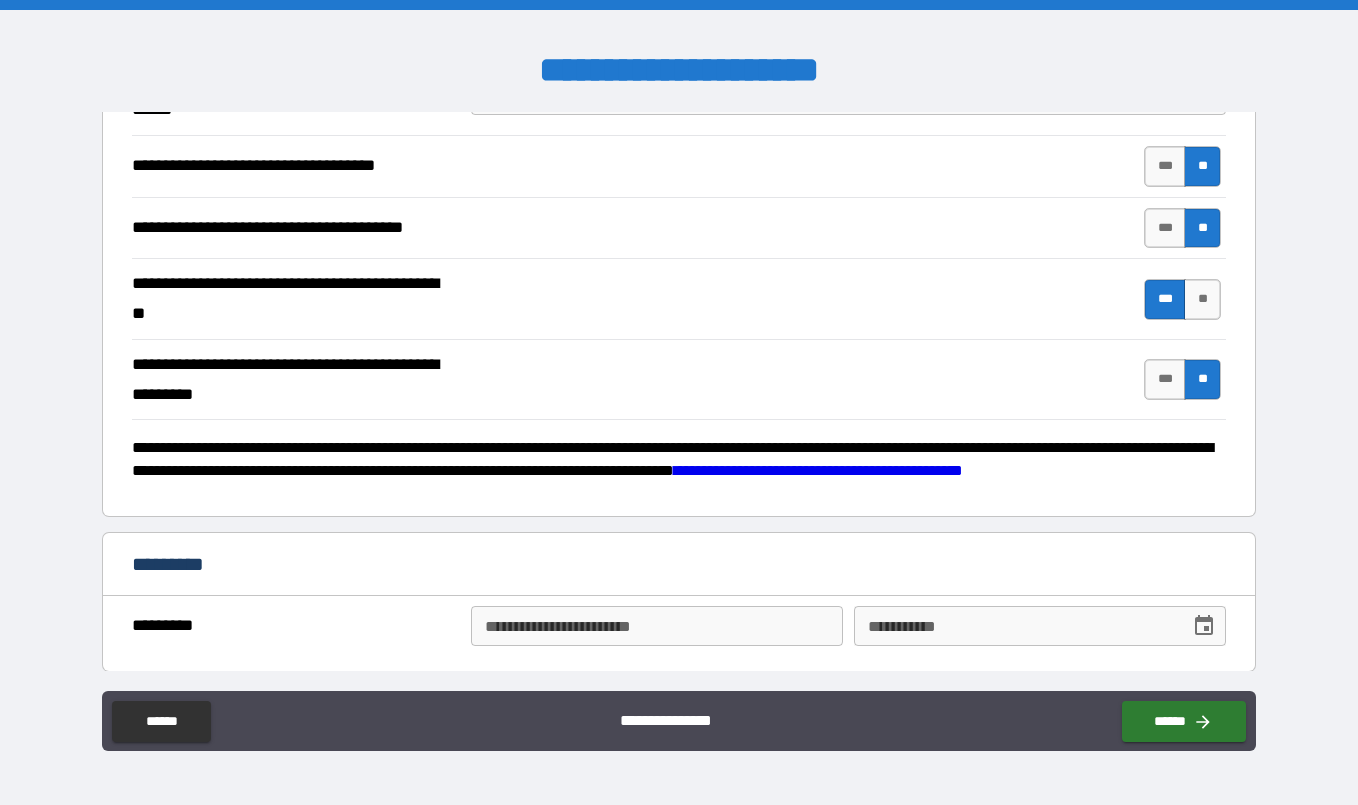 scroll, scrollTop: 2166, scrollLeft: 0, axis: vertical 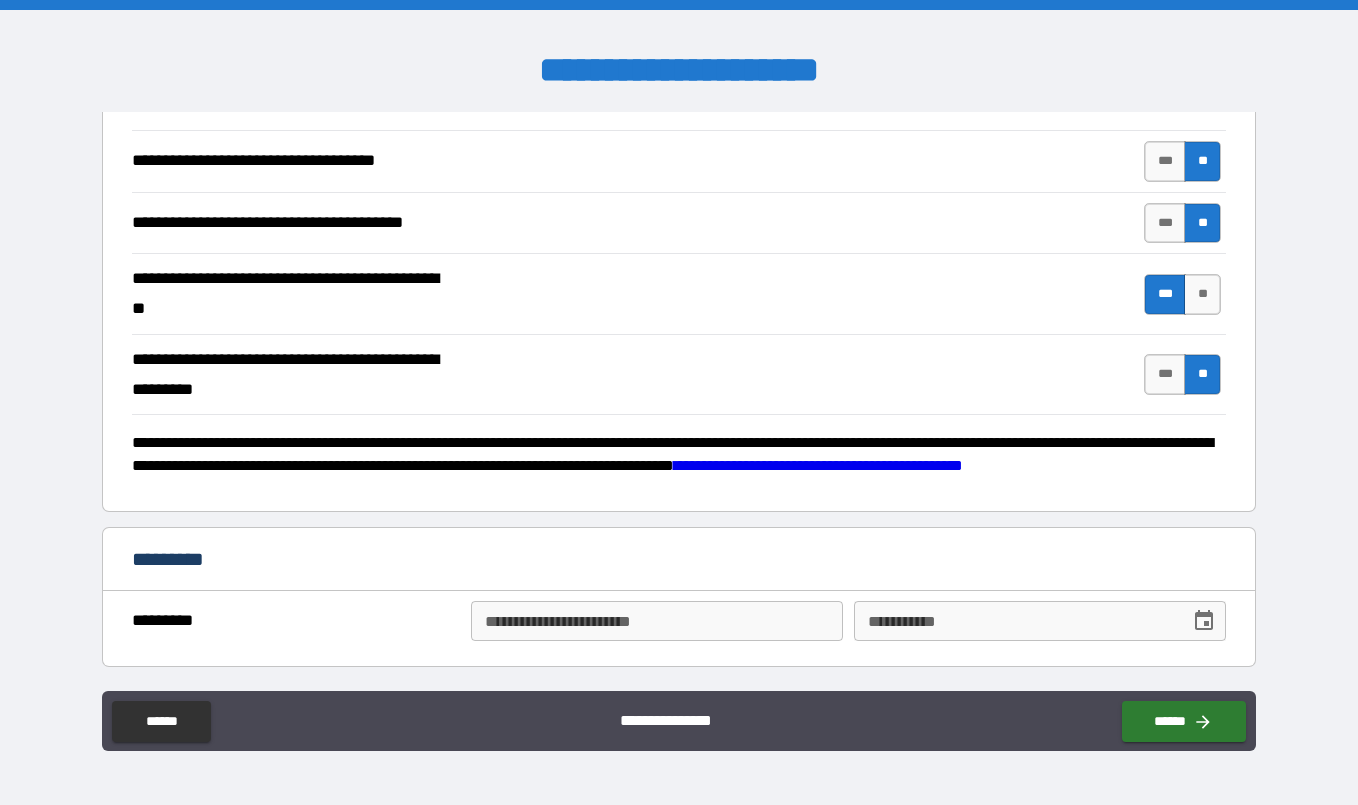 click on "**********" at bounding box center [657, 621] 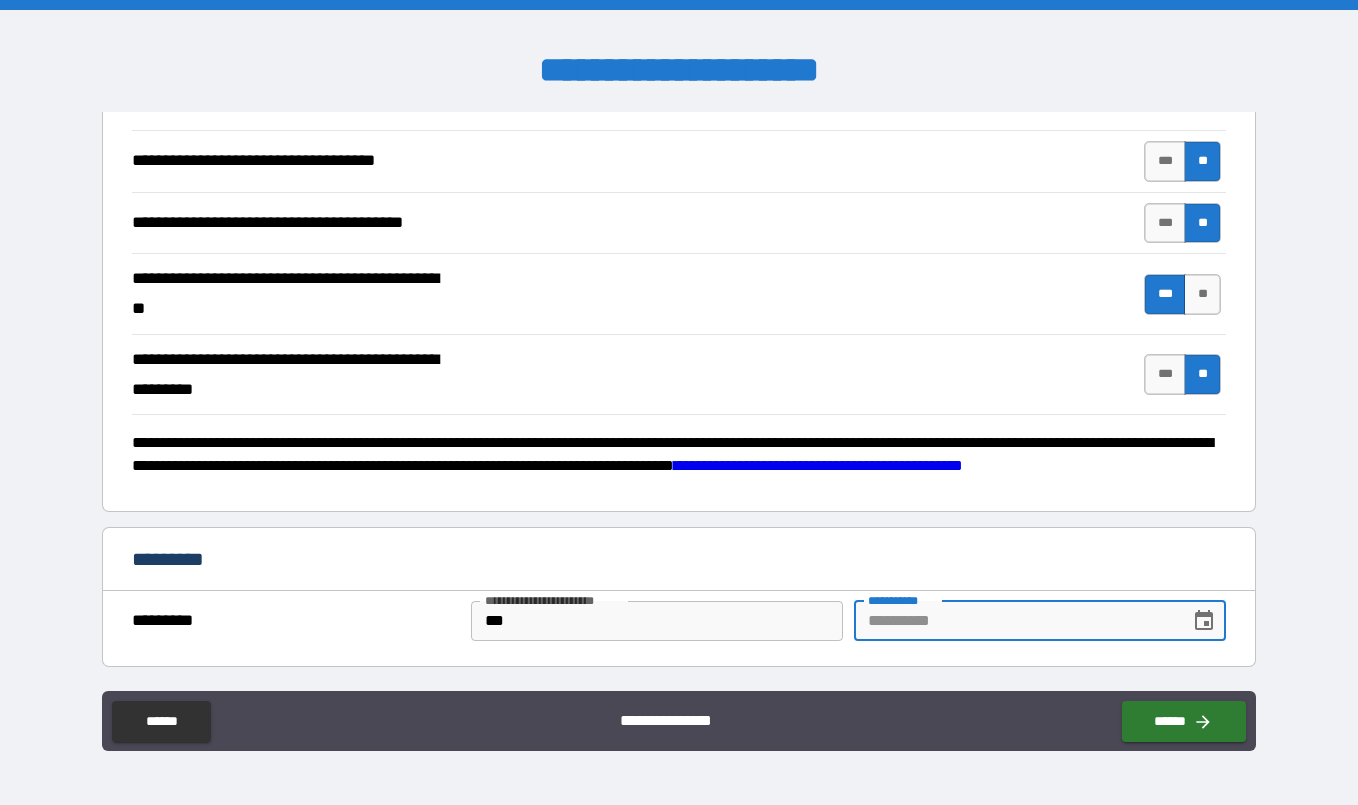 click on "***" at bounding box center (657, 621) 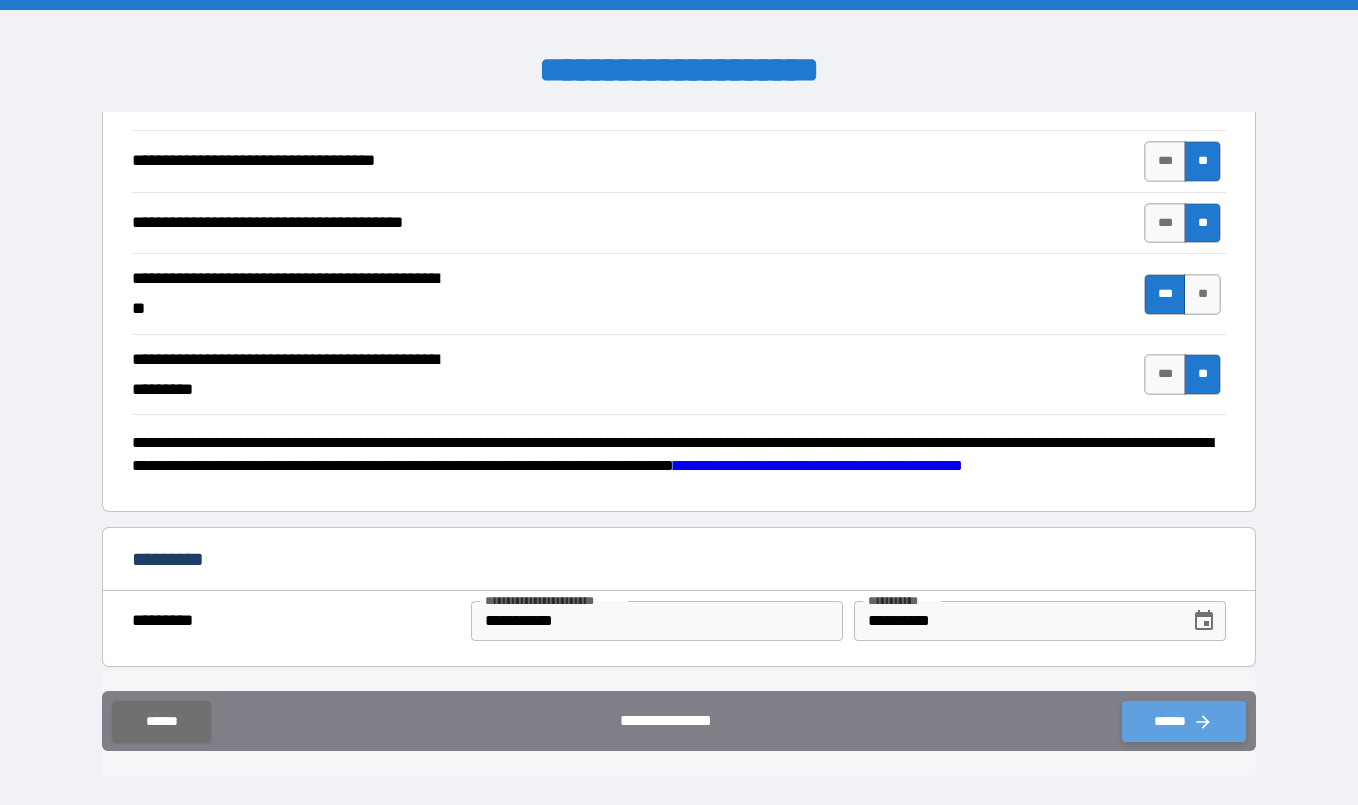 click on "******" at bounding box center [1184, 721] 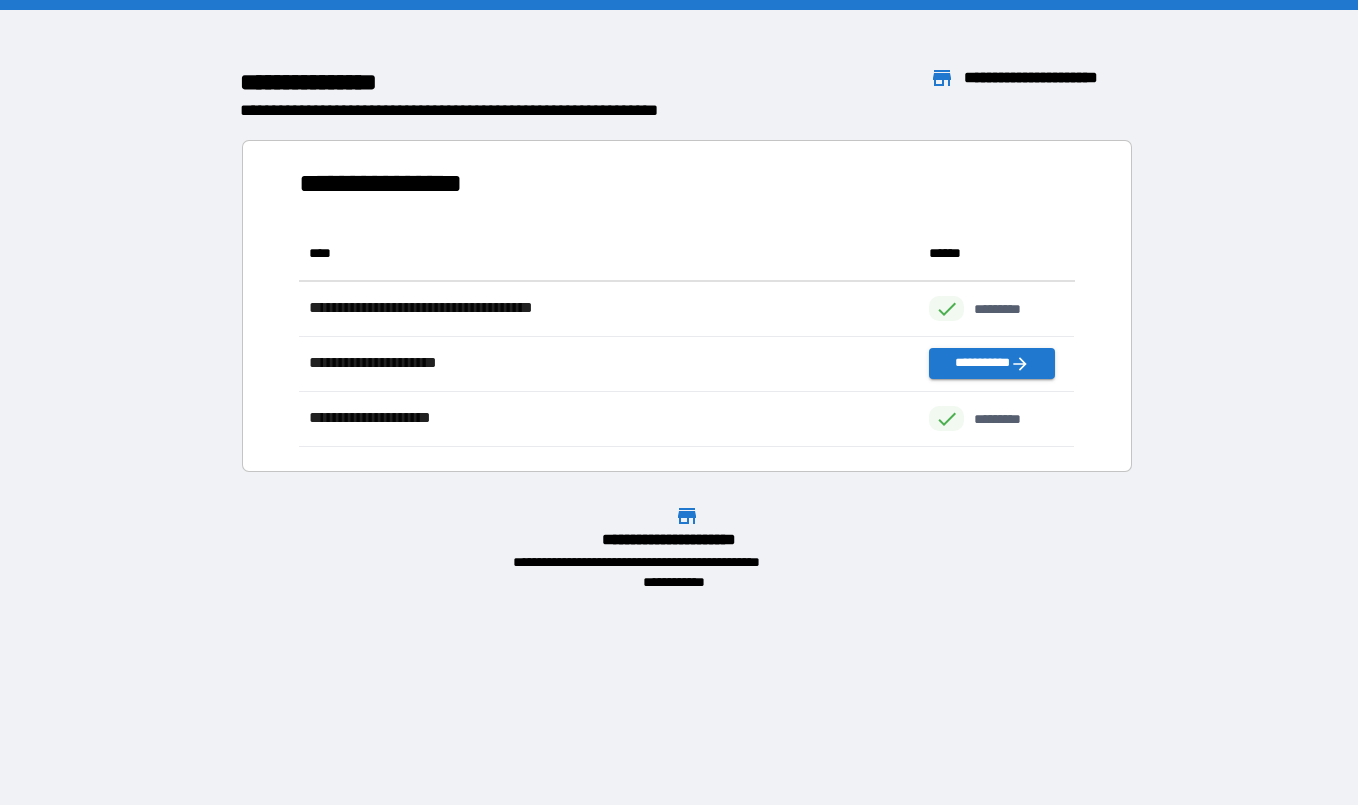 scroll, scrollTop: 1, scrollLeft: 0, axis: vertical 